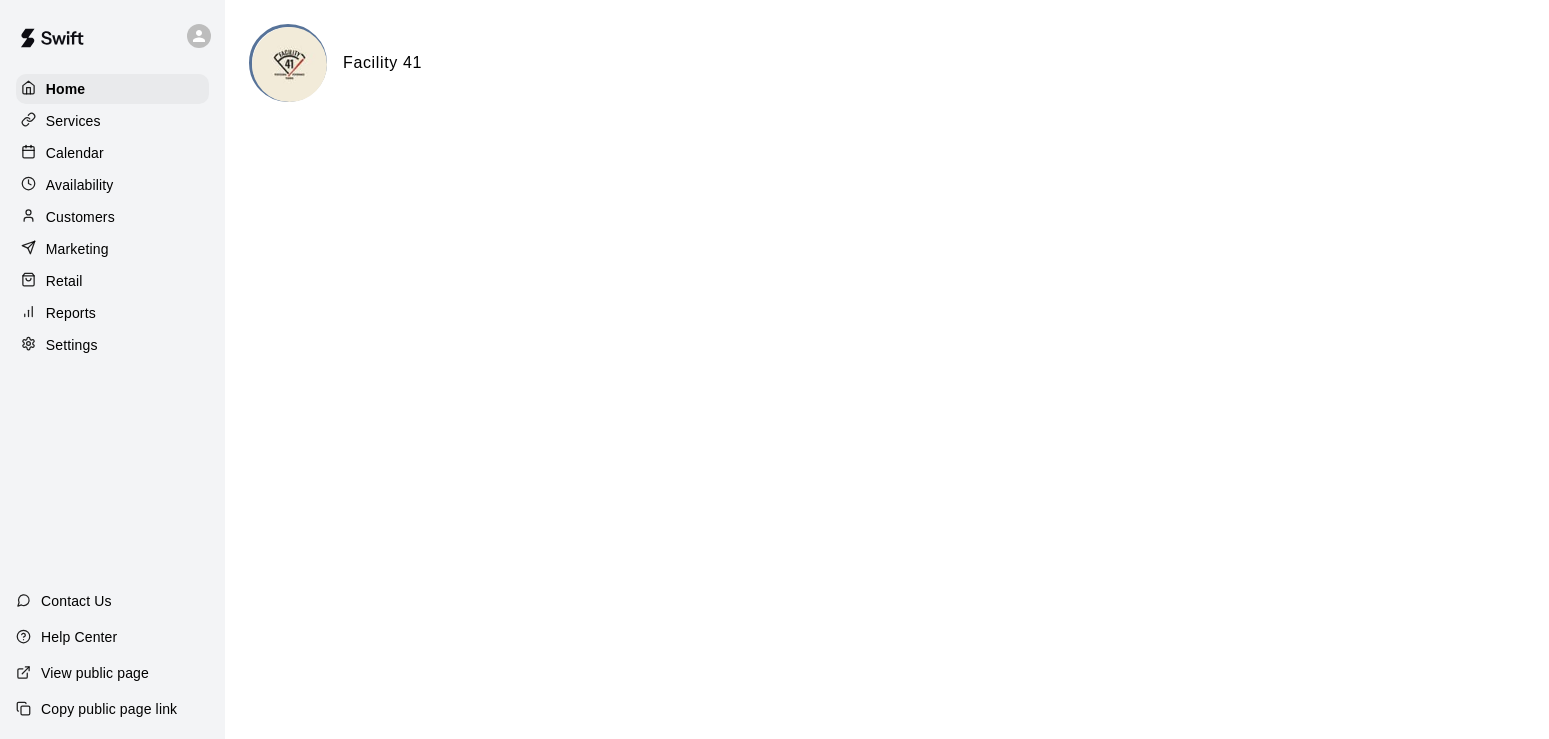 scroll, scrollTop: 0, scrollLeft: 0, axis: both 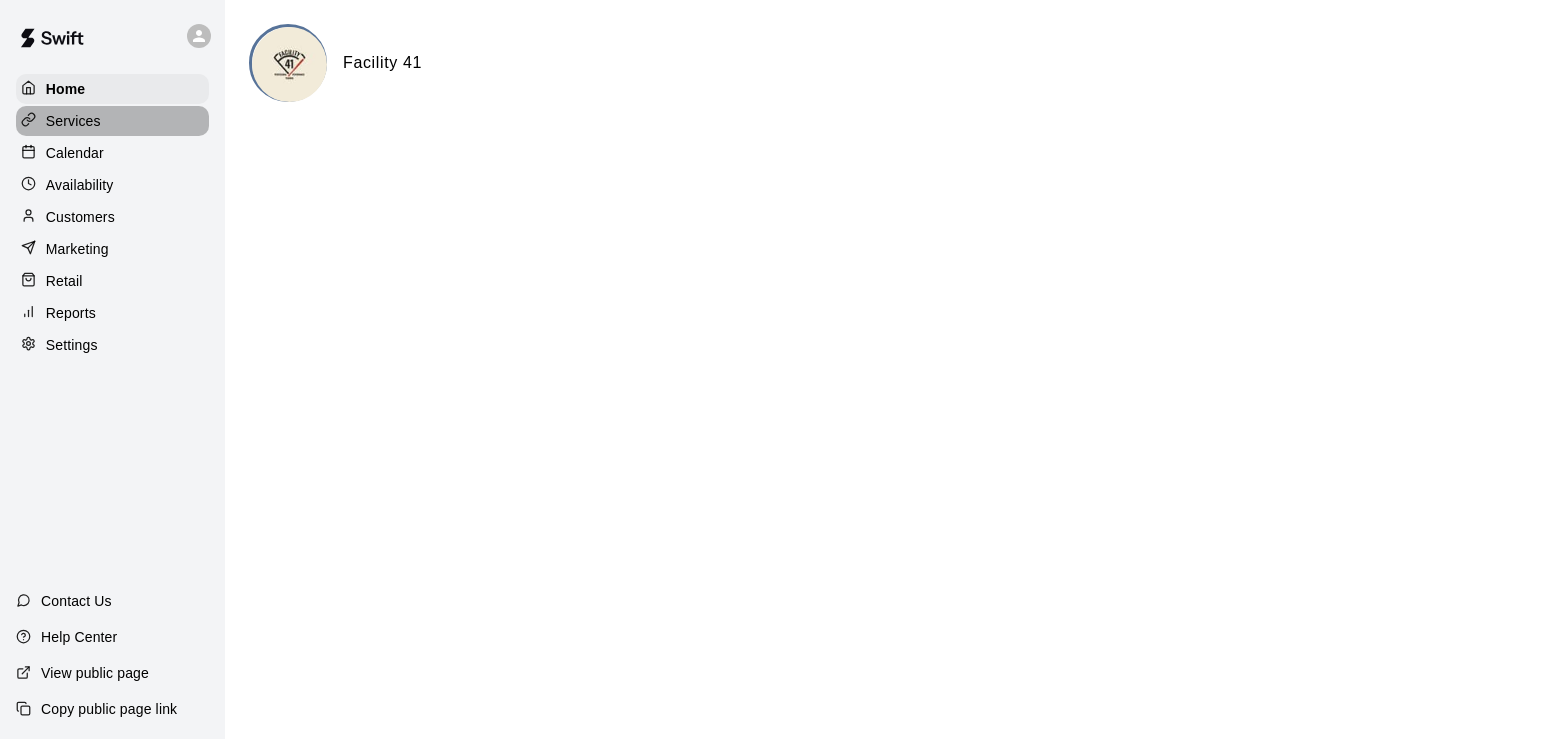 click on "Services" at bounding box center [73, 121] 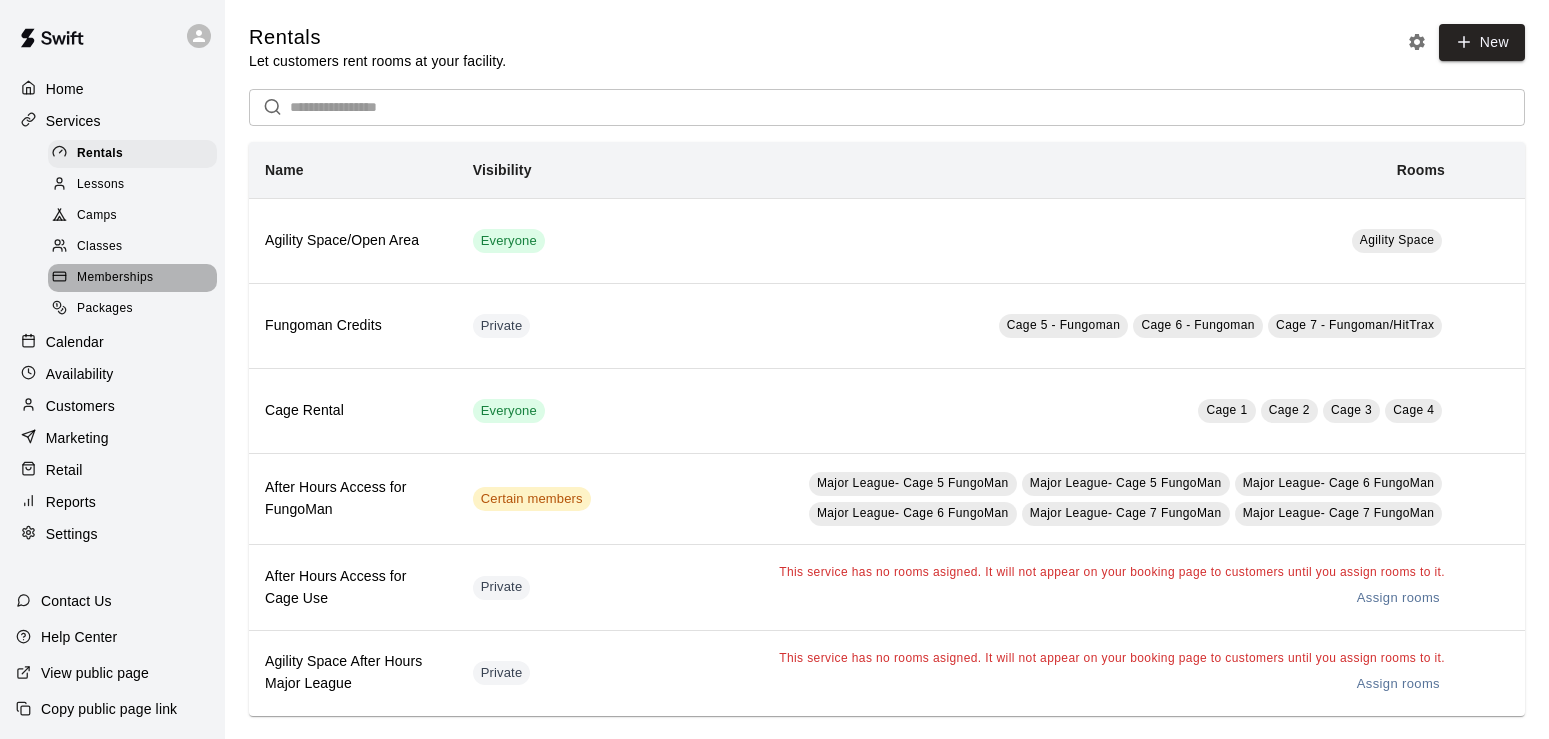 click on "Memberships" at bounding box center [115, 278] 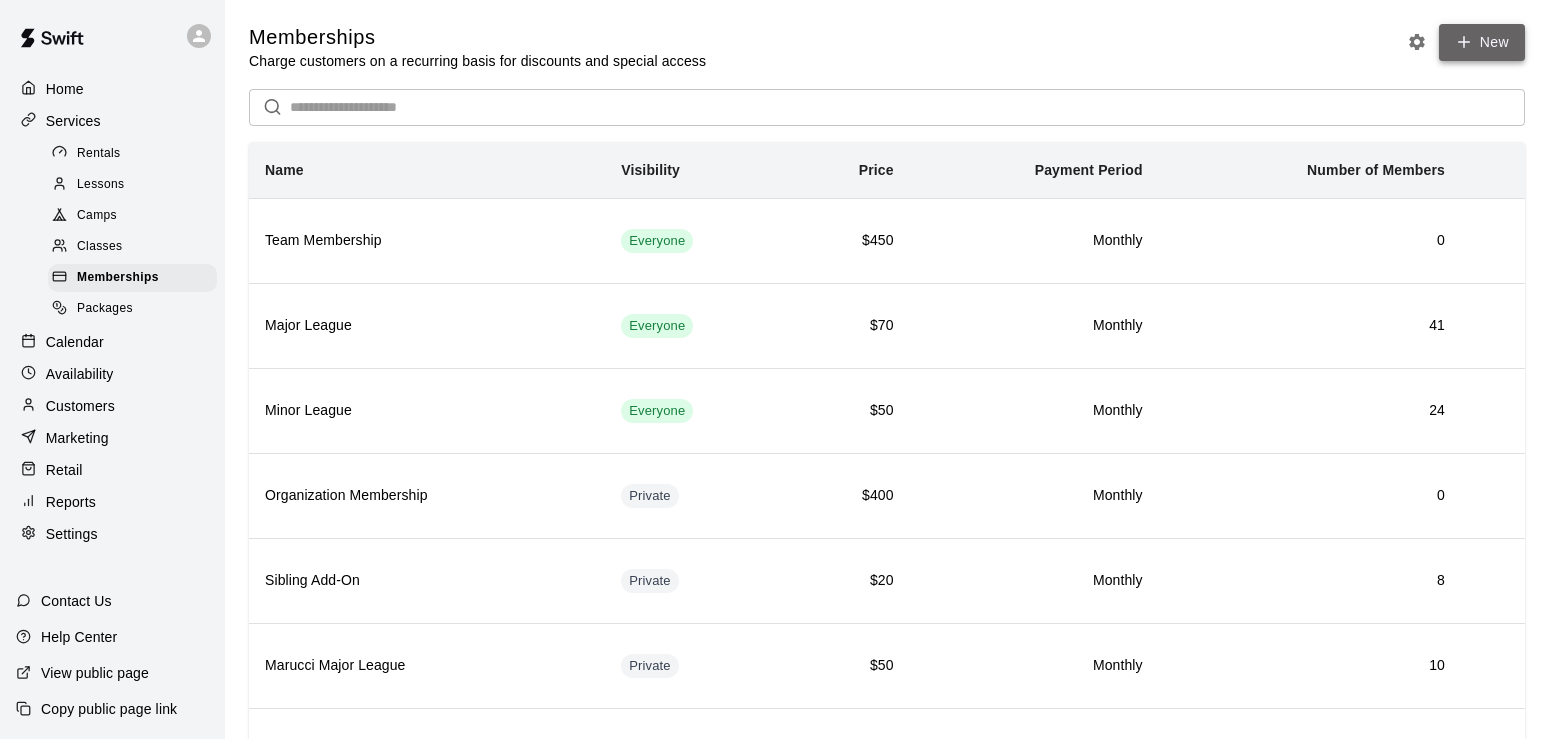 click on "New" at bounding box center [1482, 42] 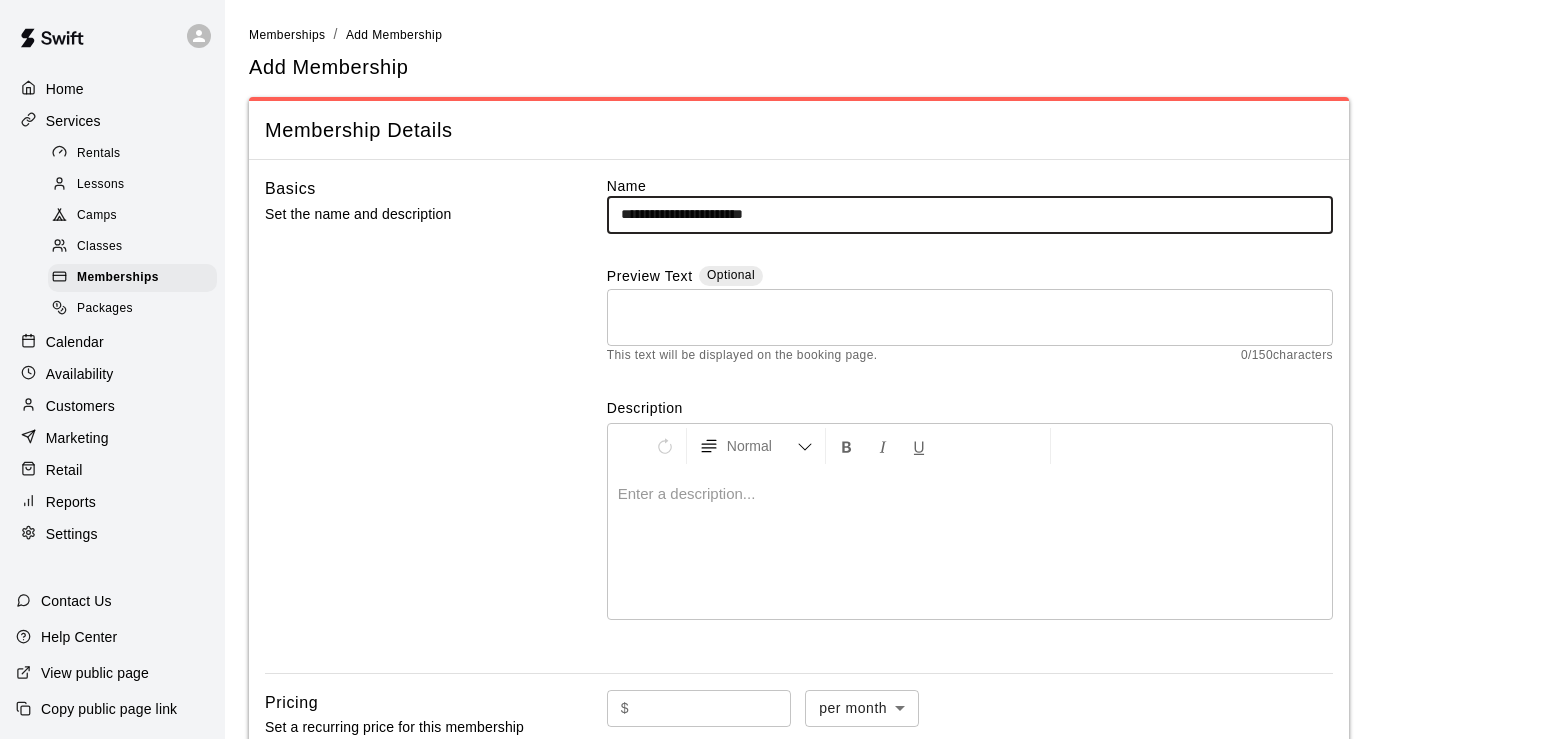 type on "**********" 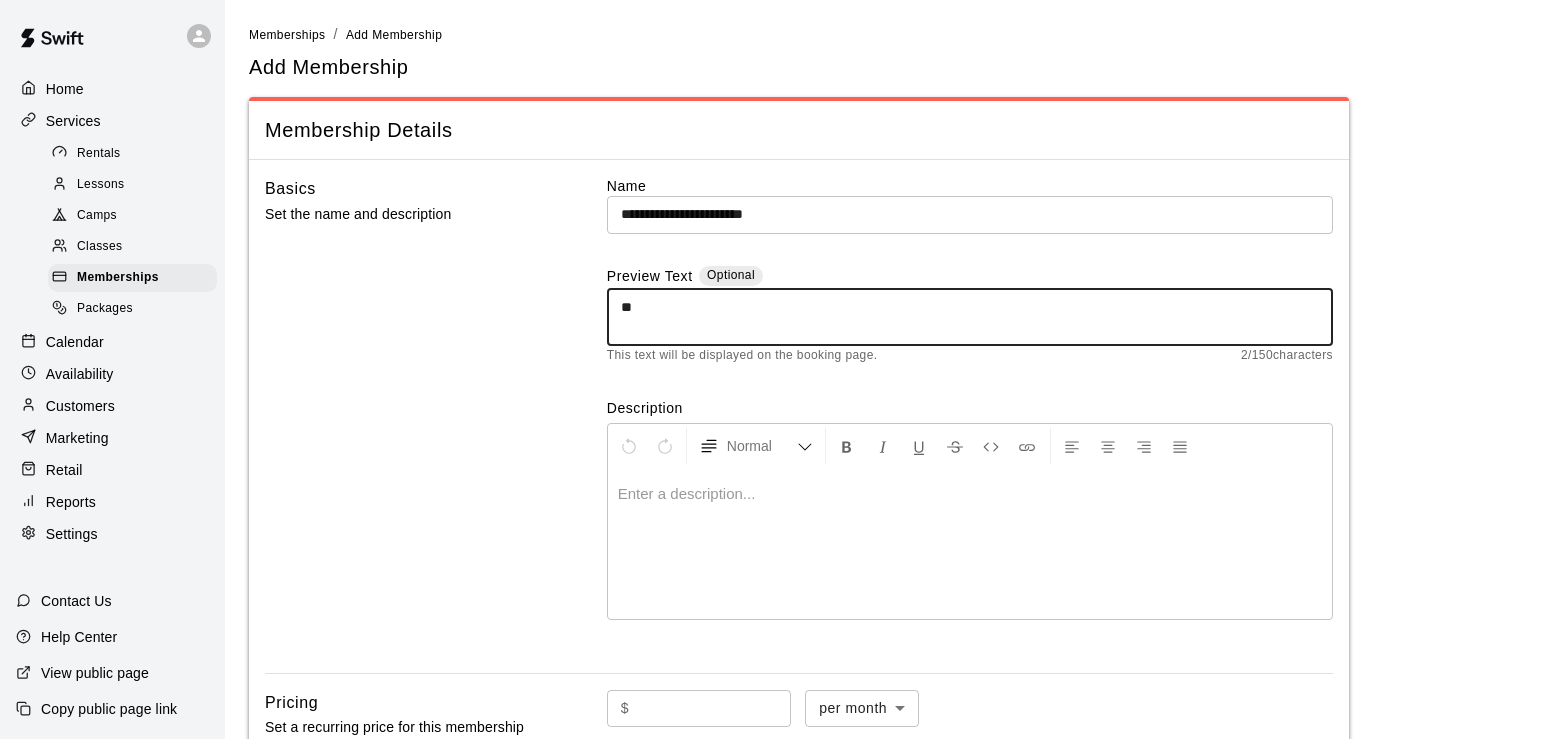 type on "*" 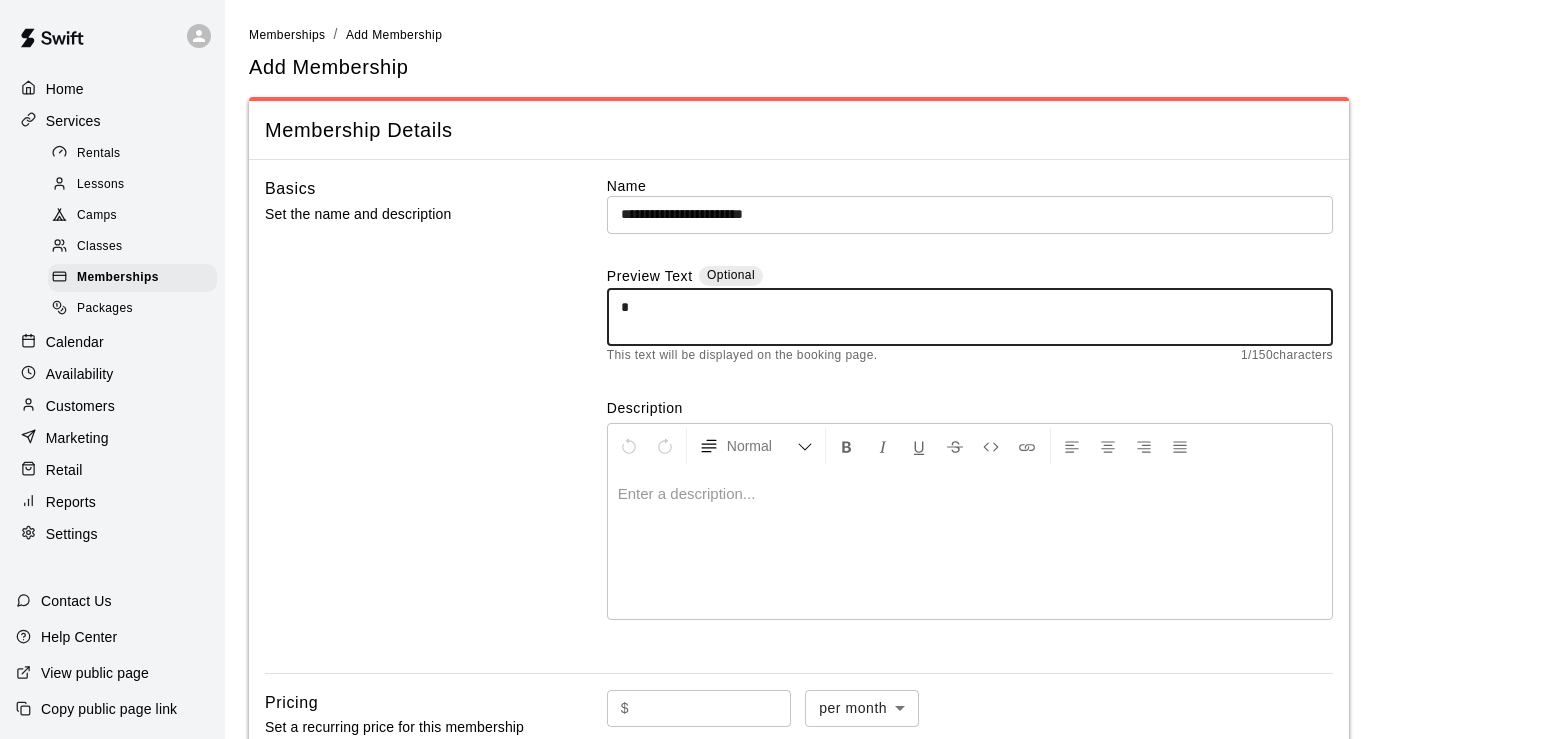 type 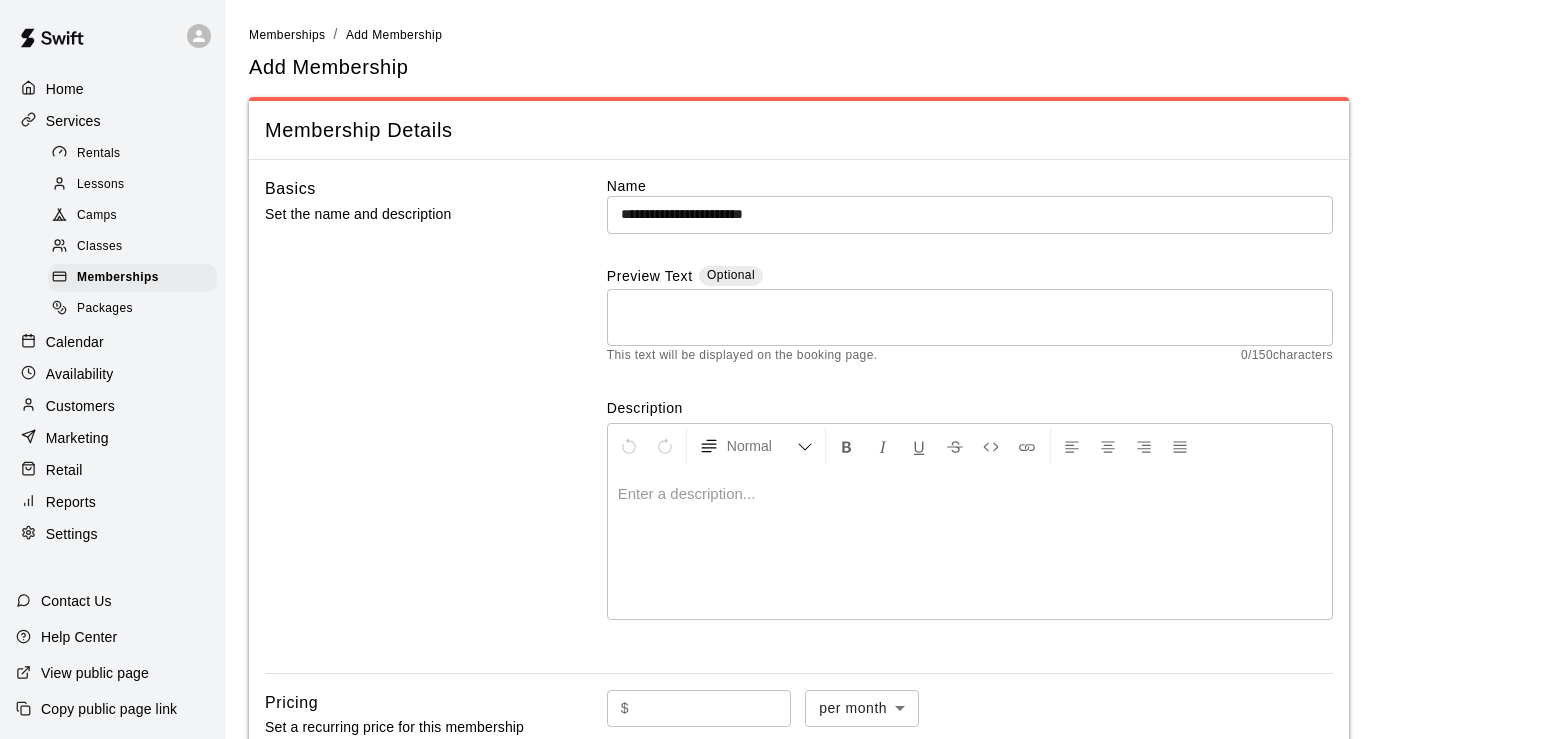 click at bounding box center (970, 494) 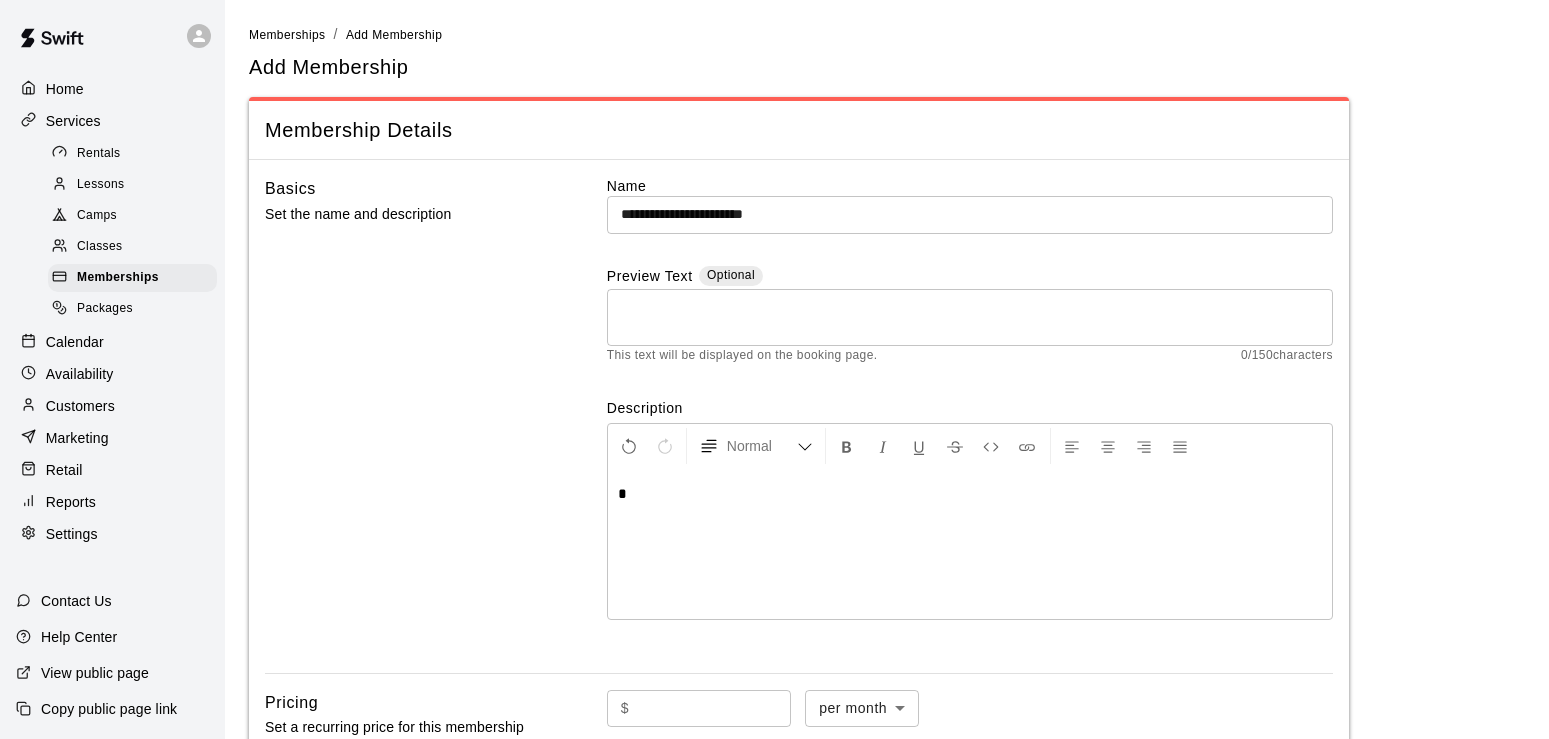 type 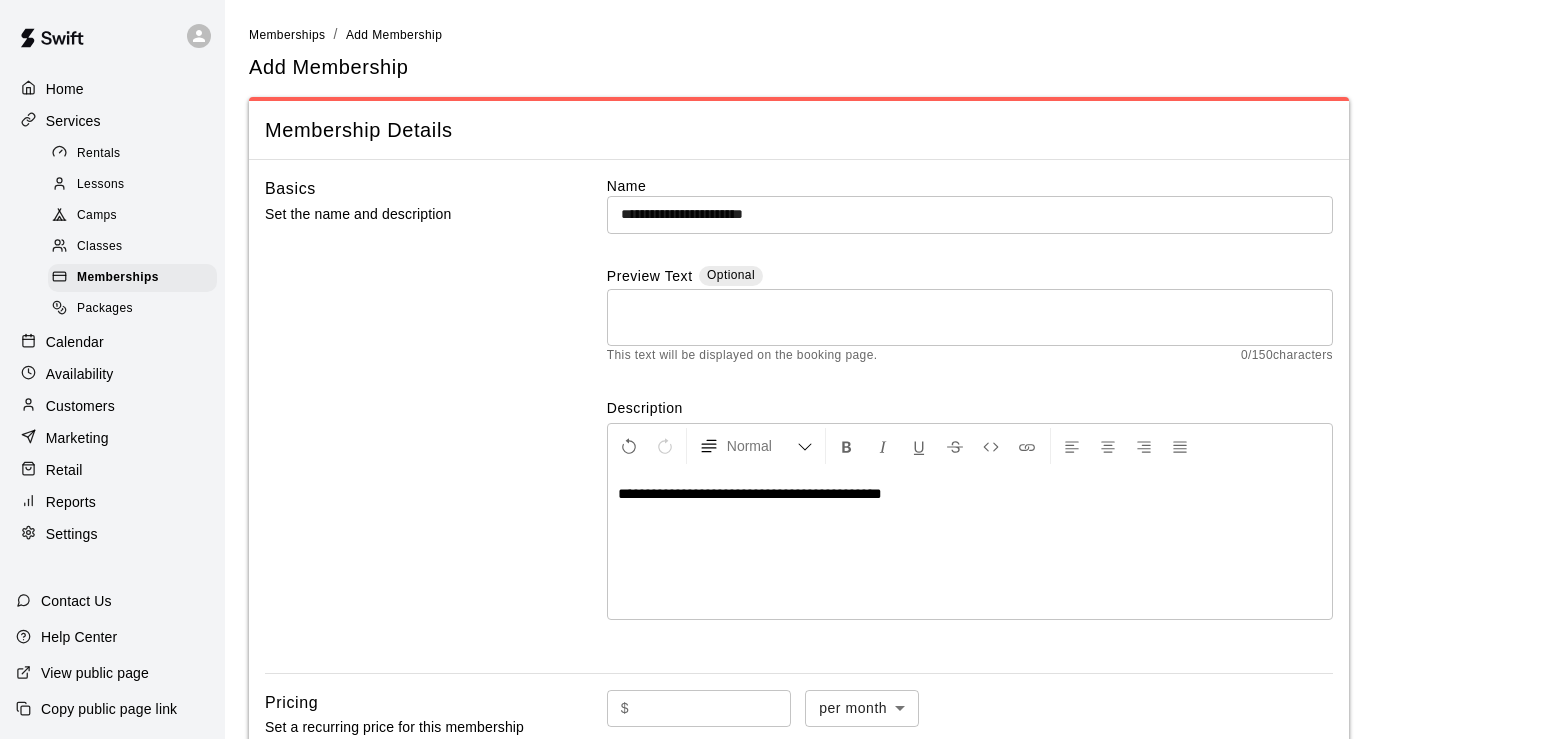 click on "**********" at bounding box center [750, 493] 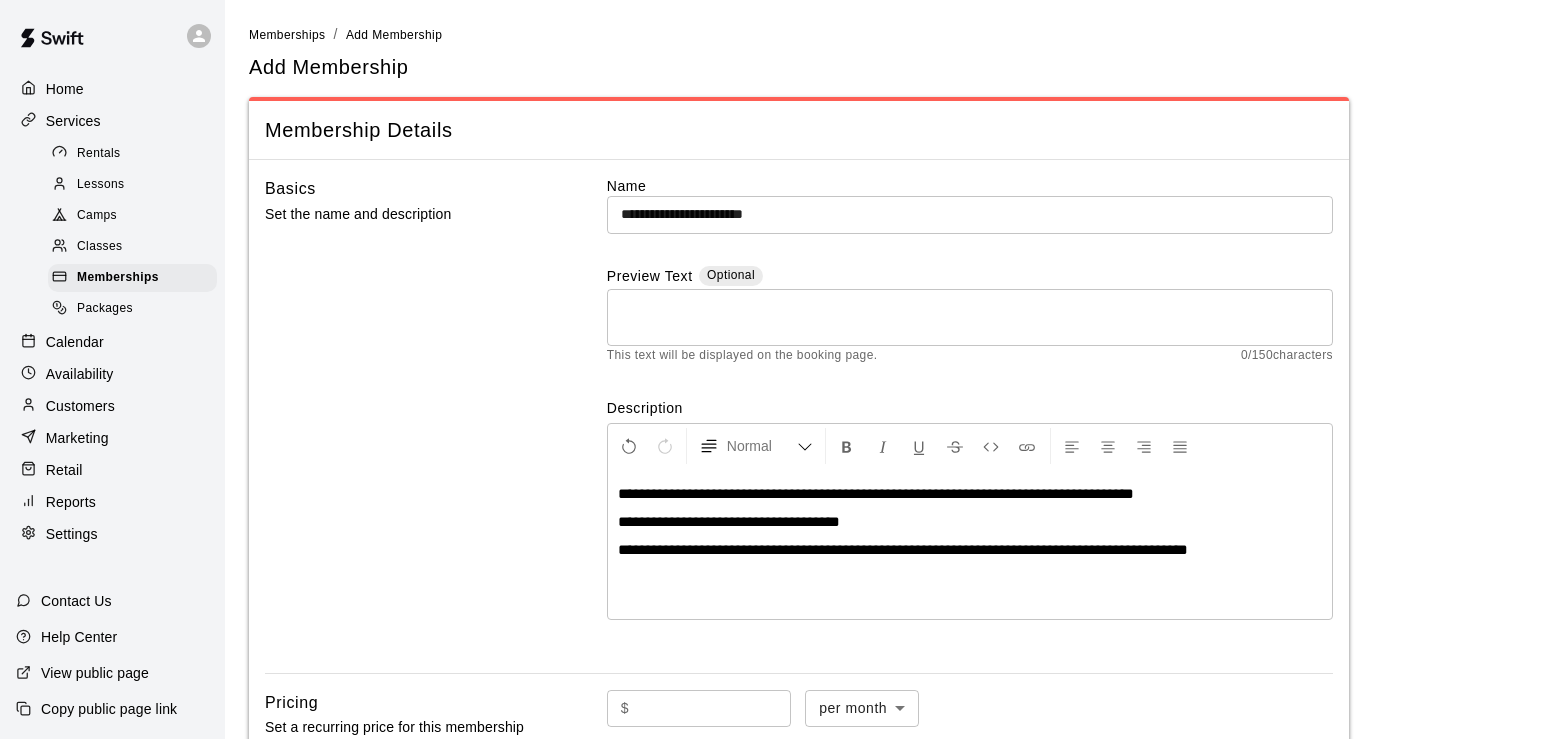 click on "**********" at bounding box center [970, 522] 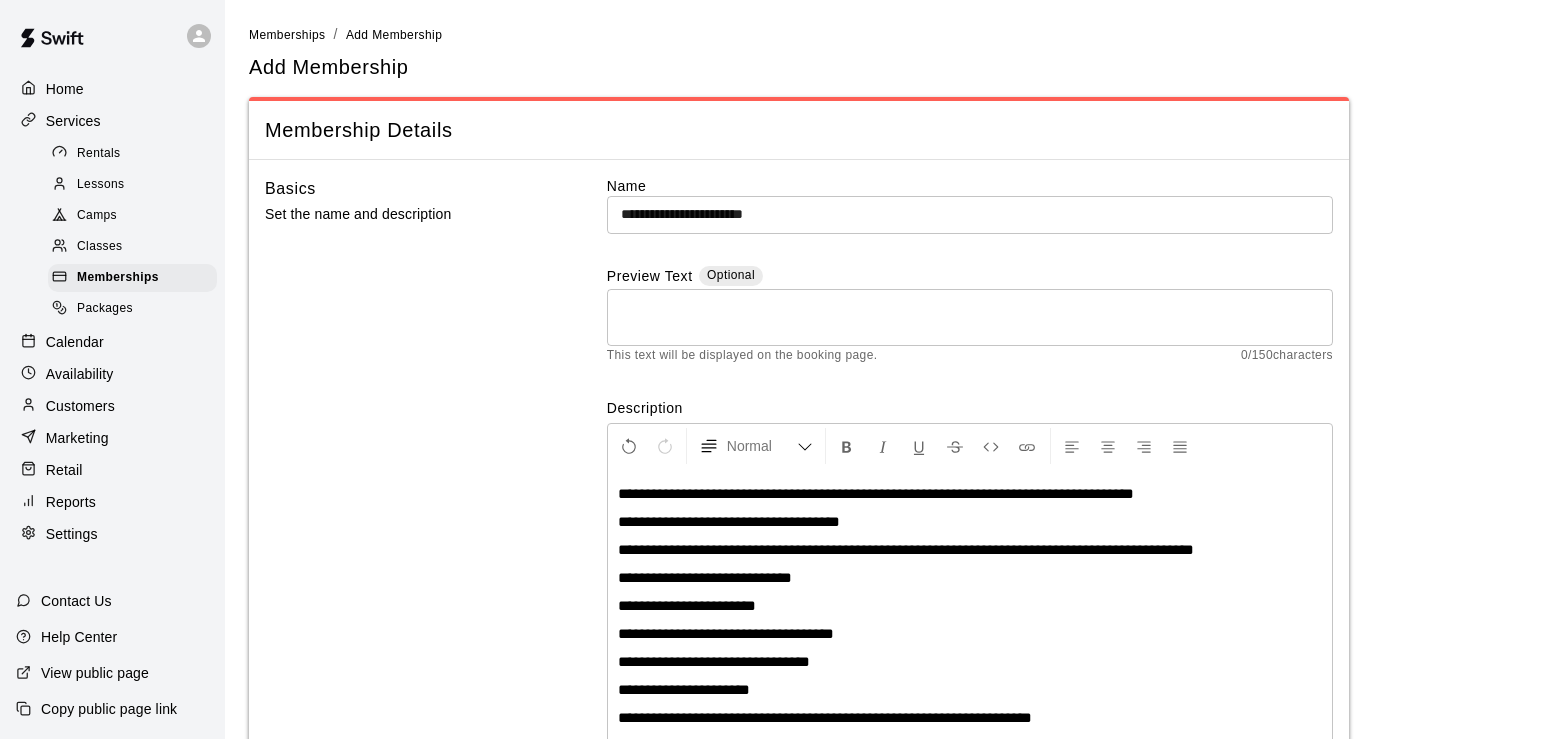 scroll, scrollTop: 16, scrollLeft: 0, axis: vertical 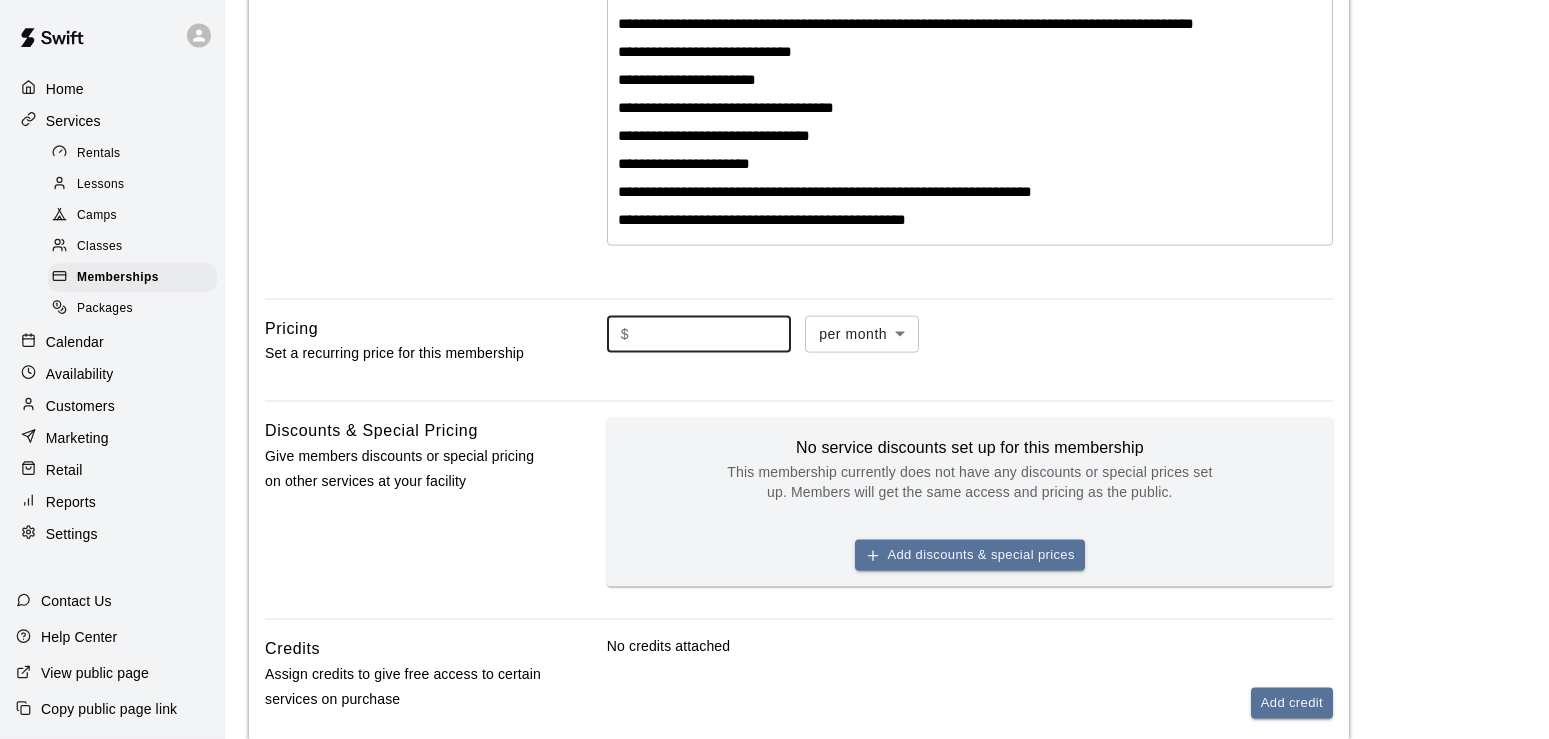 click at bounding box center (714, 334) 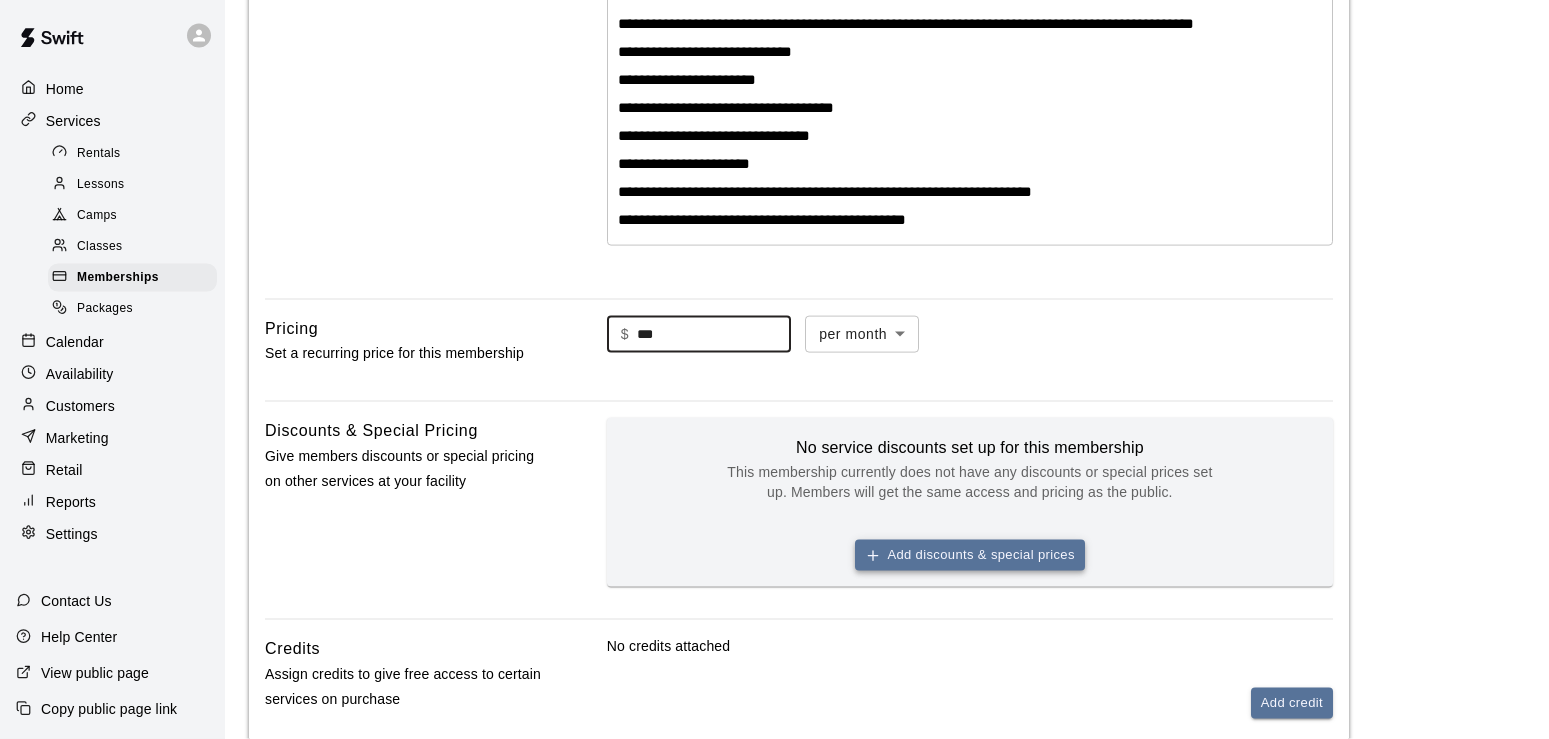 type on "***" 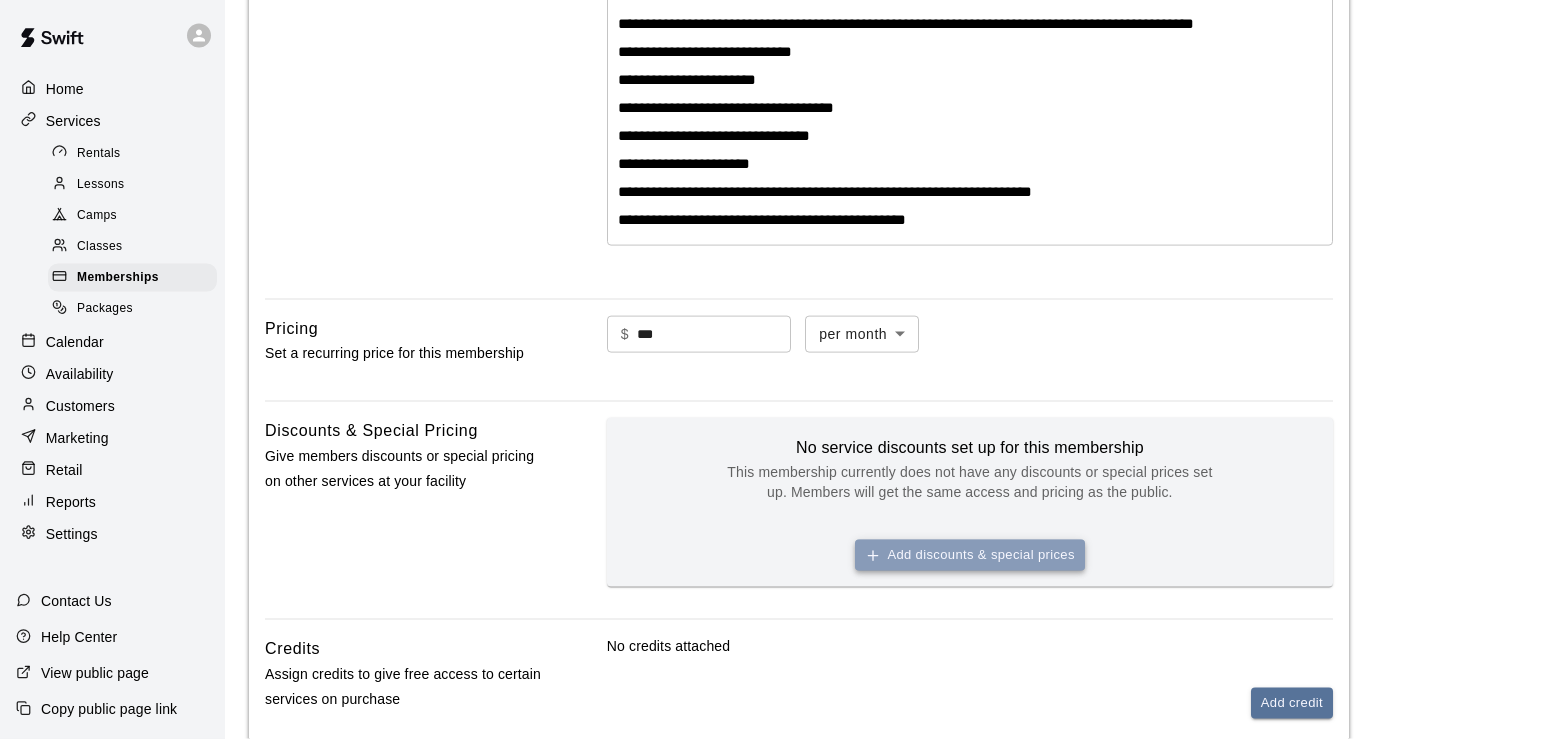 click on "Add discounts & special prices" at bounding box center (970, 555) 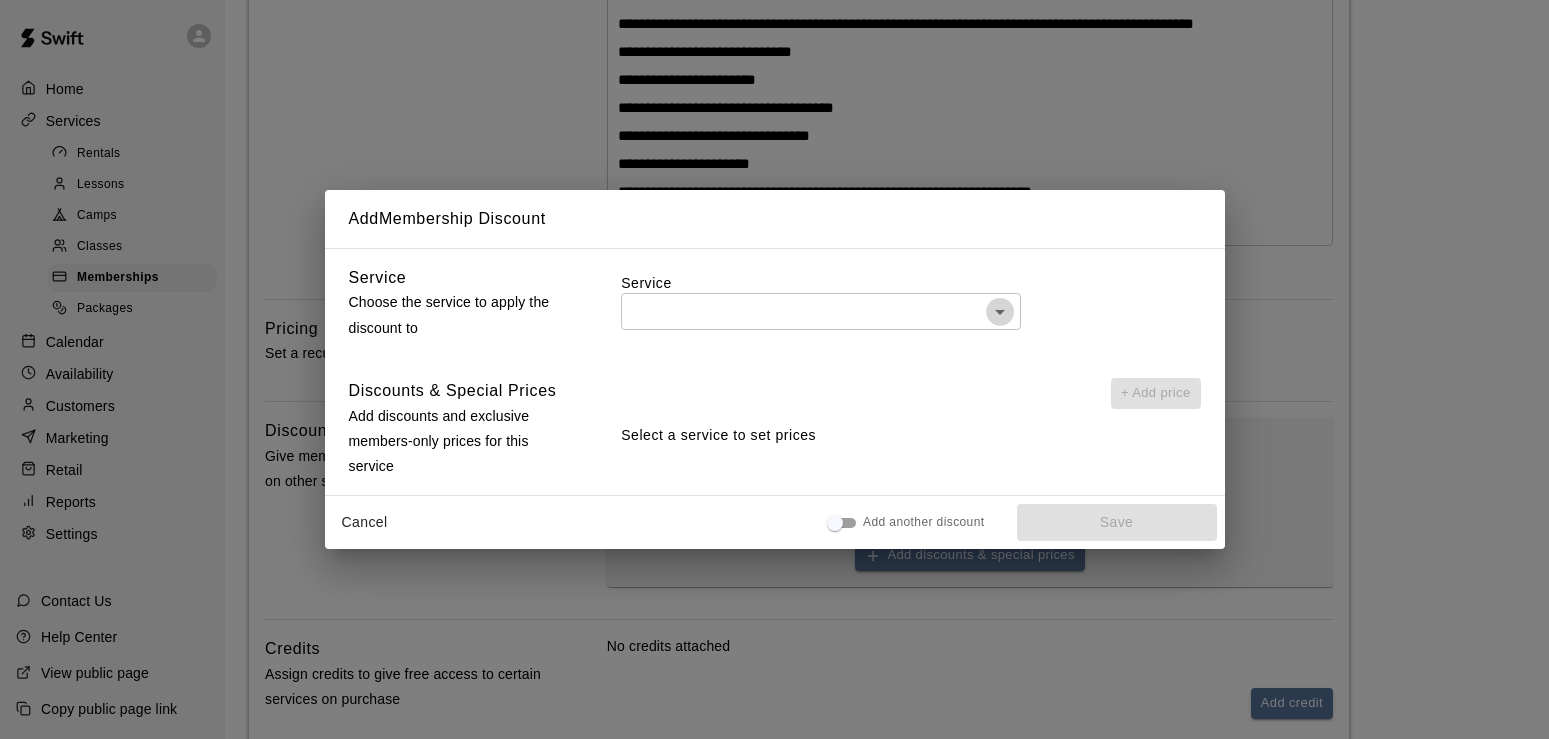 click 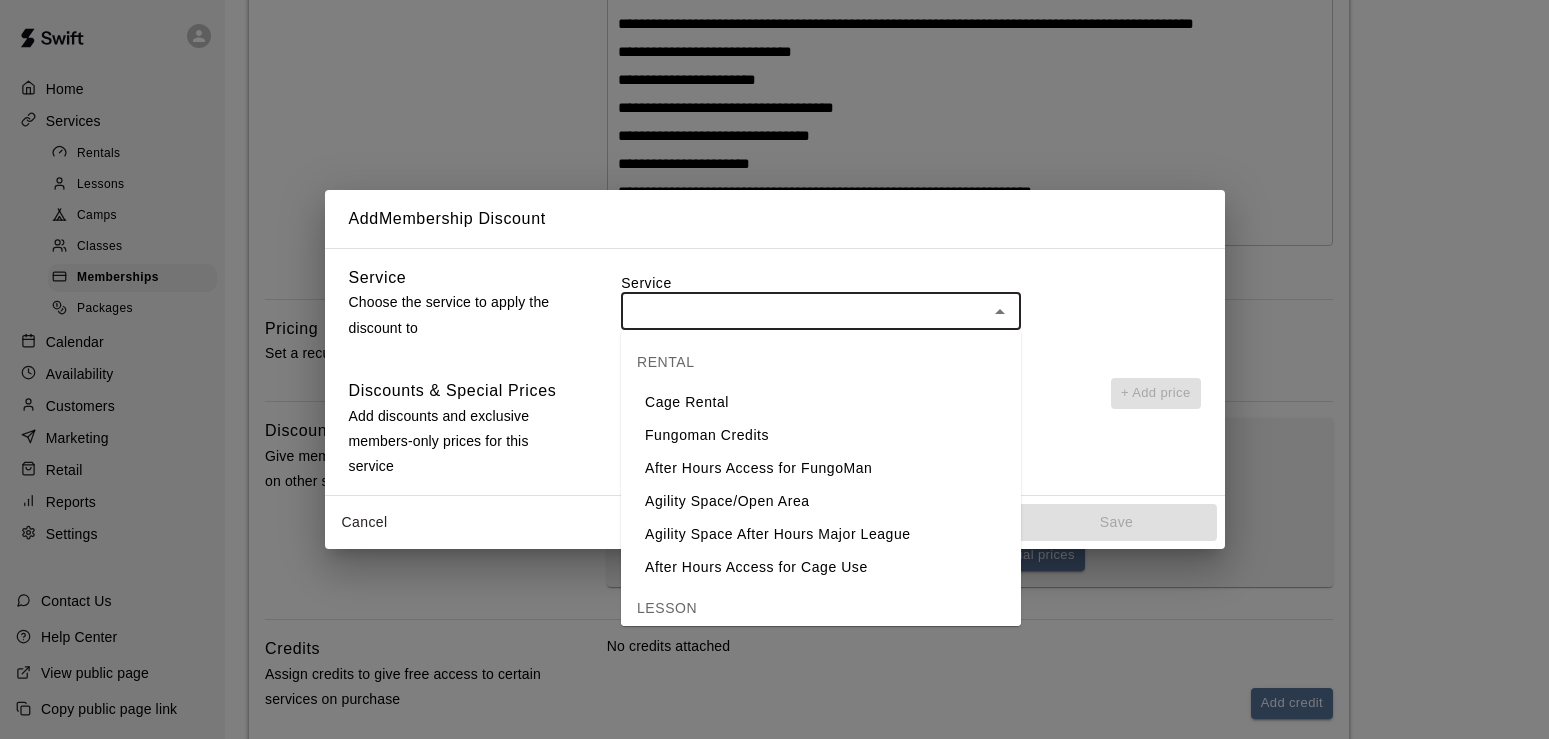 click on "Cage Rental" at bounding box center [821, 402] 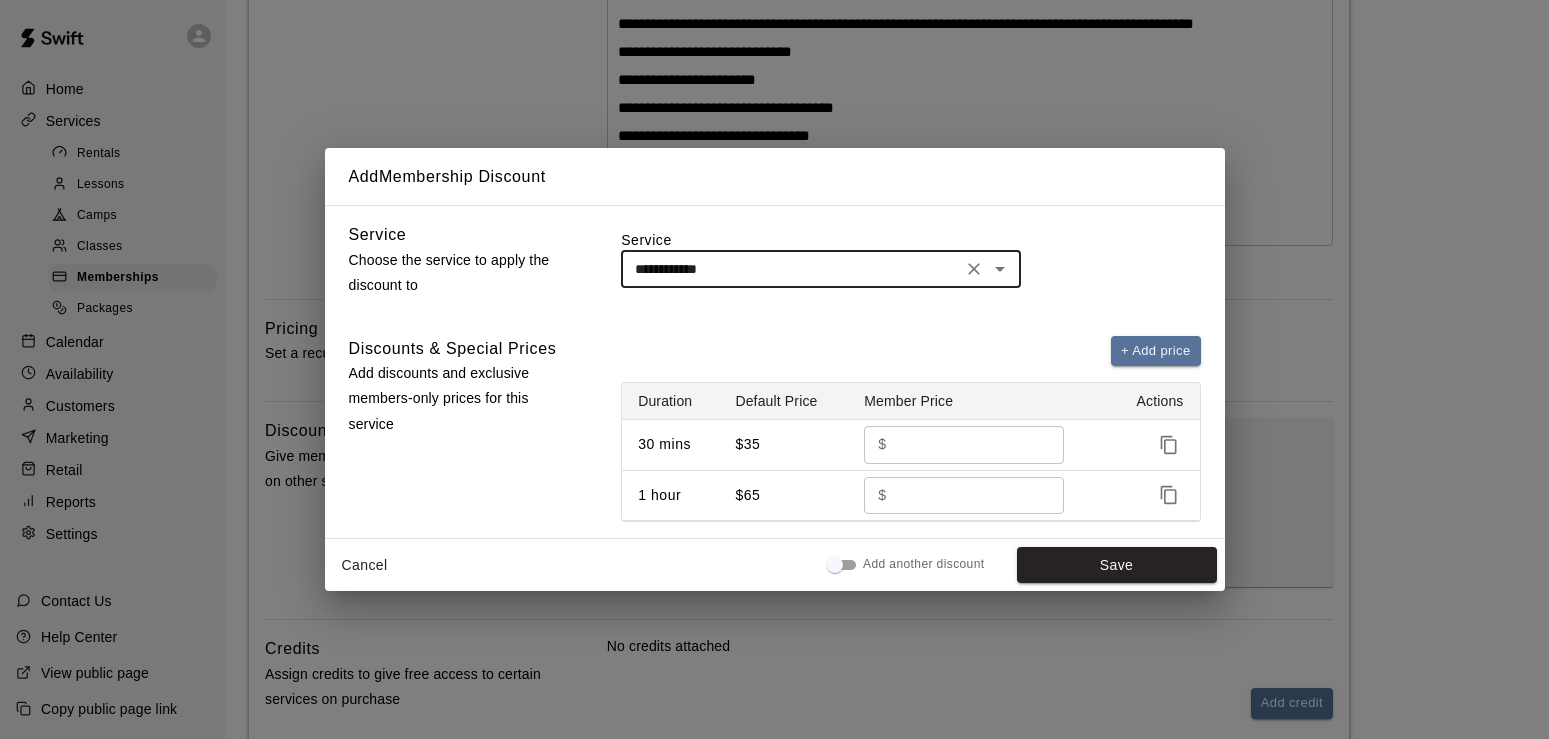 click on "**" at bounding box center [969, 444] 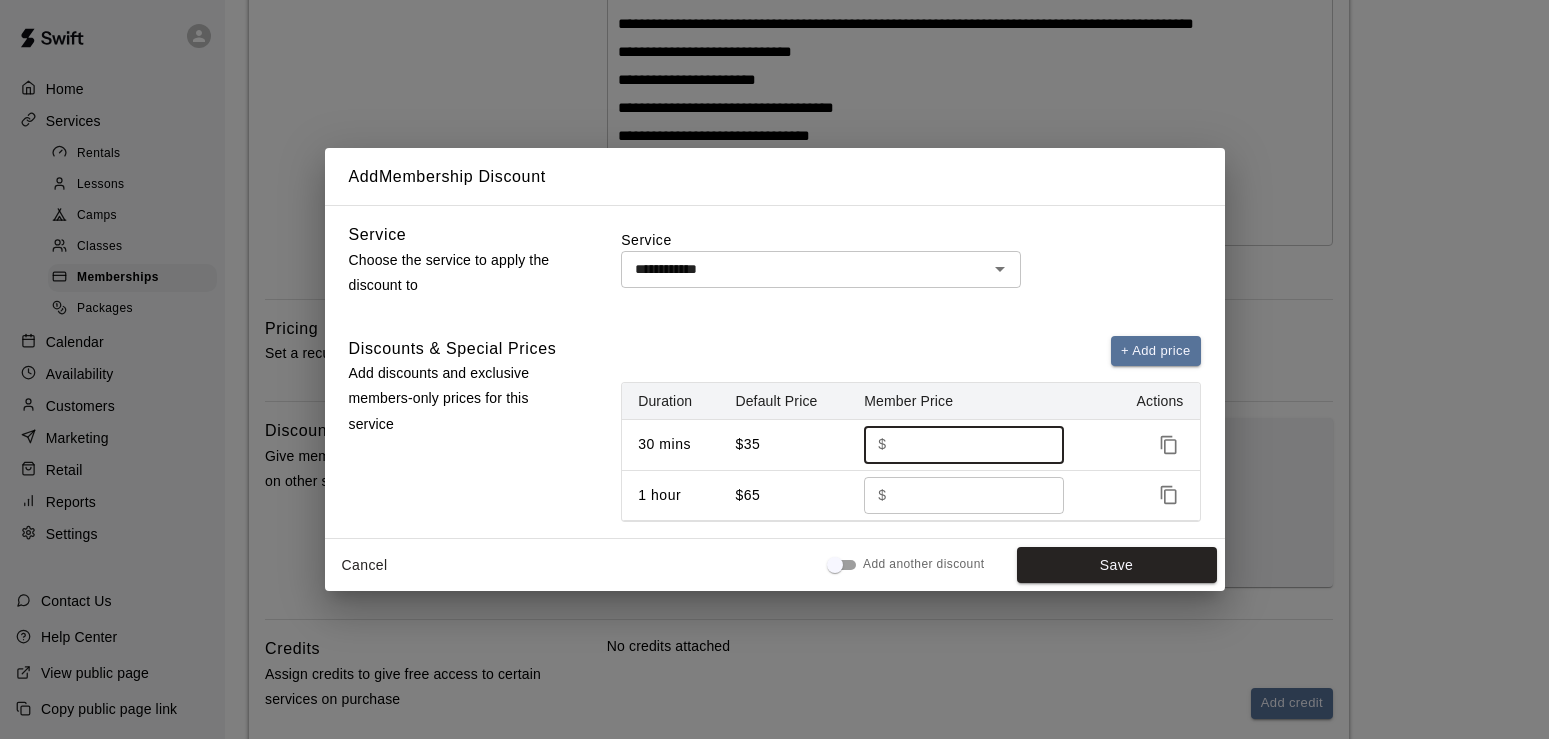 type on "*" 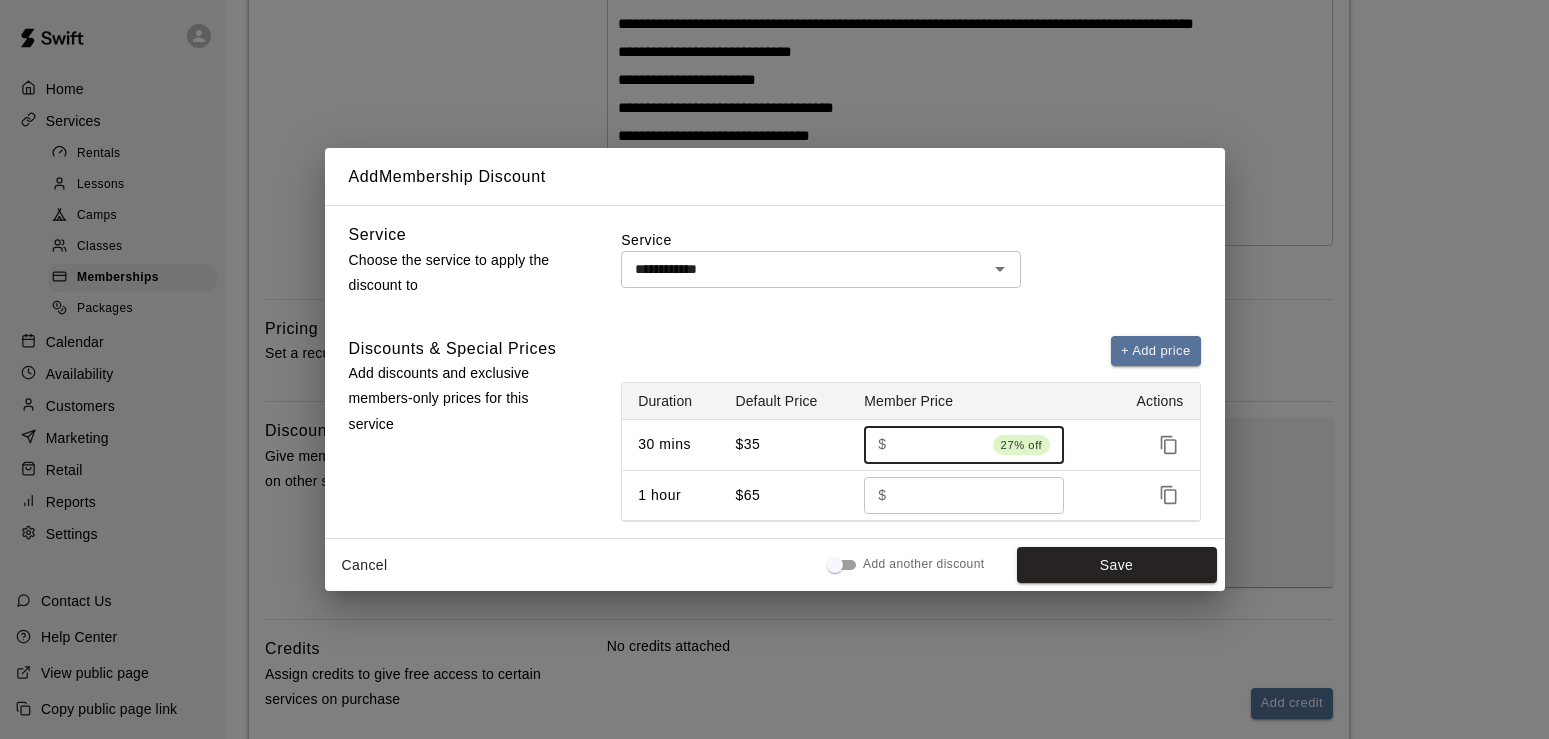 type on "*****" 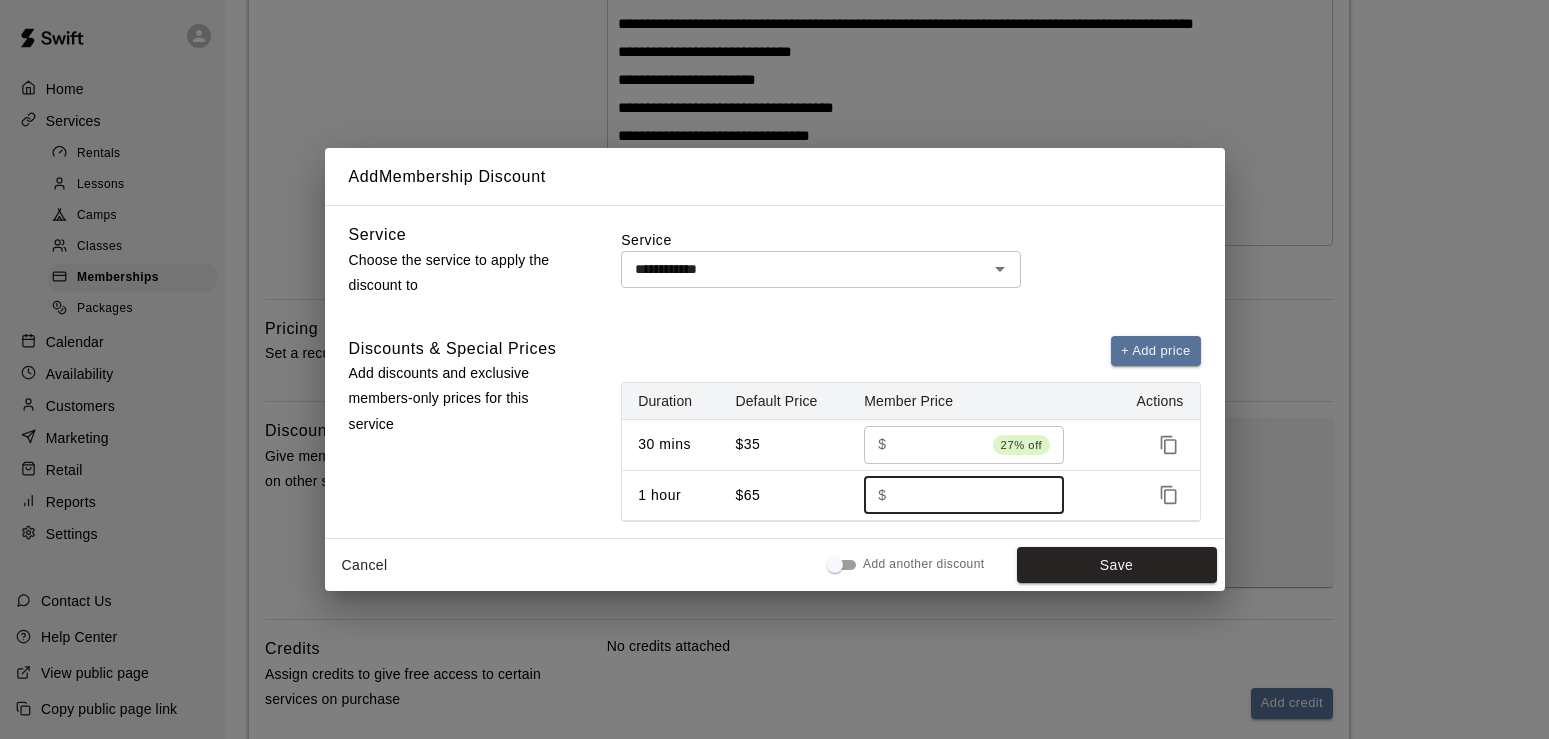 click on "**" at bounding box center [969, 495] 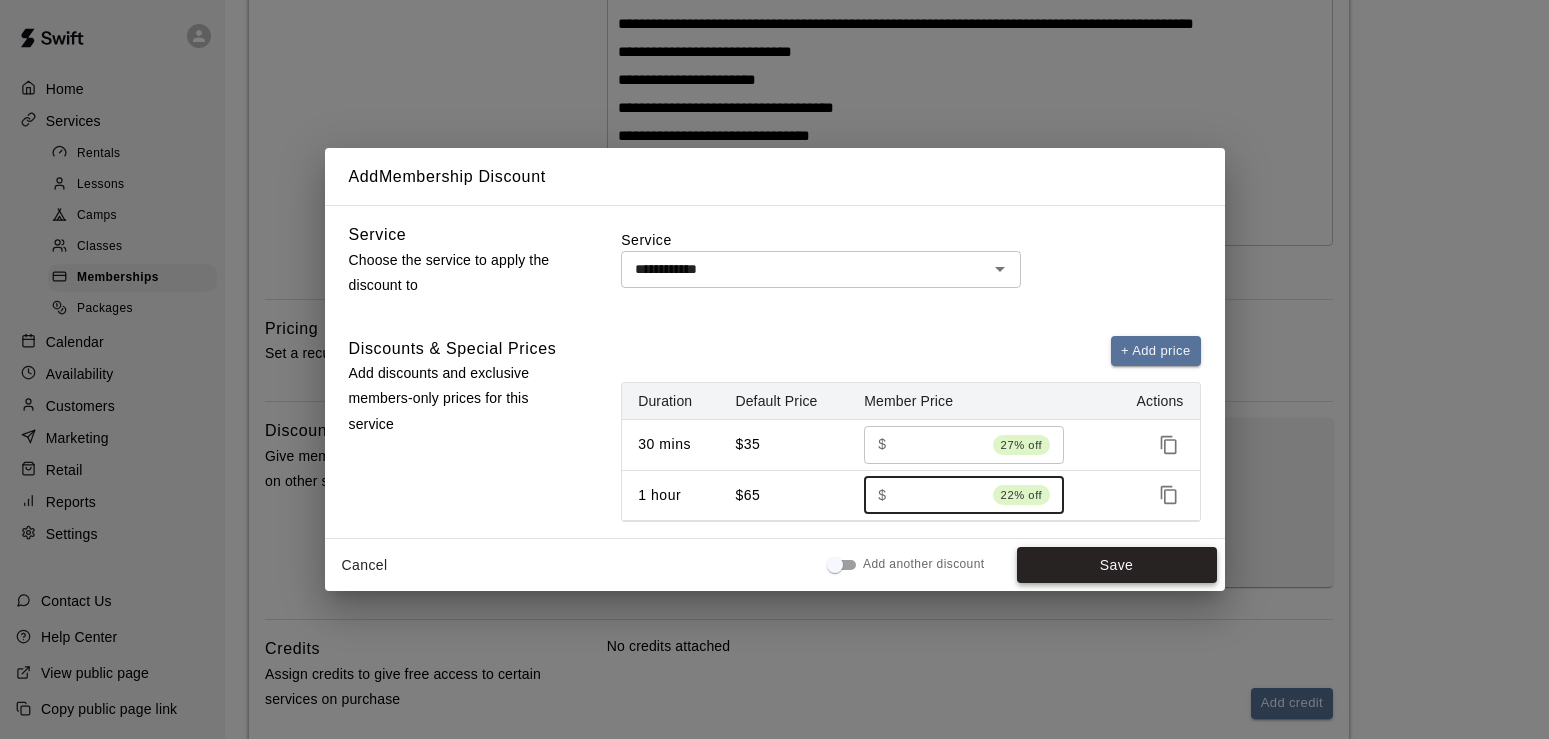 type on "**" 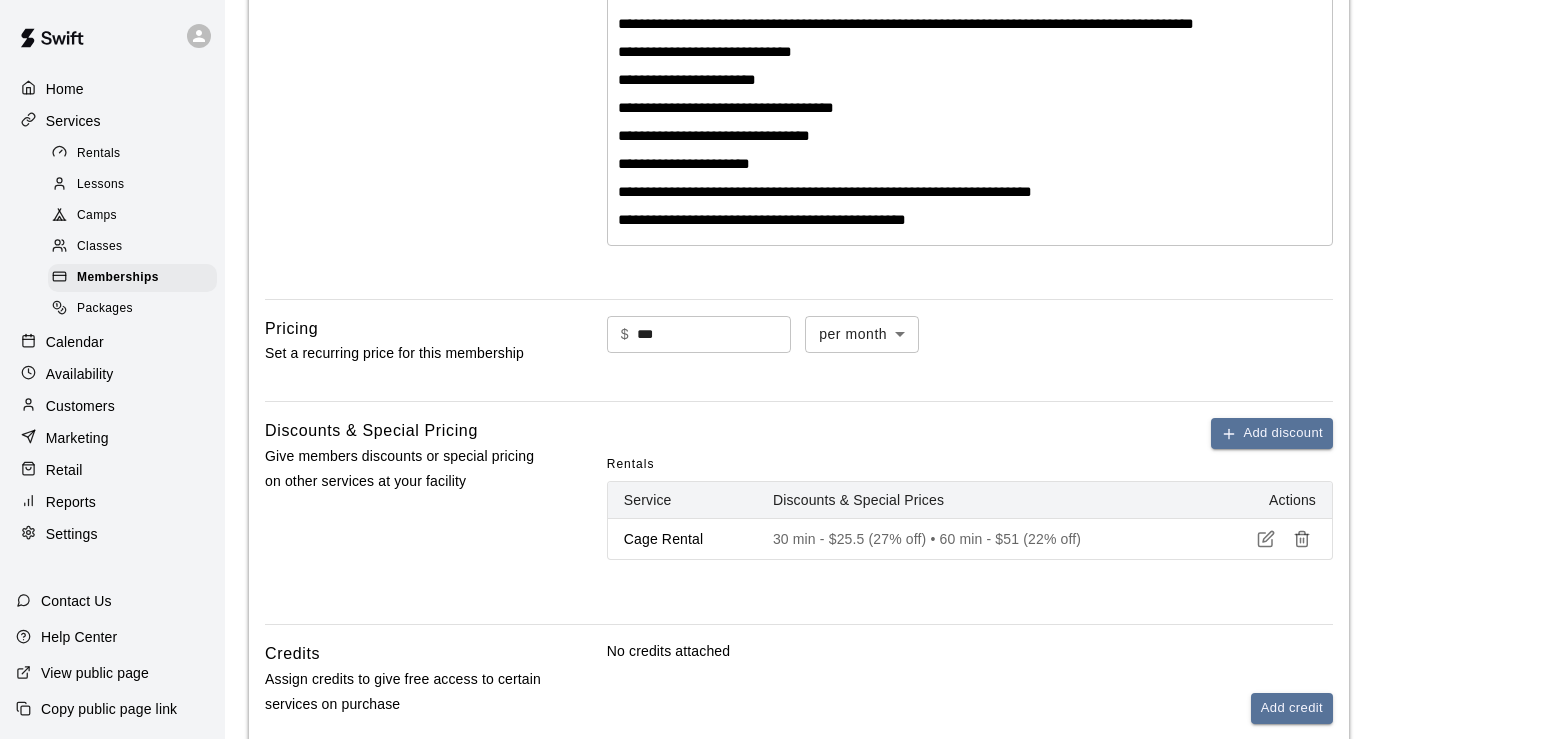 type 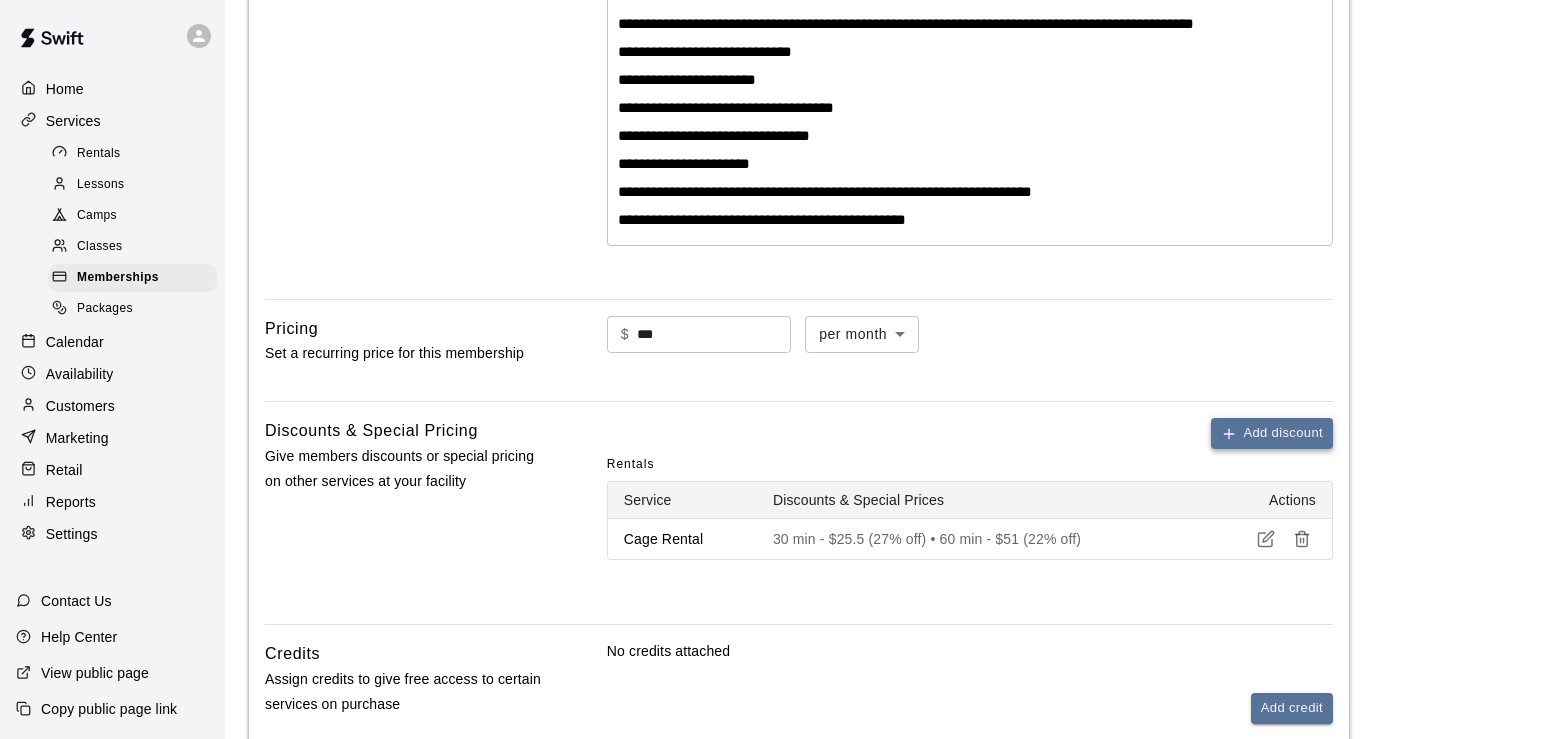 click on "Add discount" at bounding box center (1272, 433) 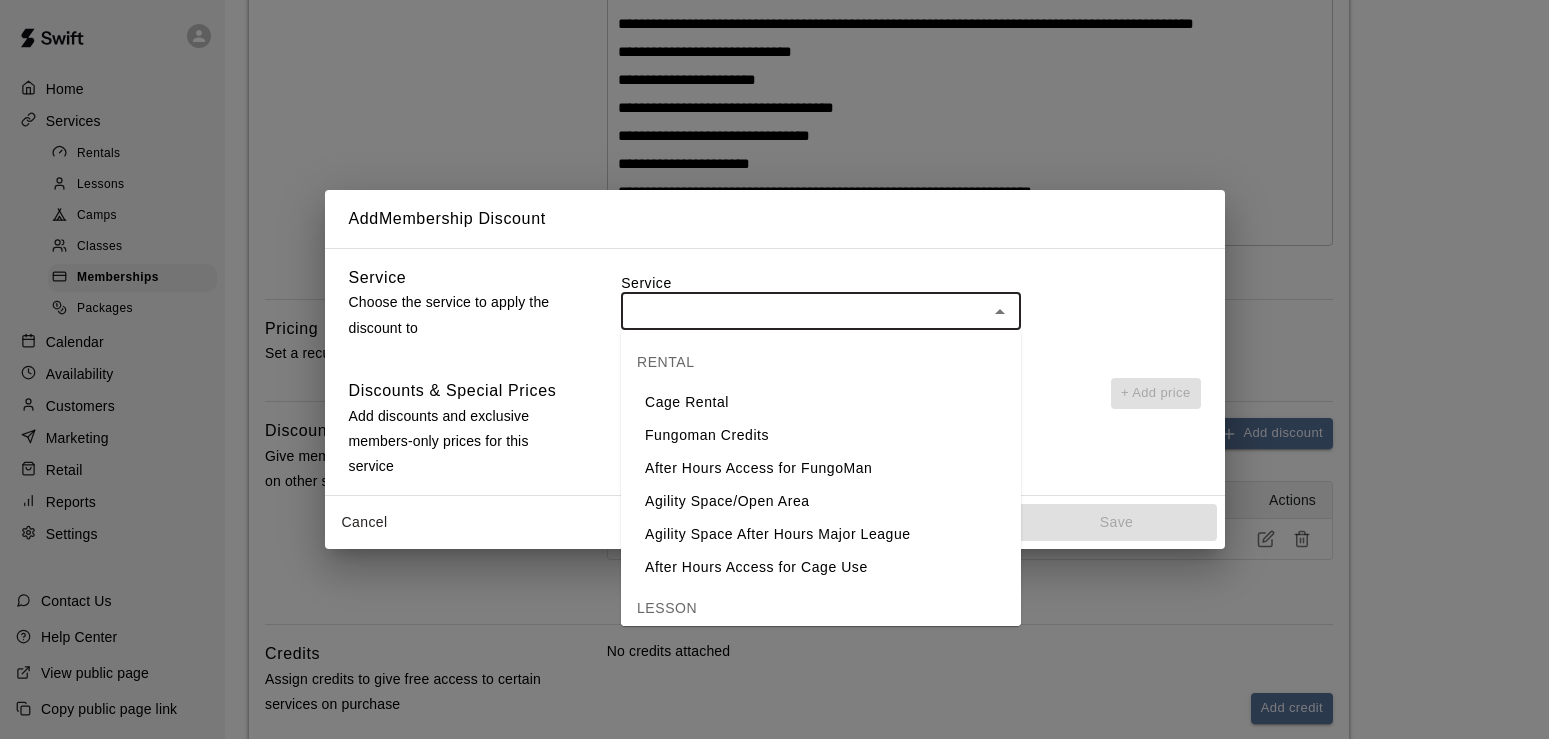 click at bounding box center [804, 311] 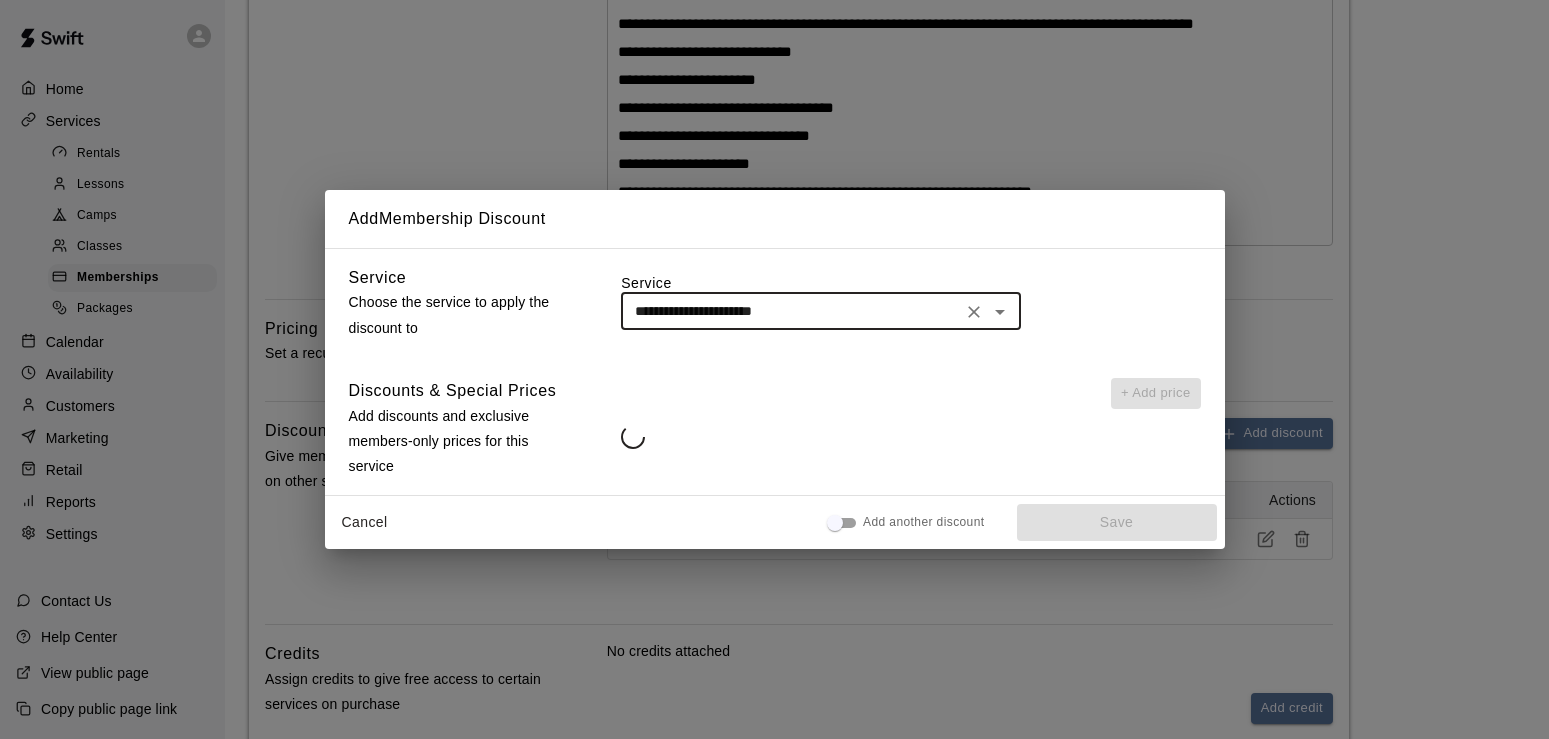 type on "**********" 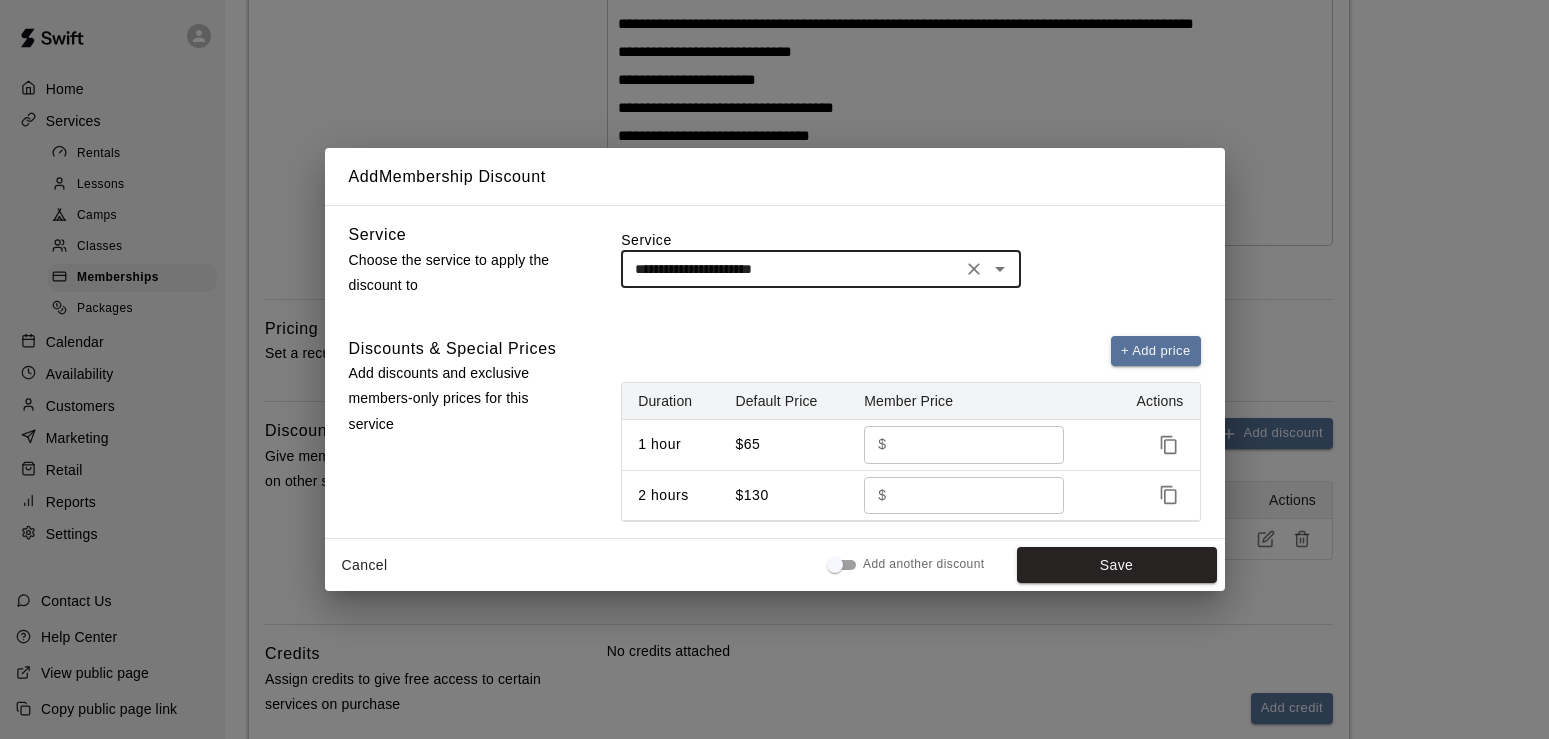 click on "**" at bounding box center (969, 444) 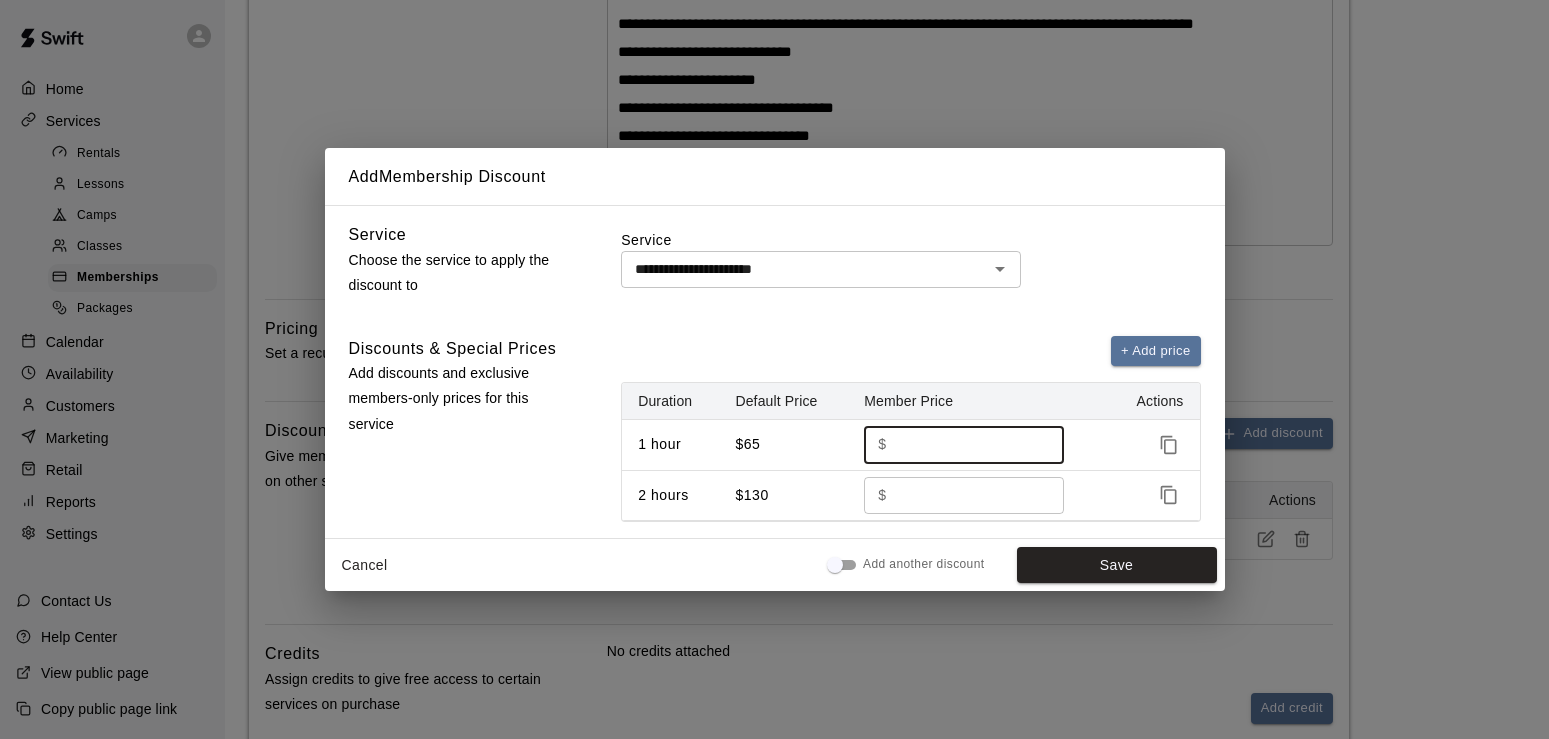 type on "*" 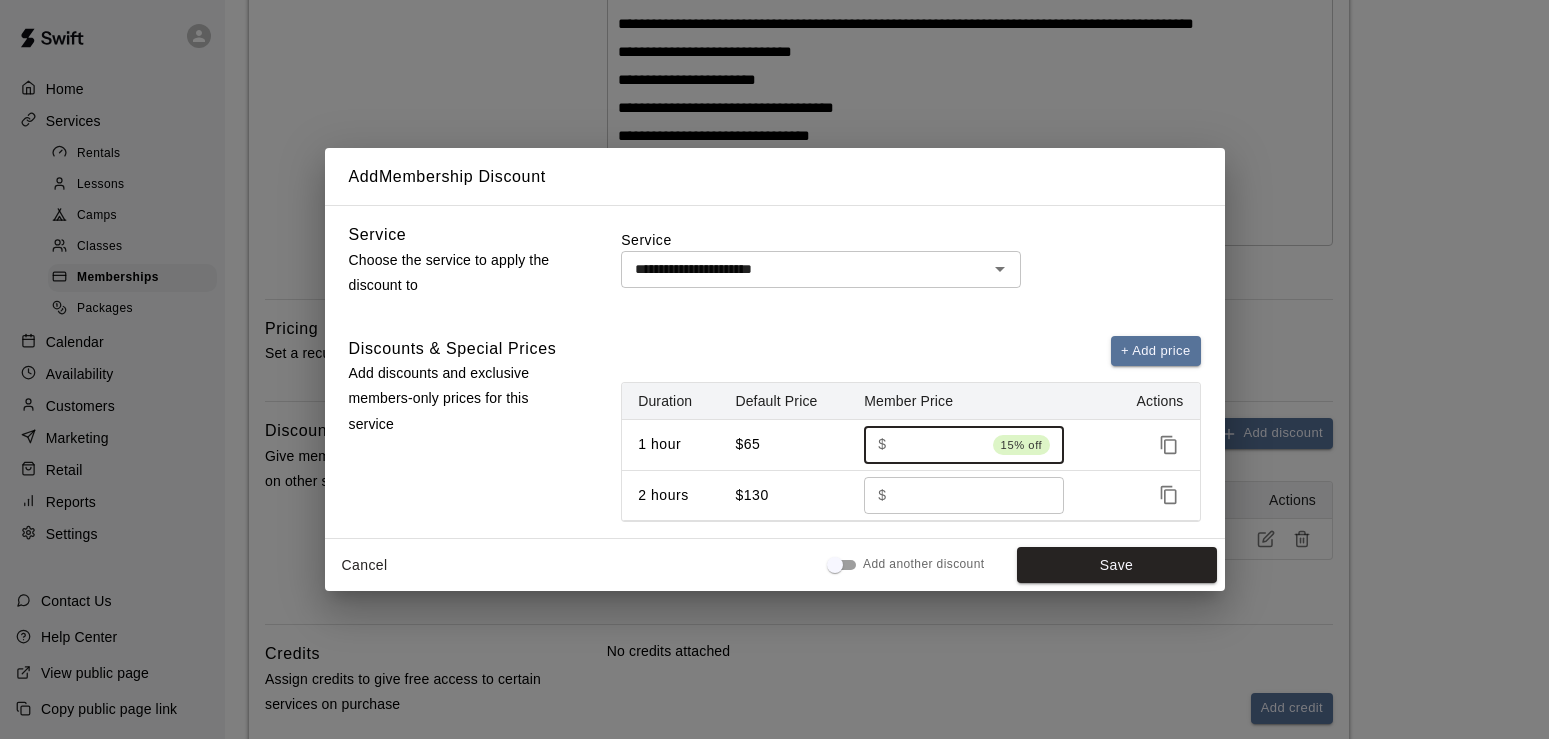 type on "*****" 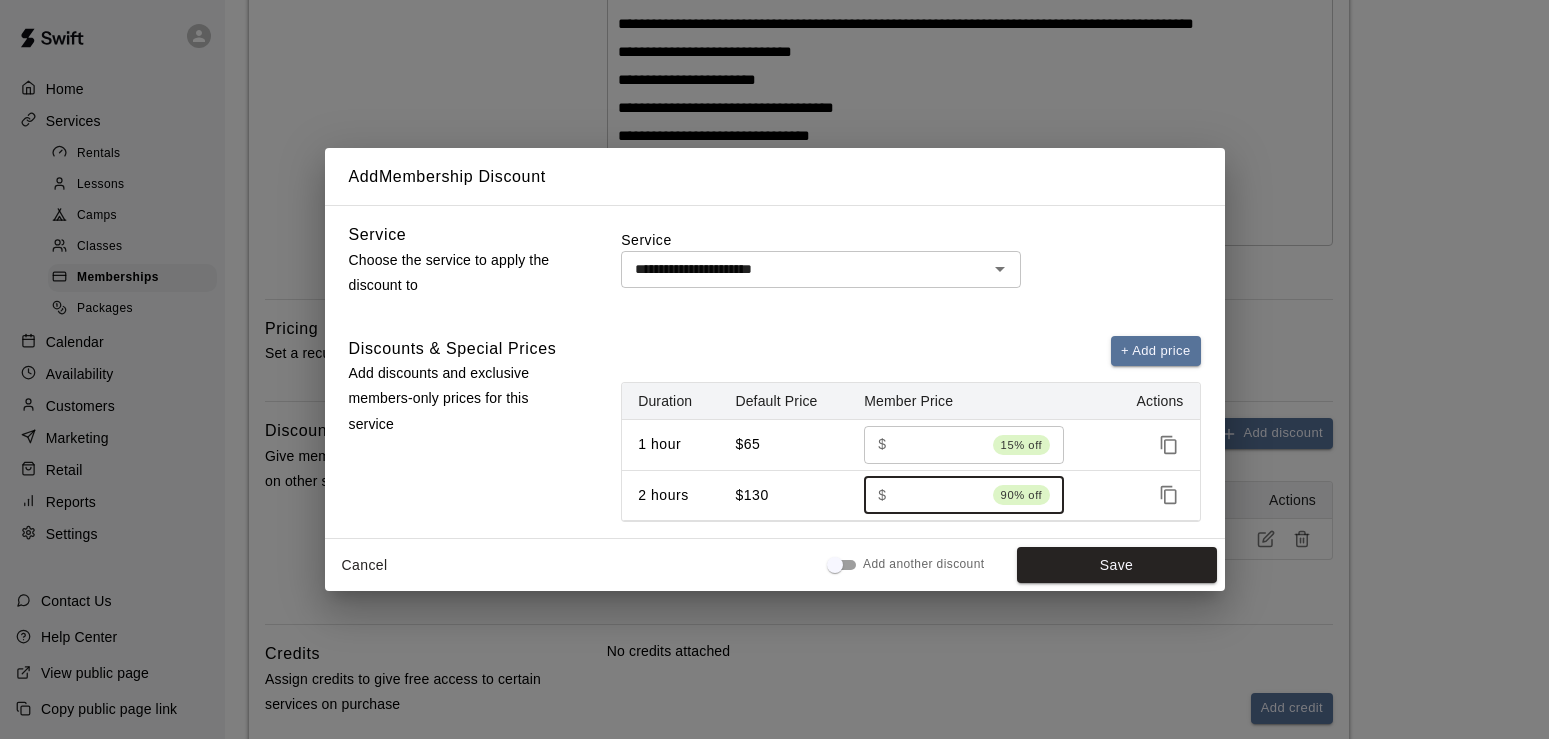 type on "*" 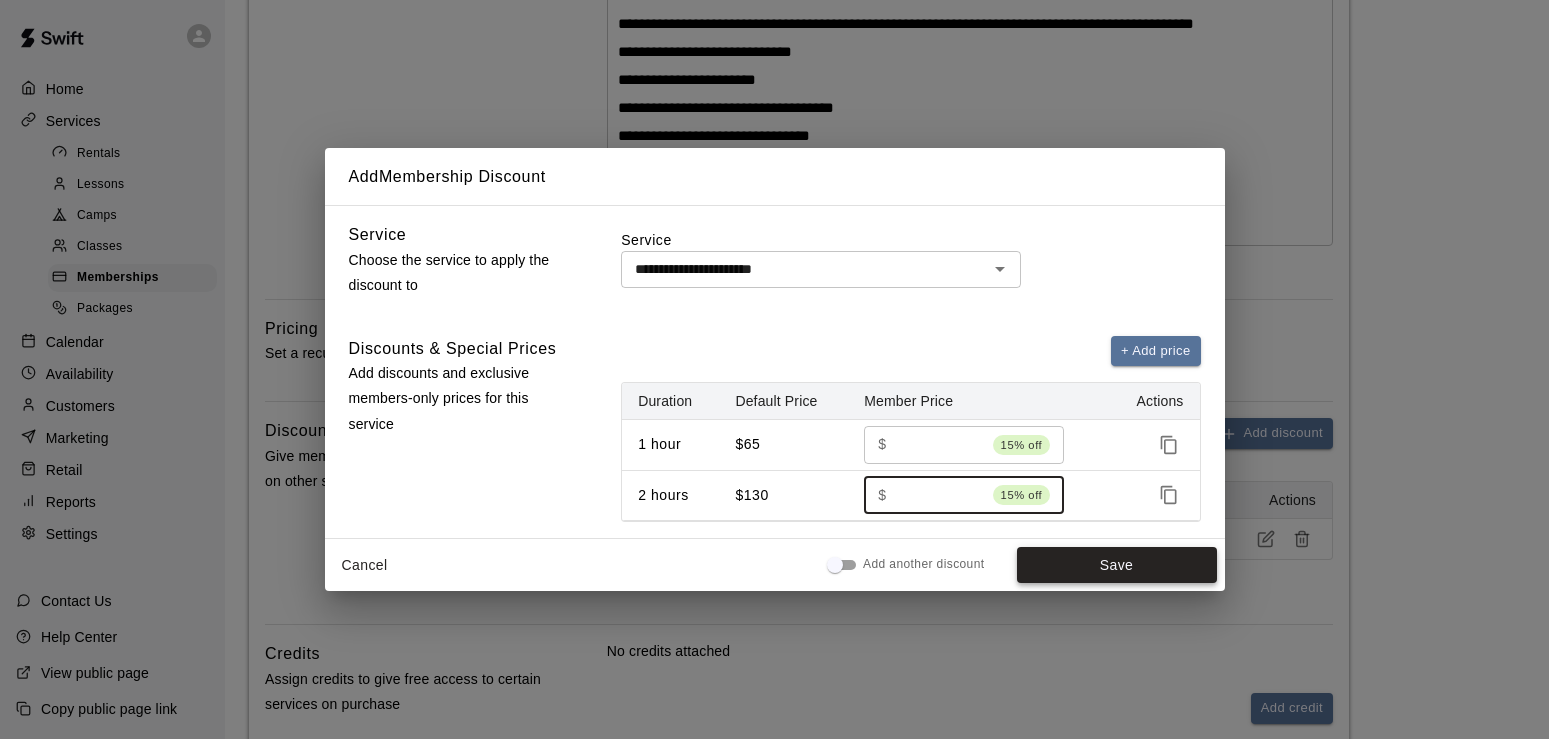 type on "******" 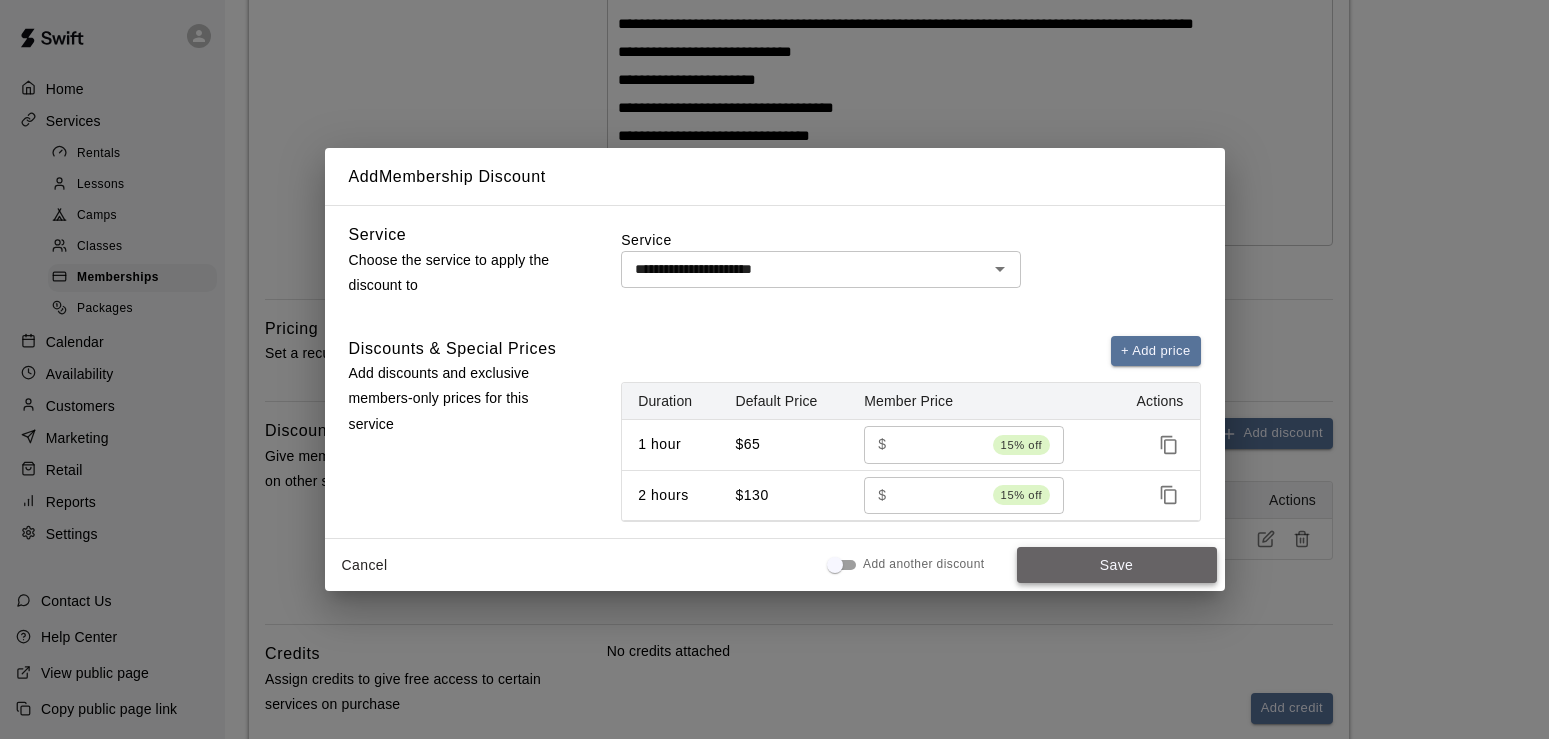 click on "Save" at bounding box center [1117, 565] 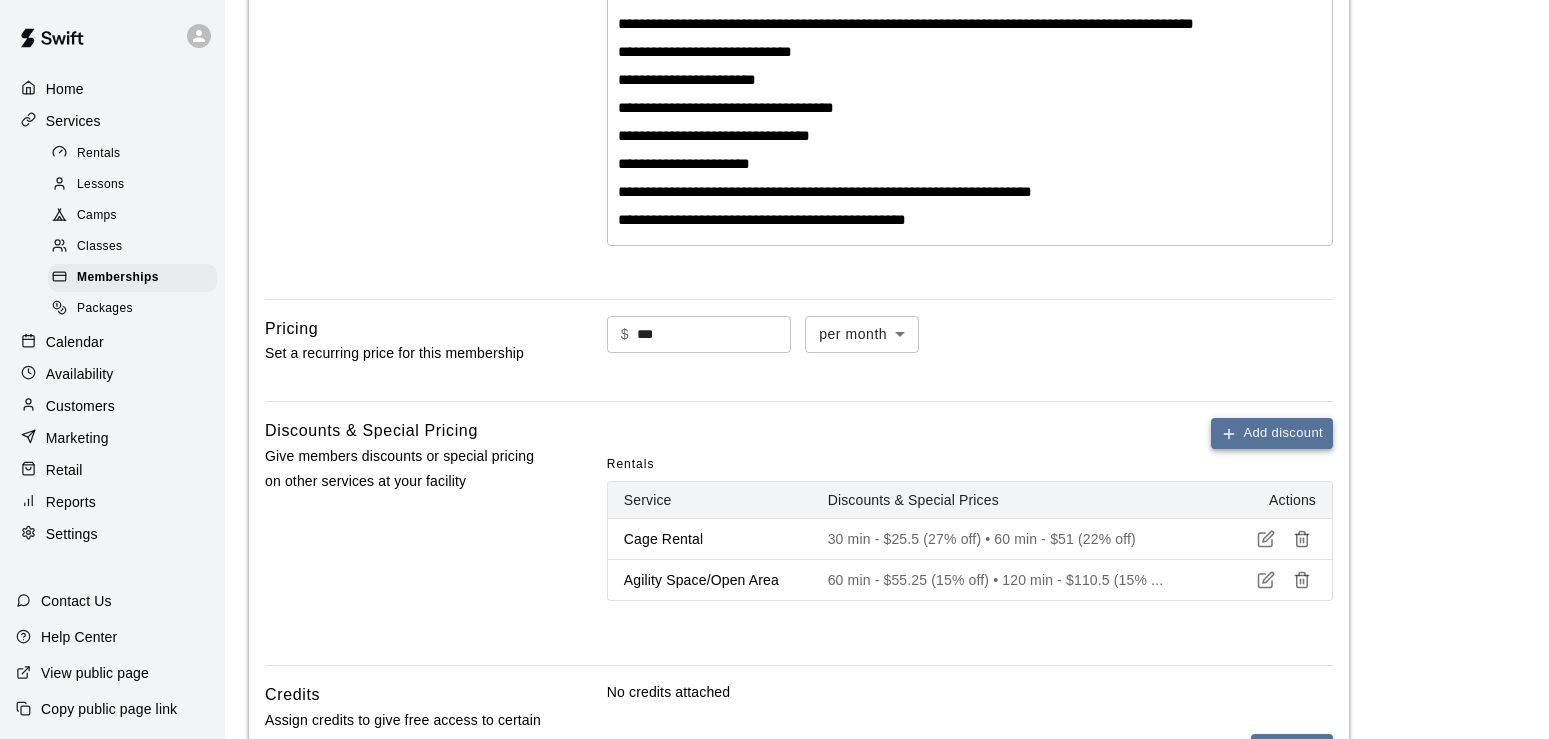 click on "Add discount" at bounding box center [1272, 433] 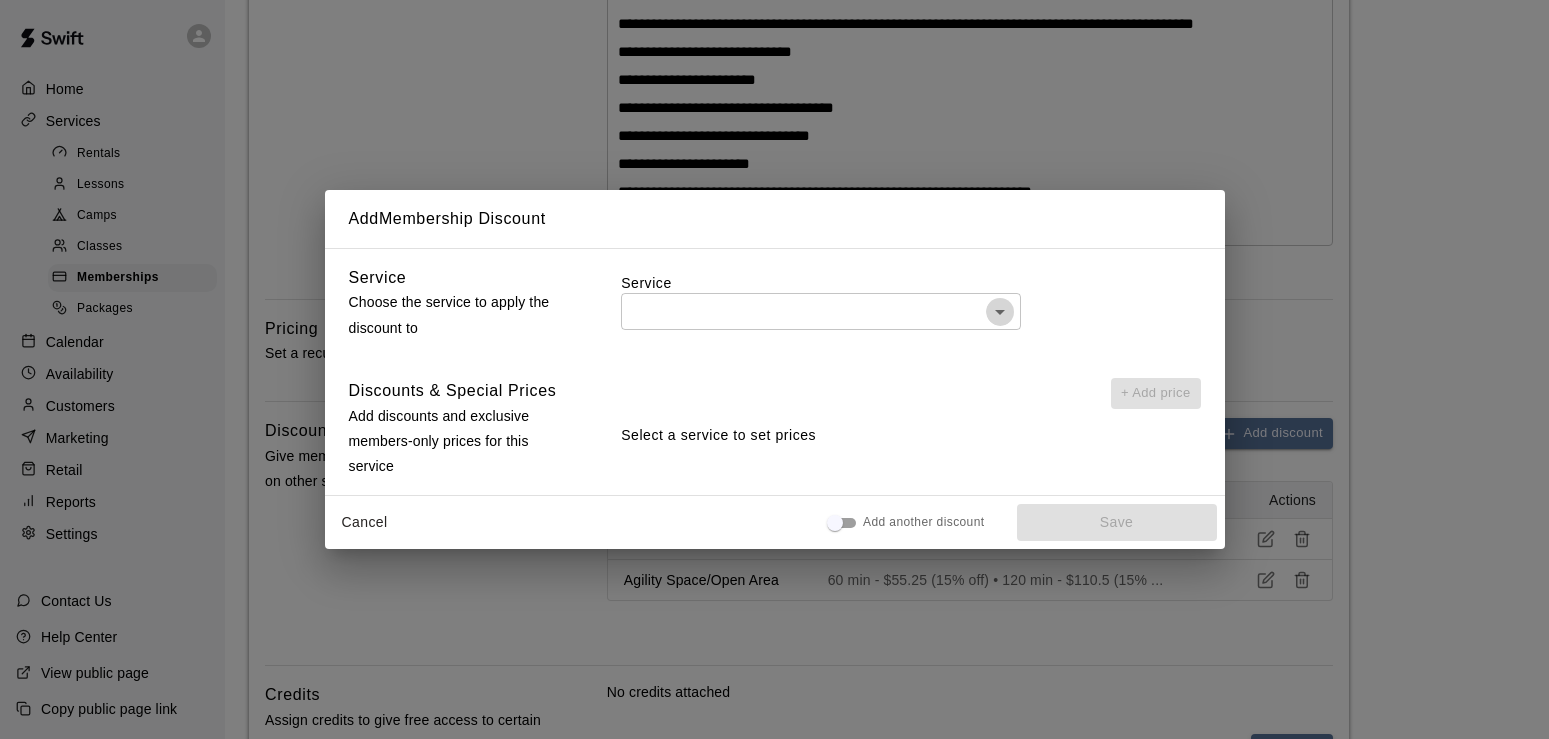 click 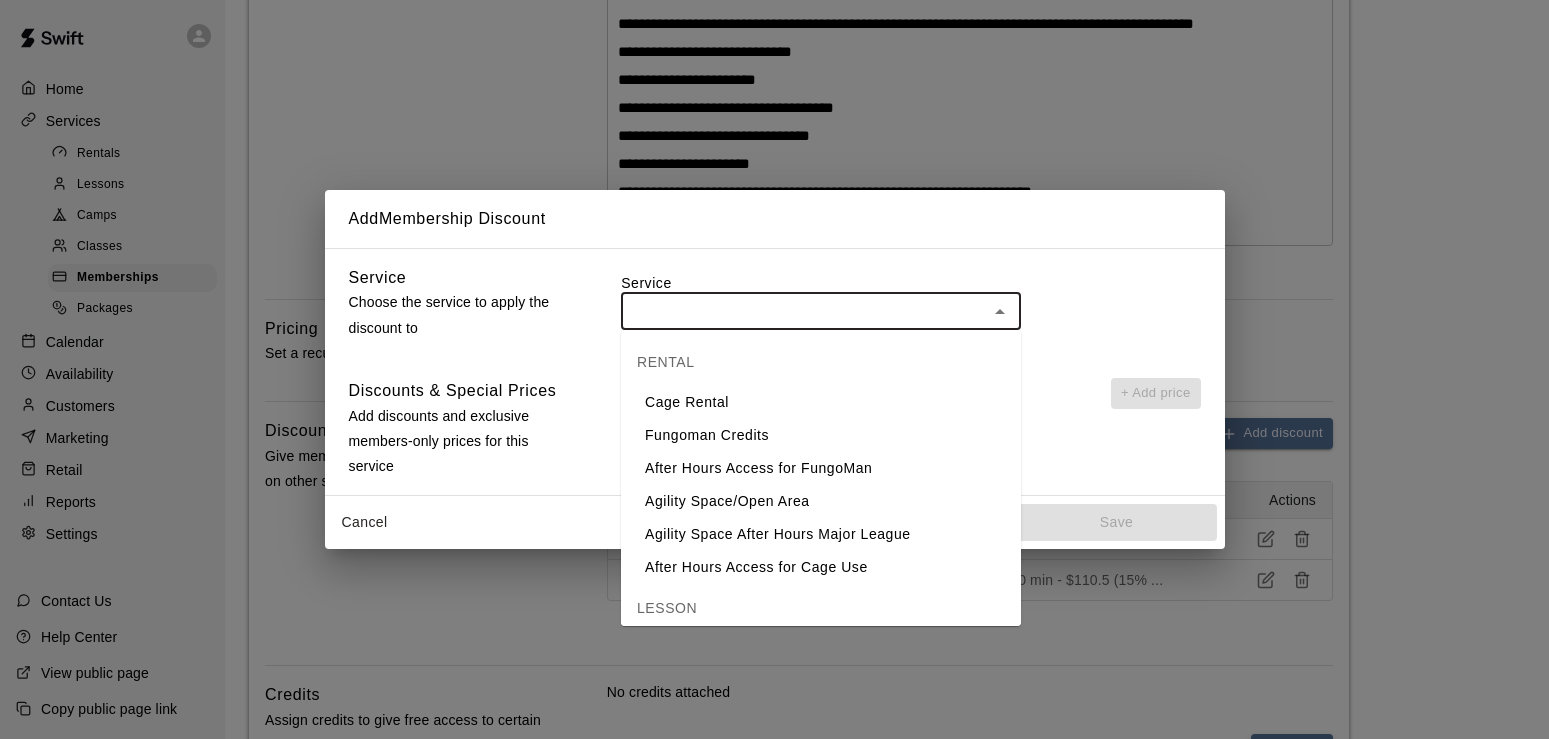 click on "After Hours Access for FungoMan" at bounding box center (821, 468) 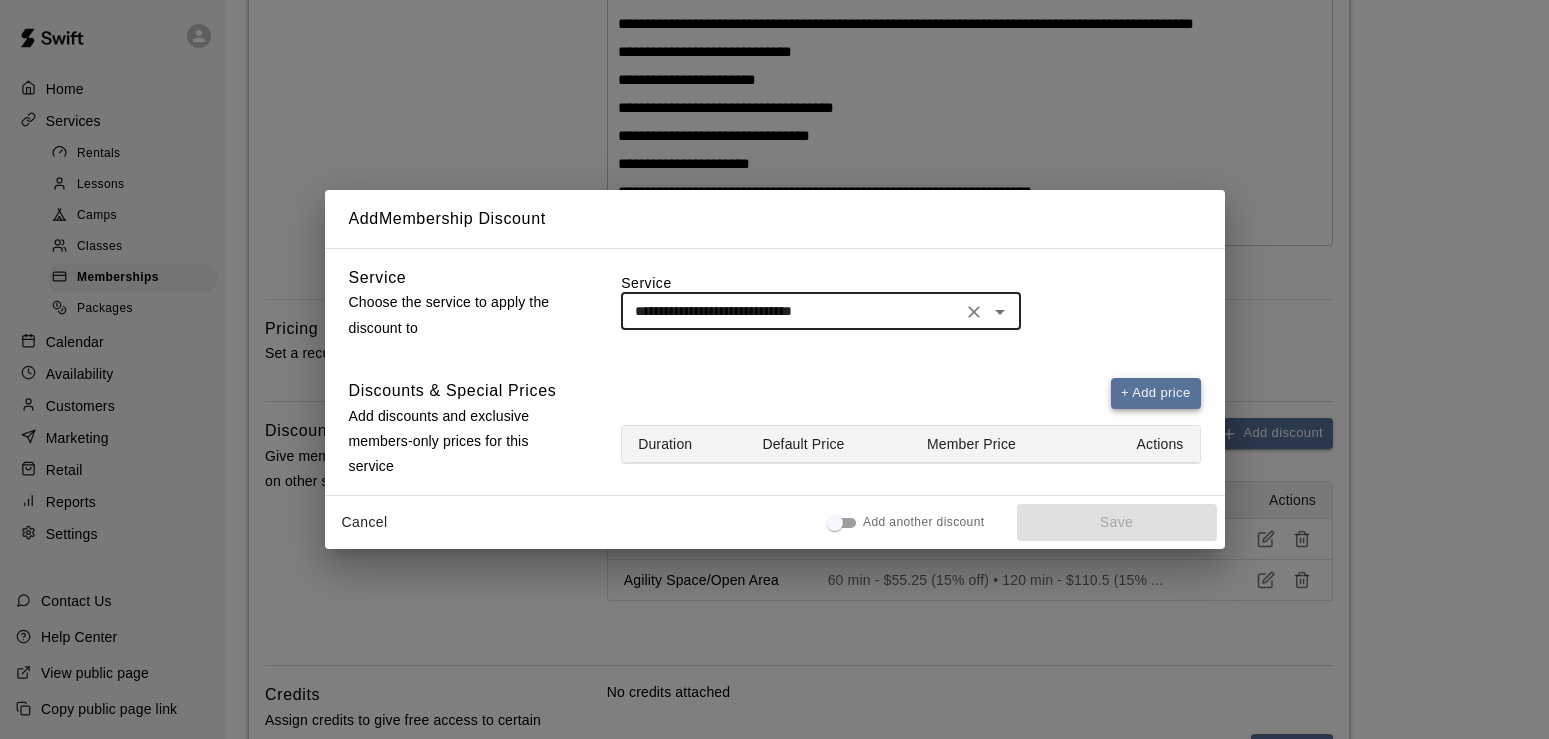 click on "+ Add price" at bounding box center (1156, 393) 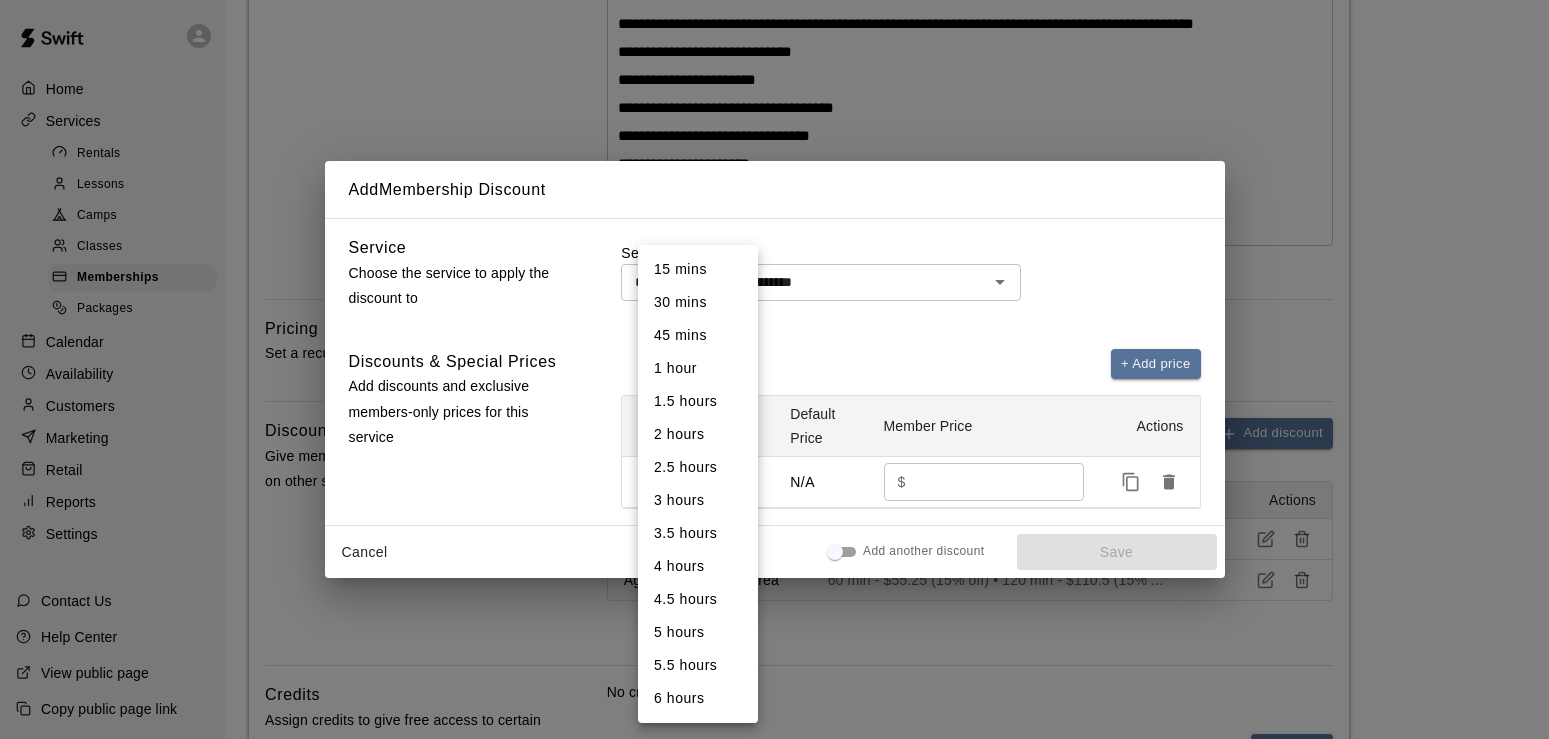 click on "**********" at bounding box center [774, 246] 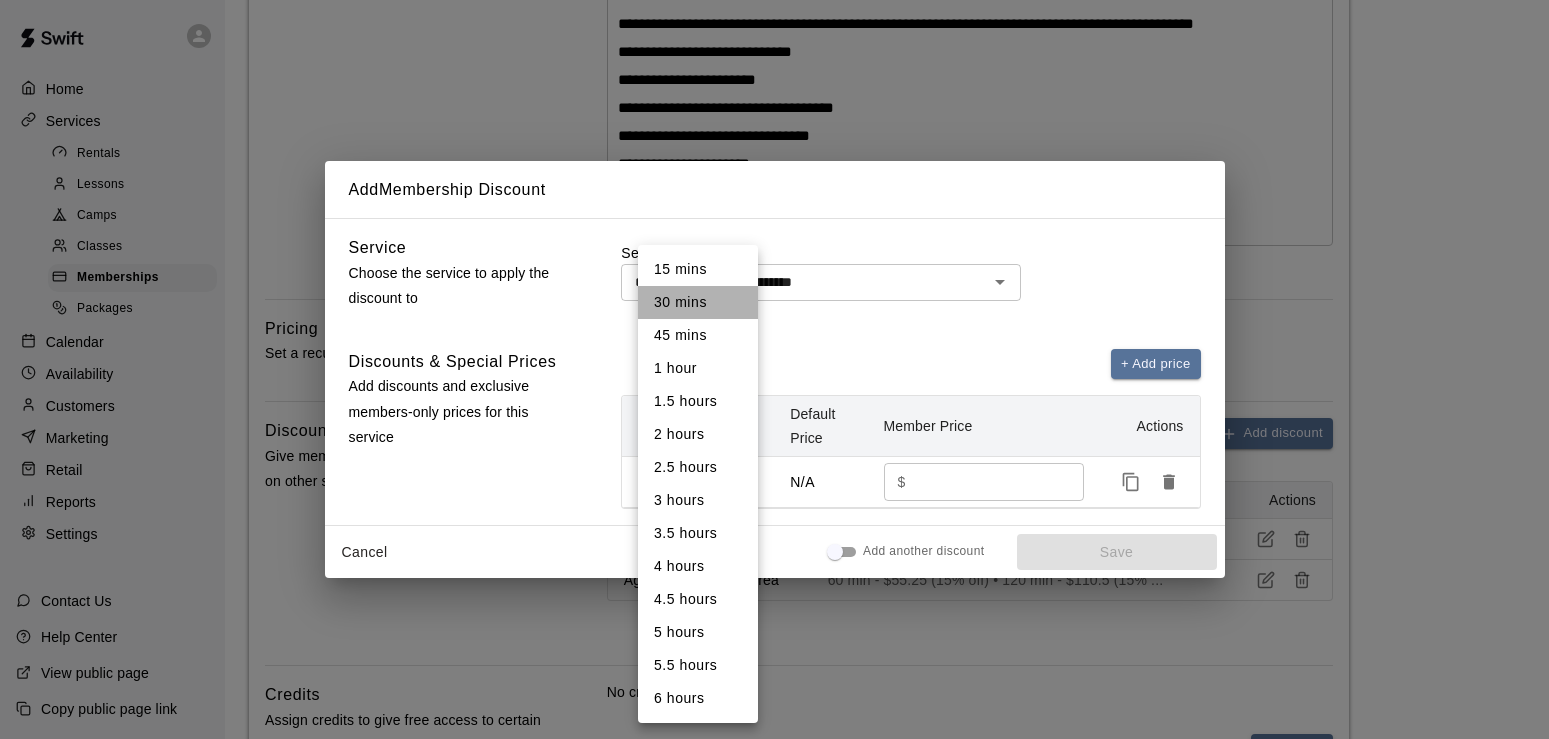click on "30 mins" at bounding box center (698, 302) 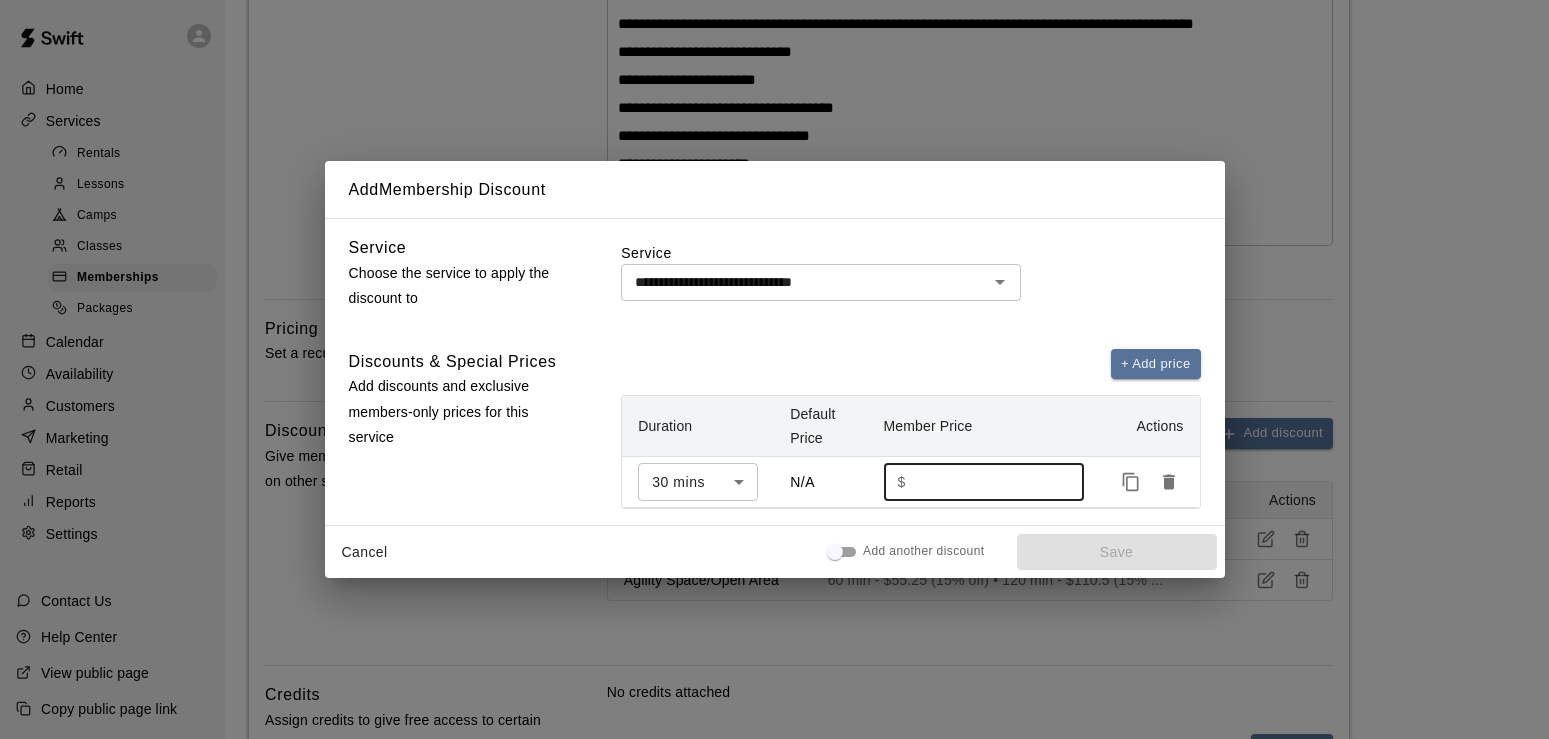 click at bounding box center [988, 481] 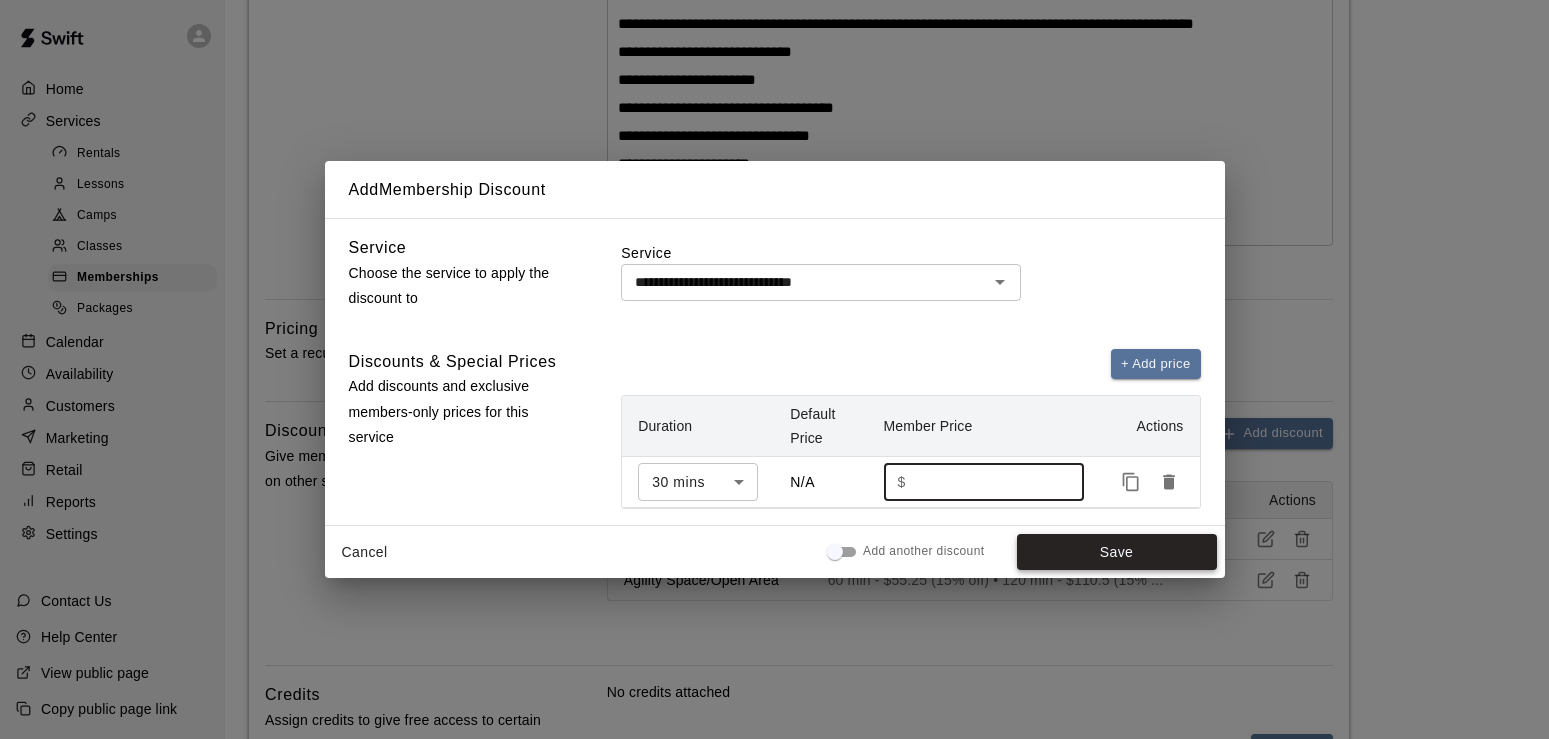 type on "*" 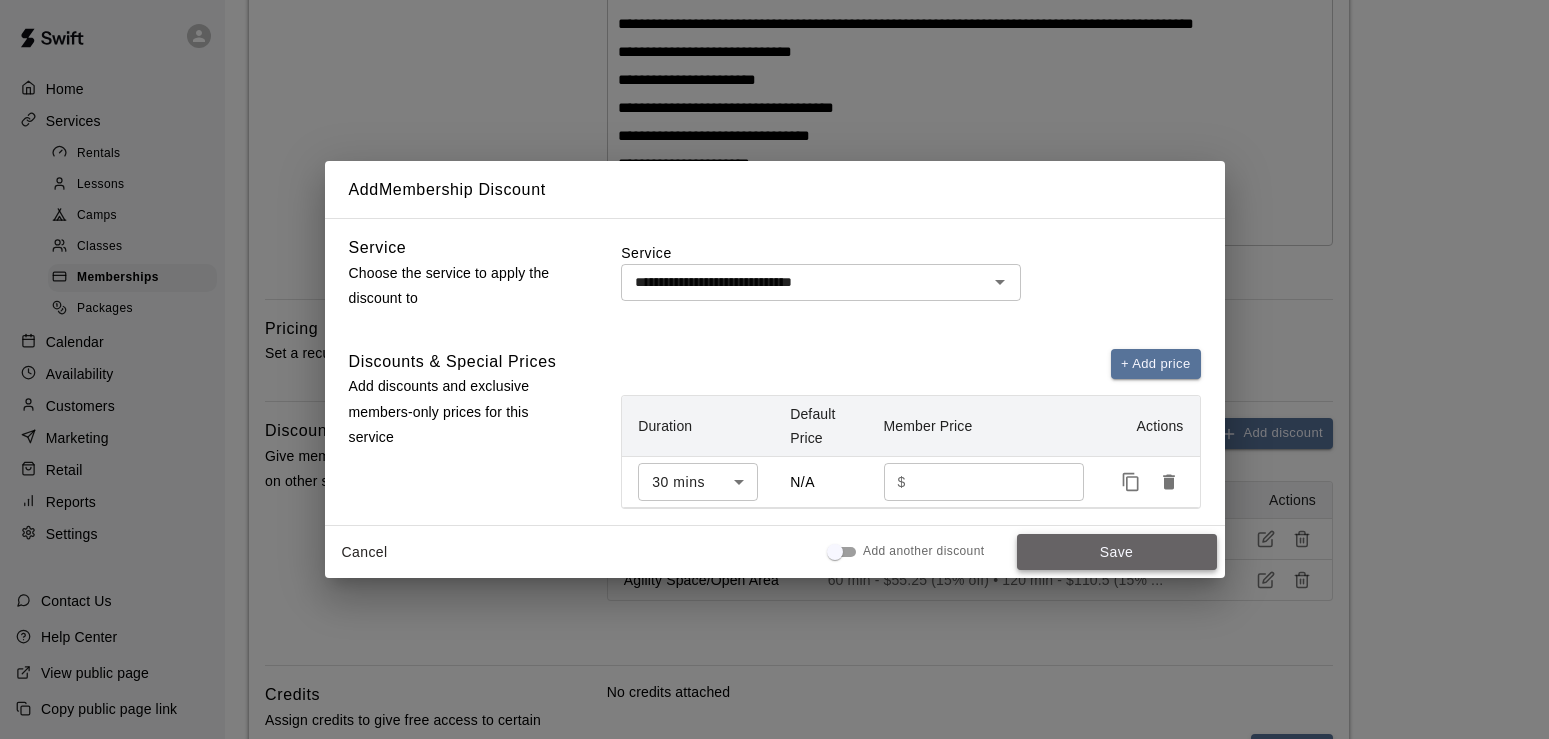 click on "Save" at bounding box center [1117, 552] 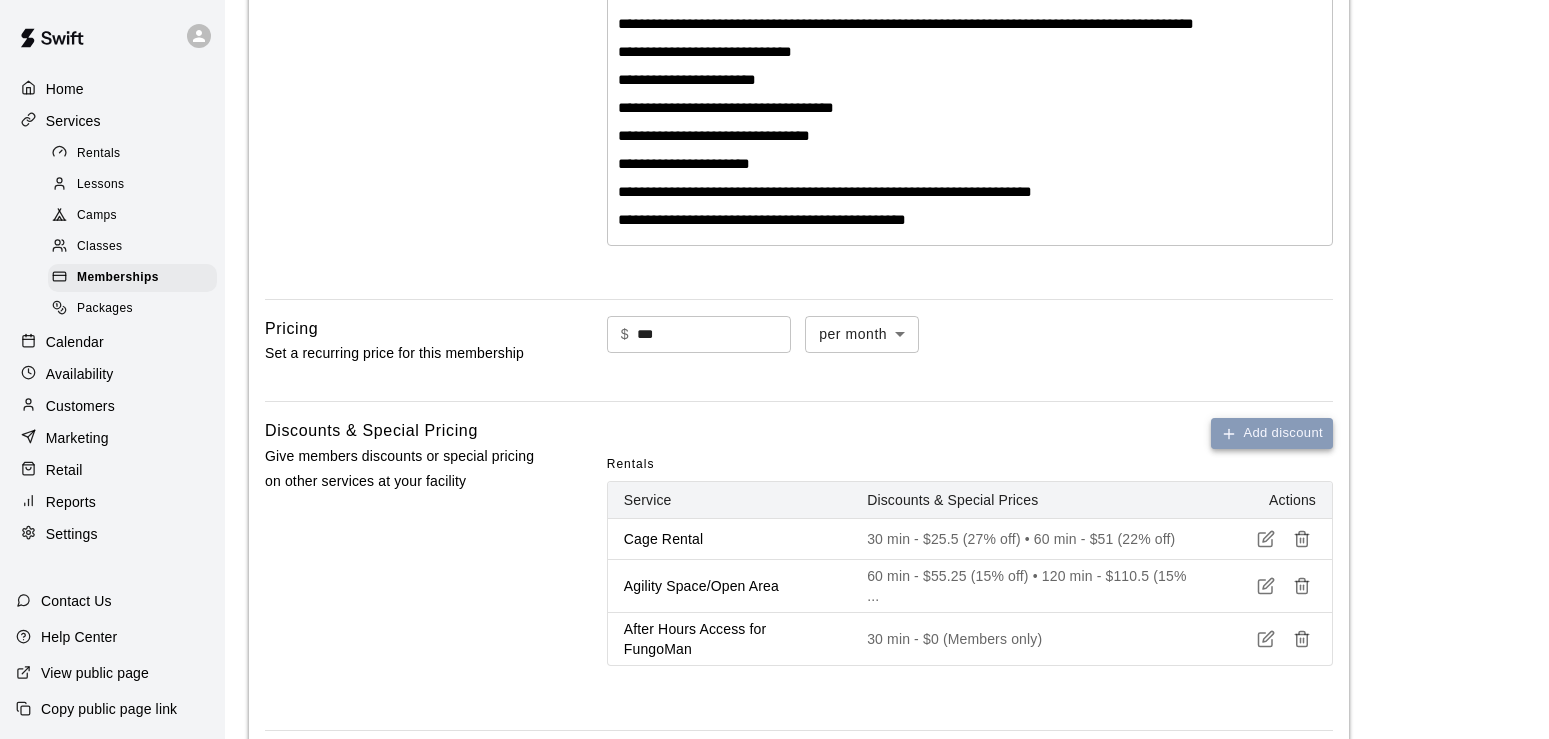 click on "Add discount" at bounding box center [1272, 433] 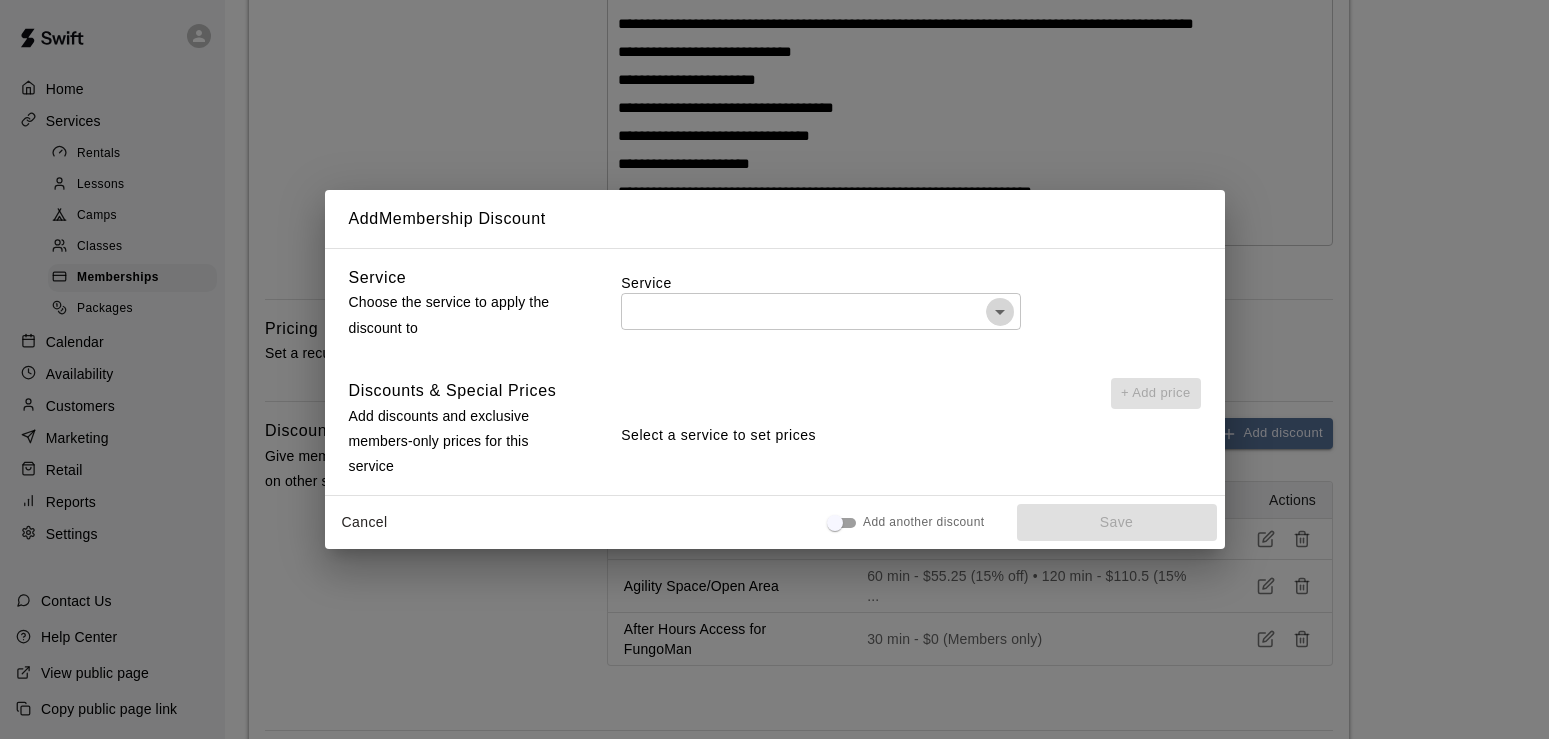 click 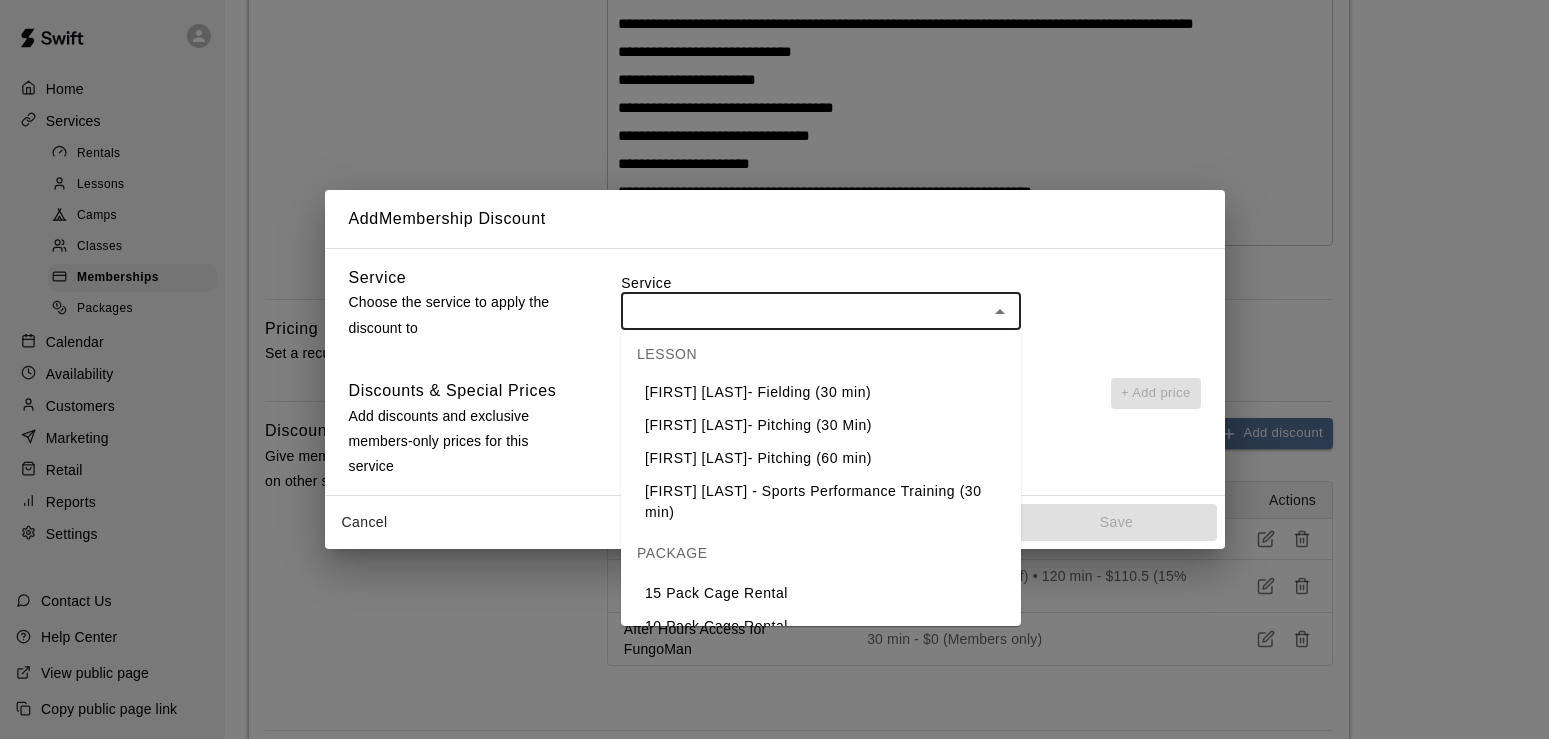 scroll, scrollTop: 1019, scrollLeft: 0, axis: vertical 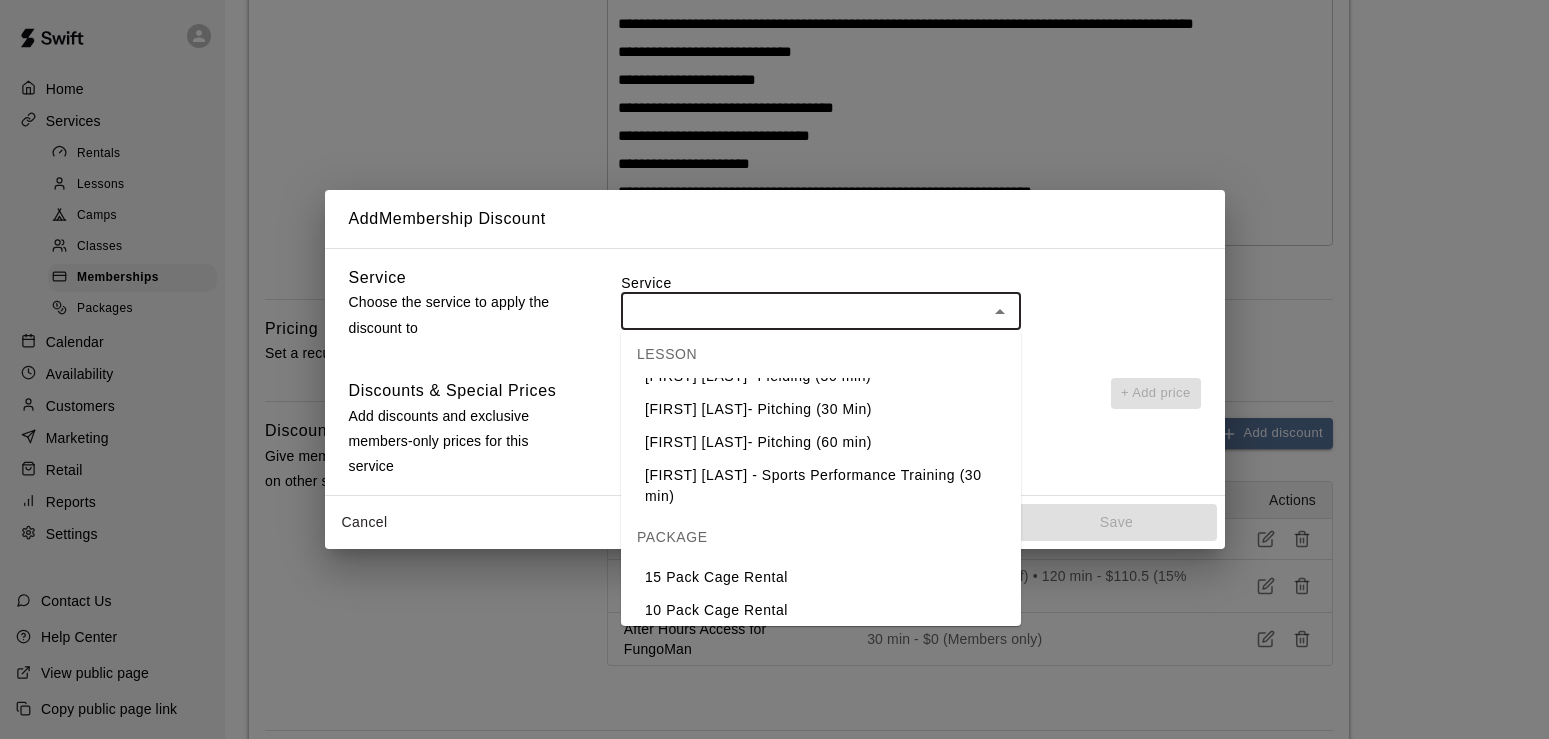 click on "5 Pack Cage Rental" at bounding box center [821, 643] 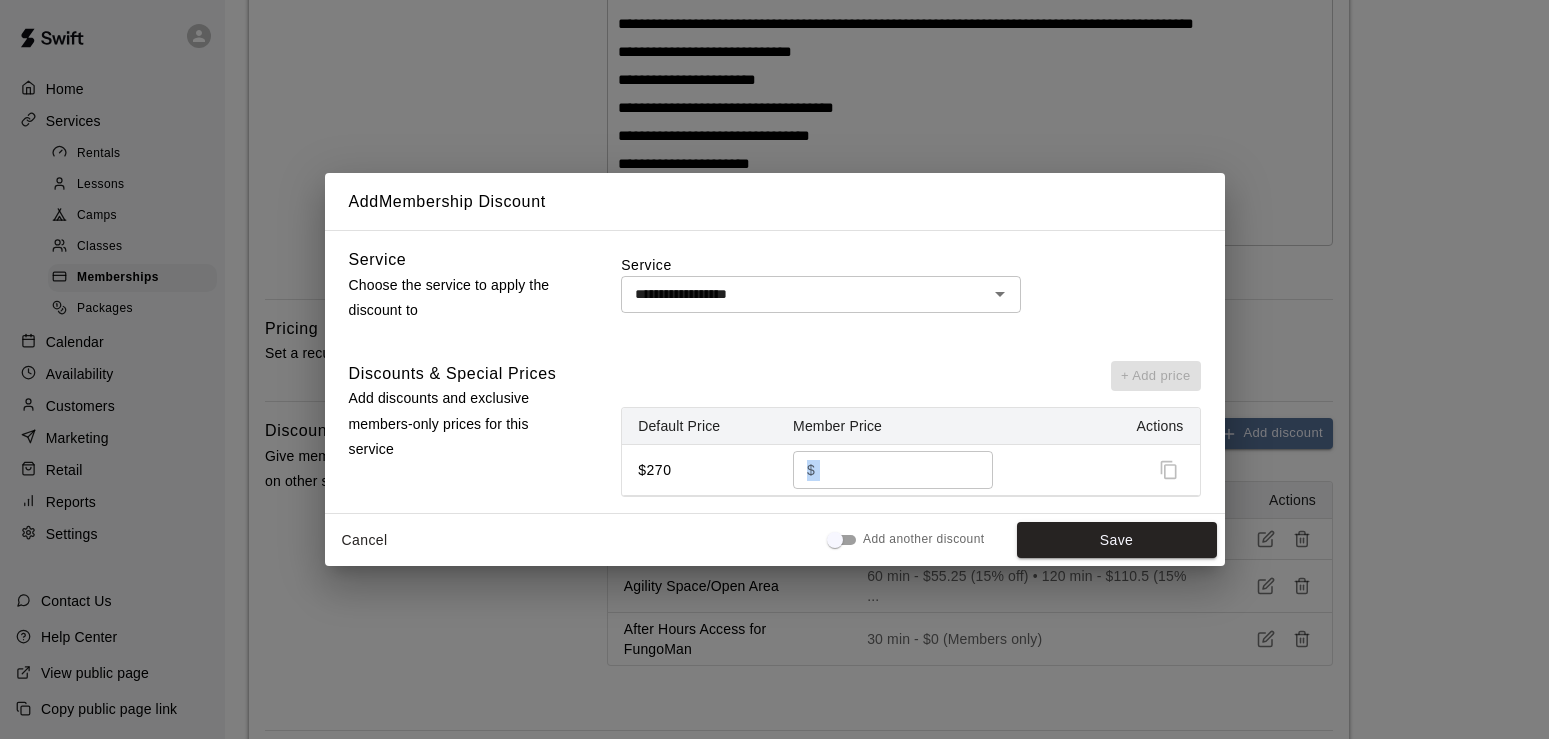 drag, startPoint x: 706, startPoint y: 603, endPoint x: 870, endPoint y: 462, distance: 216.2799 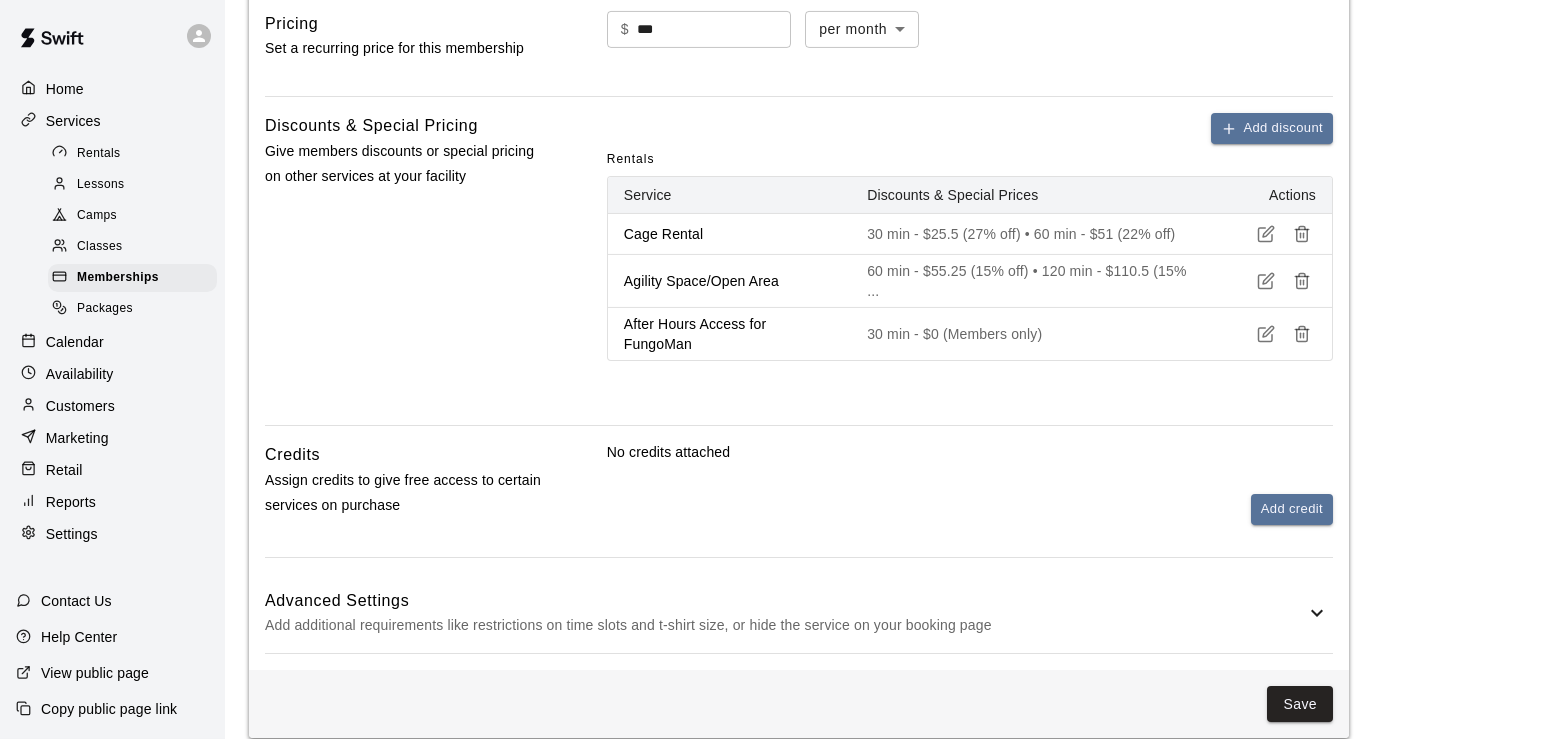 scroll, scrollTop: 869, scrollLeft: 0, axis: vertical 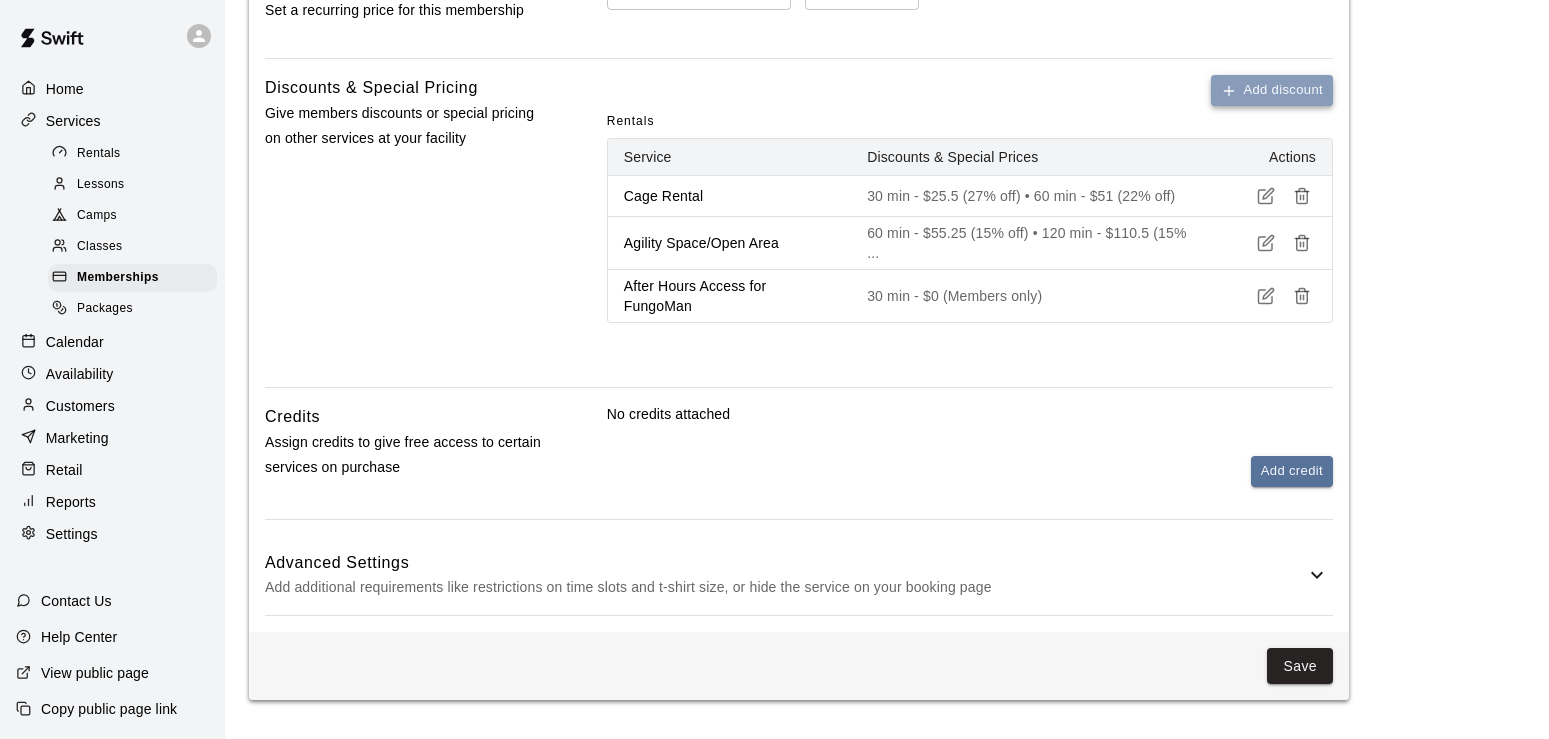 click on "Add discount" at bounding box center (1272, 90) 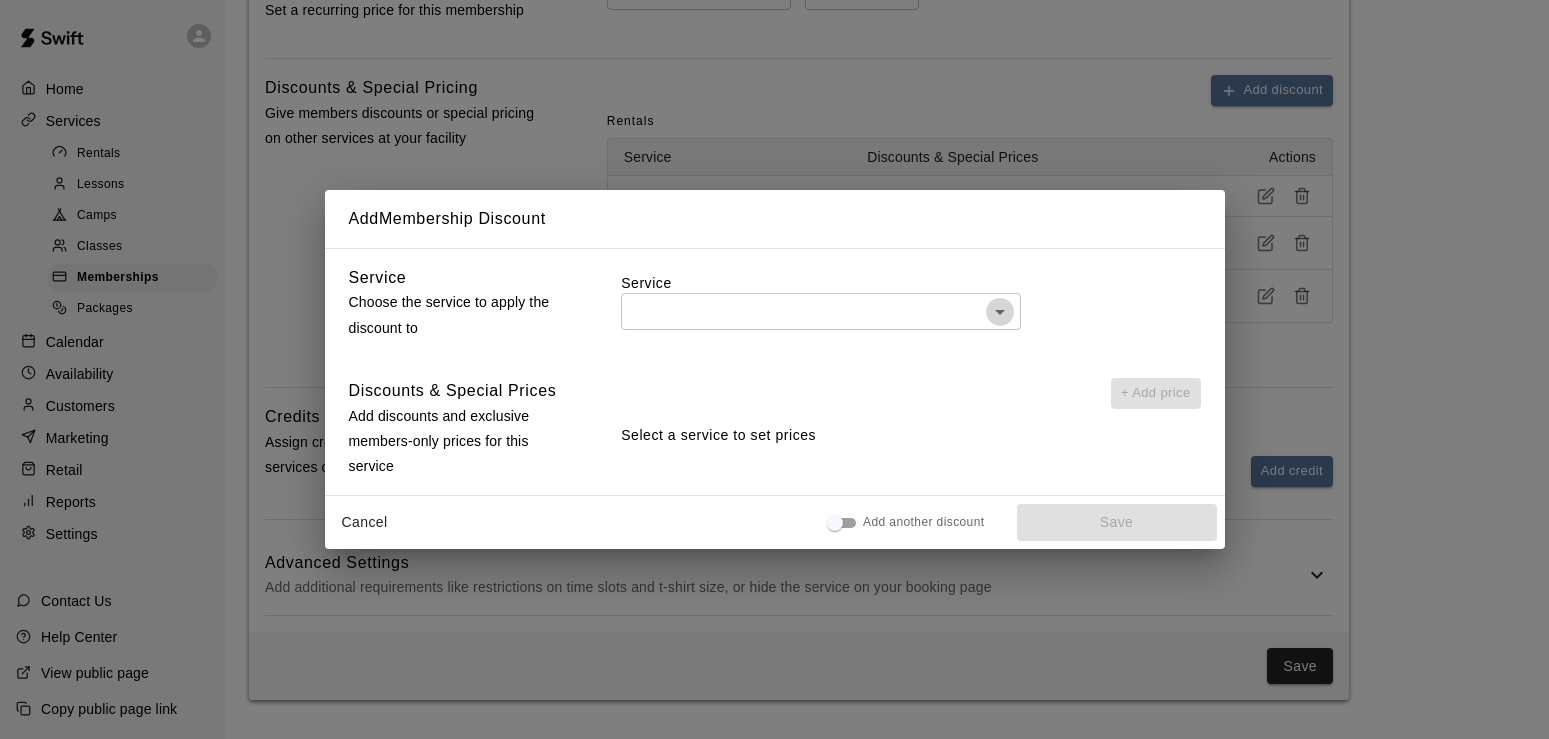 click 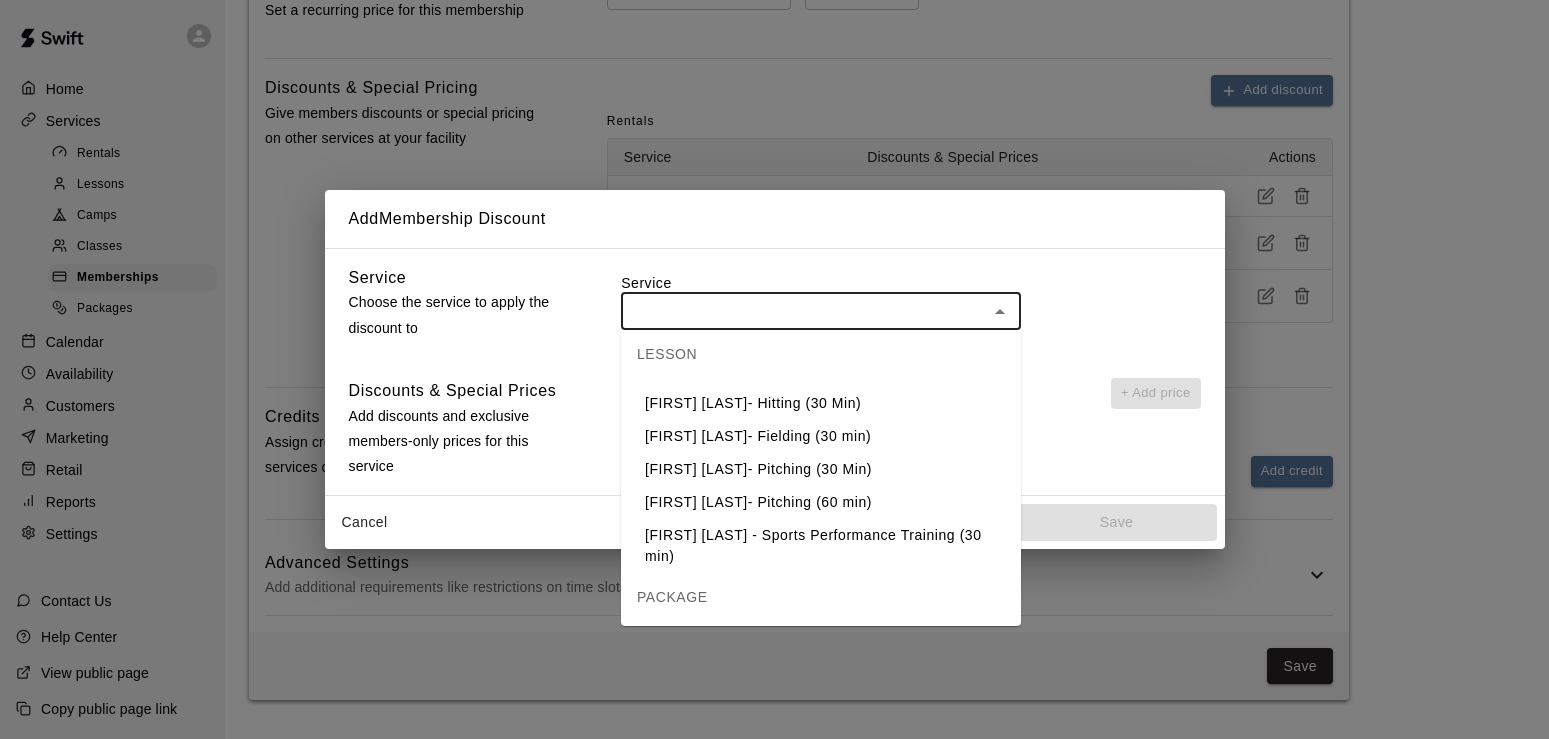 scroll, scrollTop: 1019, scrollLeft: 0, axis: vertical 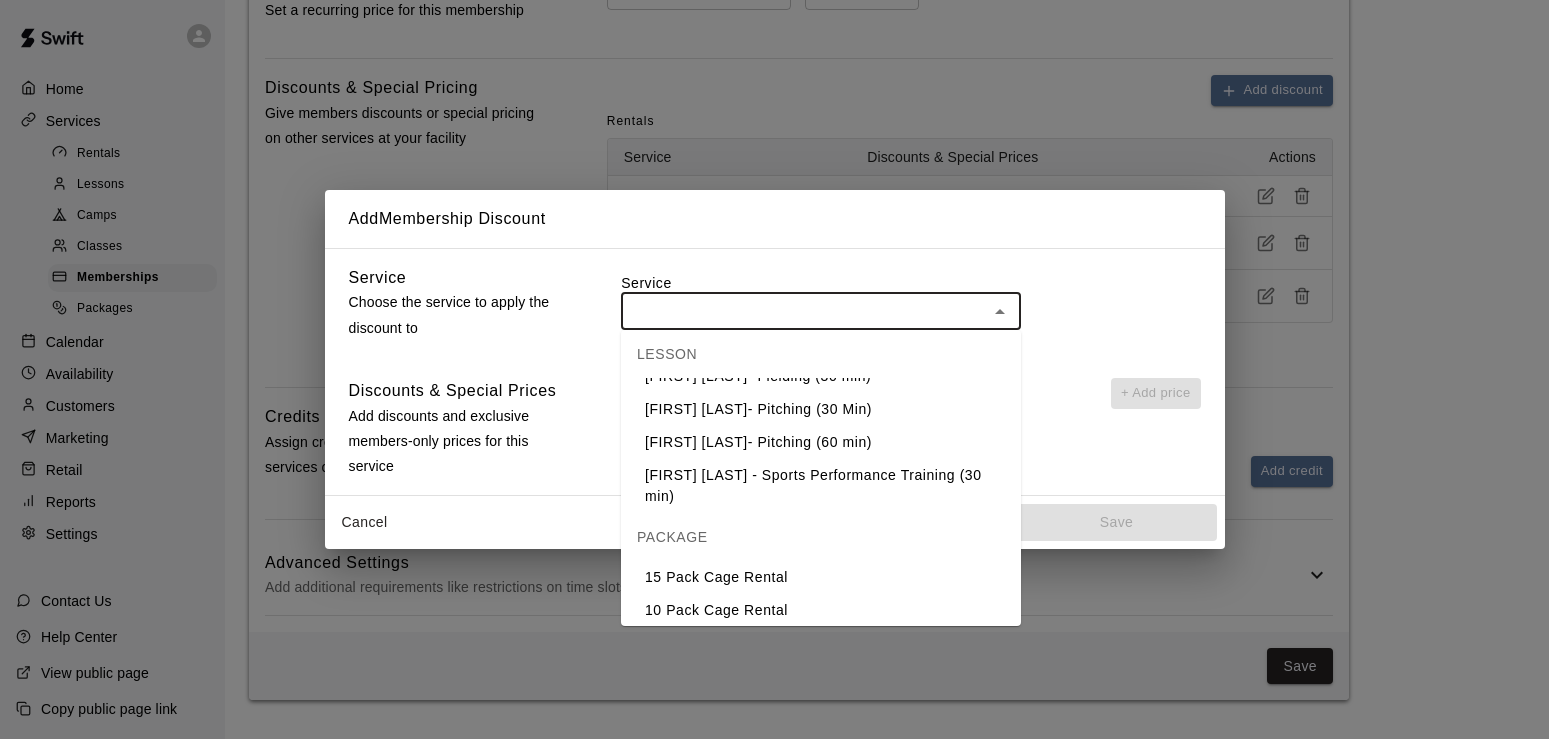click on "5 Pack Cage Rental" at bounding box center [821, 643] 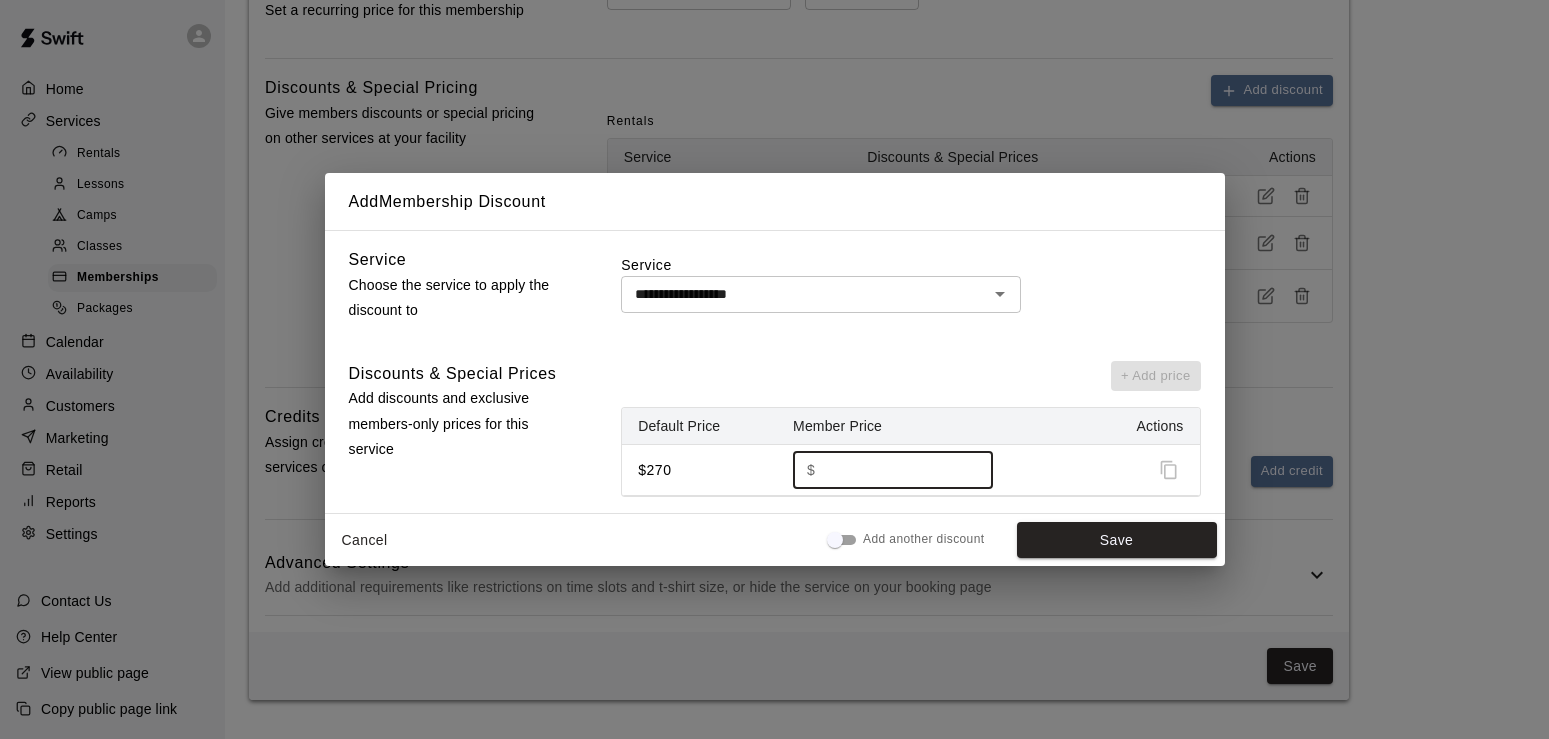 click on "***" at bounding box center [897, 469] 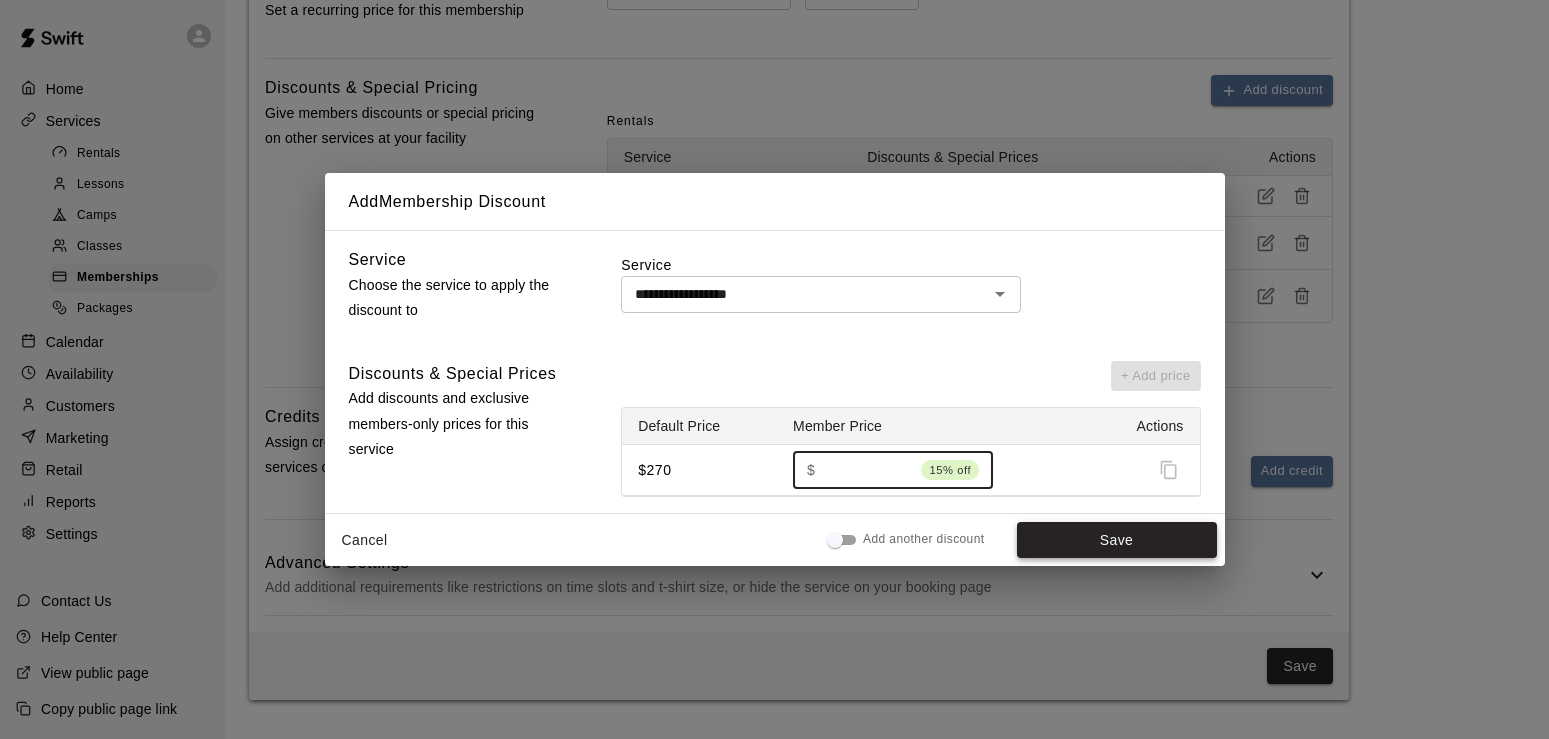 type on "******" 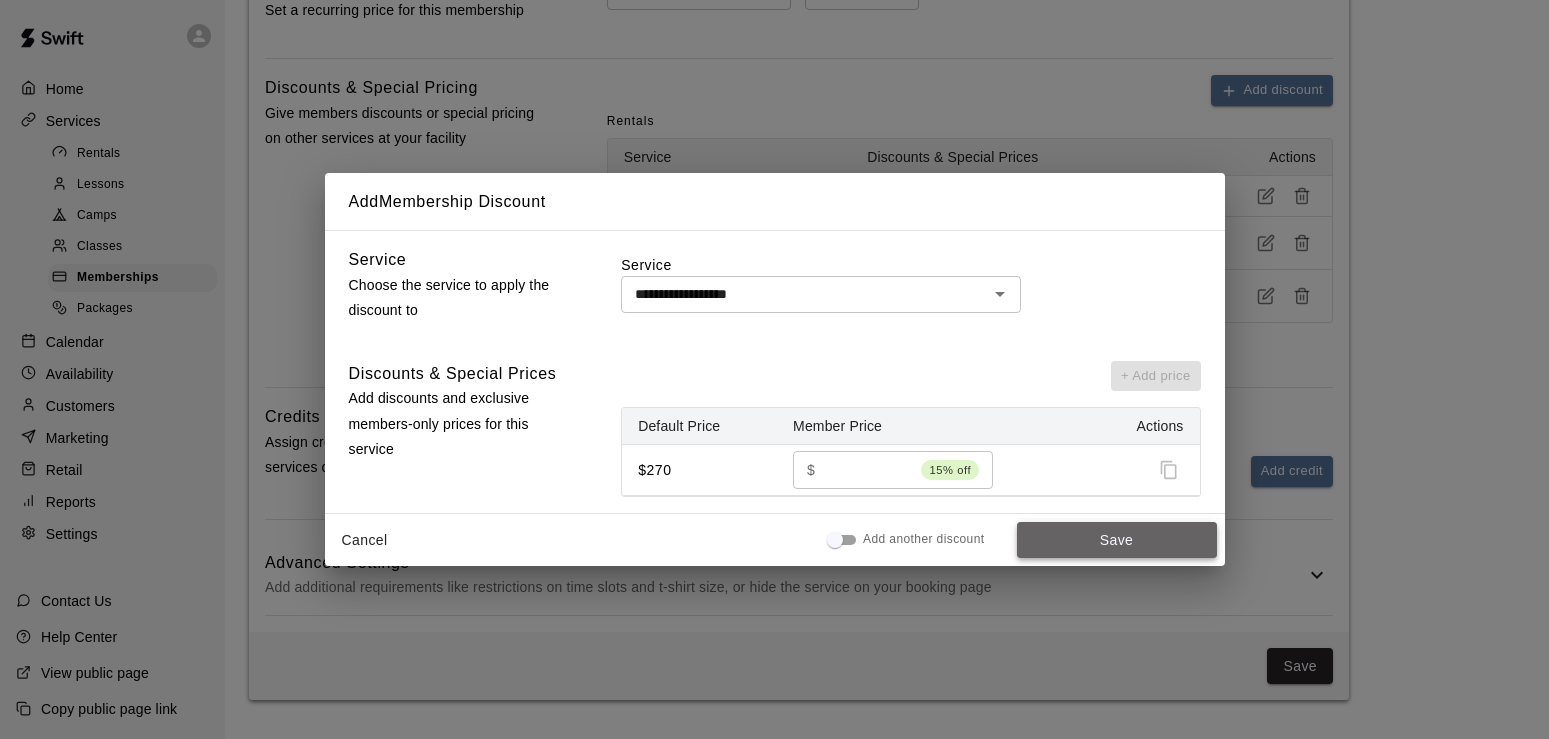 click on "Save" at bounding box center (1117, 540) 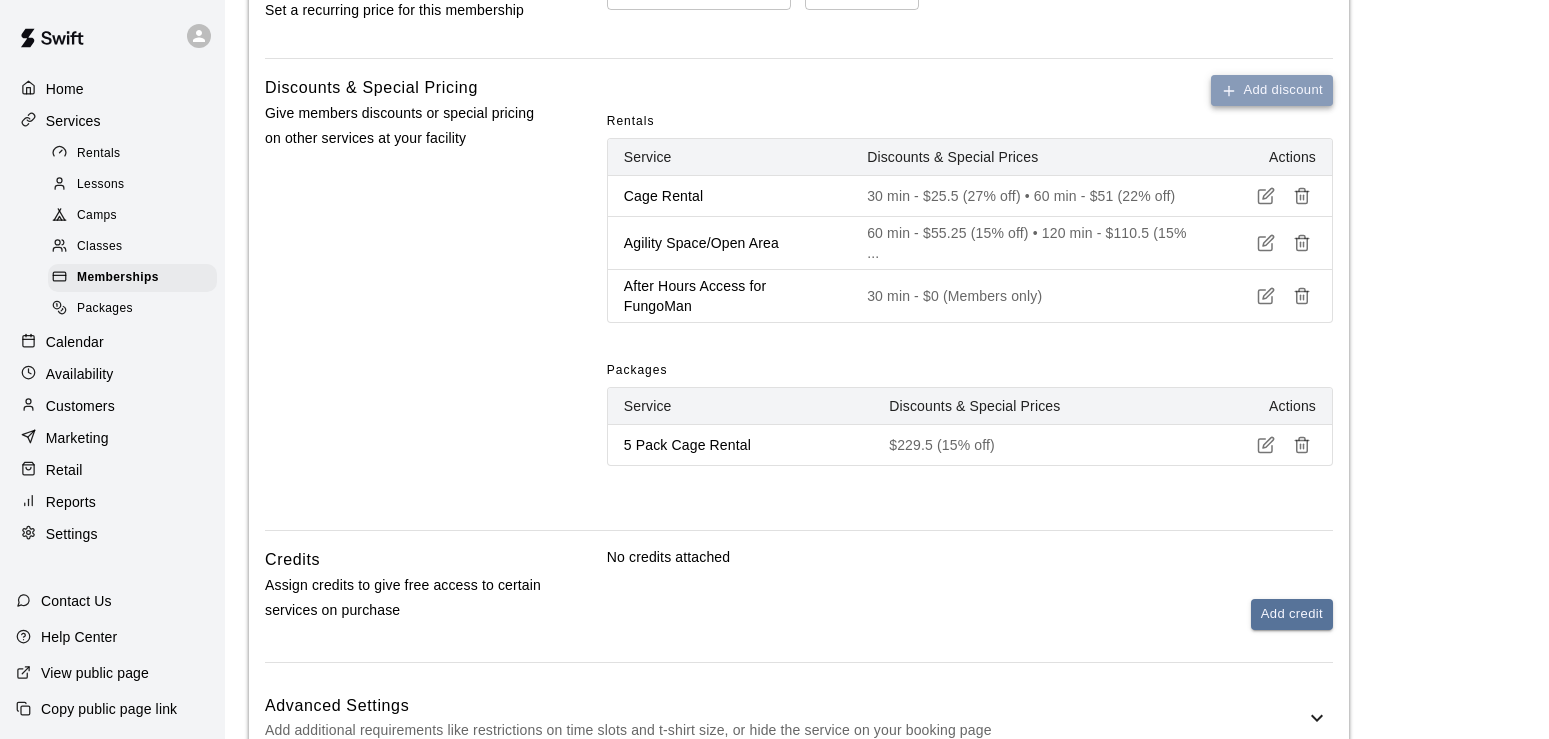 click on "Add discount" at bounding box center [1272, 90] 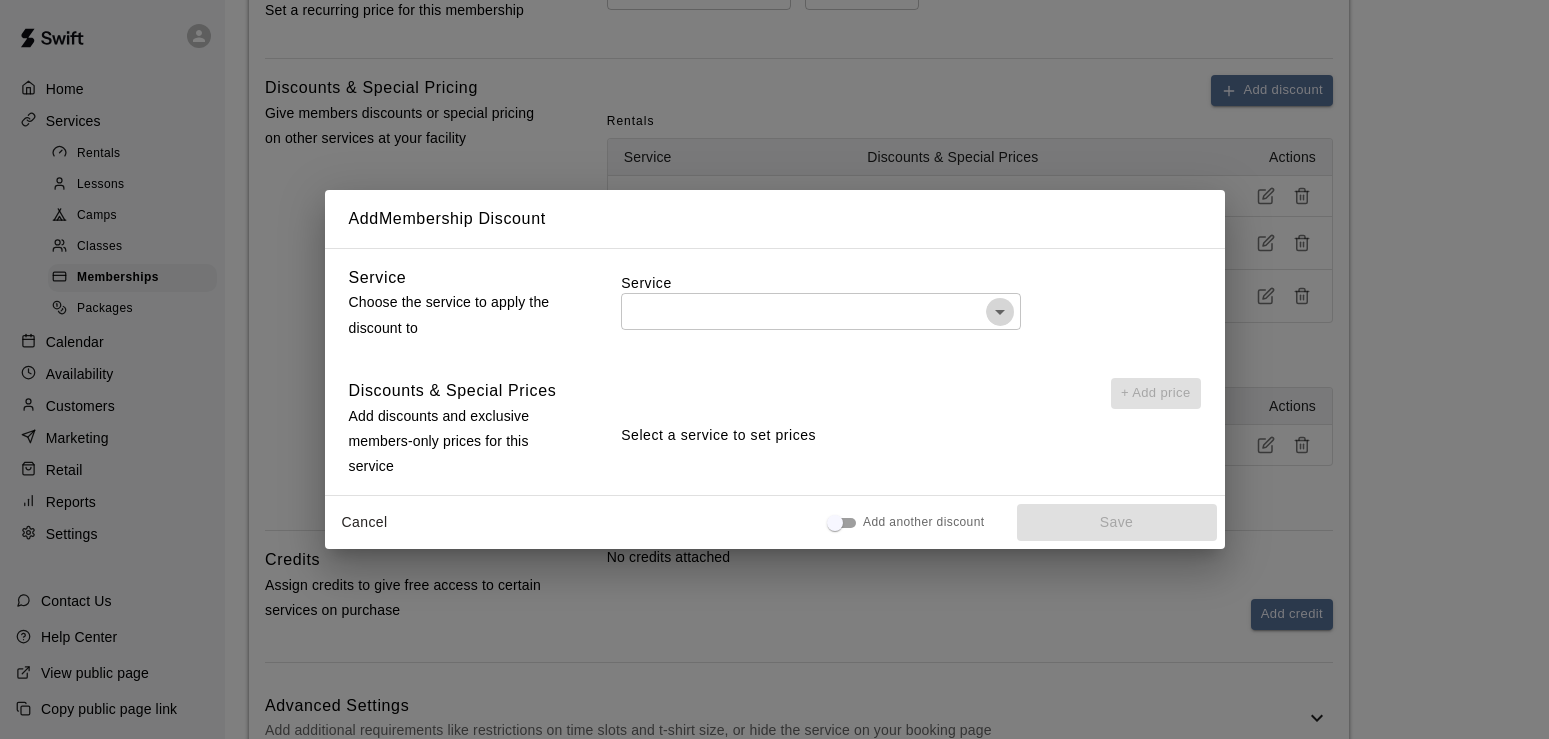 click 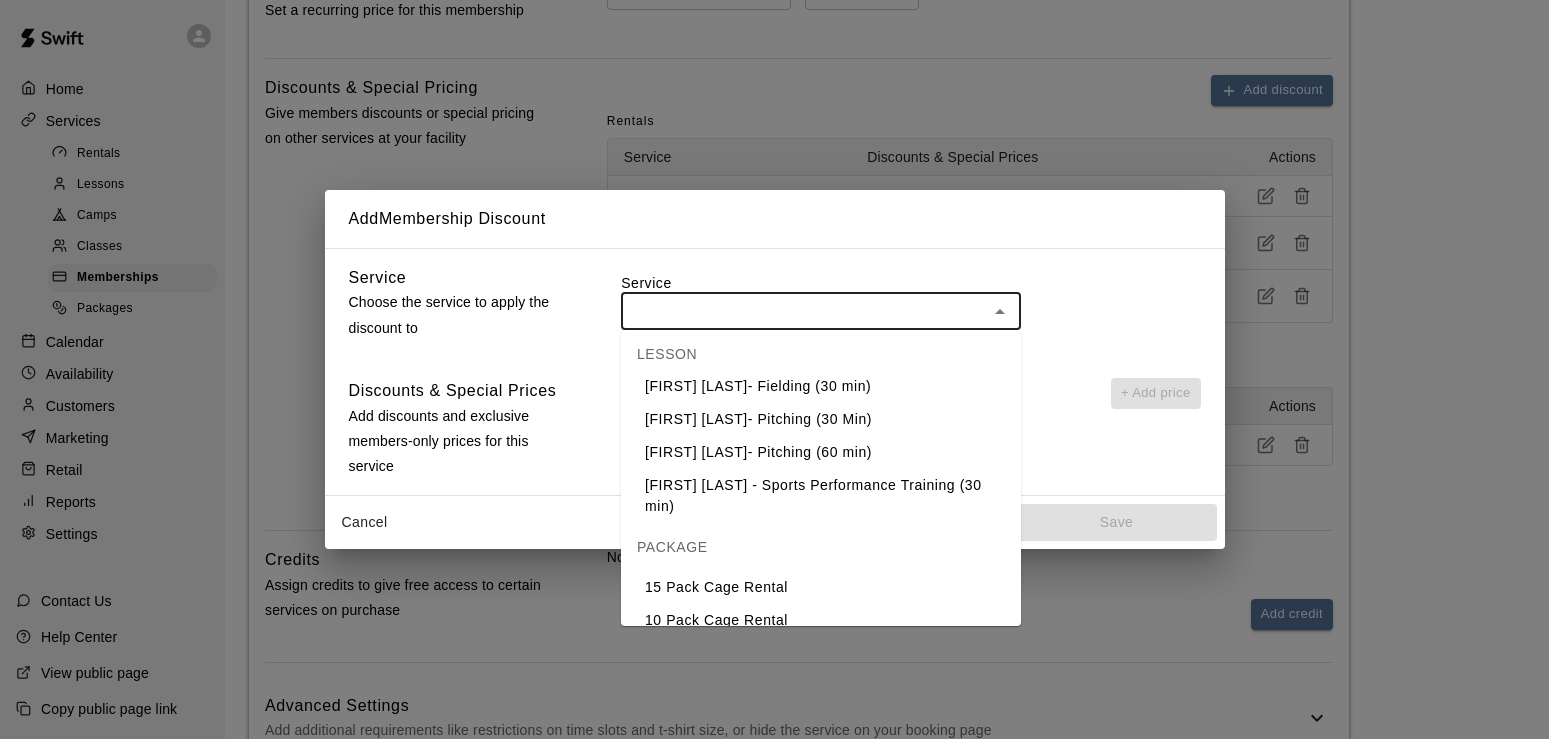 scroll, scrollTop: 1019, scrollLeft: 0, axis: vertical 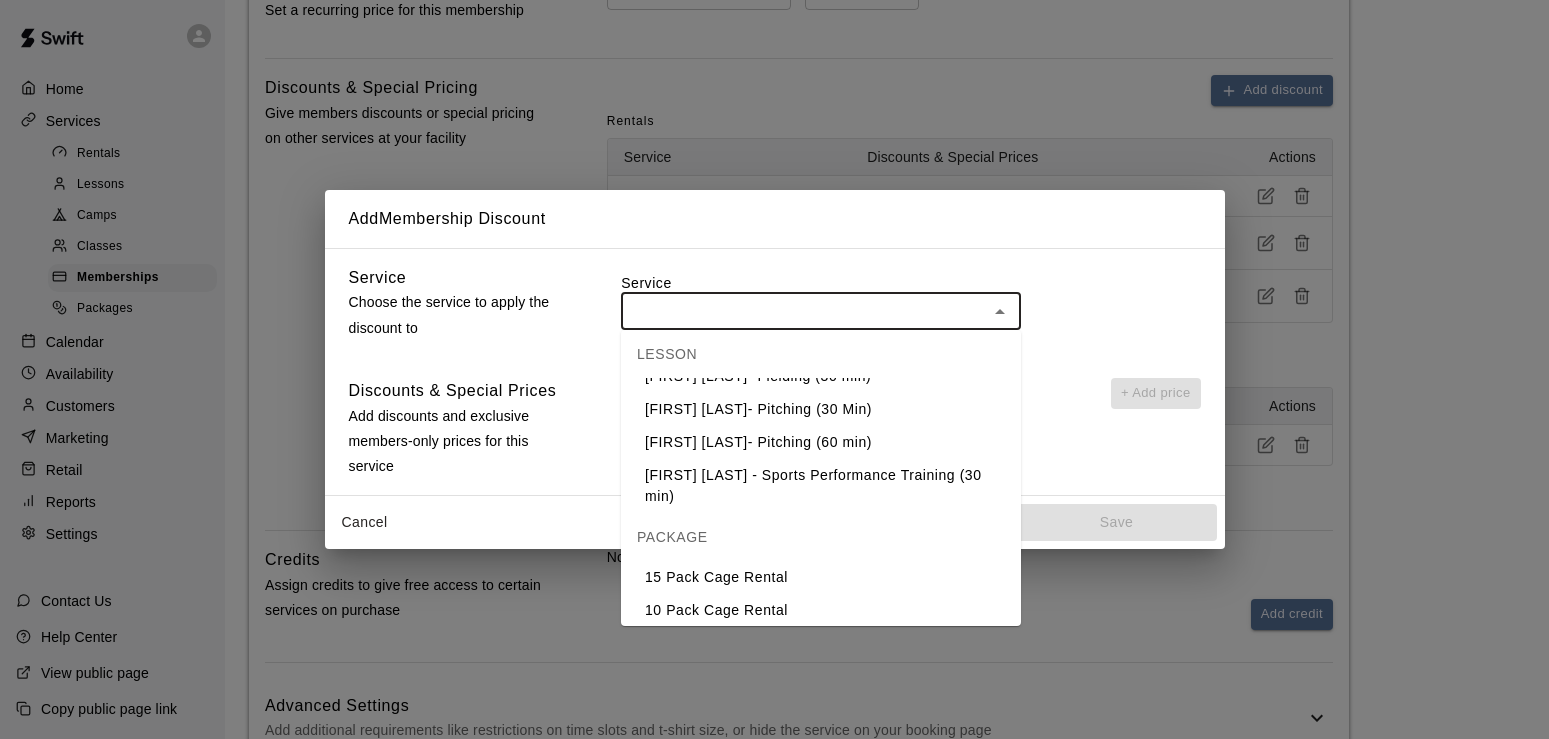 click on "10 Pack Cage Rental" at bounding box center (821, 610) 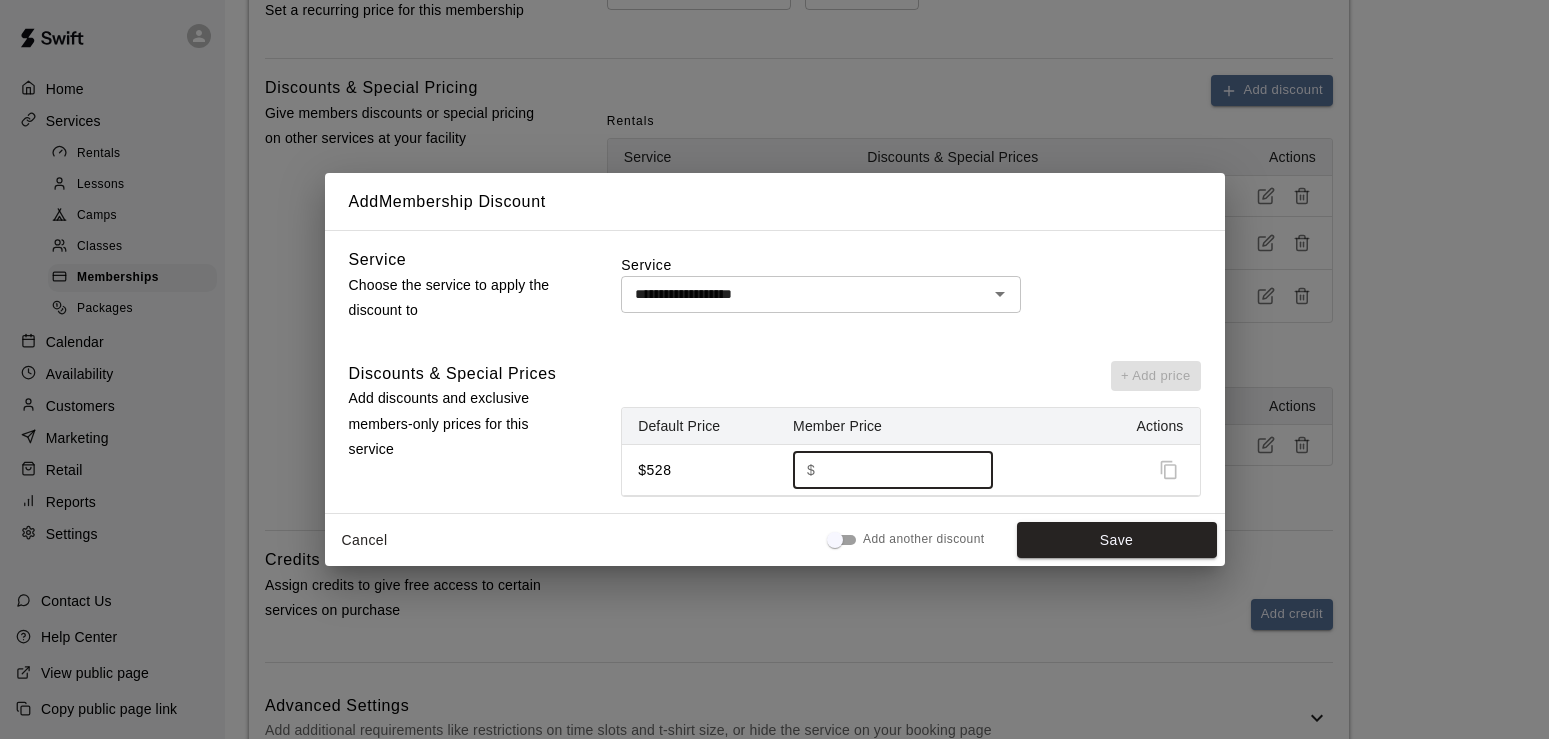 click on "***" at bounding box center [897, 469] 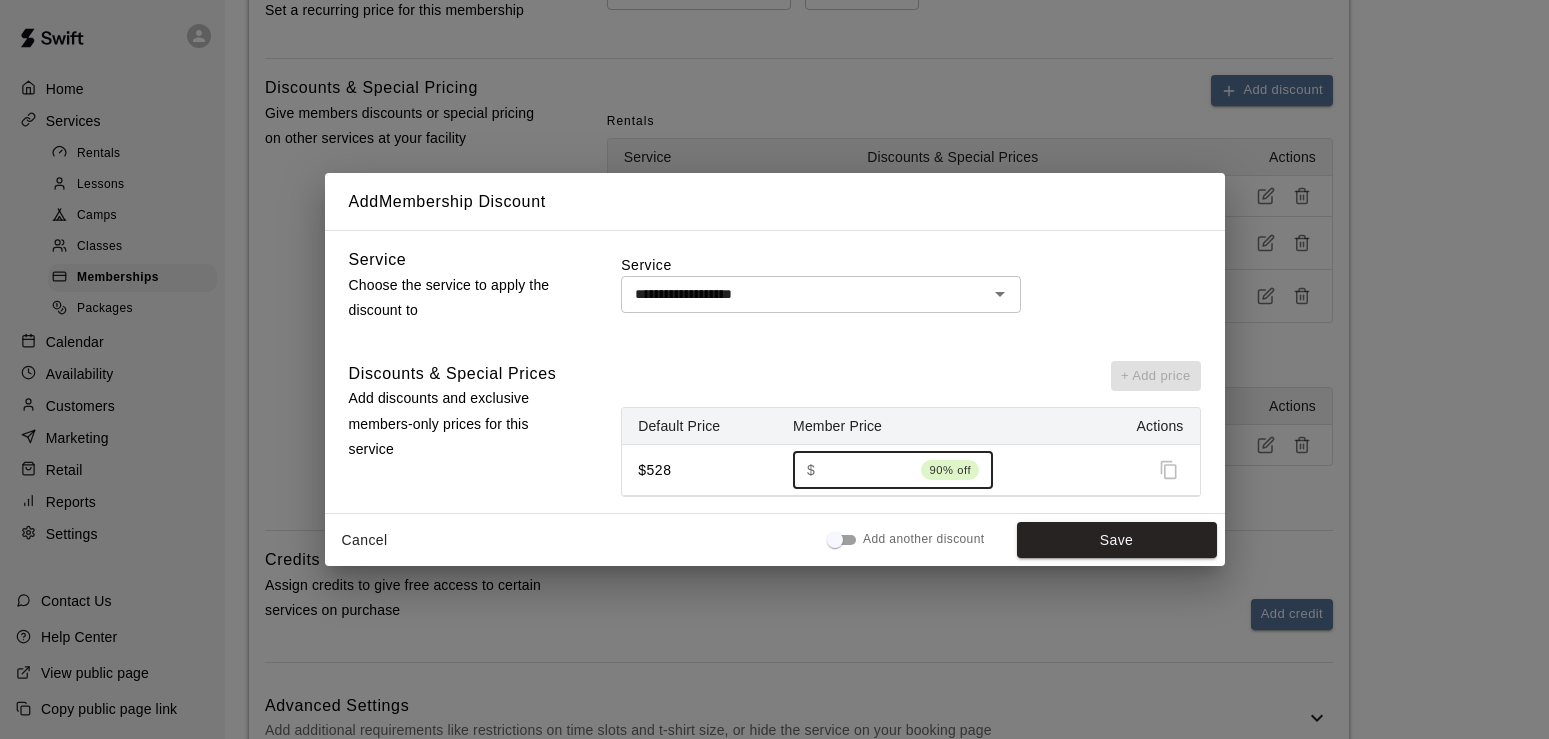type on "*" 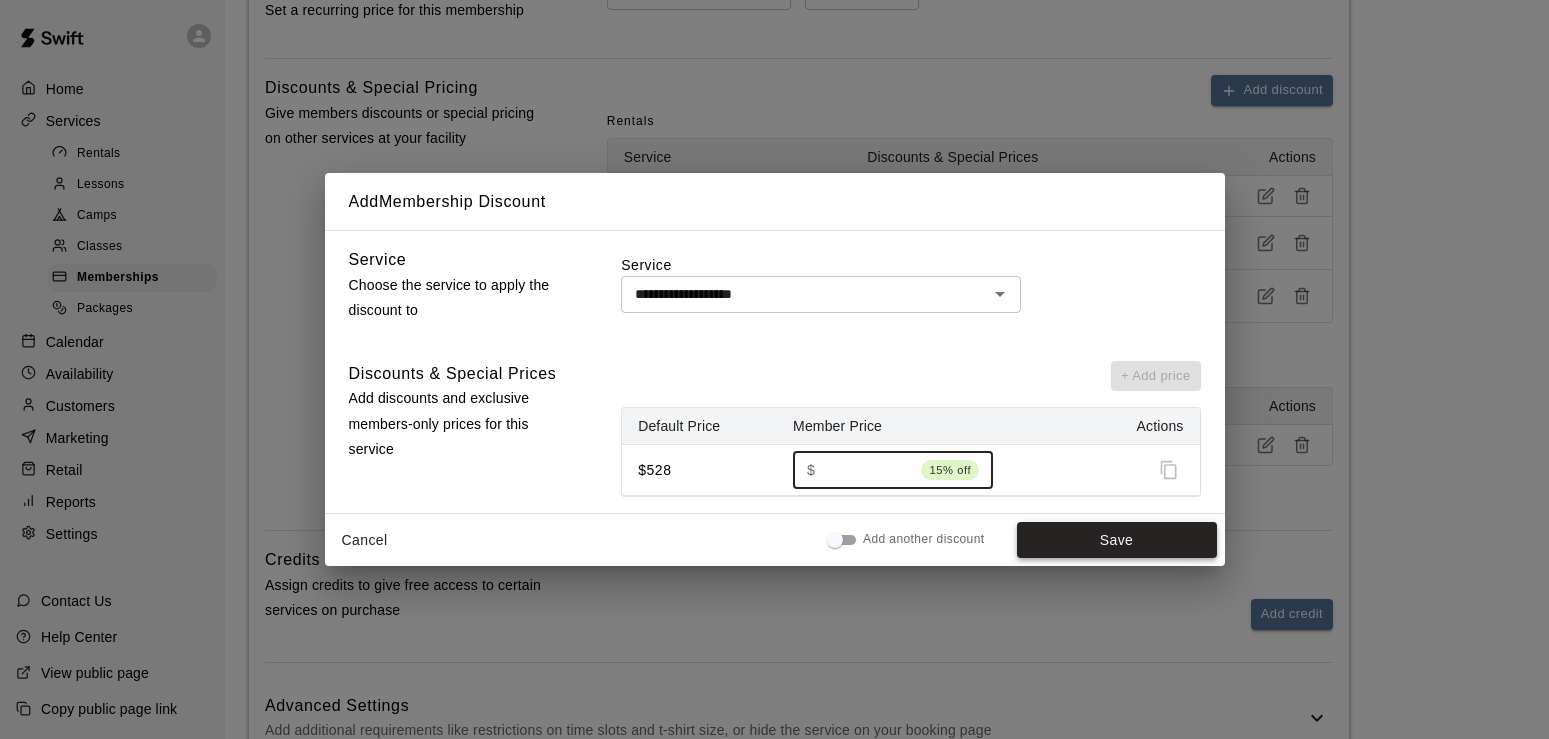 type on "******" 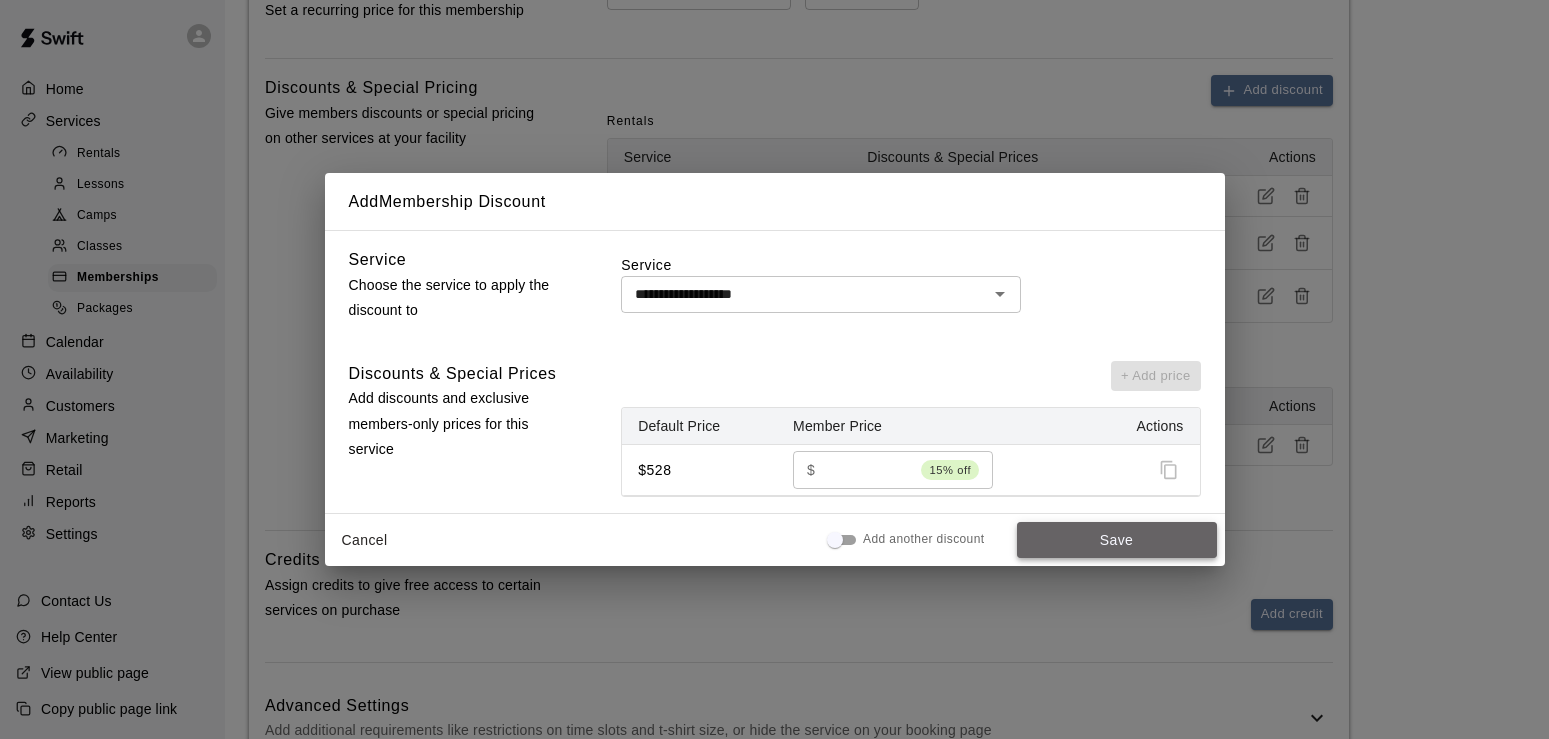 click on "Save" at bounding box center [1117, 540] 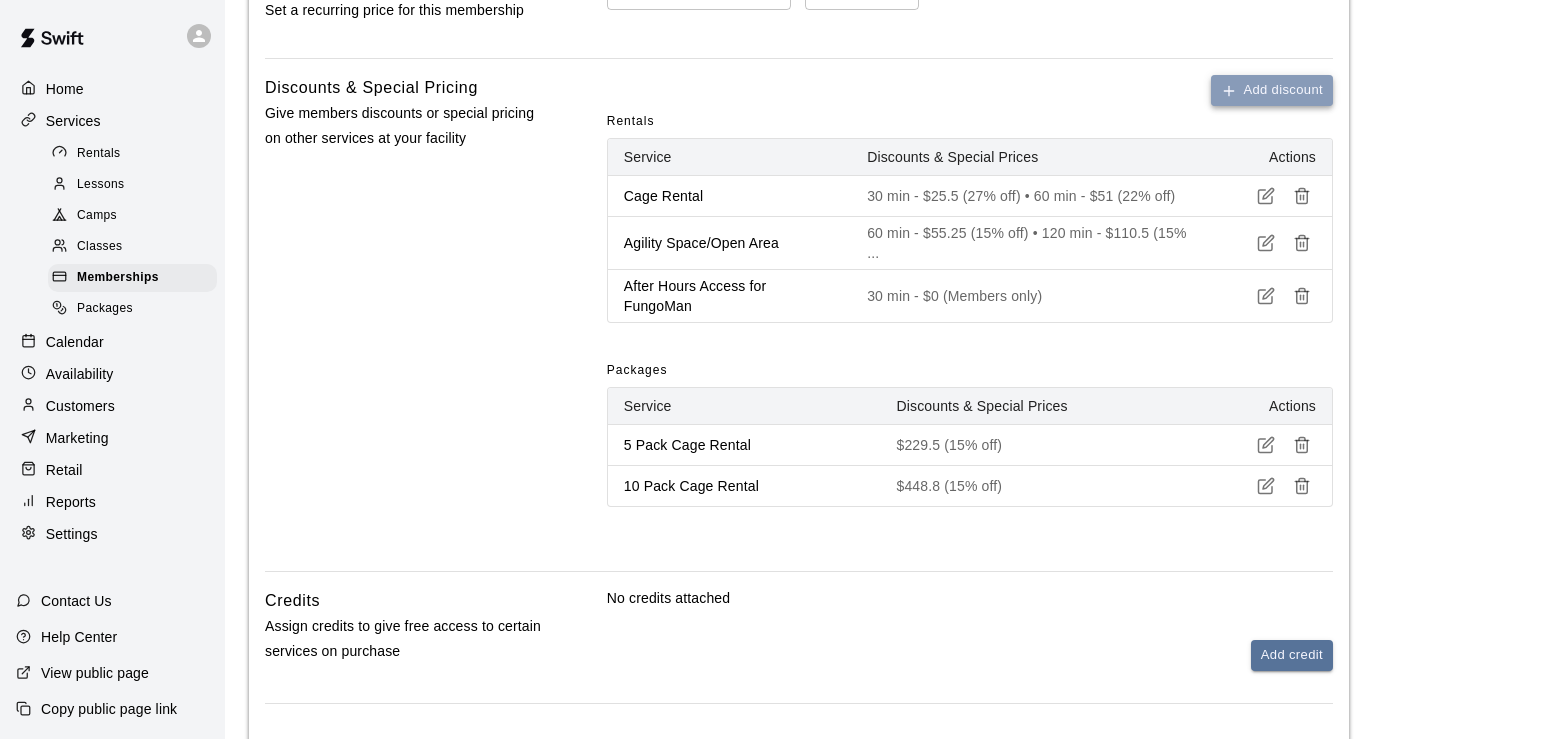 click on "Add discount" at bounding box center (1272, 90) 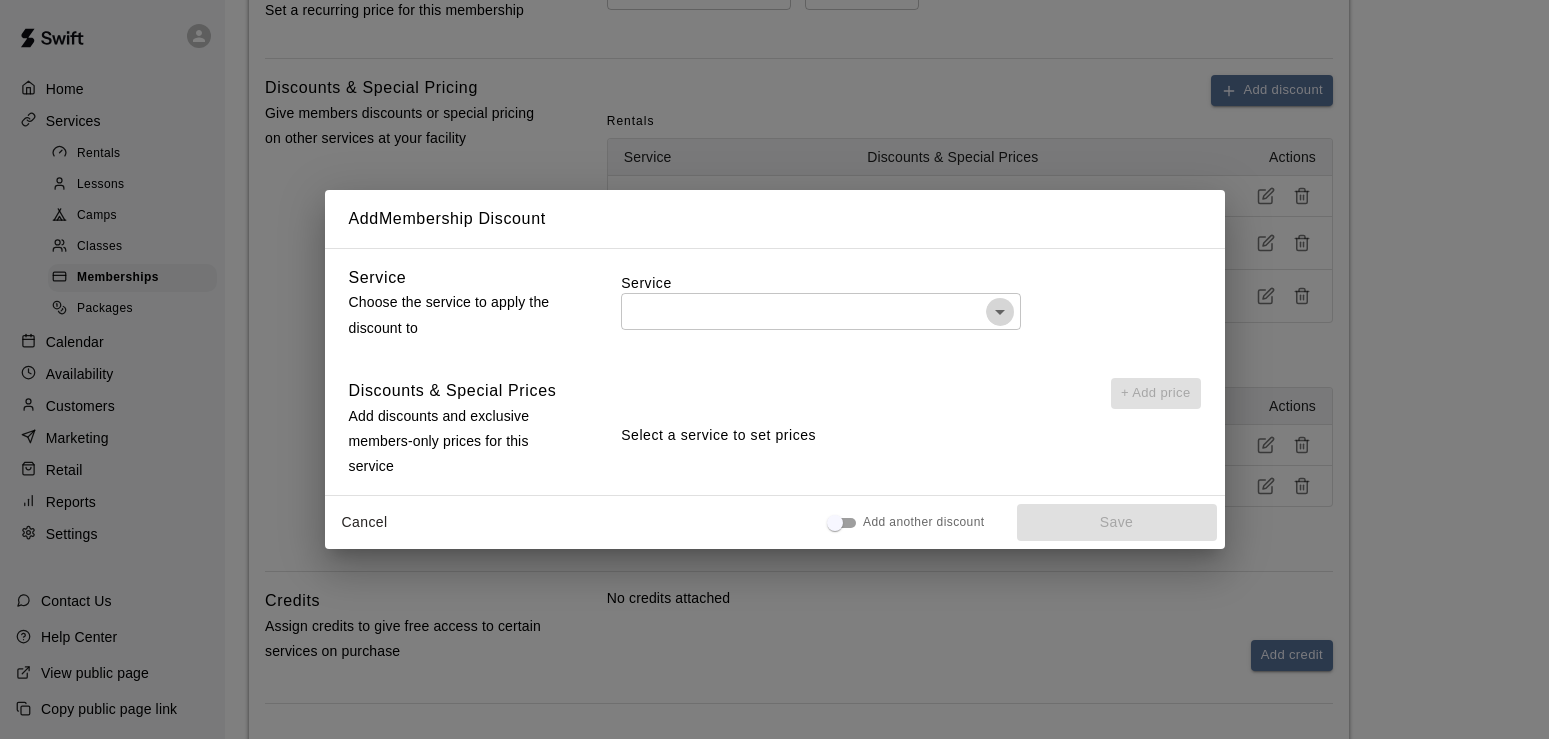 click 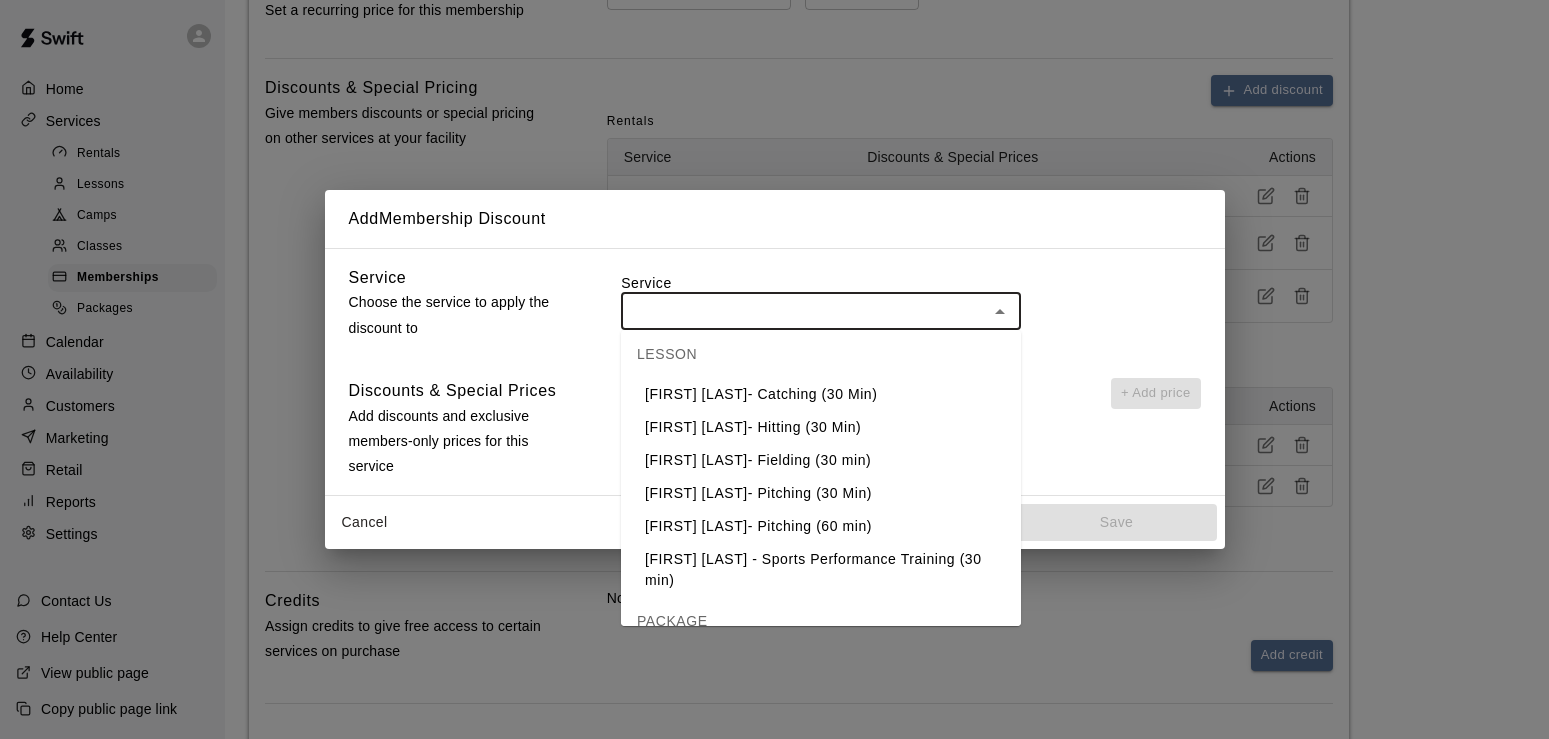 scroll, scrollTop: 1009, scrollLeft: 0, axis: vertical 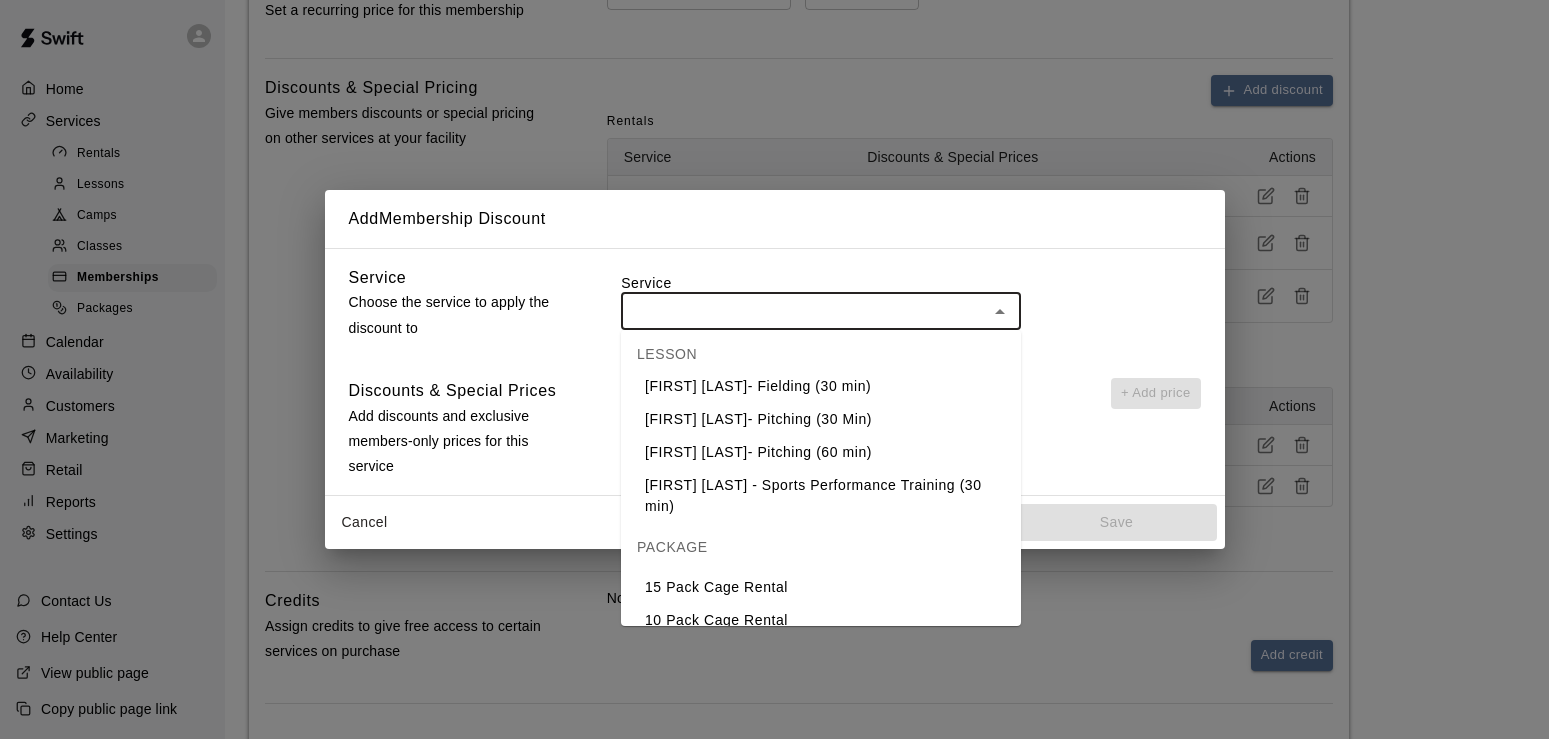 click on "15 Pack Cage Rental" at bounding box center [821, 587] 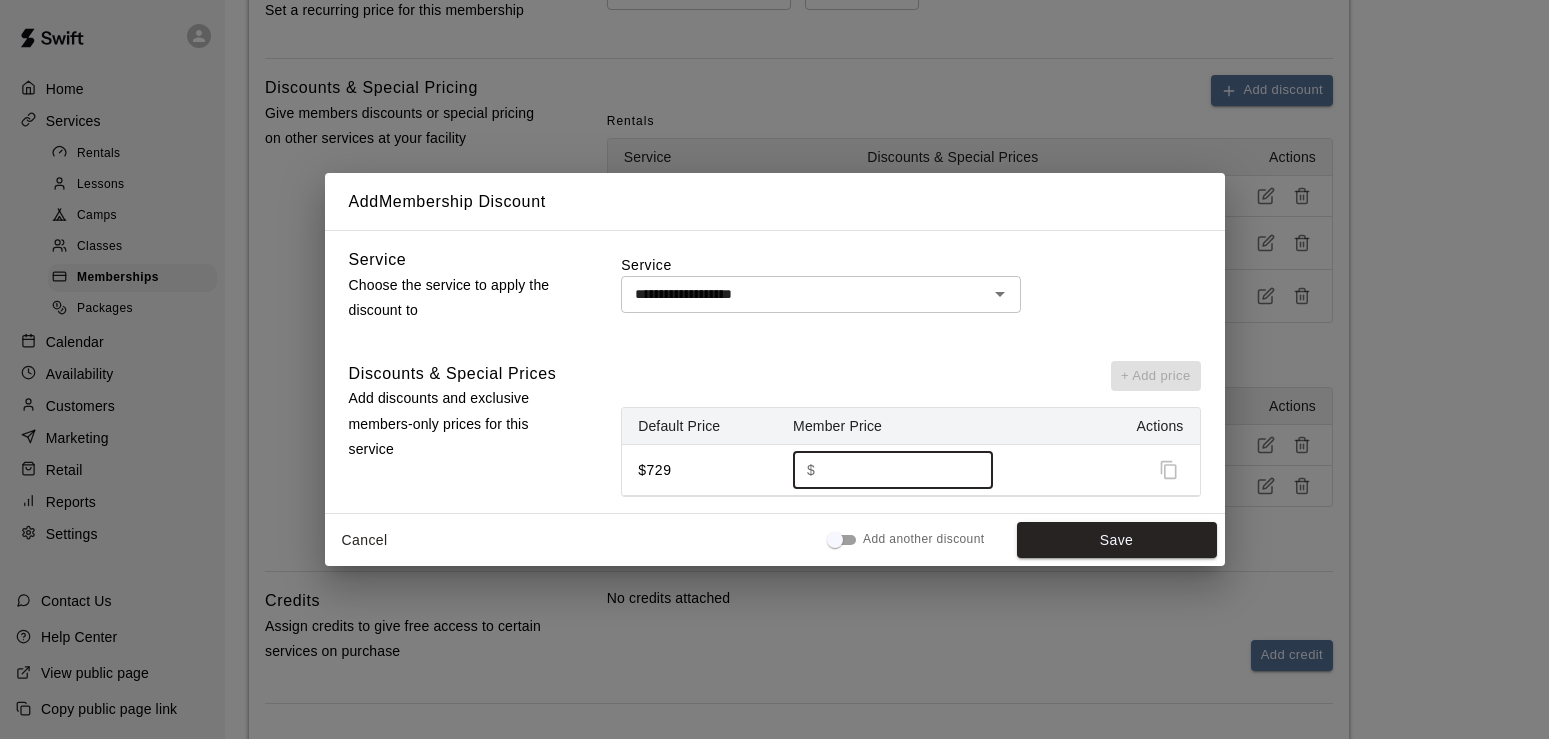 click on "***" at bounding box center [897, 469] 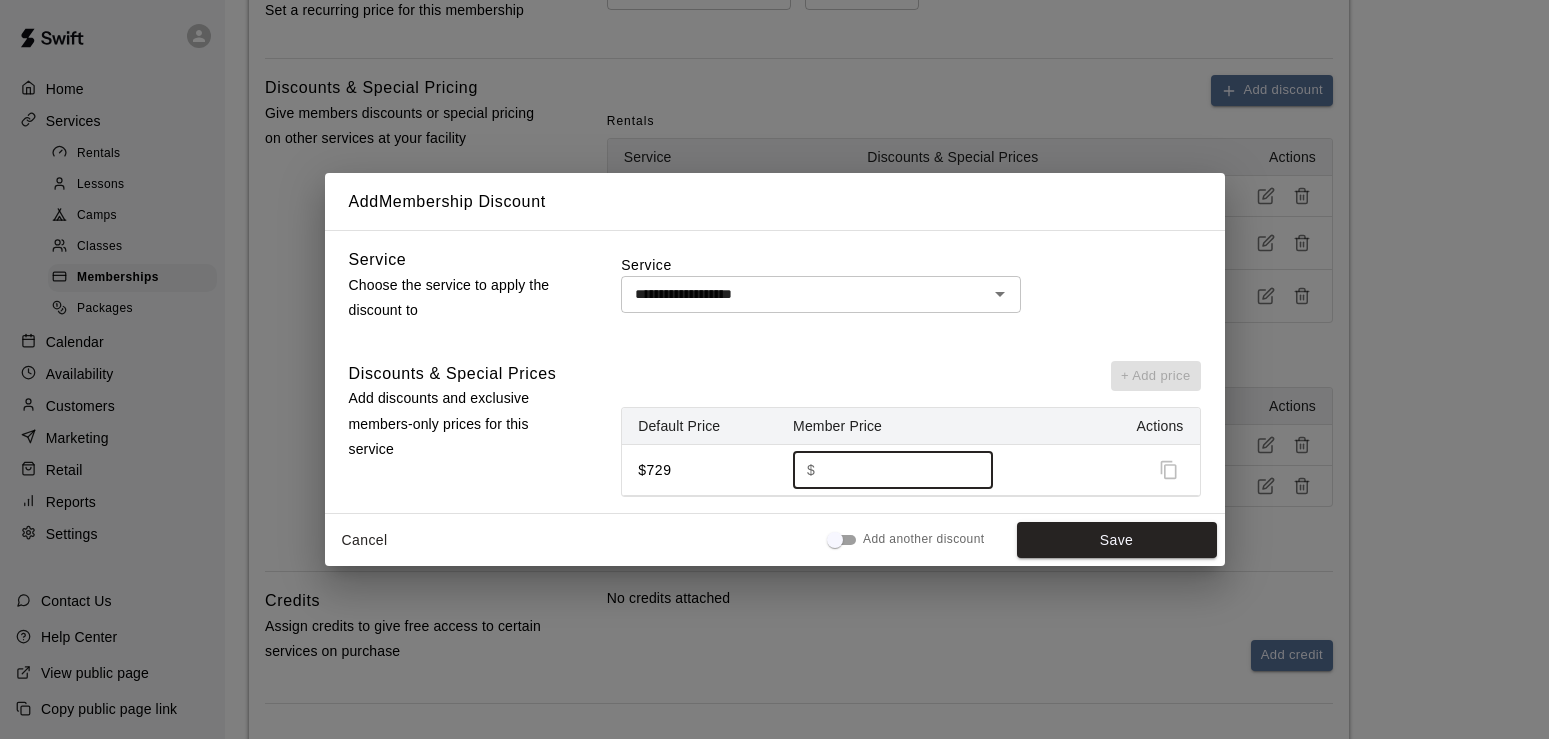 type on "*" 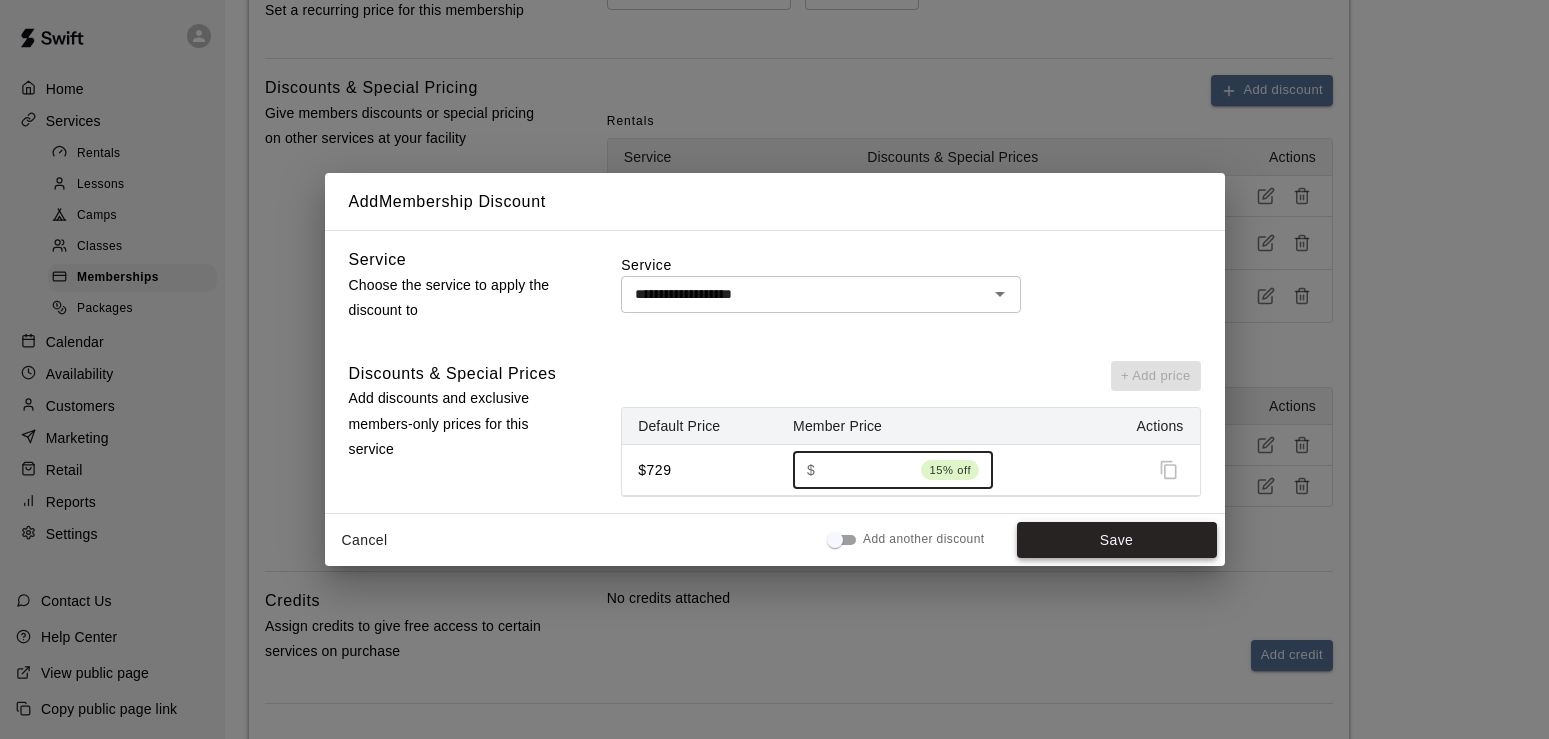 type on "******" 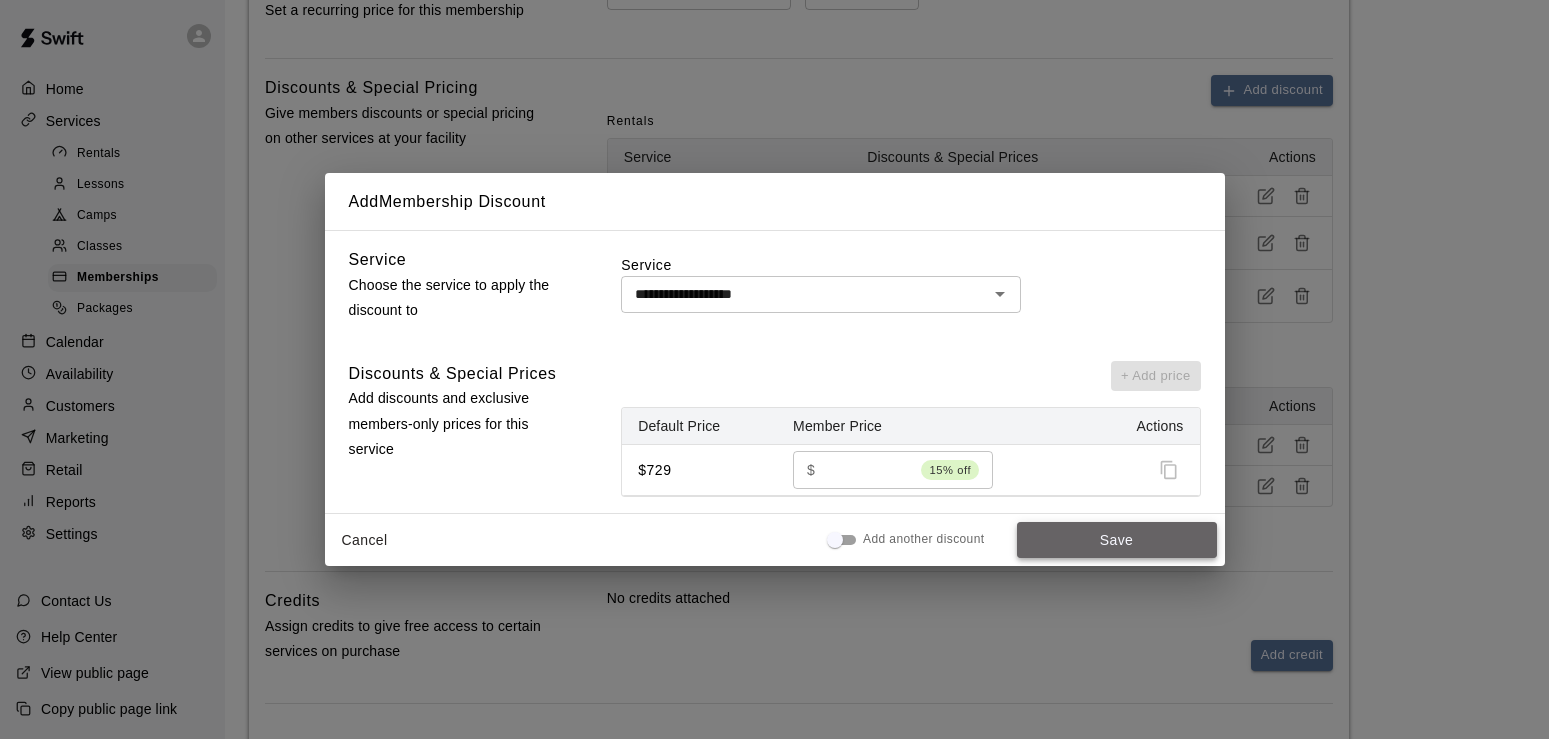 click on "Save" at bounding box center [1117, 540] 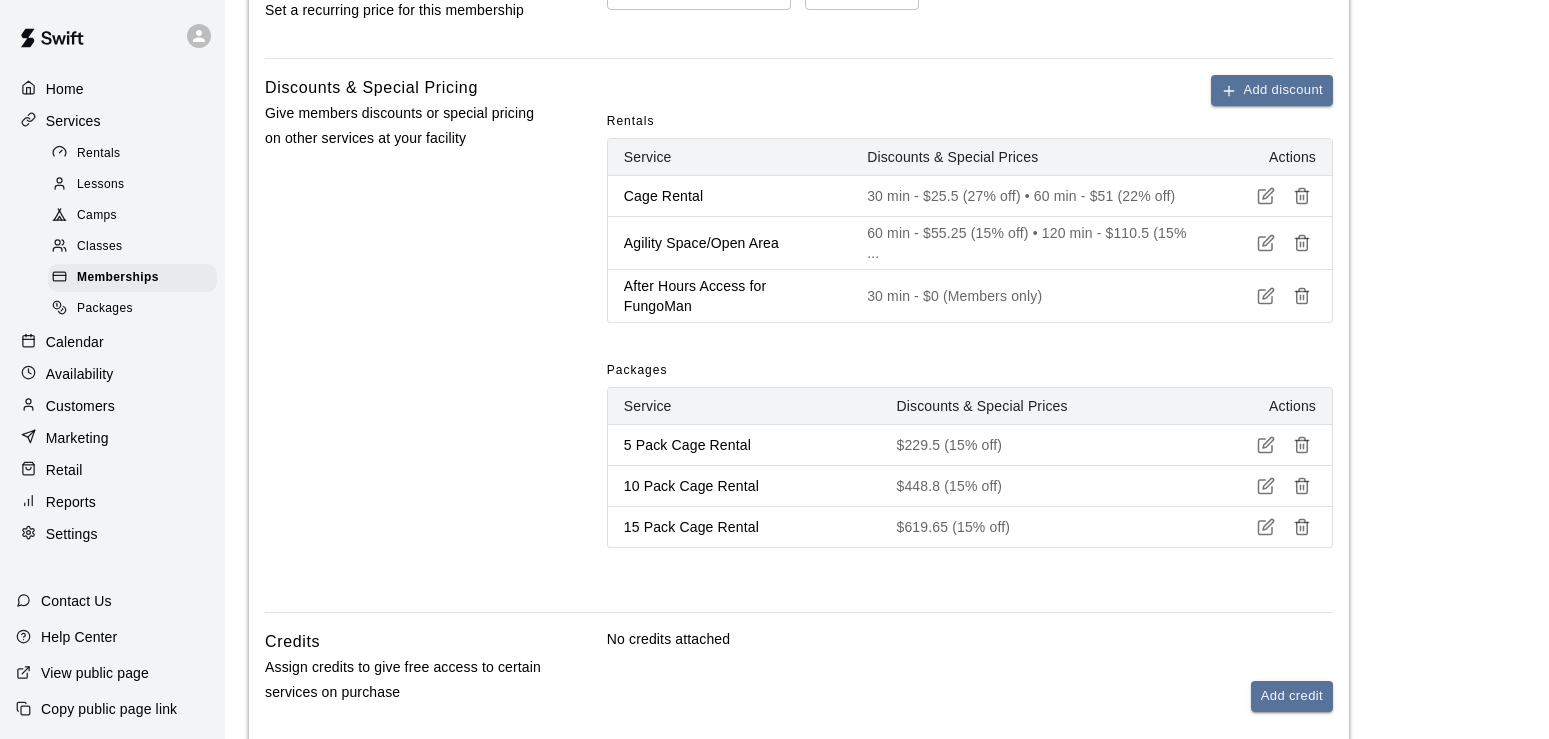 scroll, scrollTop: 1094, scrollLeft: 0, axis: vertical 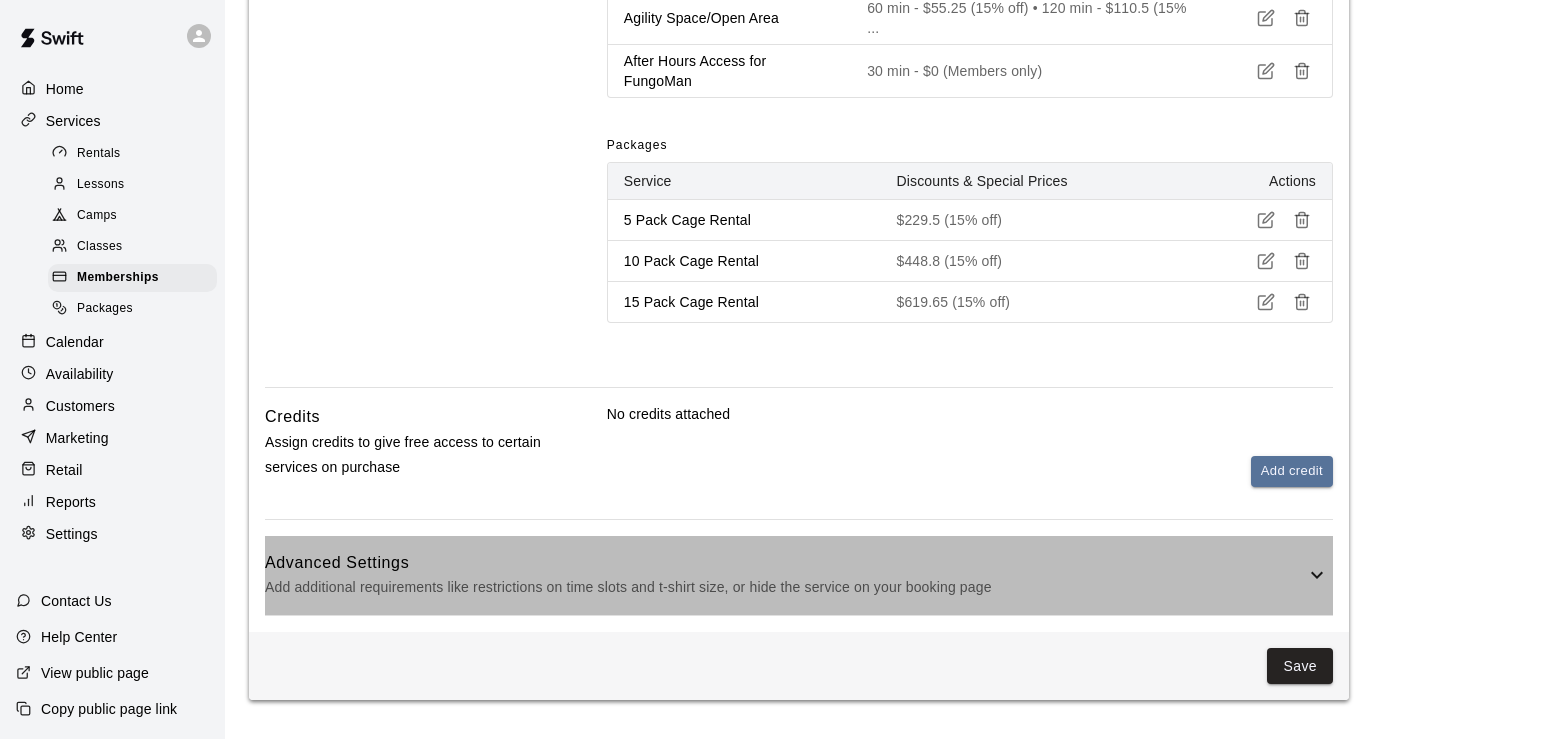 click 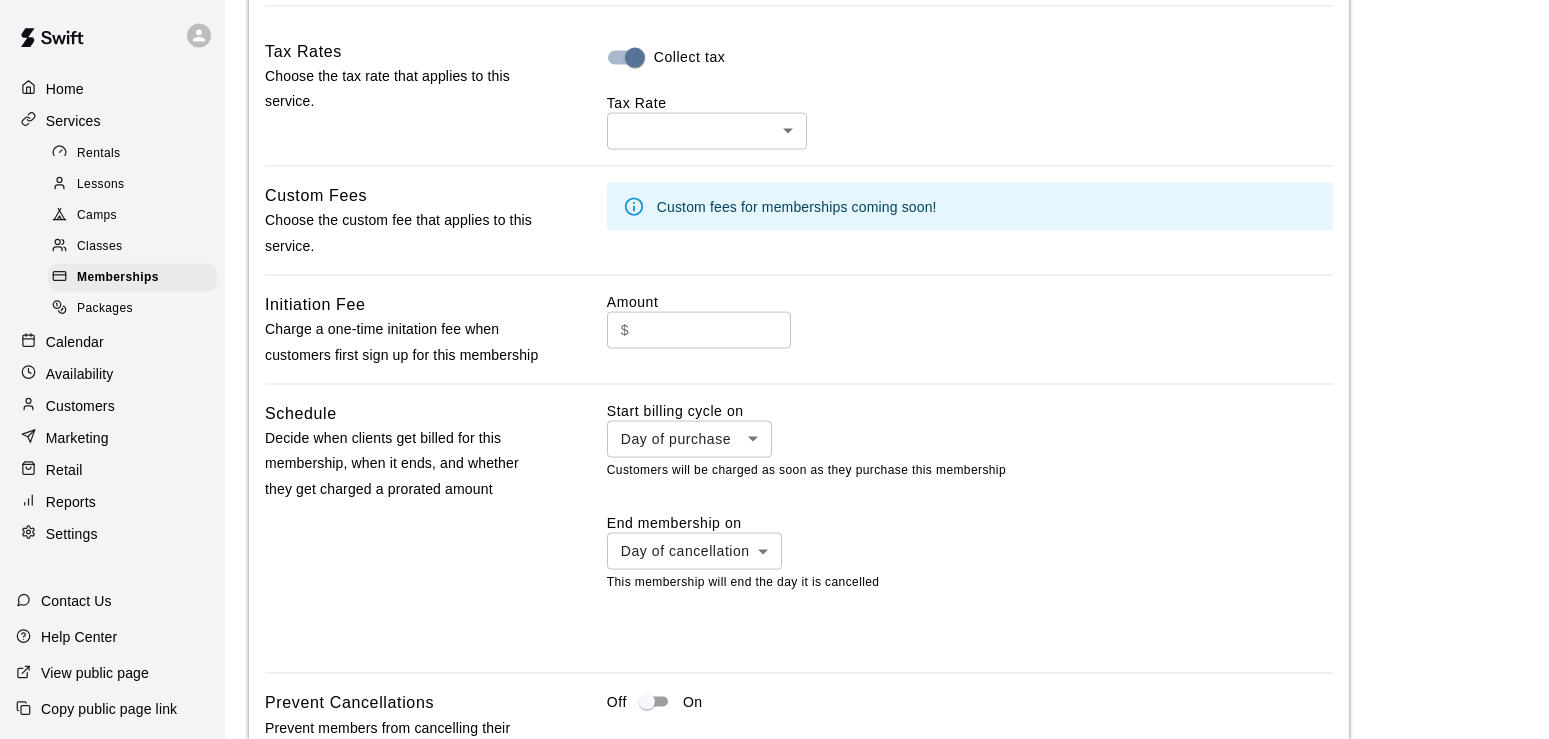 scroll, scrollTop: 1697, scrollLeft: 0, axis: vertical 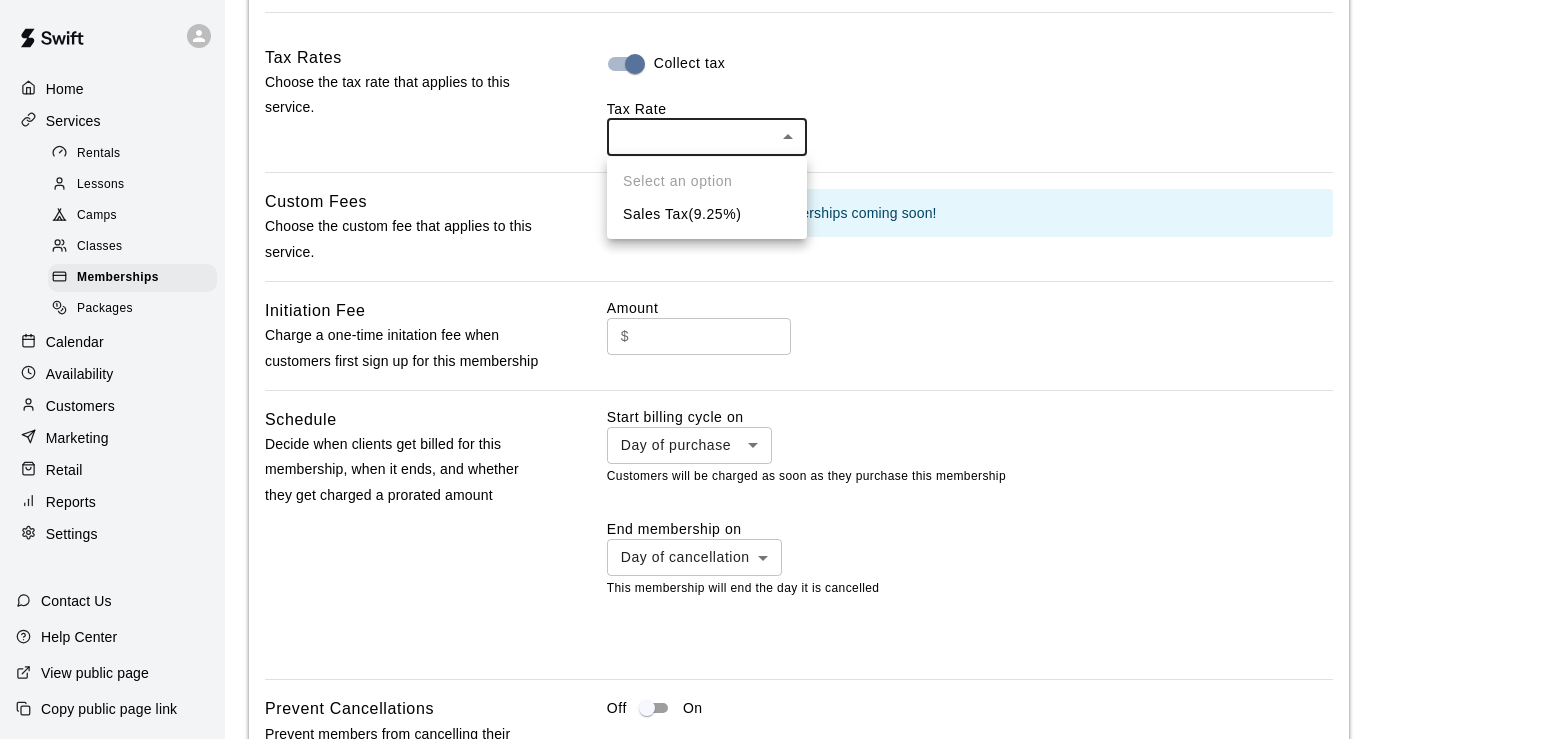 click on "**********" at bounding box center [774, -317] 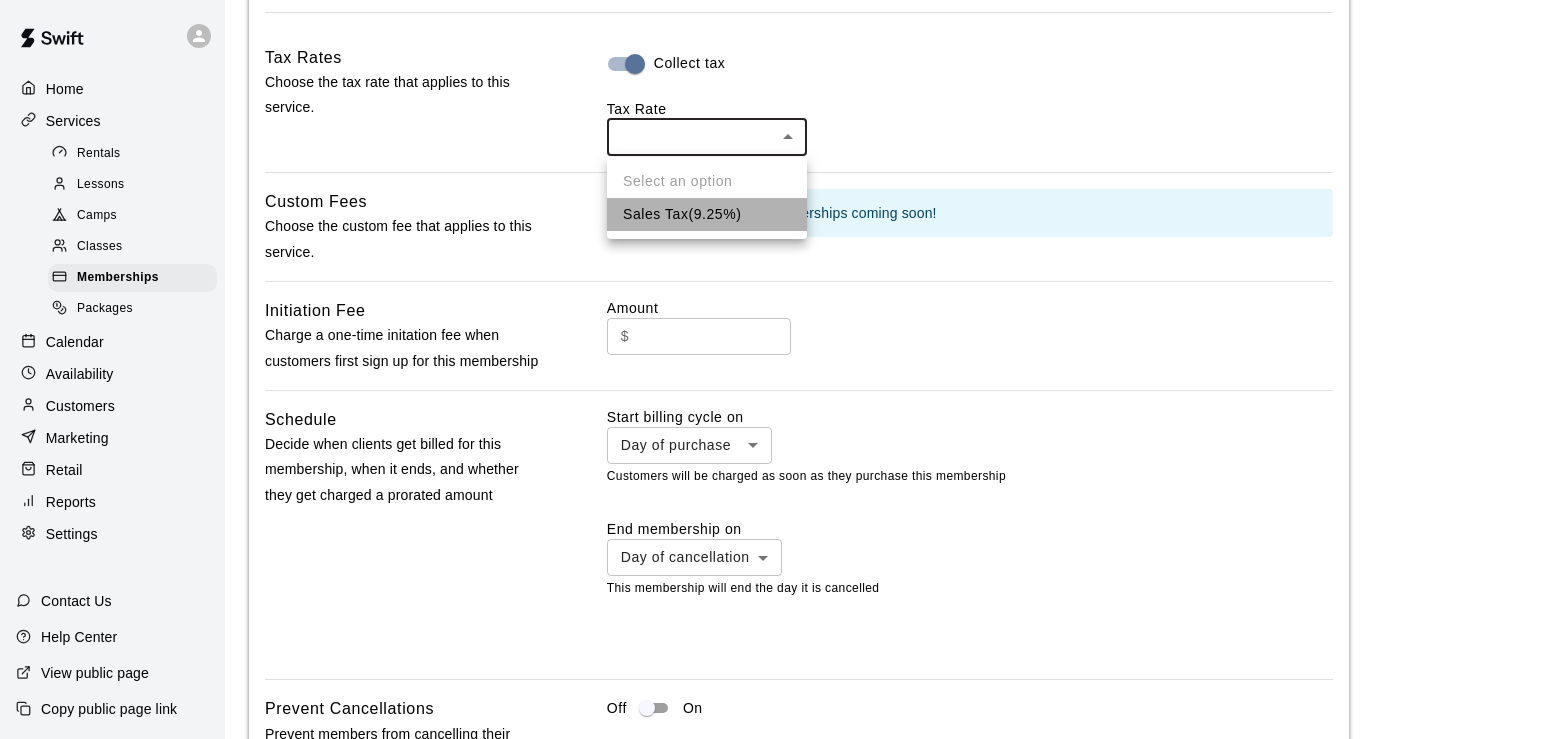 click on "Sales Tax  ( 9.25 %)" at bounding box center [707, 214] 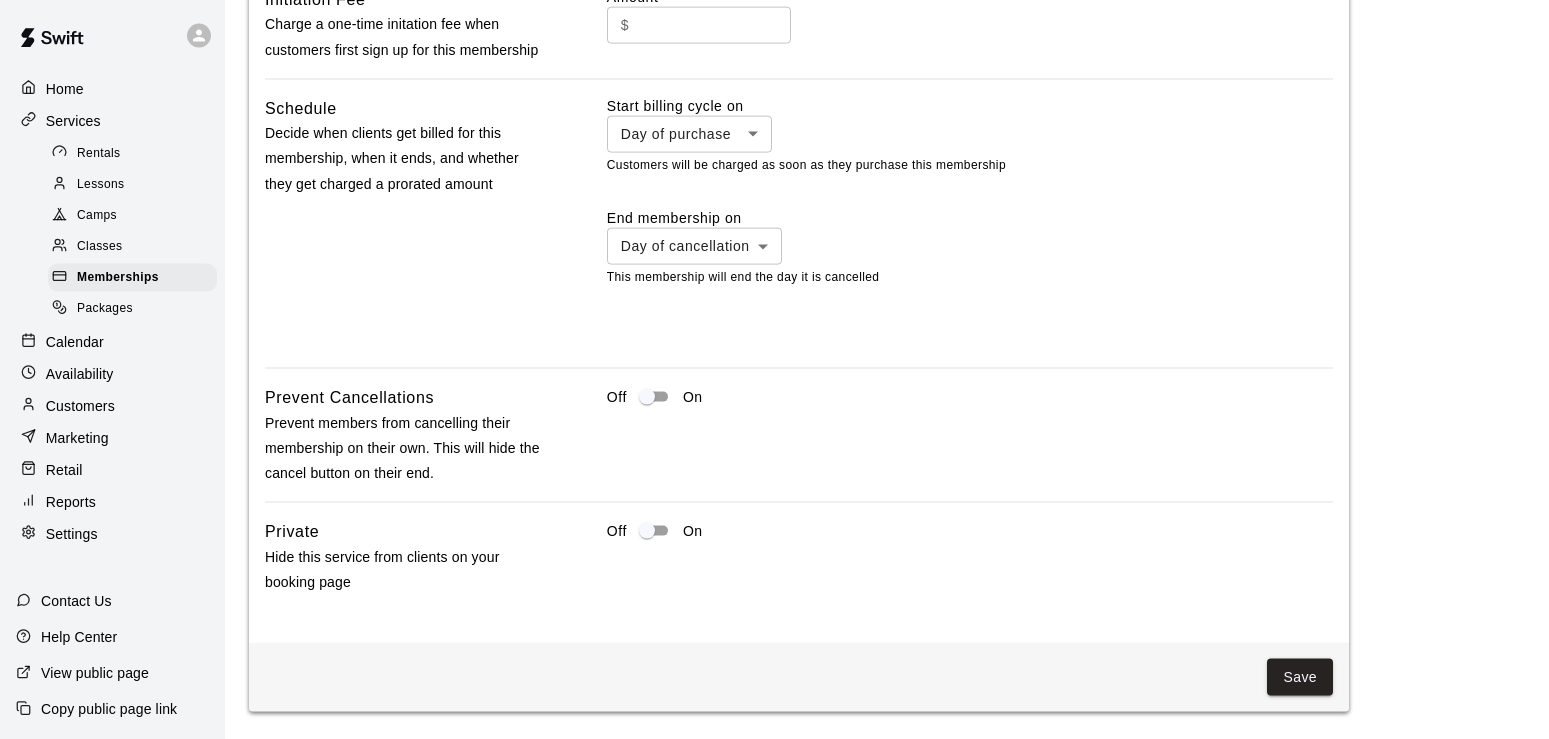 scroll, scrollTop: 2022, scrollLeft: 0, axis: vertical 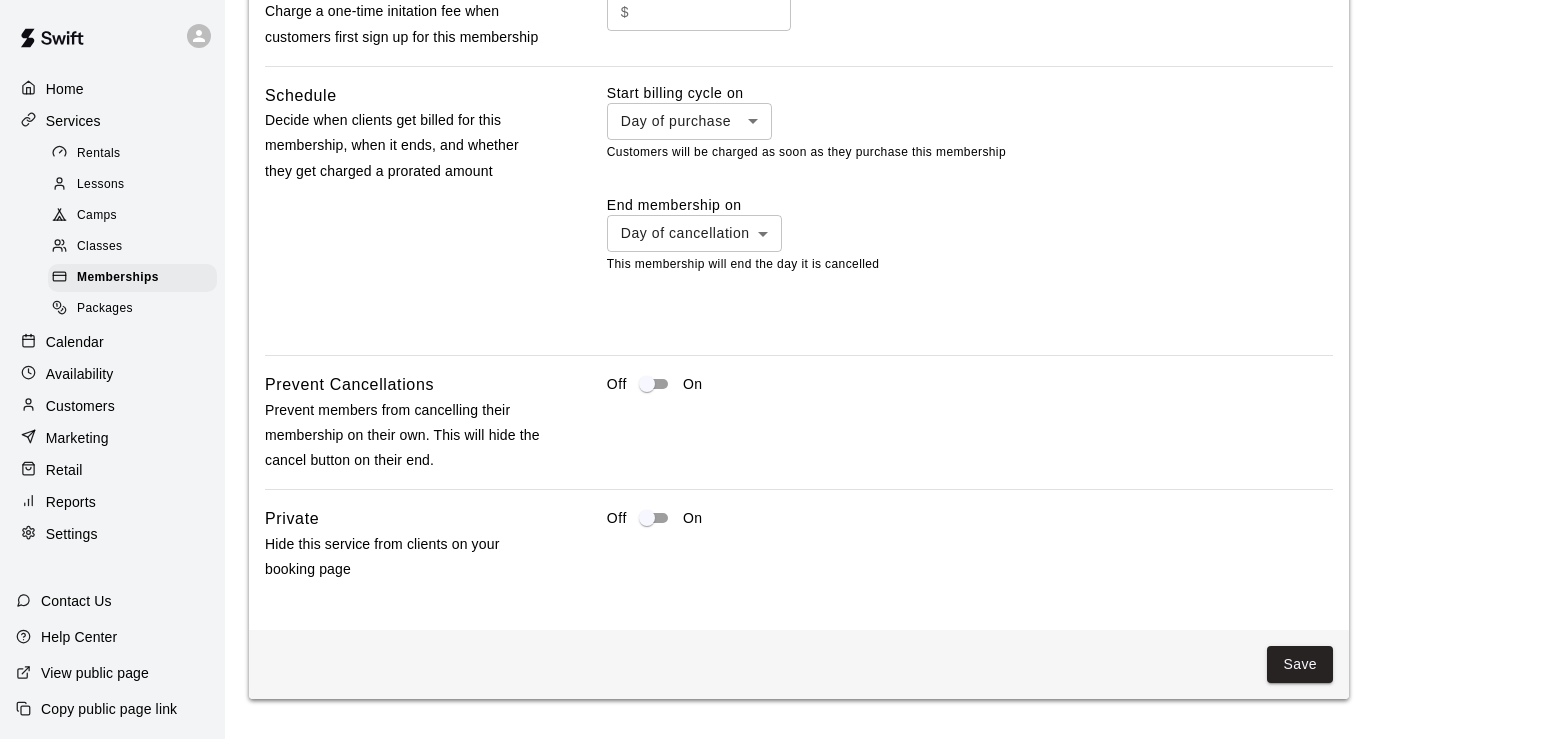 drag, startPoint x: 1542, startPoint y: 731, endPoint x: 1295, endPoint y: 669, distance: 254.66252 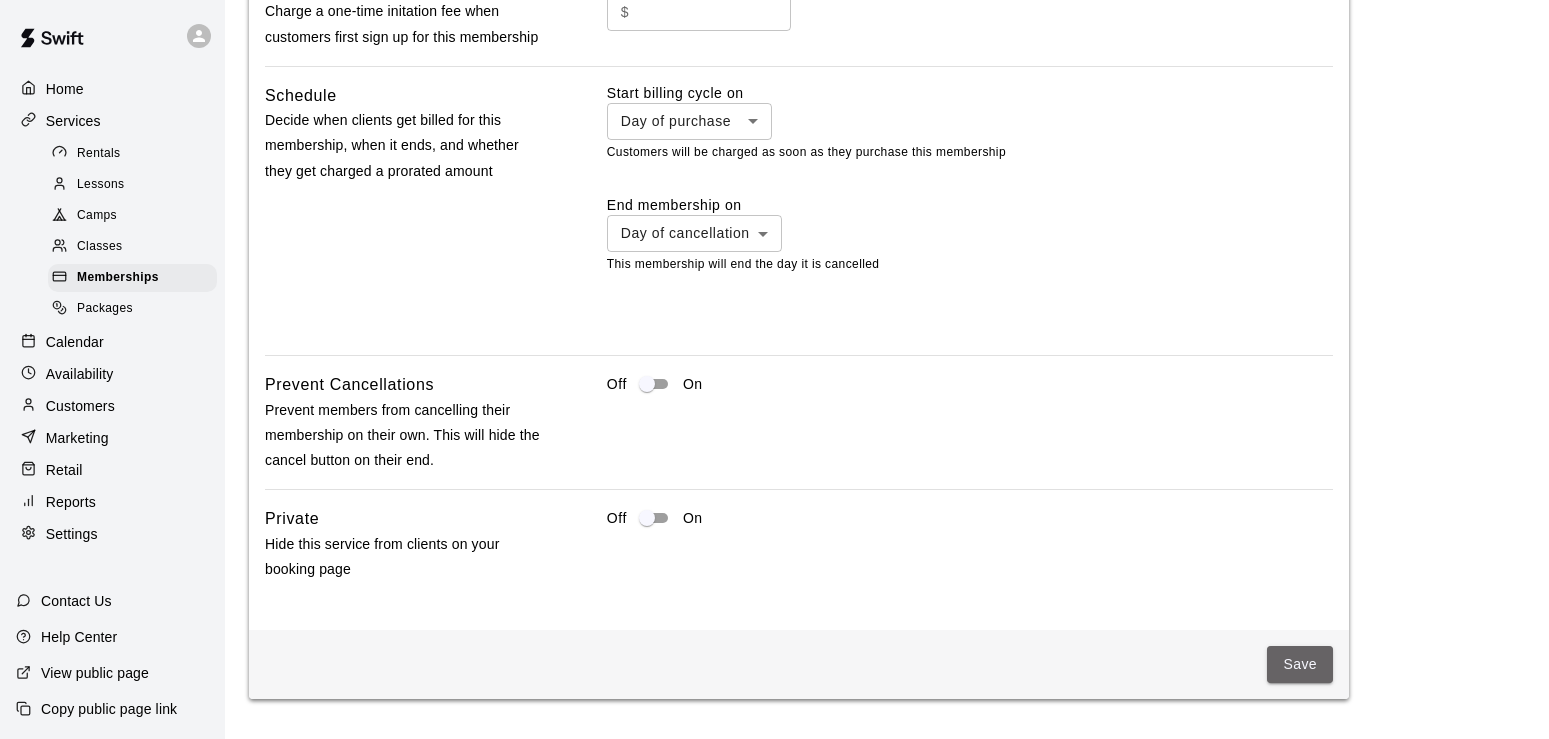 click on "Save" at bounding box center [1300, 664] 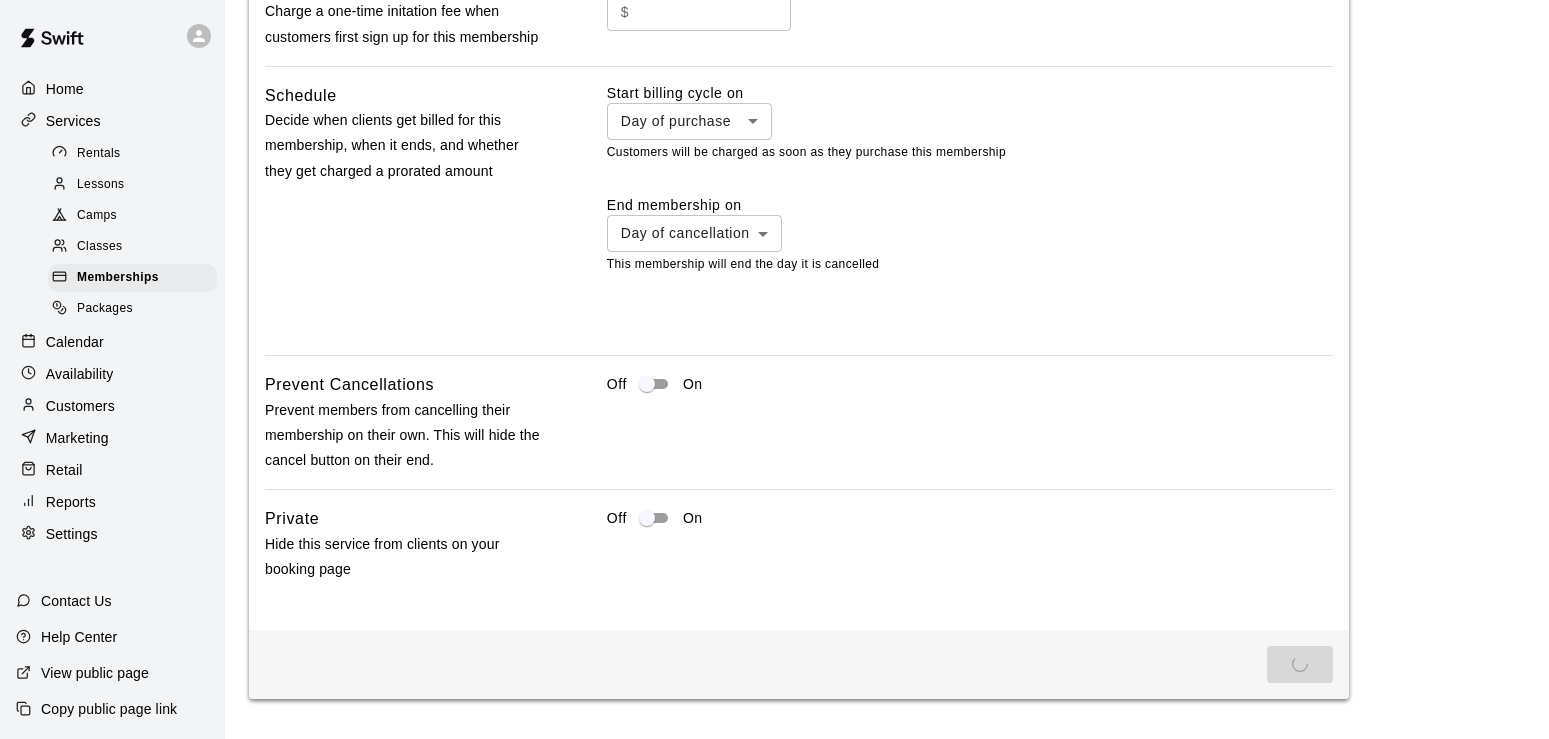 scroll, scrollTop: 0, scrollLeft: 0, axis: both 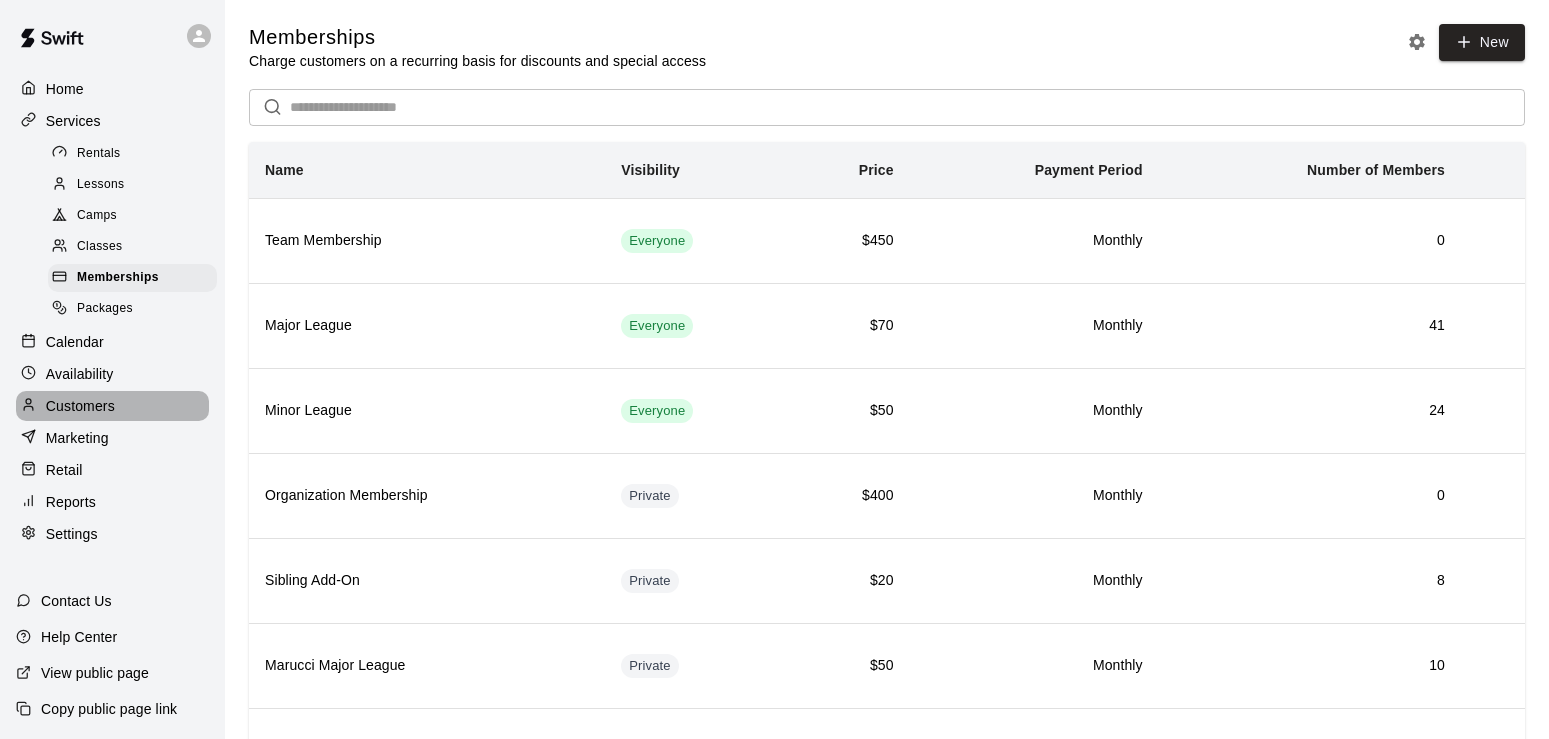 click on "Customers" at bounding box center [112, 406] 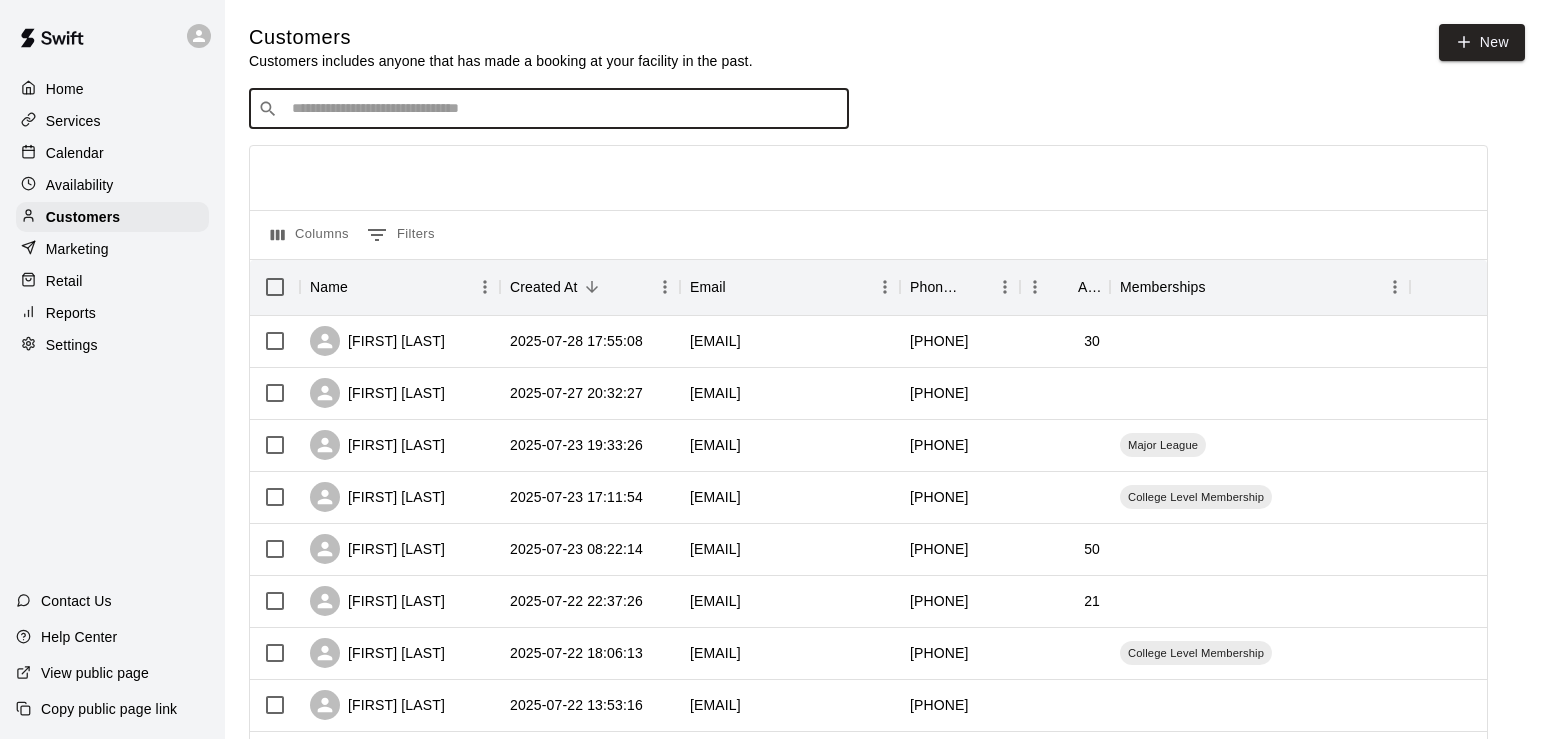 click at bounding box center (563, 109) 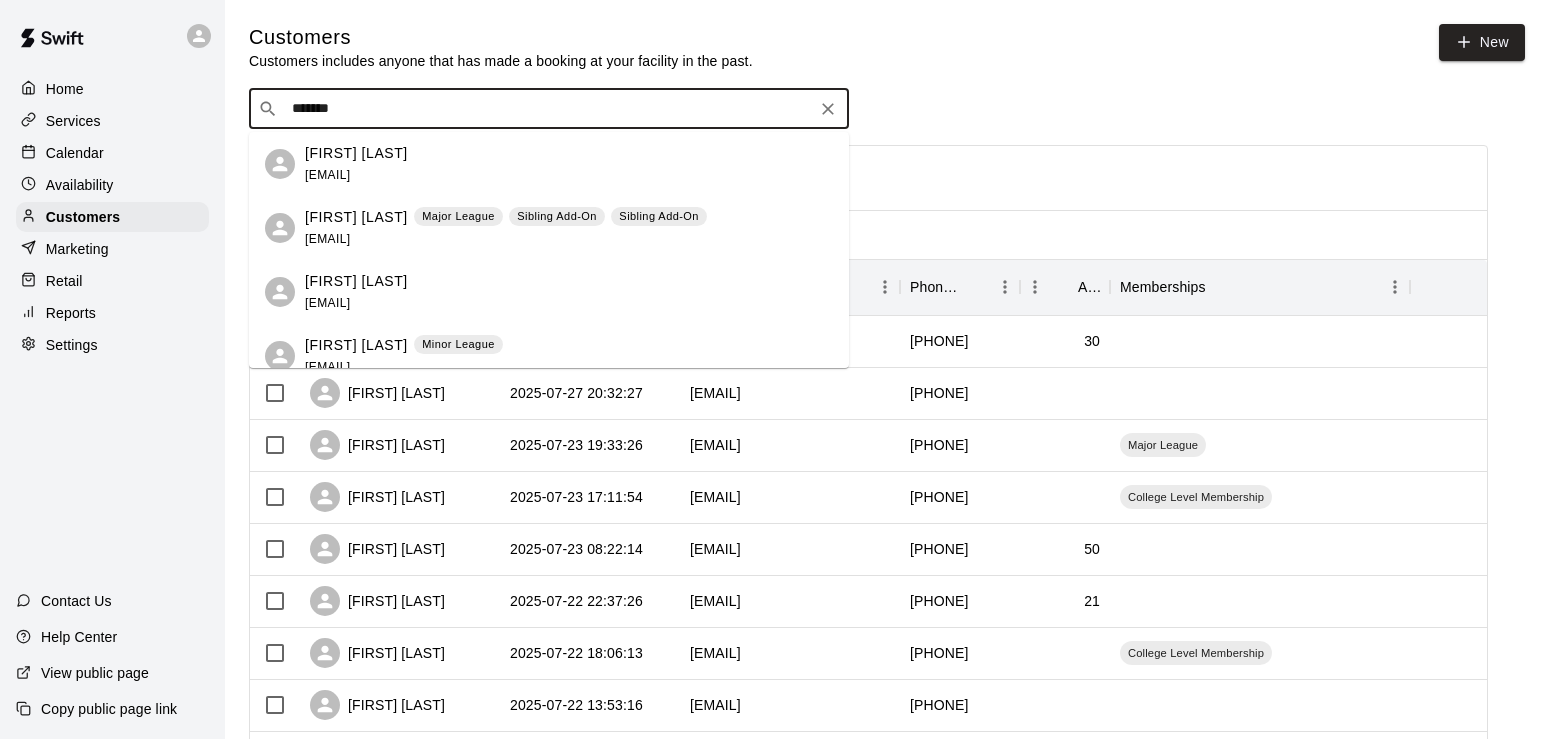 type on "********" 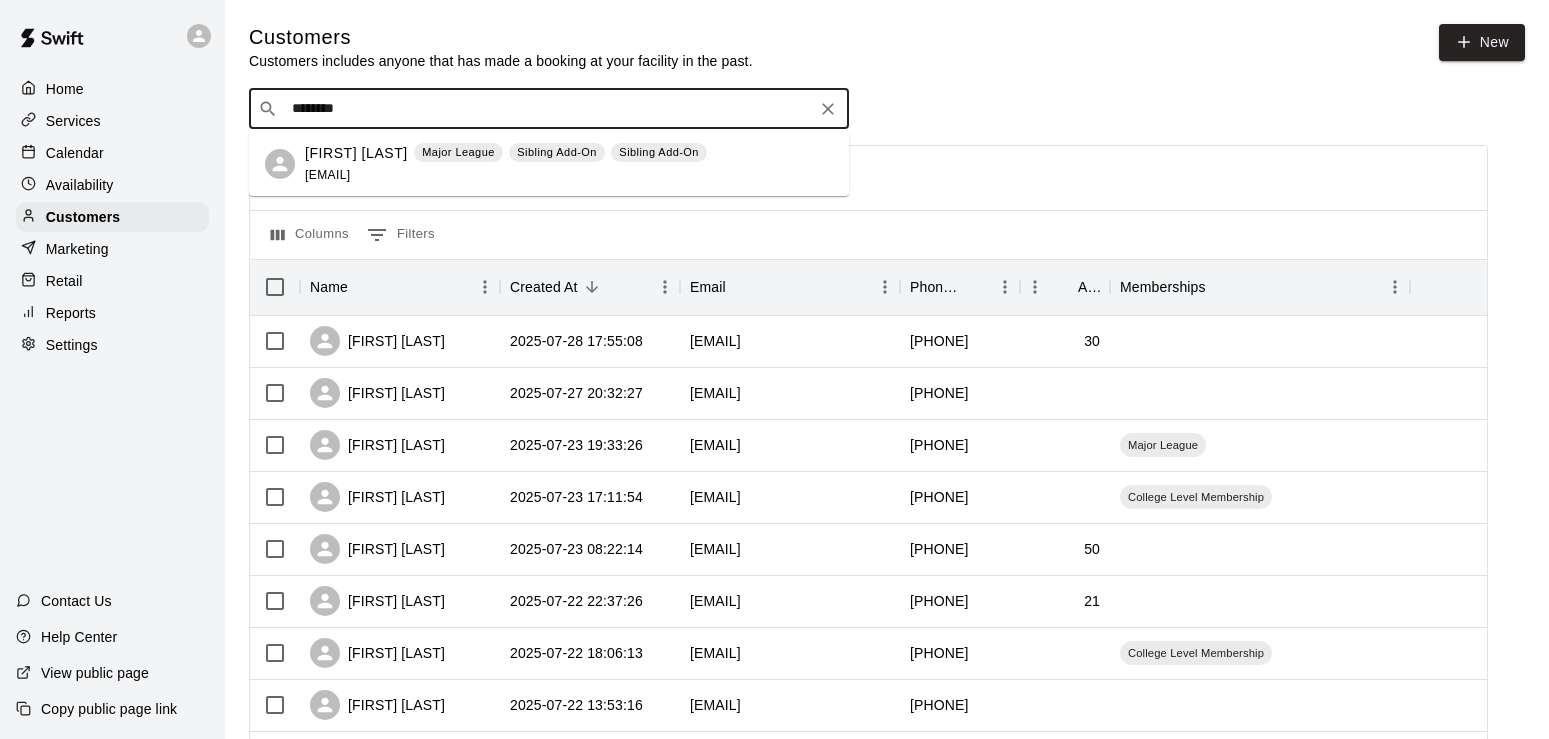 click on "jeremyleftwich@outlook.com" at bounding box center (327, 175) 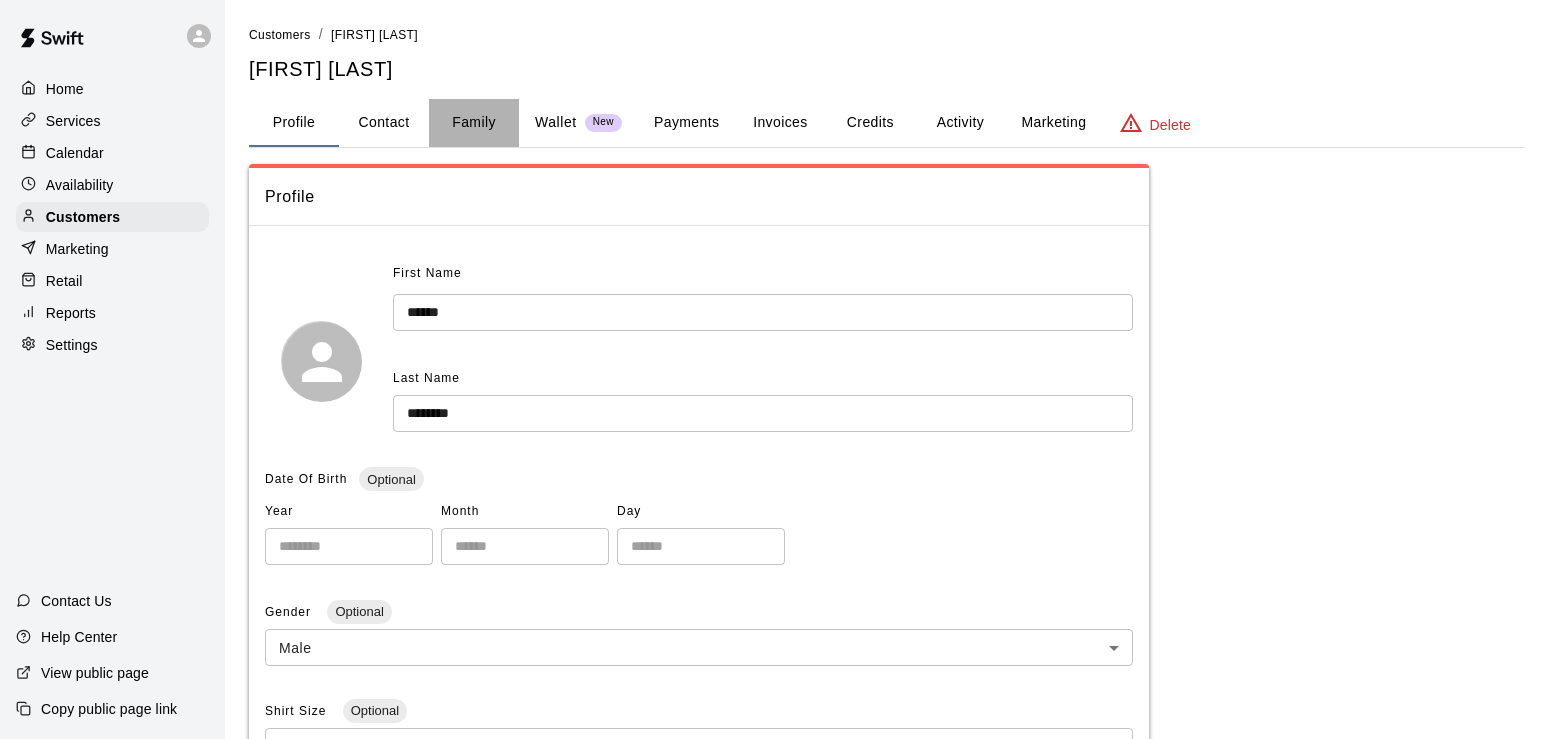 click on "Family" at bounding box center [474, 123] 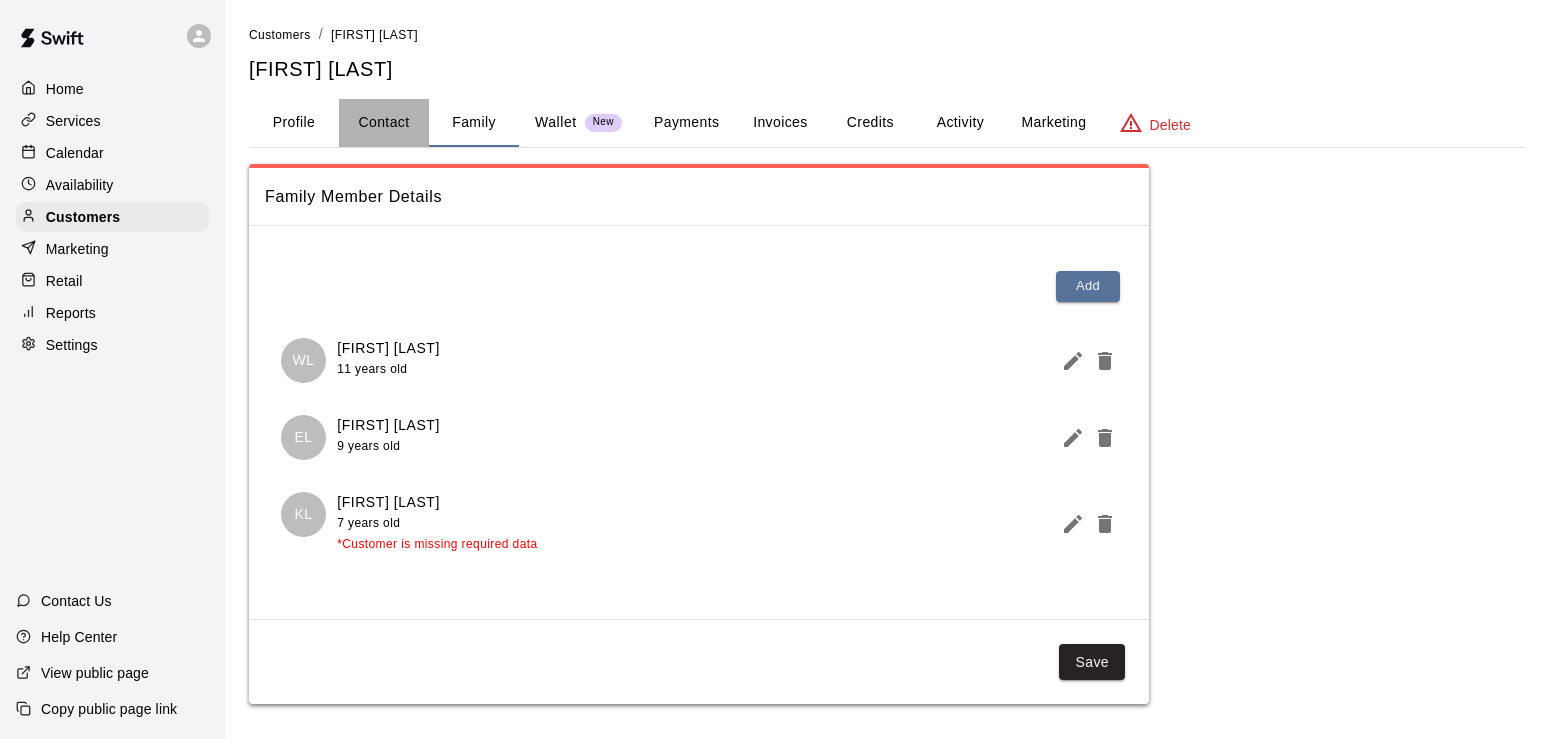 click on "Contact" at bounding box center [384, 123] 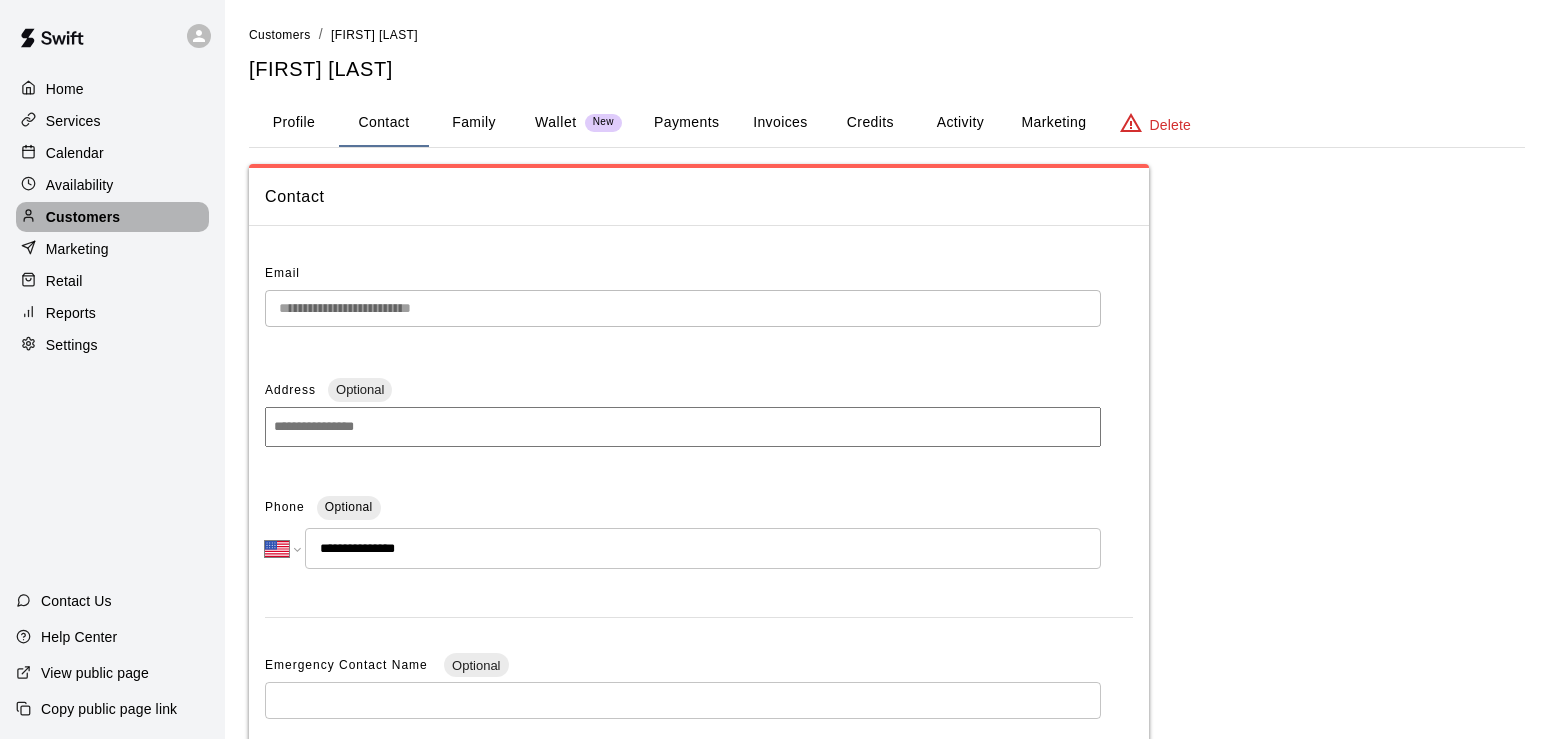 click on "Customers" at bounding box center [83, 217] 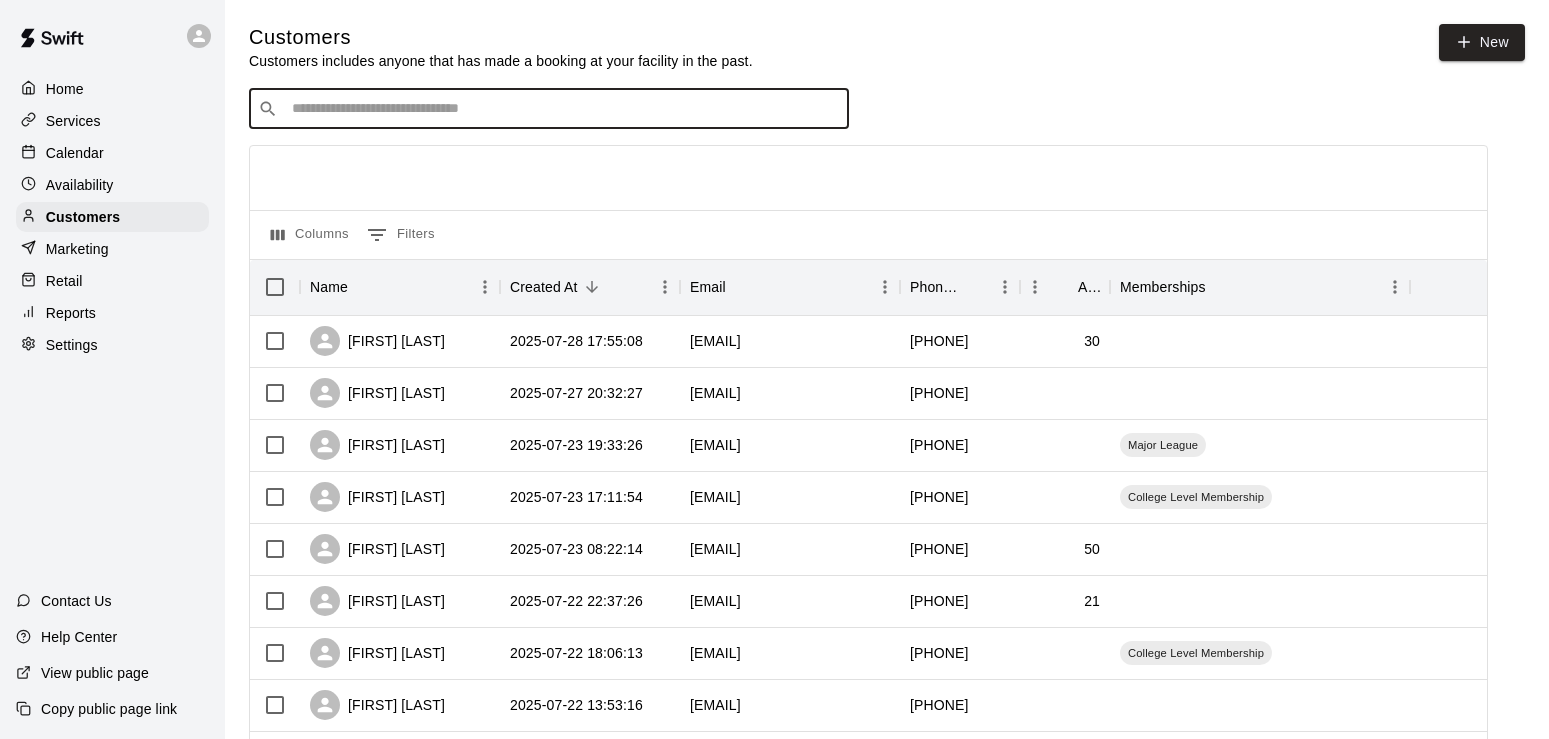 click at bounding box center [563, 109] 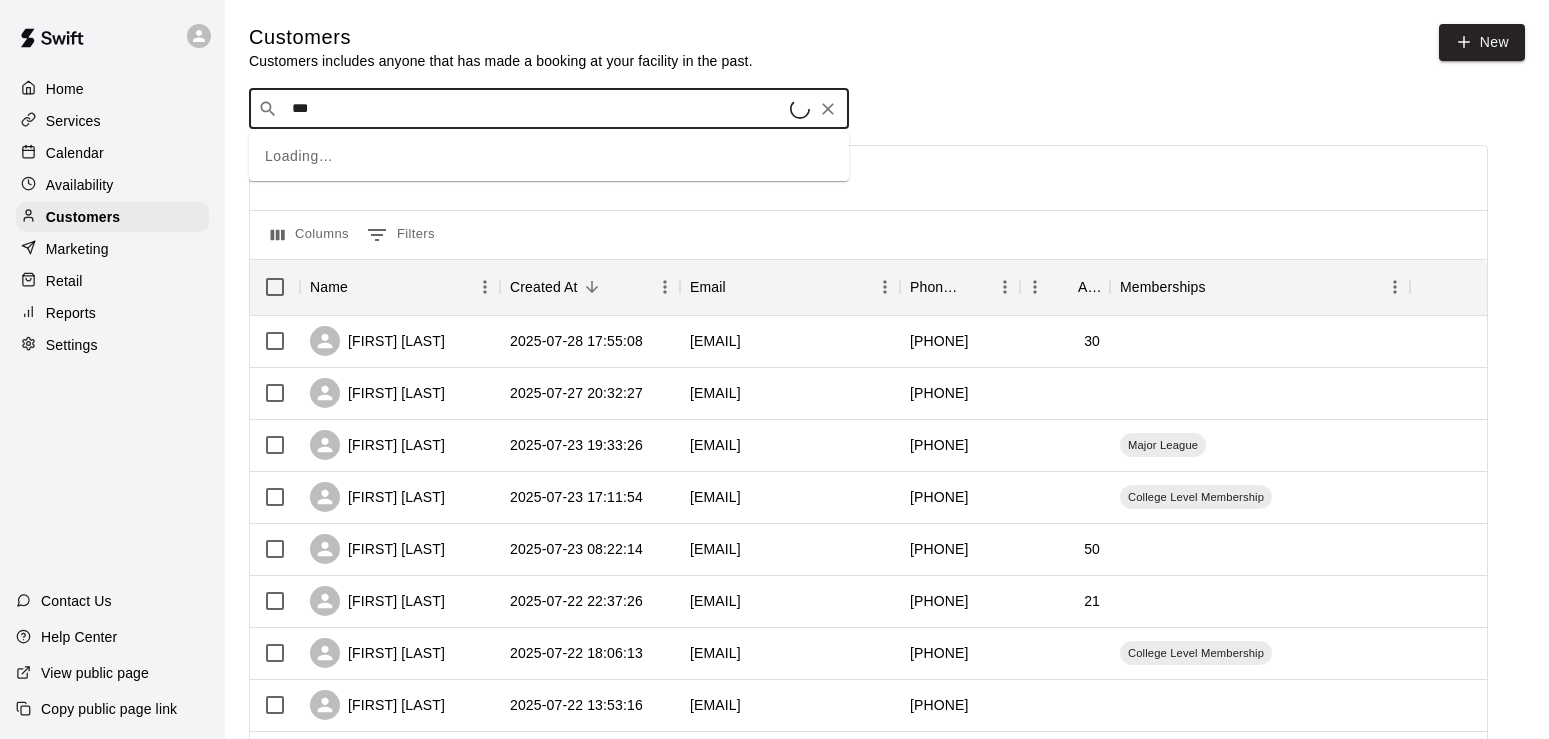 type on "****" 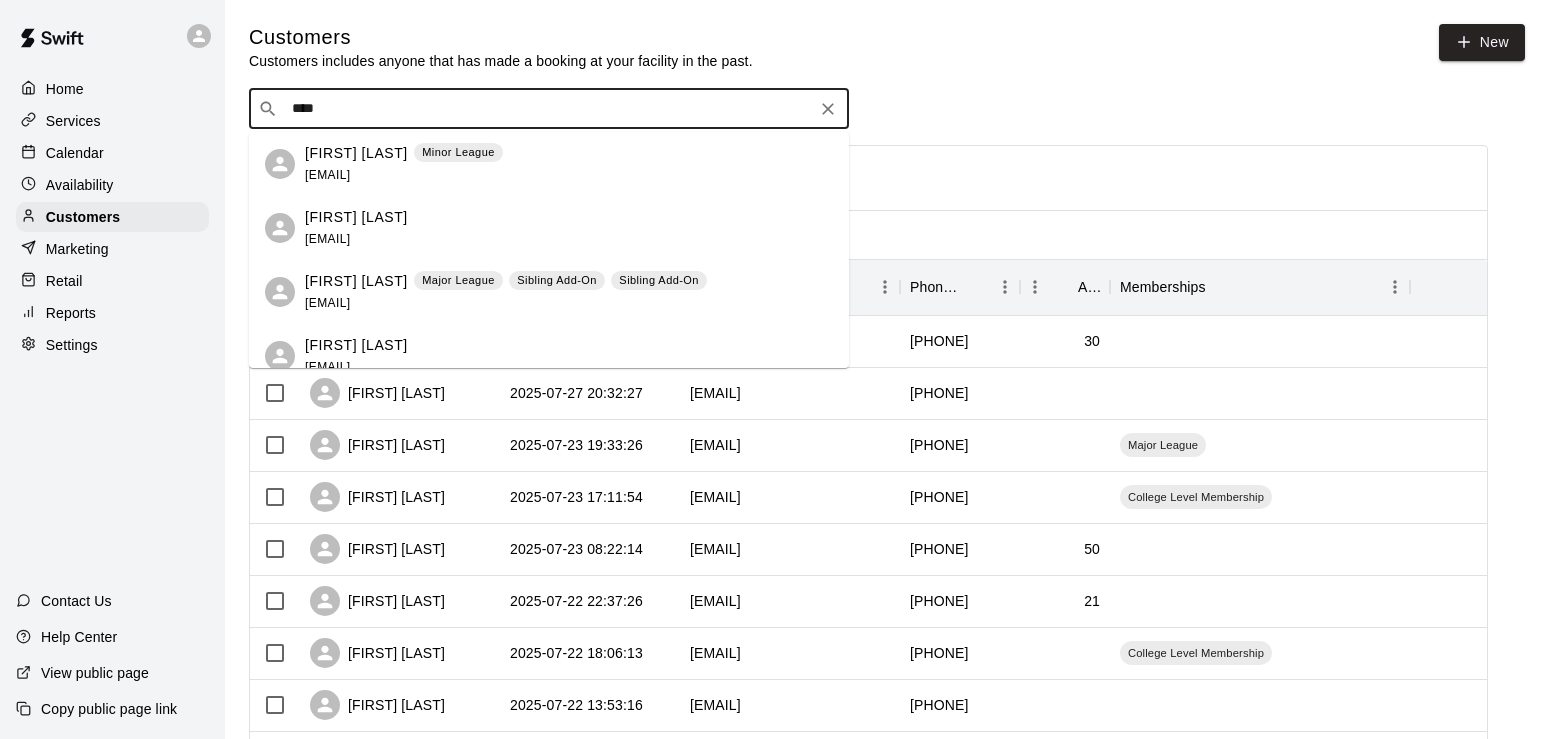 click on "****" at bounding box center (548, 109) 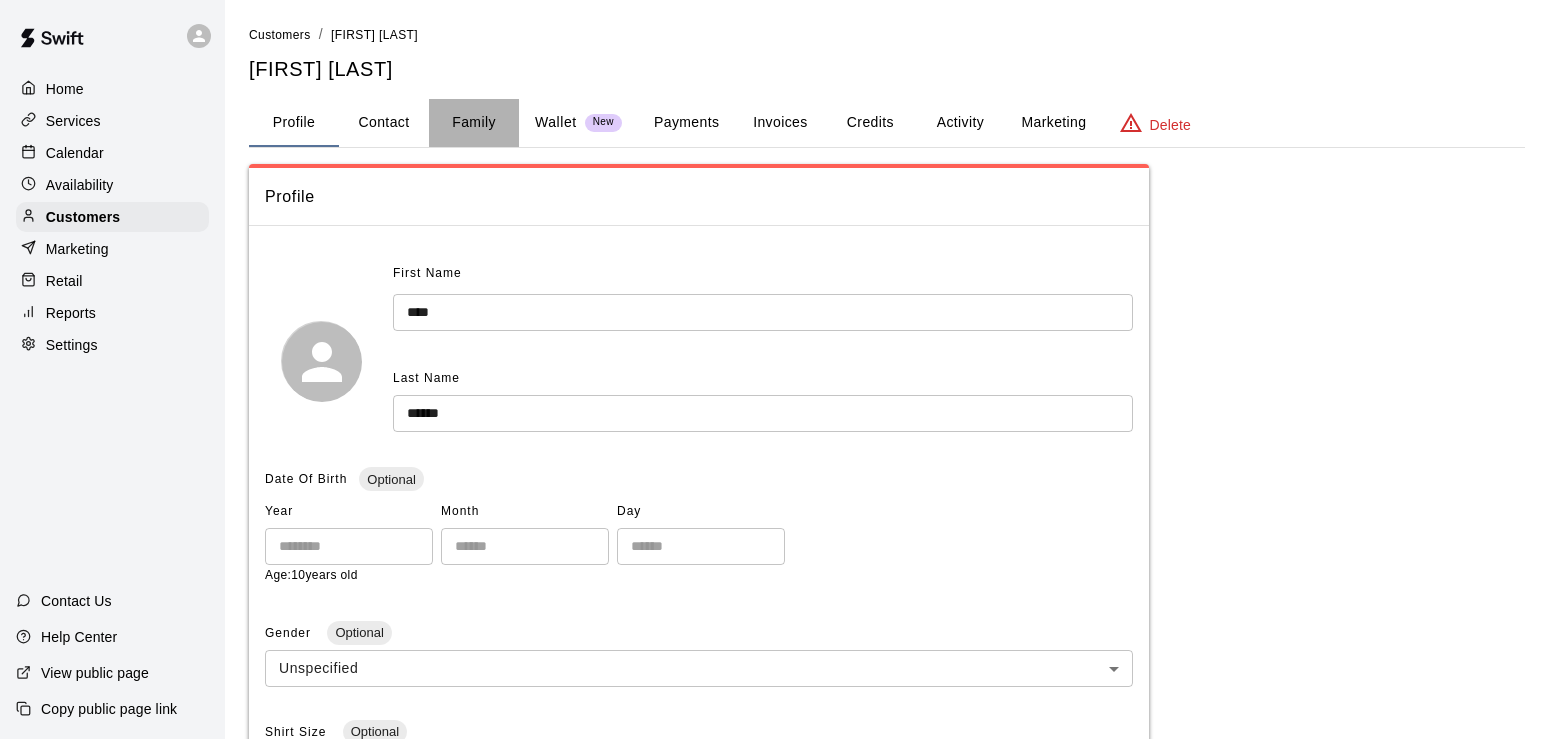 click on "Family" at bounding box center (474, 123) 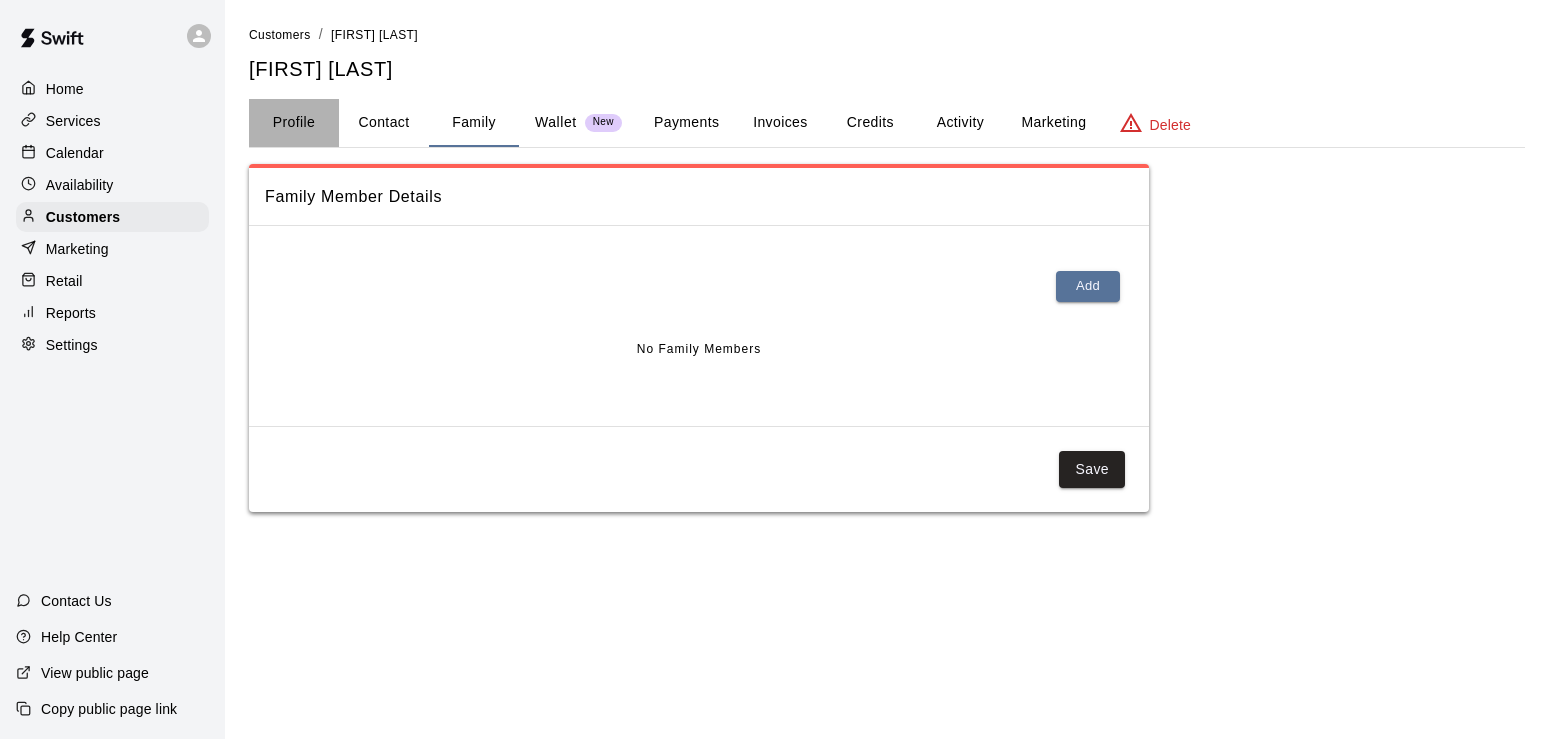 click on "Profile" at bounding box center (294, 123) 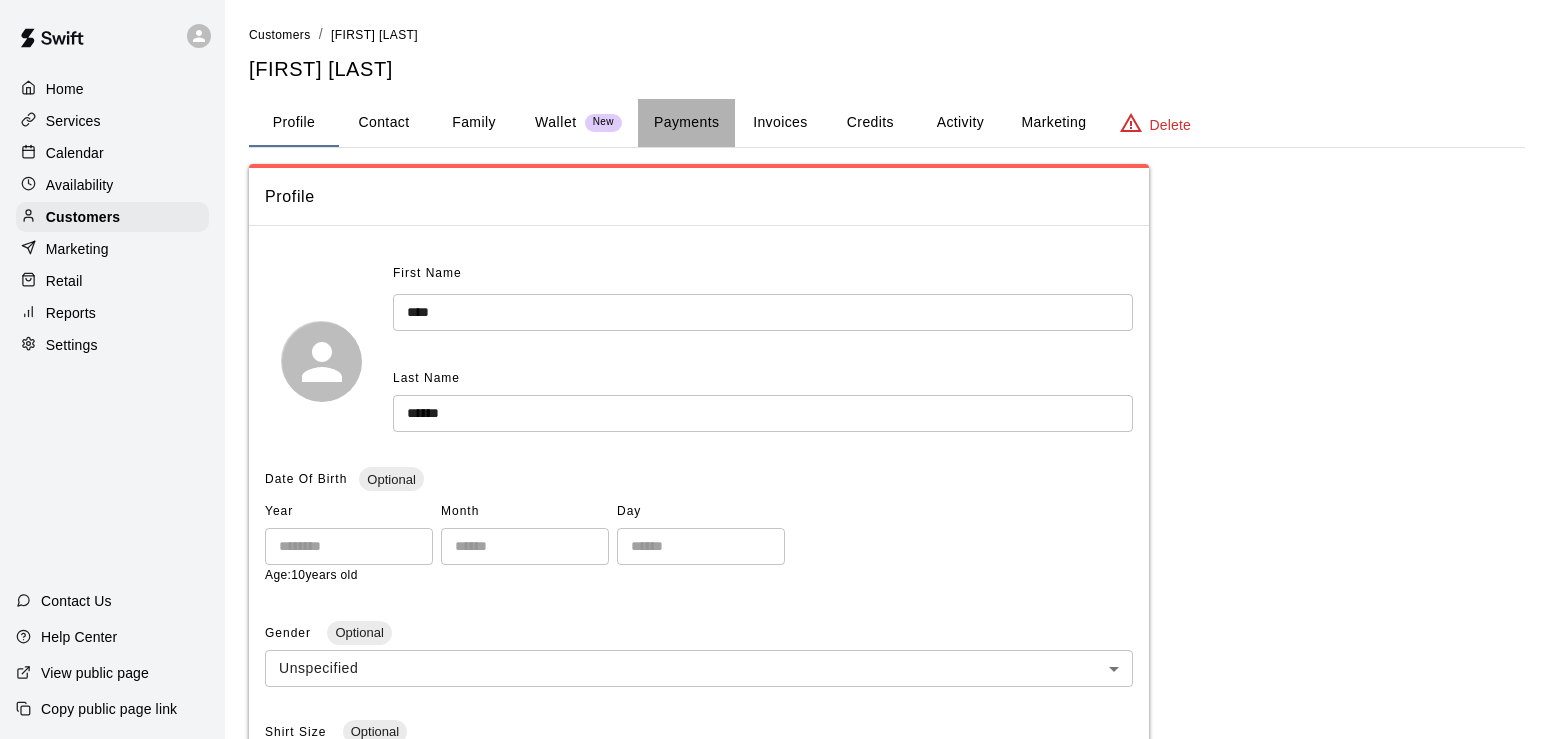 click on "Payments" at bounding box center (686, 123) 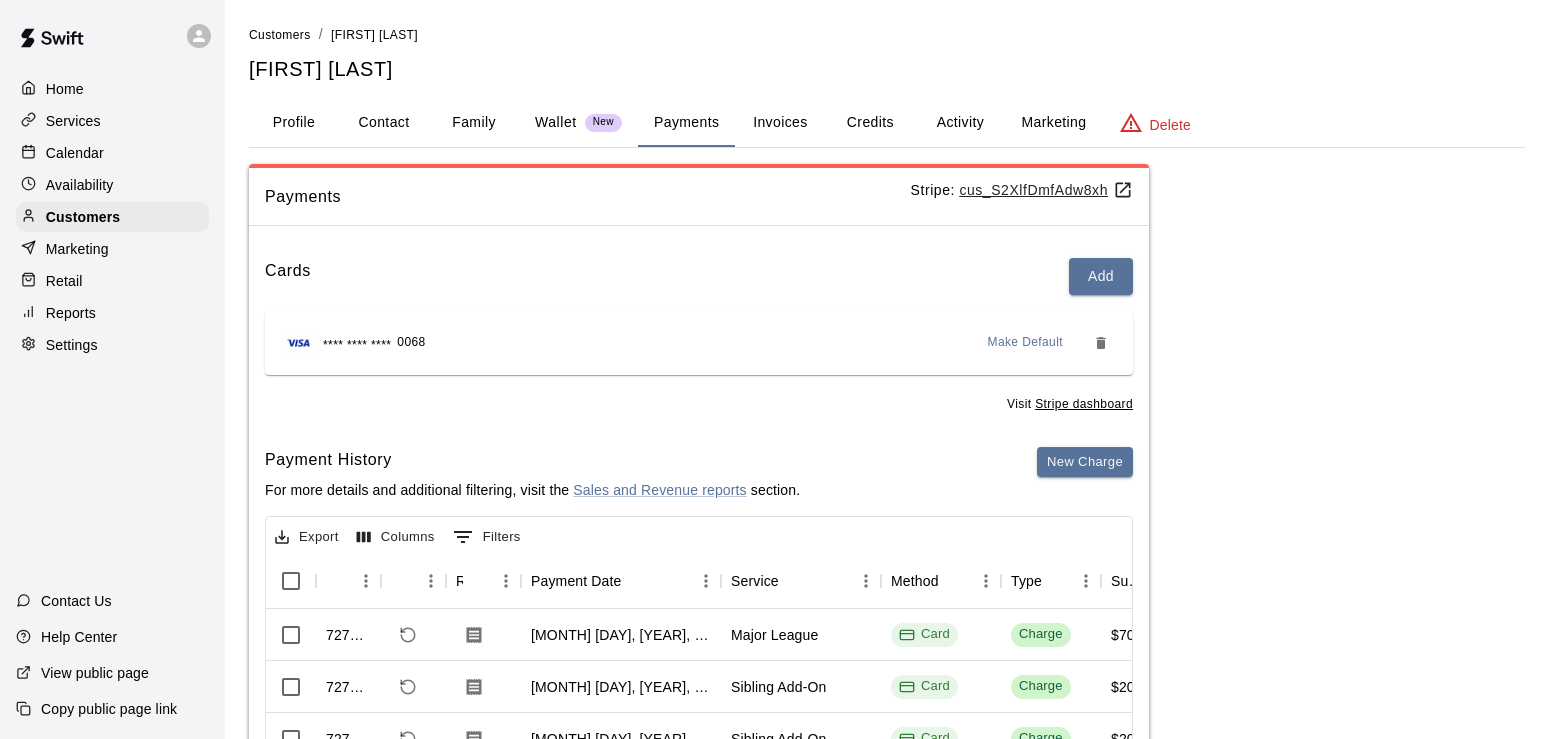 scroll, scrollTop: 256, scrollLeft: 0, axis: vertical 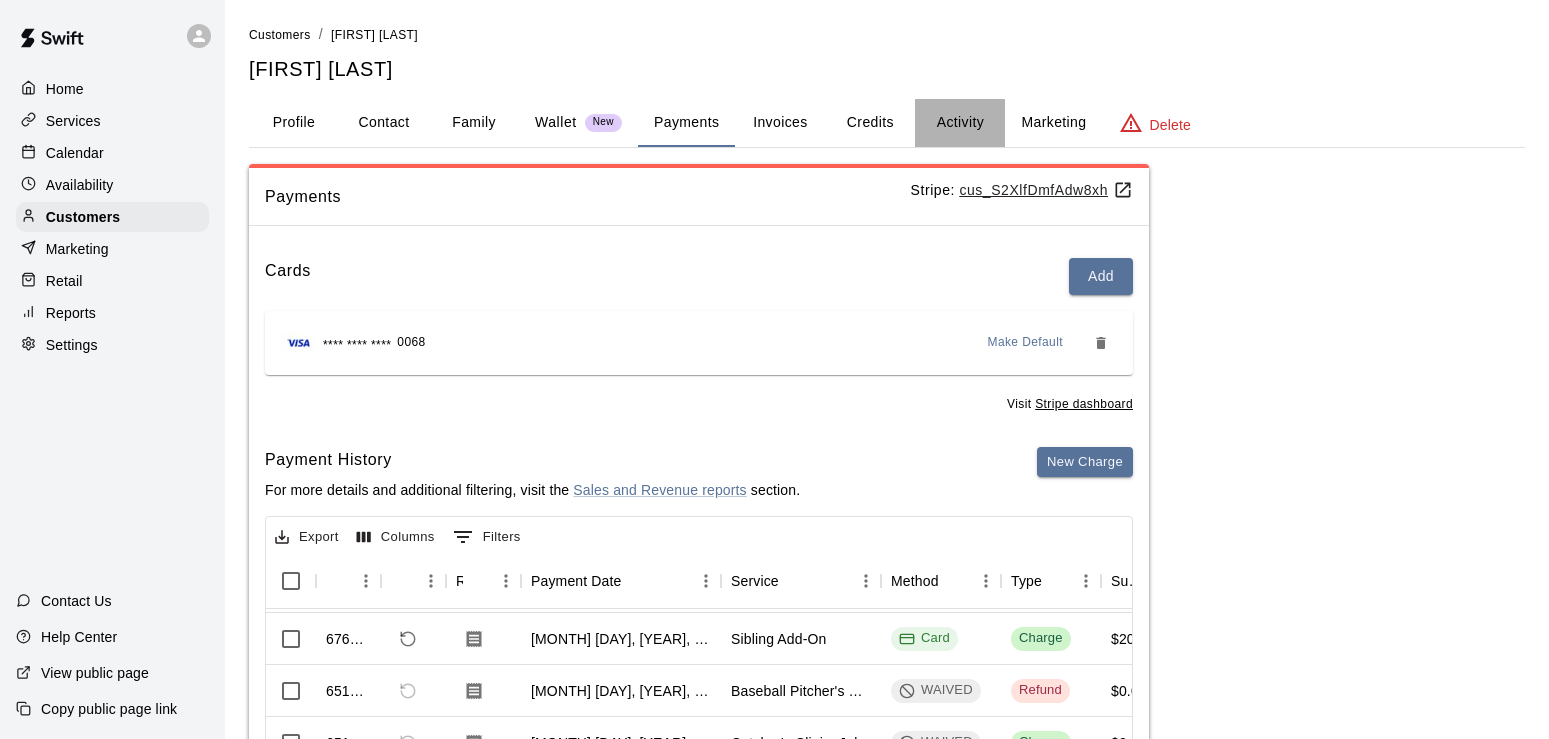 click on "Activity" at bounding box center [960, 123] 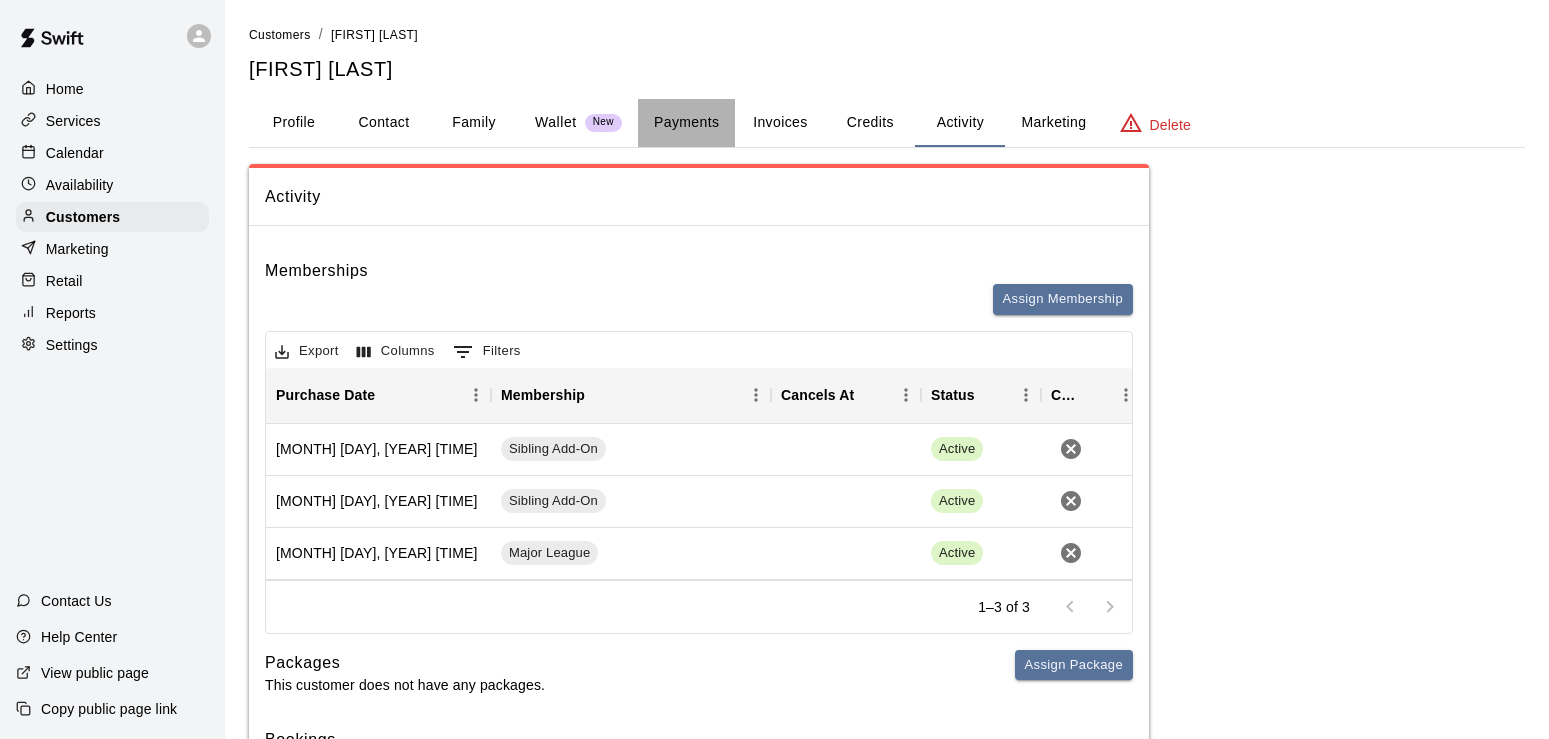 click on "Payments" at bounding box center [686, 123] 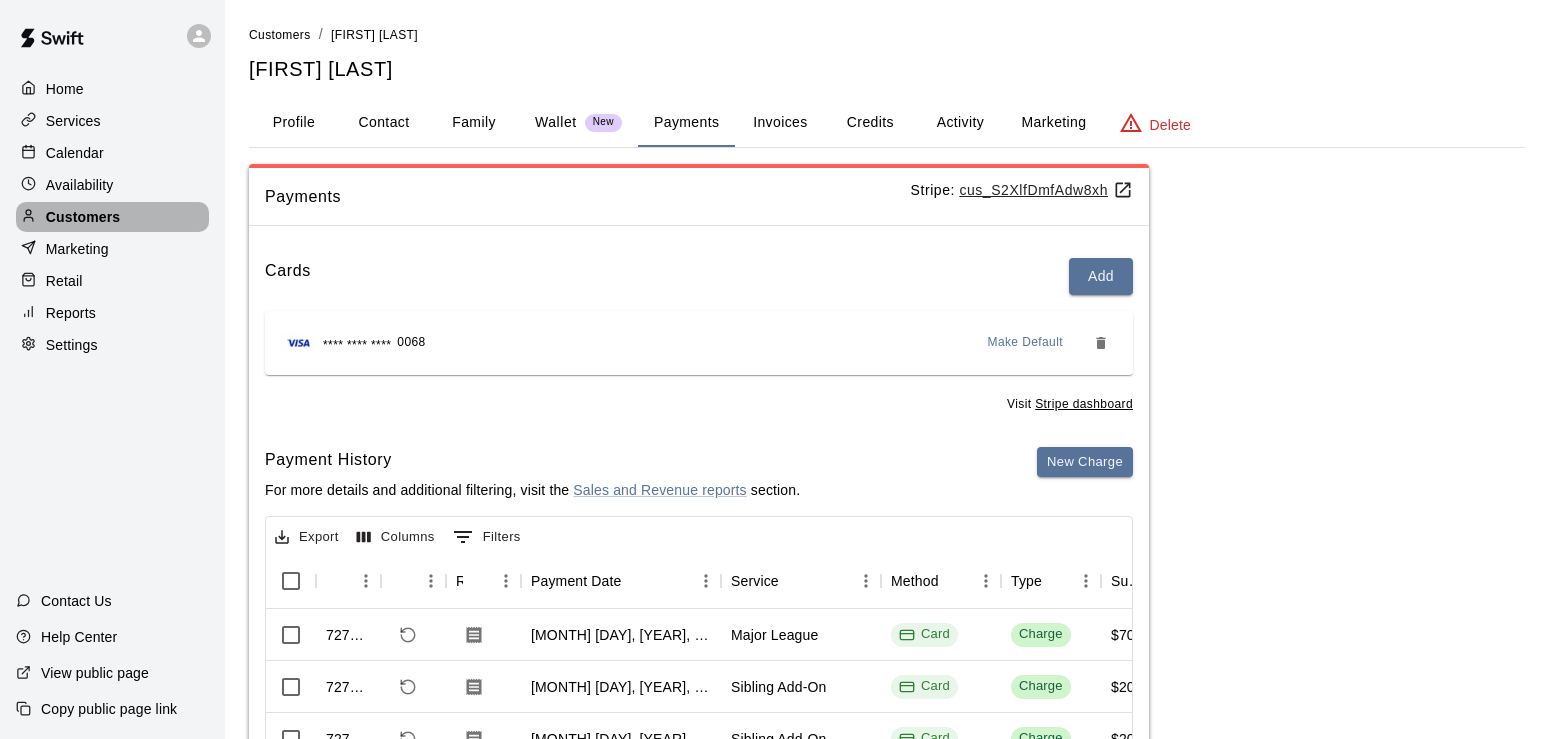 click on "Customers" at bounding box center (83, 217) 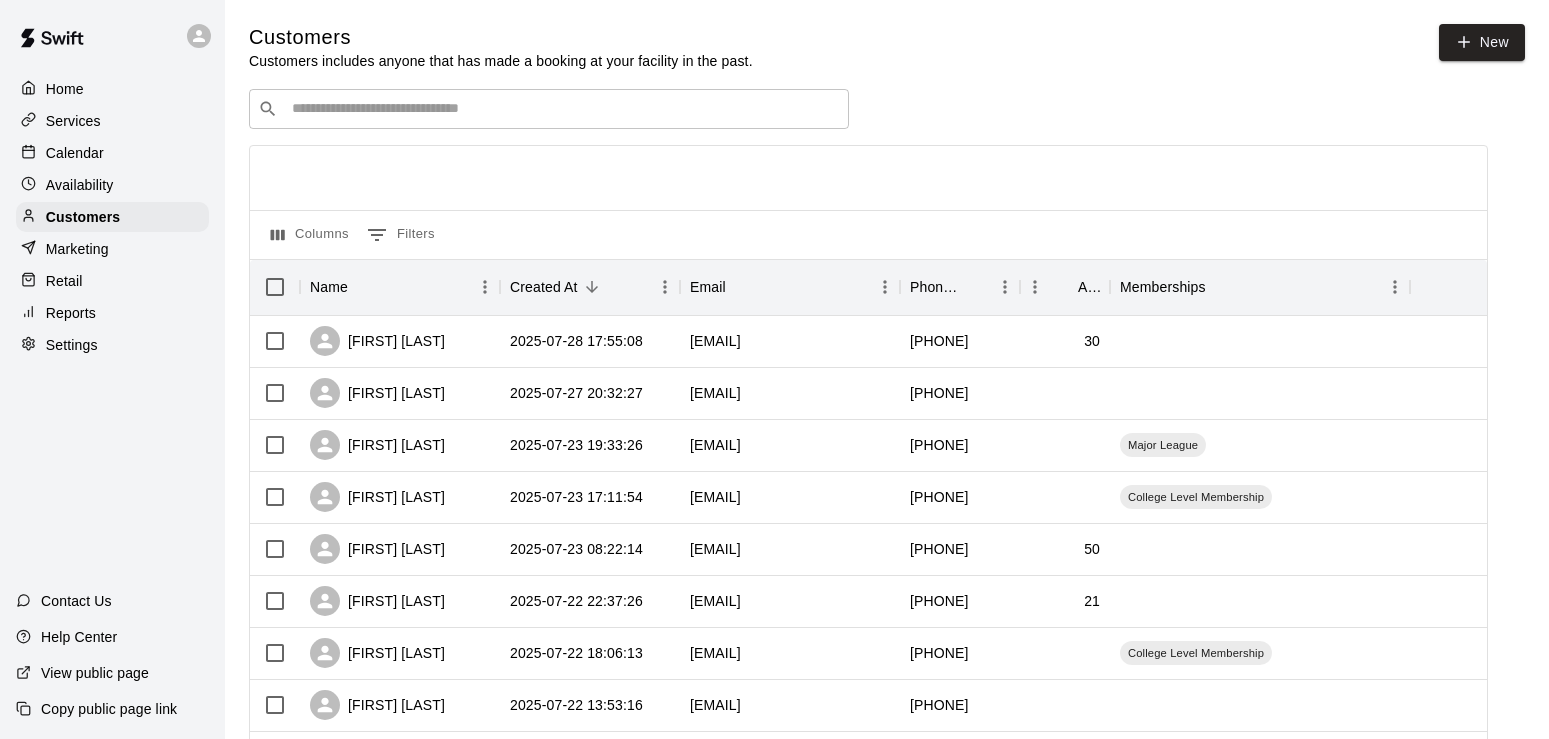 click at bounding box center [563, 109] 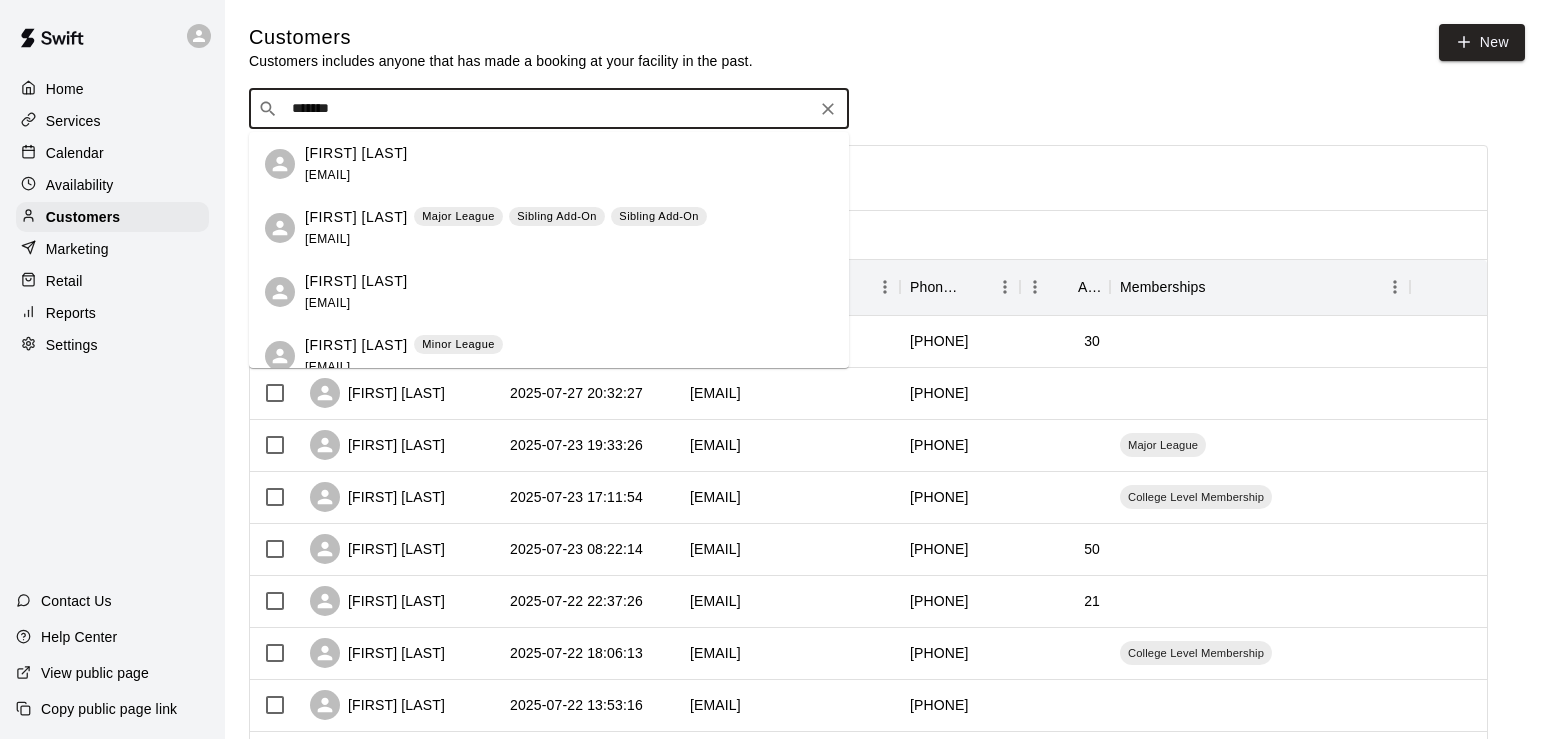 type on "********" 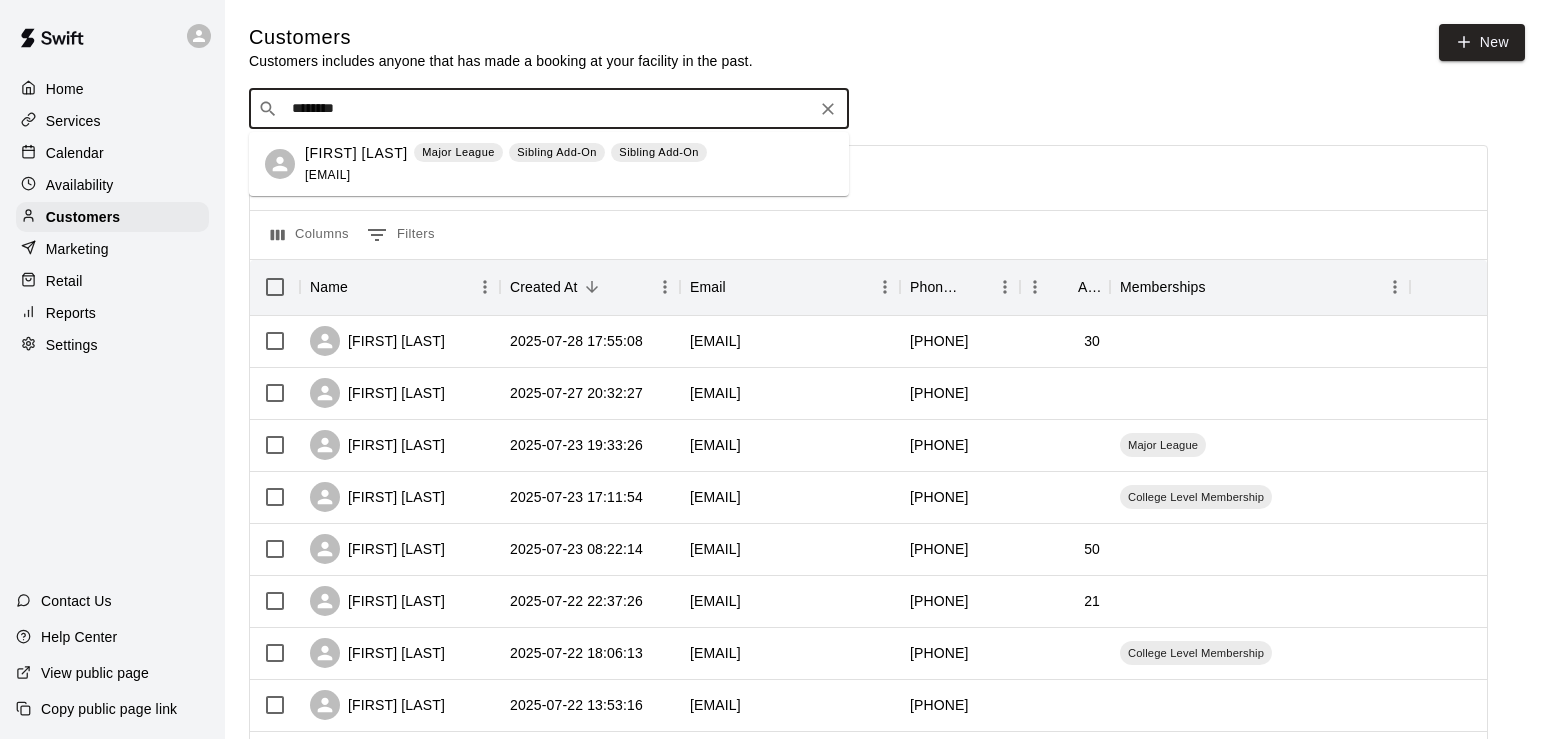 click on "[FIRST] [LAST]" at bounding box center (356, 153) 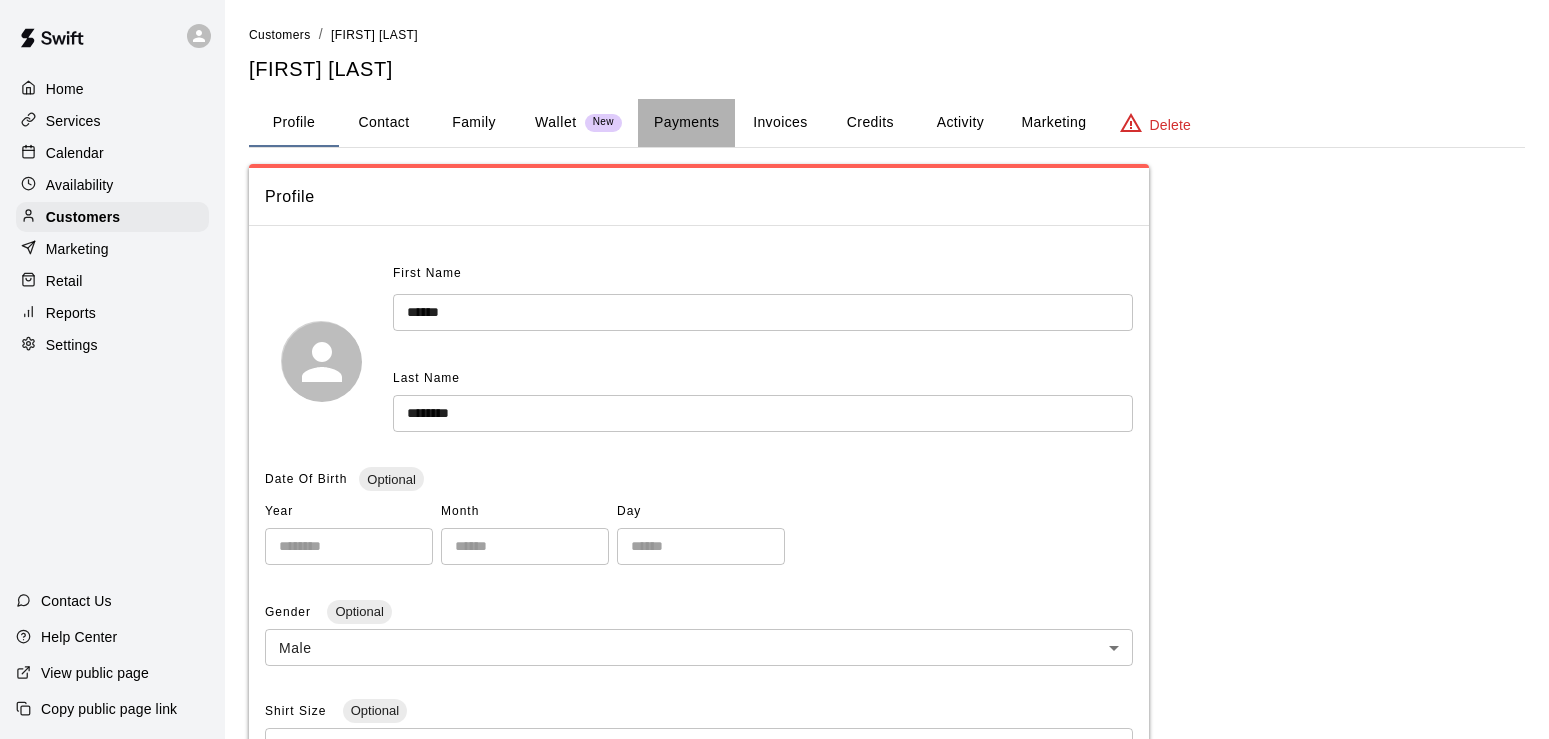 click on "Payments" at bounding box center (686, 123) 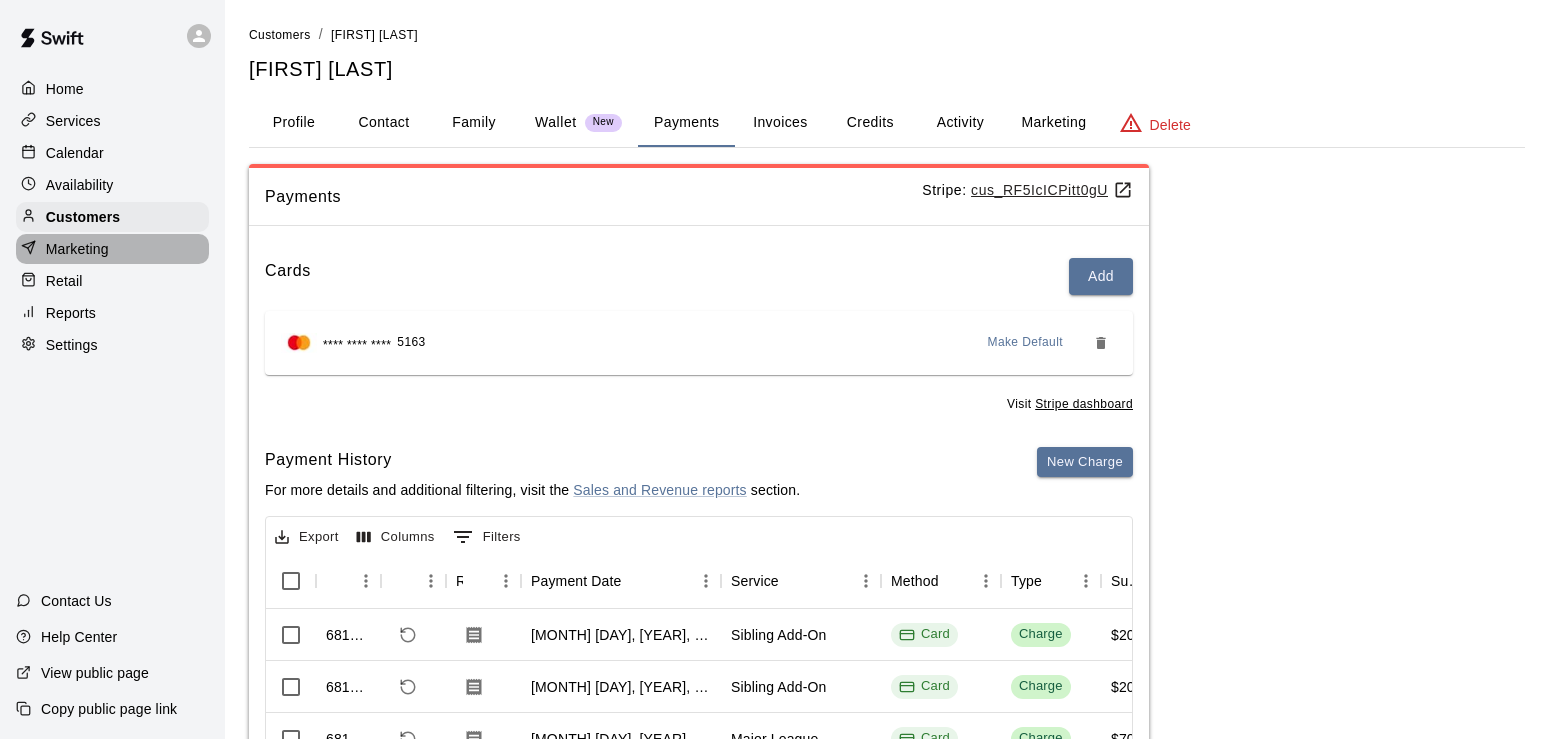click on "Marketing" at bounding box center (77, 249) 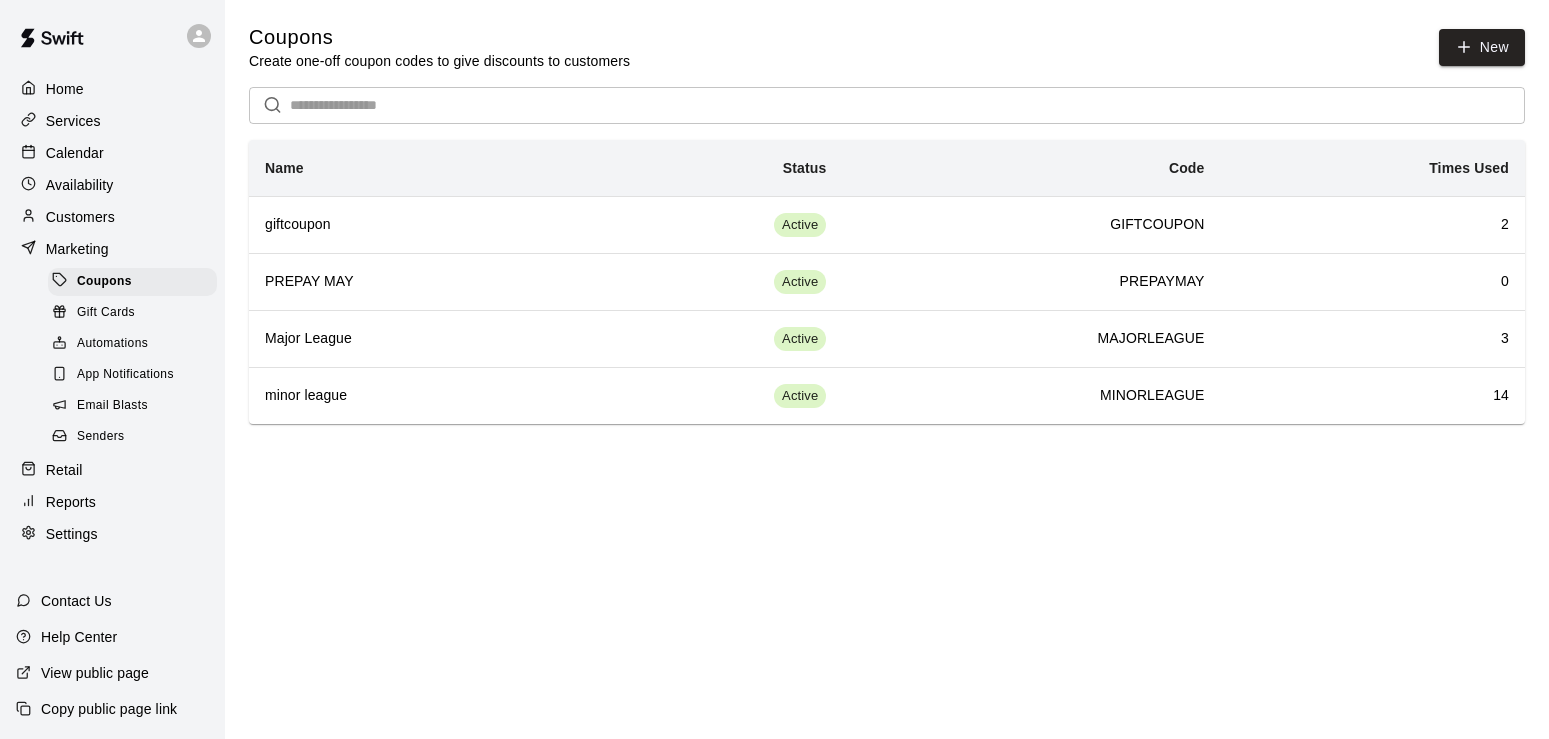click on "Email Blasts" at bounding box center (132, 406) 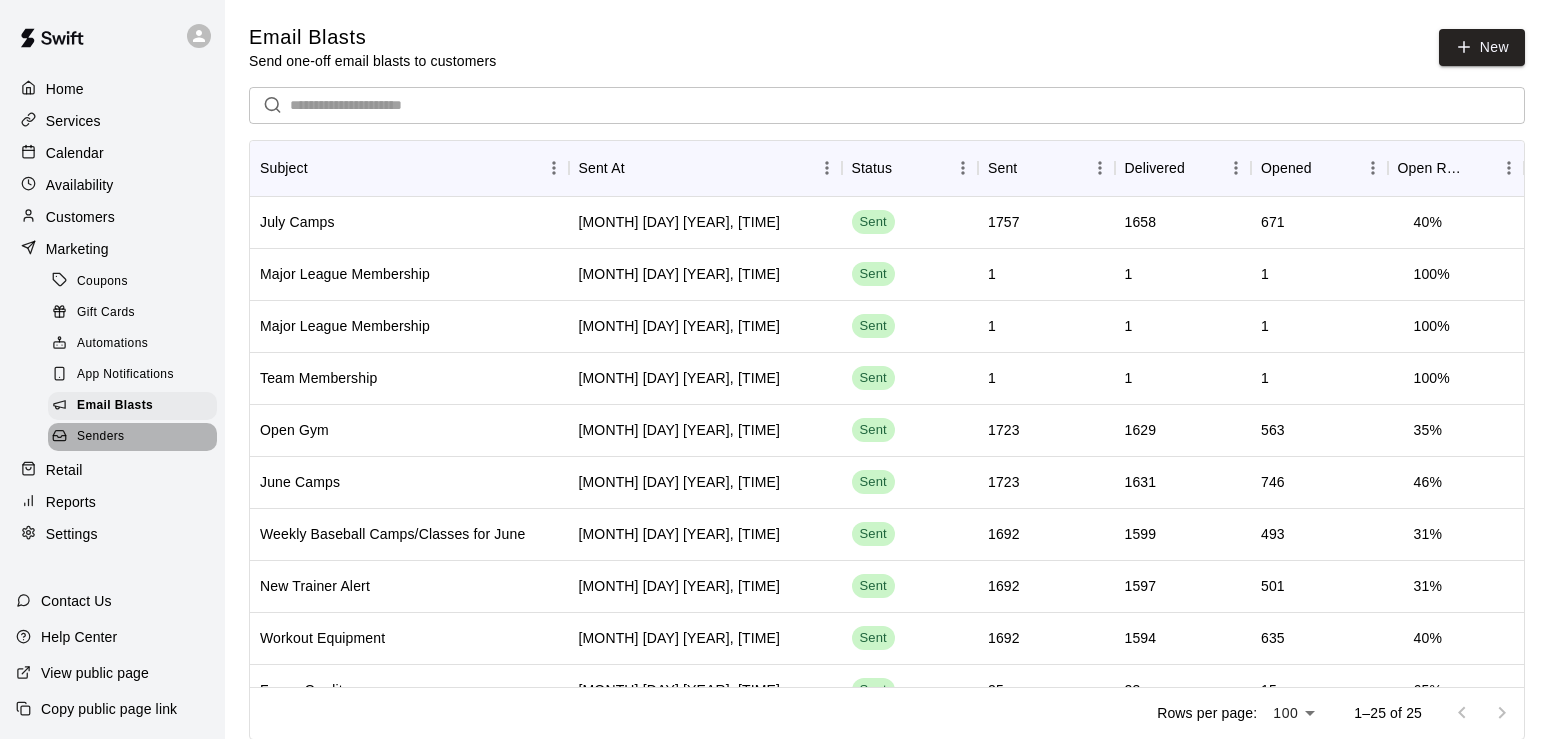 click on "Senders" at bounding box center [101, 437] 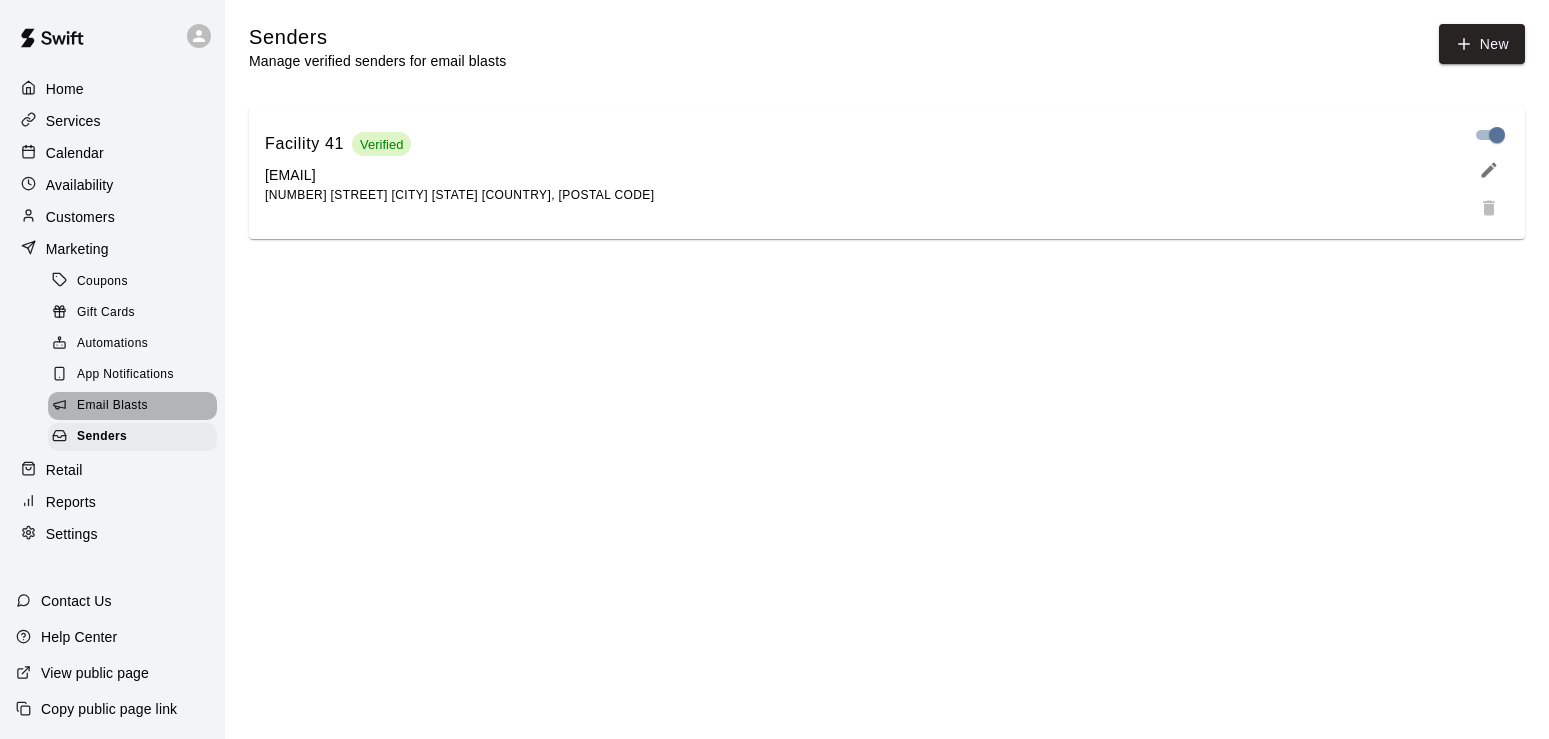 click on "Email Blasts" at bounding box center (112, 406) 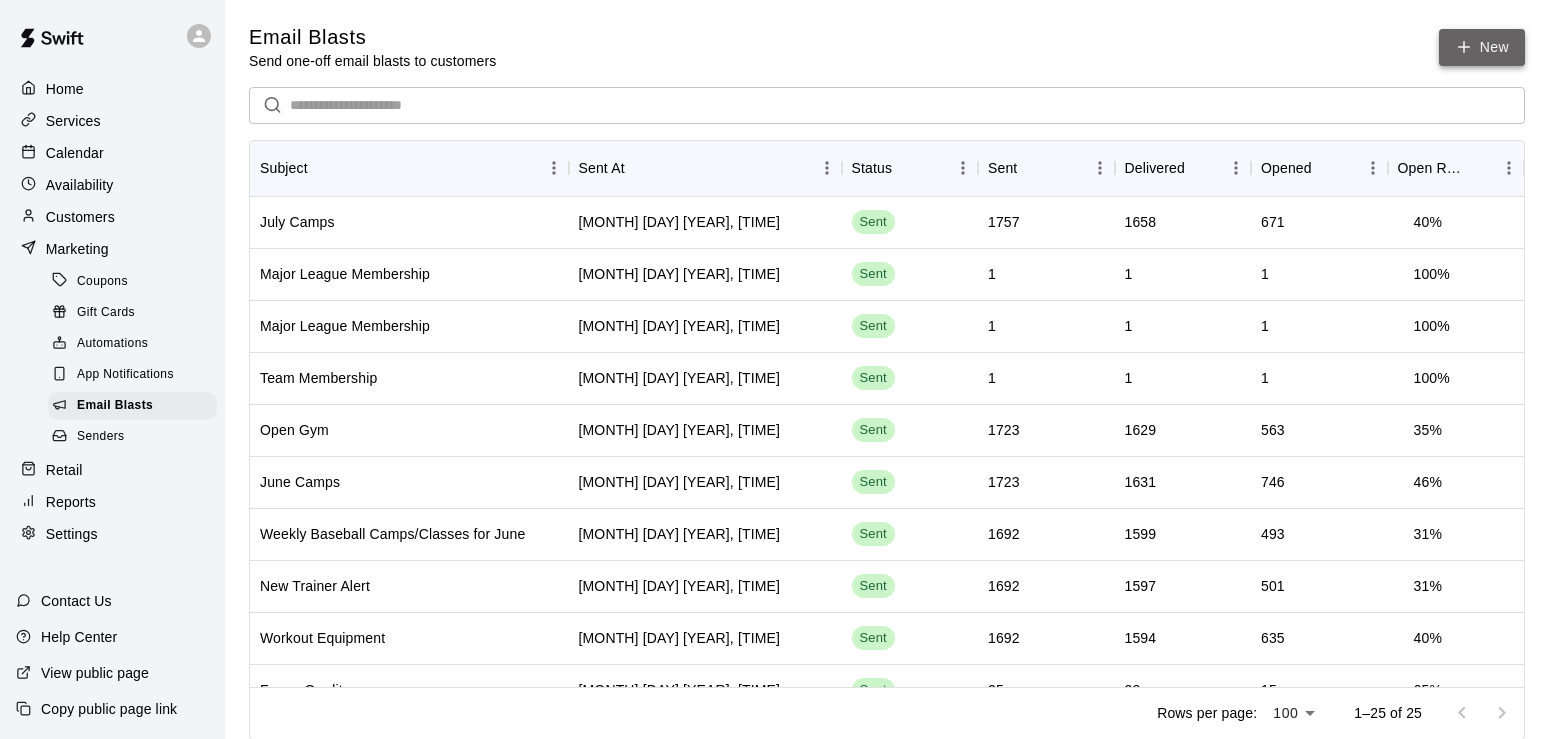 click on "New" at bounding box center [1482, 47] 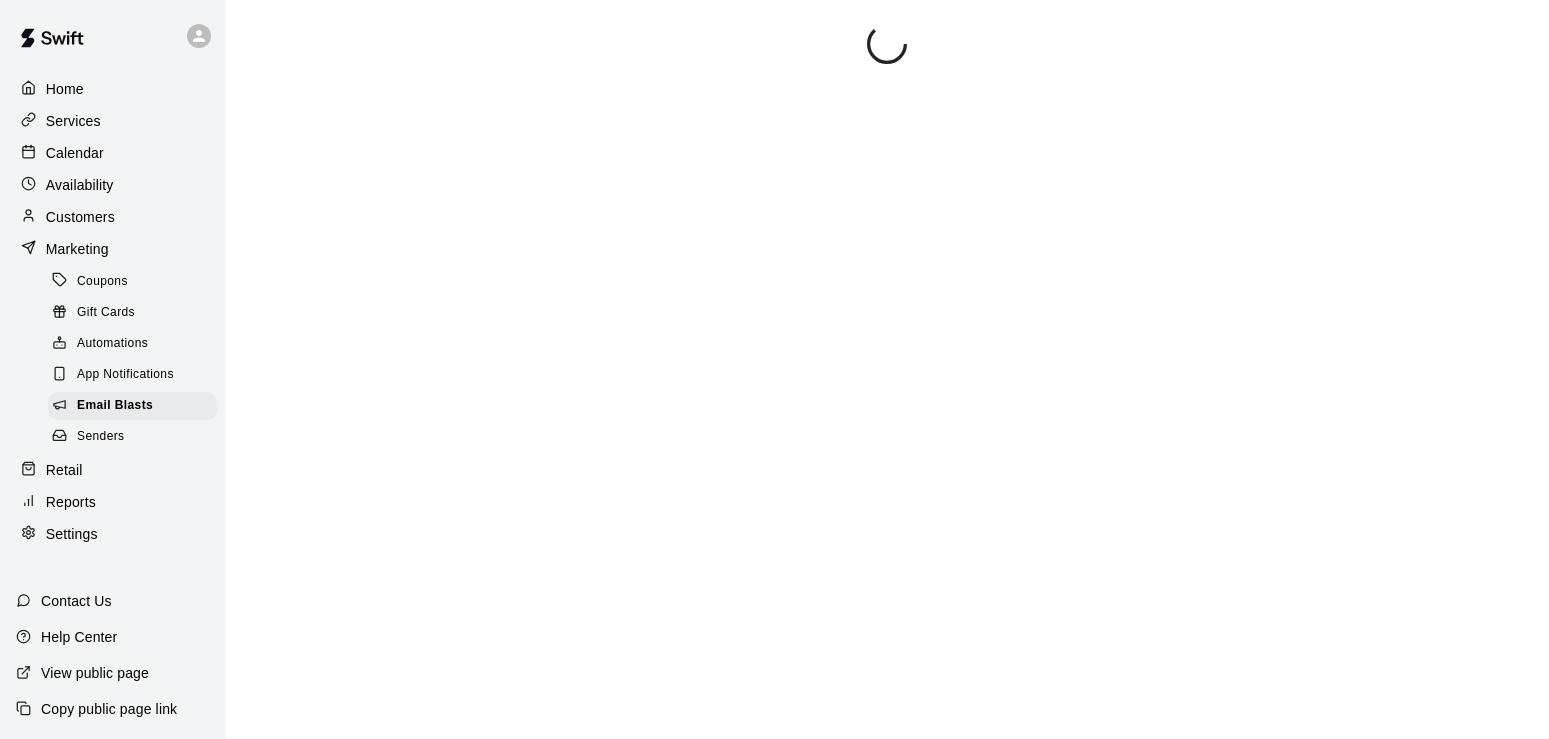 scroll, scrollTop: 0, scrollLeft: 0, axis: both 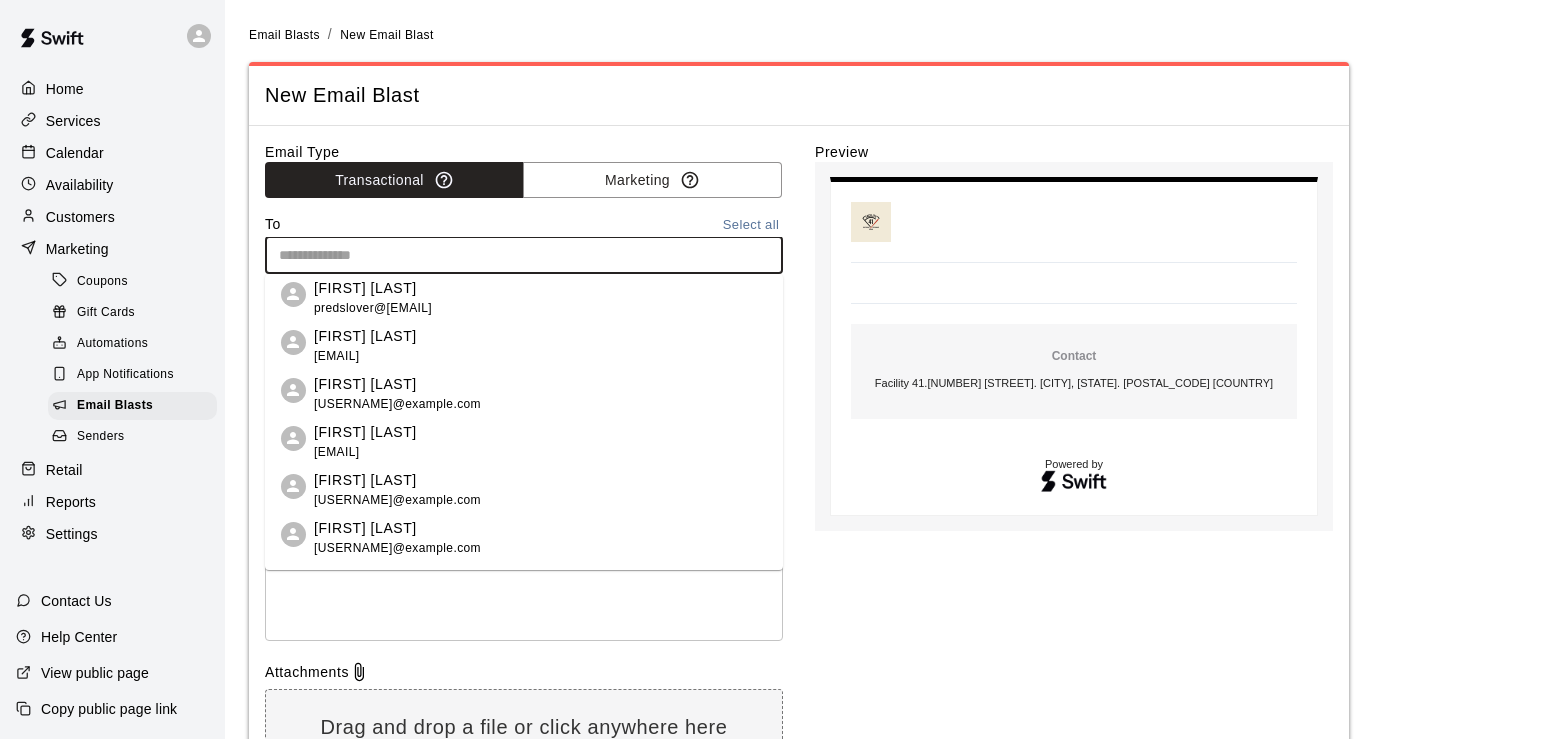 click at bounding box center (522, 255) 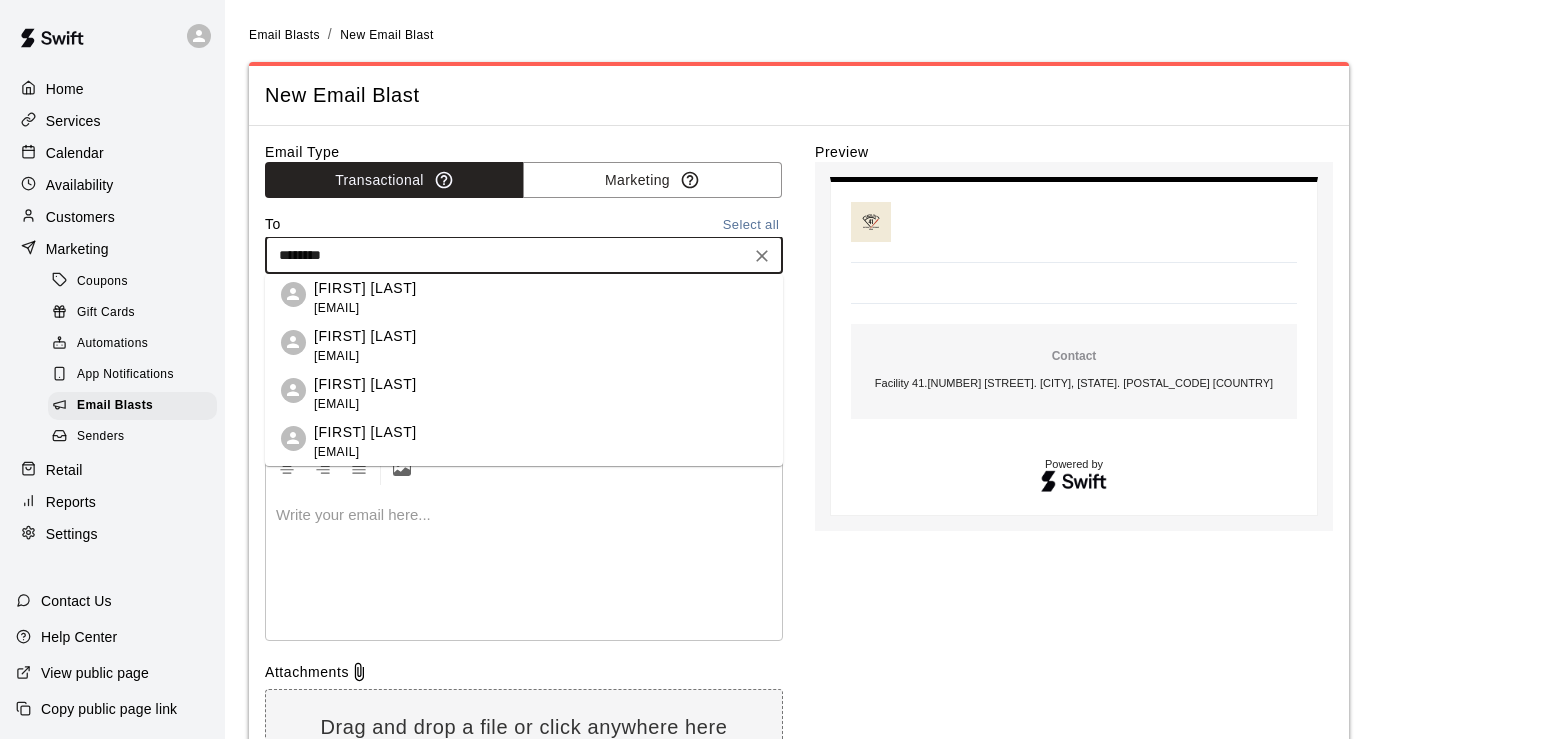 type on "*********" 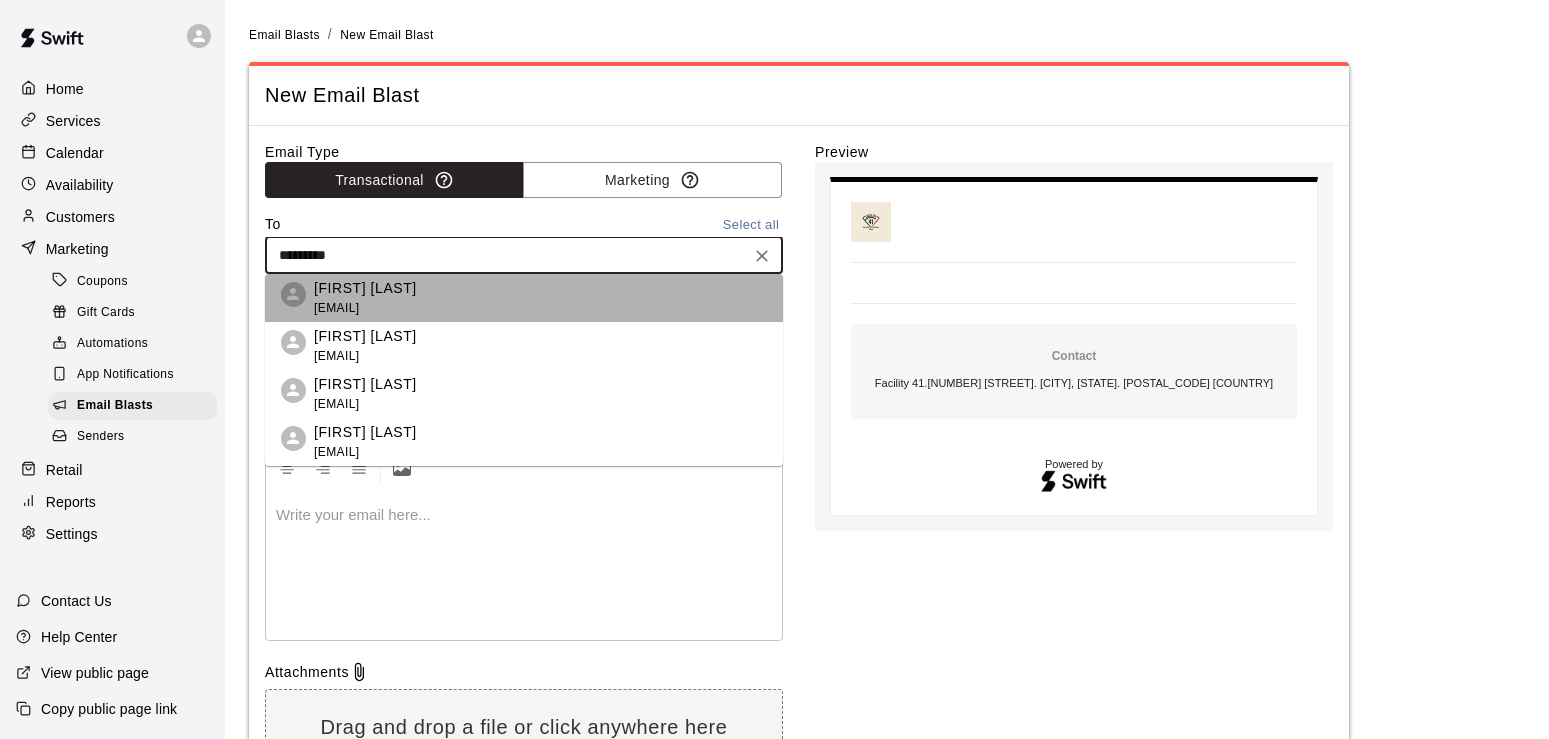 click on "[FIRST] [LAST]" at bounding box center [365, 288] 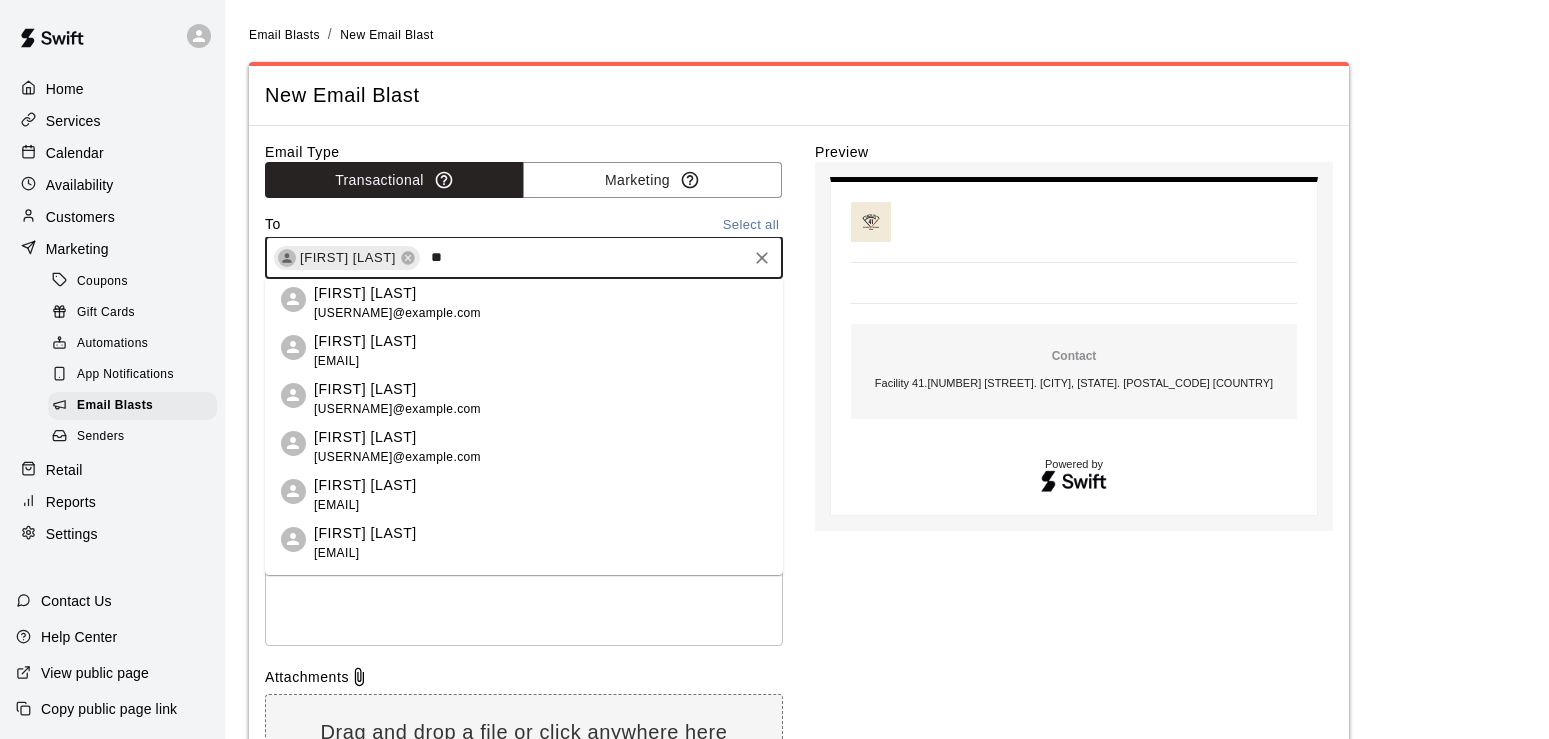 type on "***" 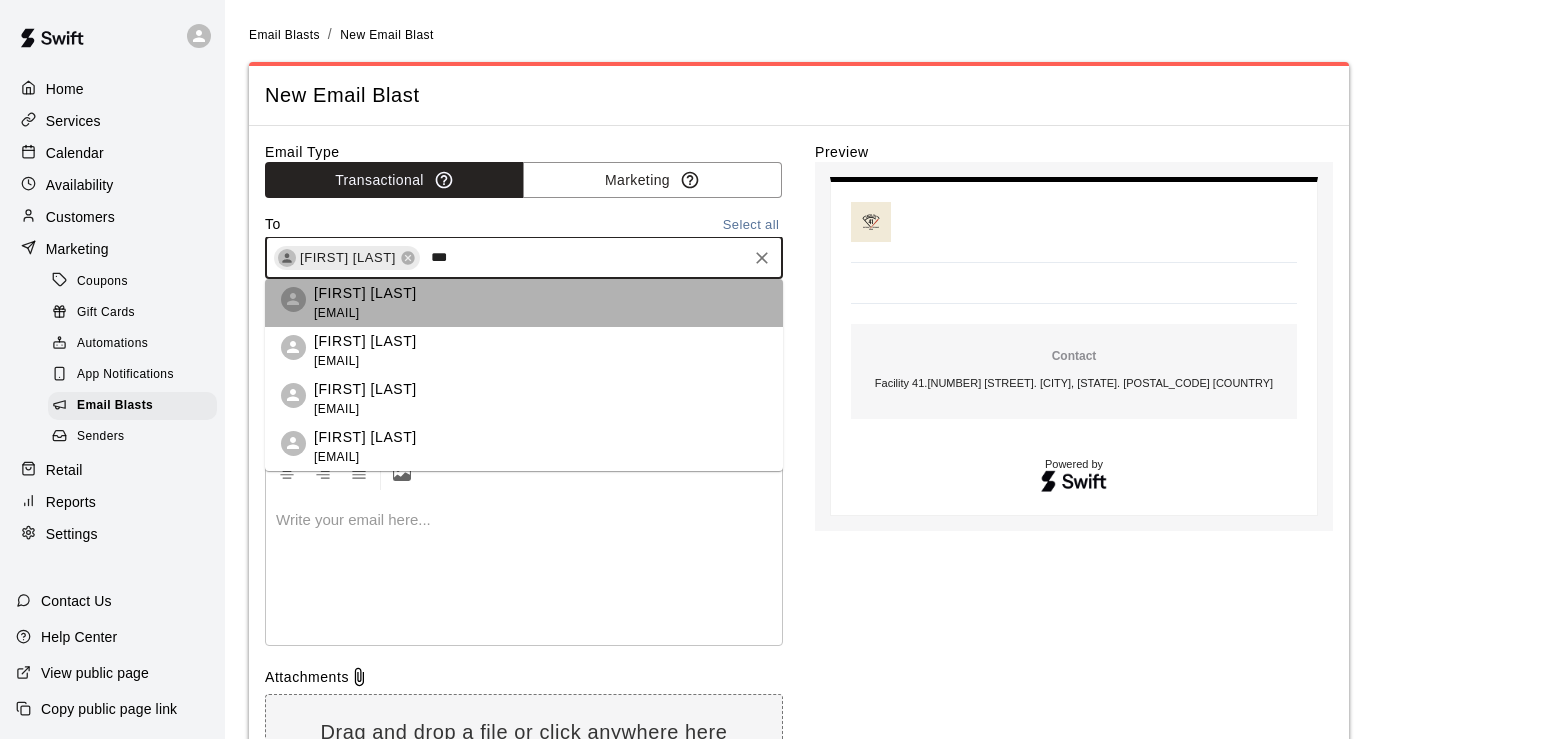 click on "[EMAIL]" at bounding box center [365, 314] 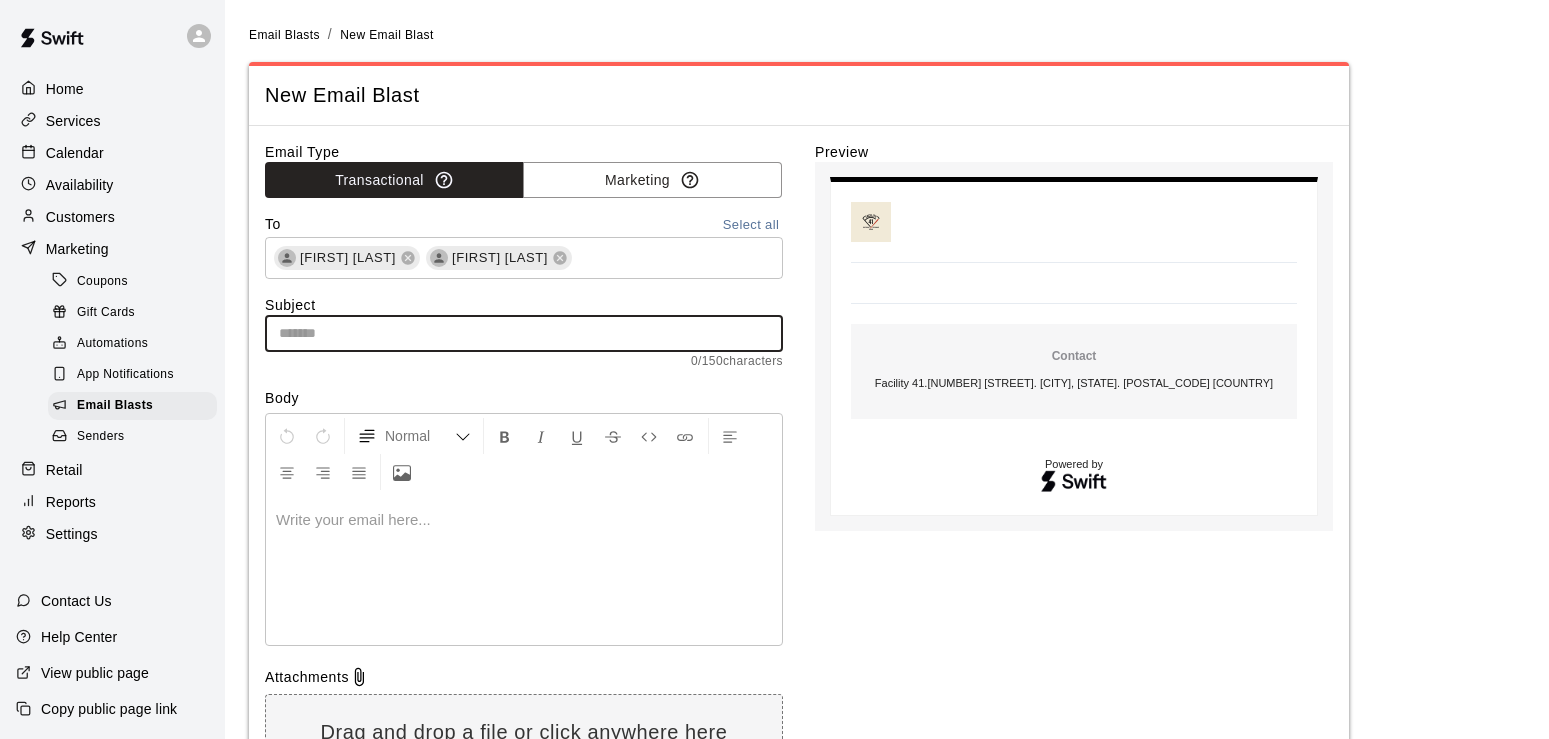 click at bounding box center [524, 333] 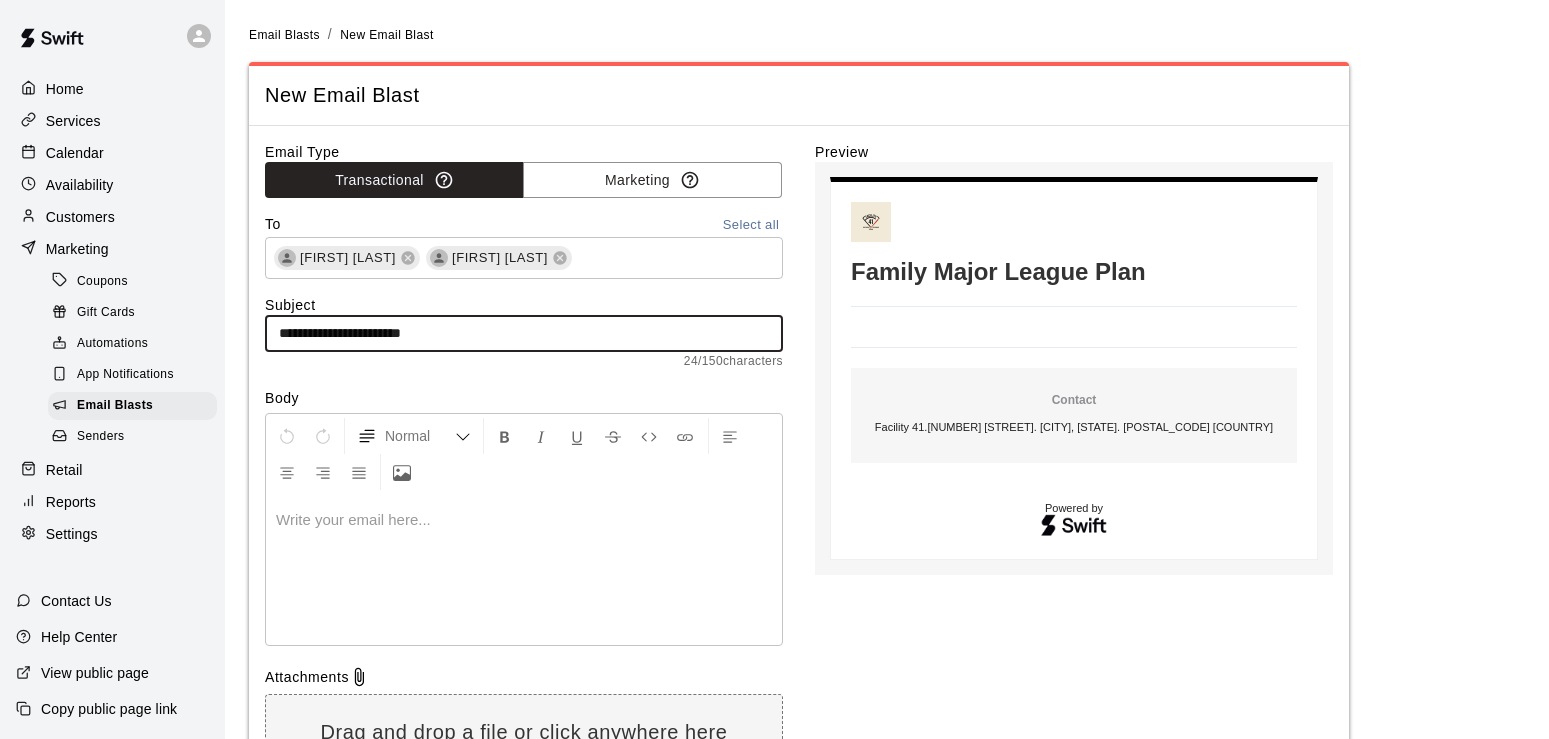 type on "**********" 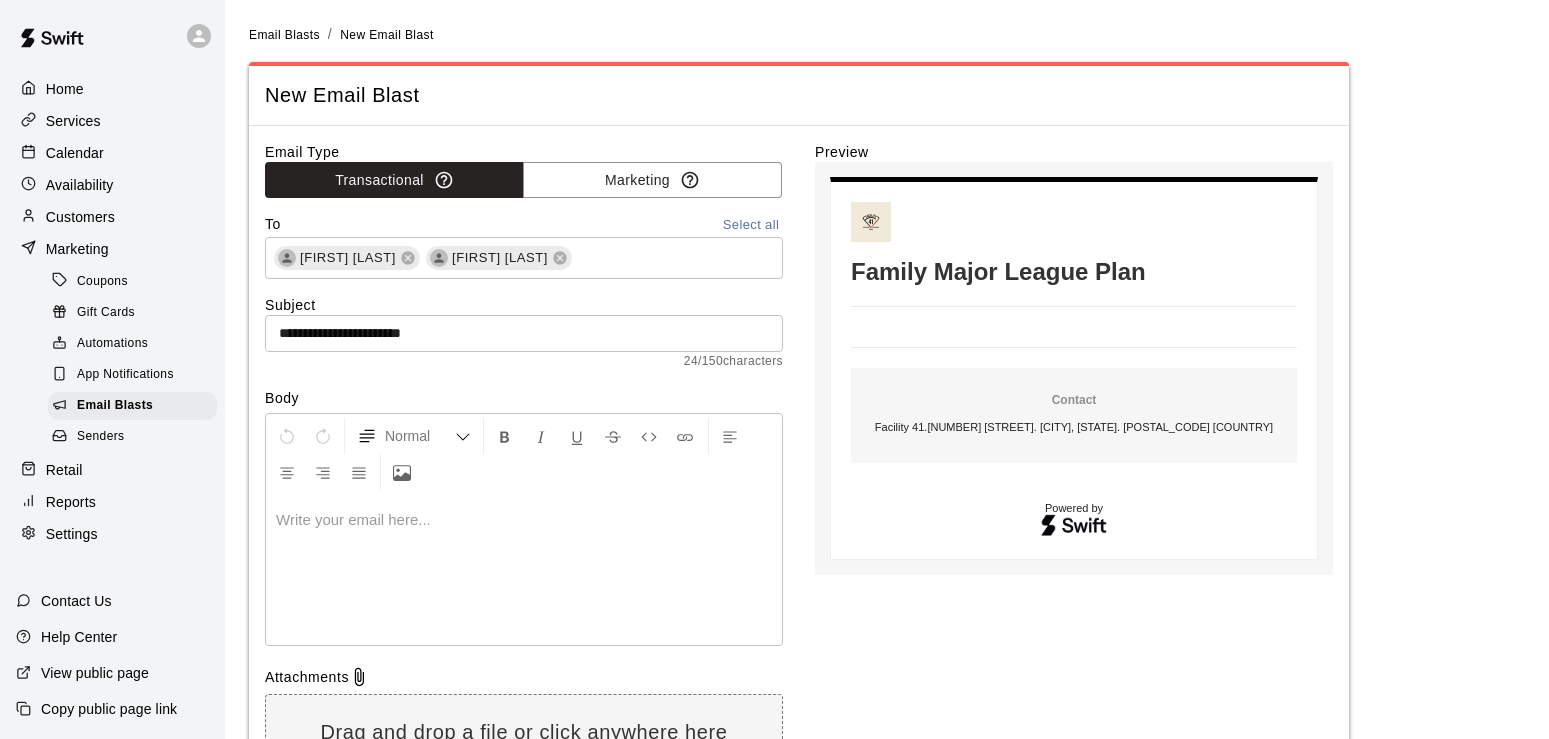 type 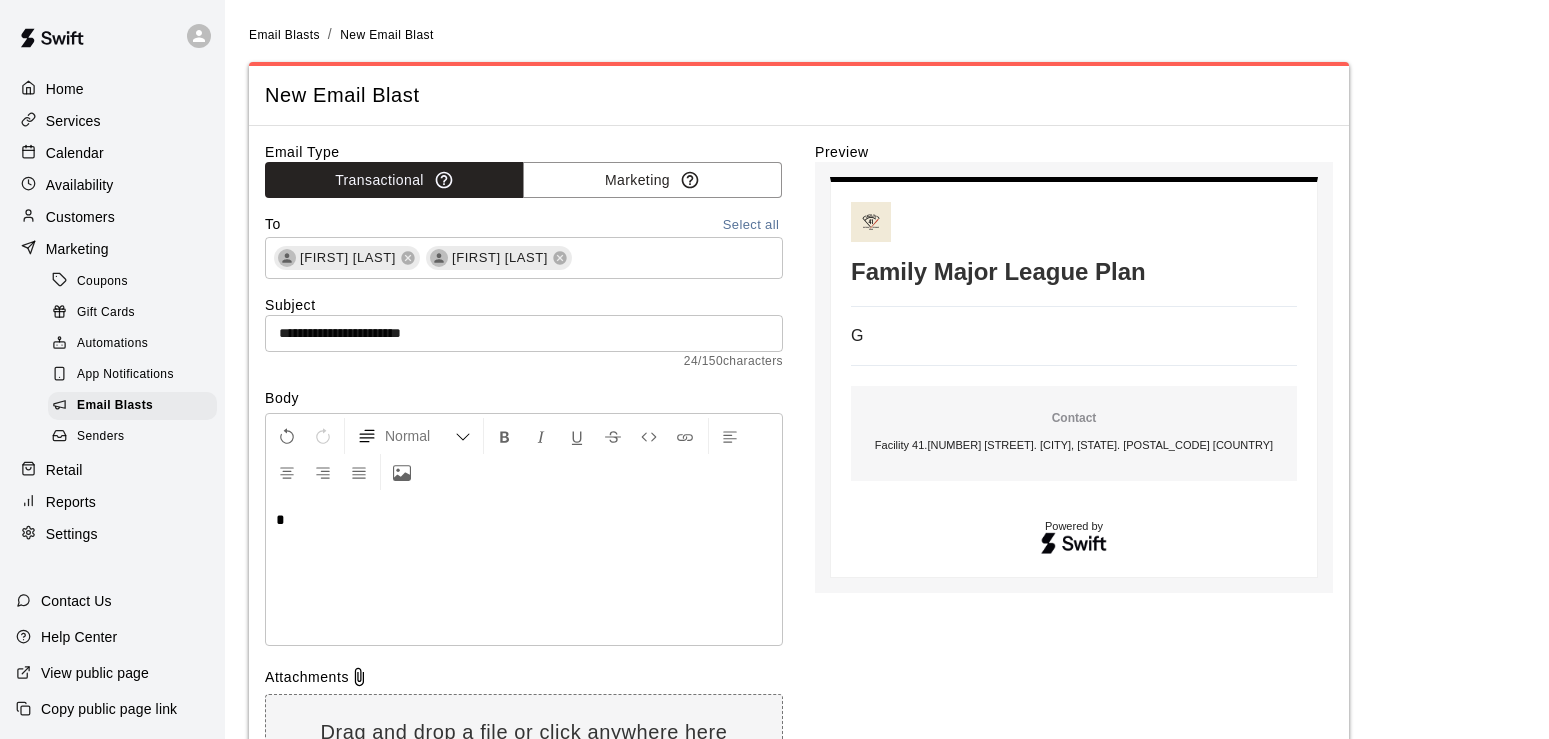 type 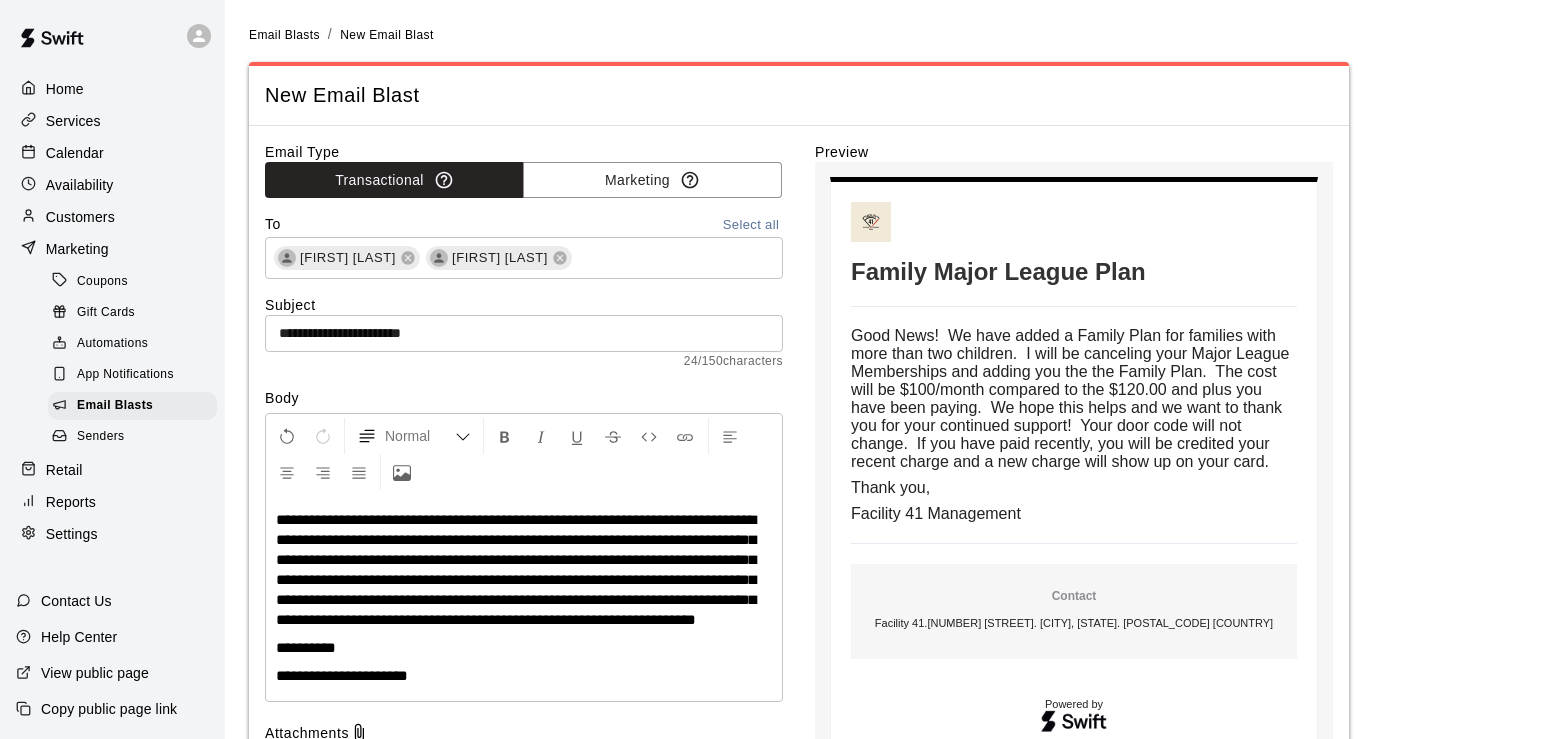 scroll, scrollTop: 310, scrollLeft: 0, axis: vertical 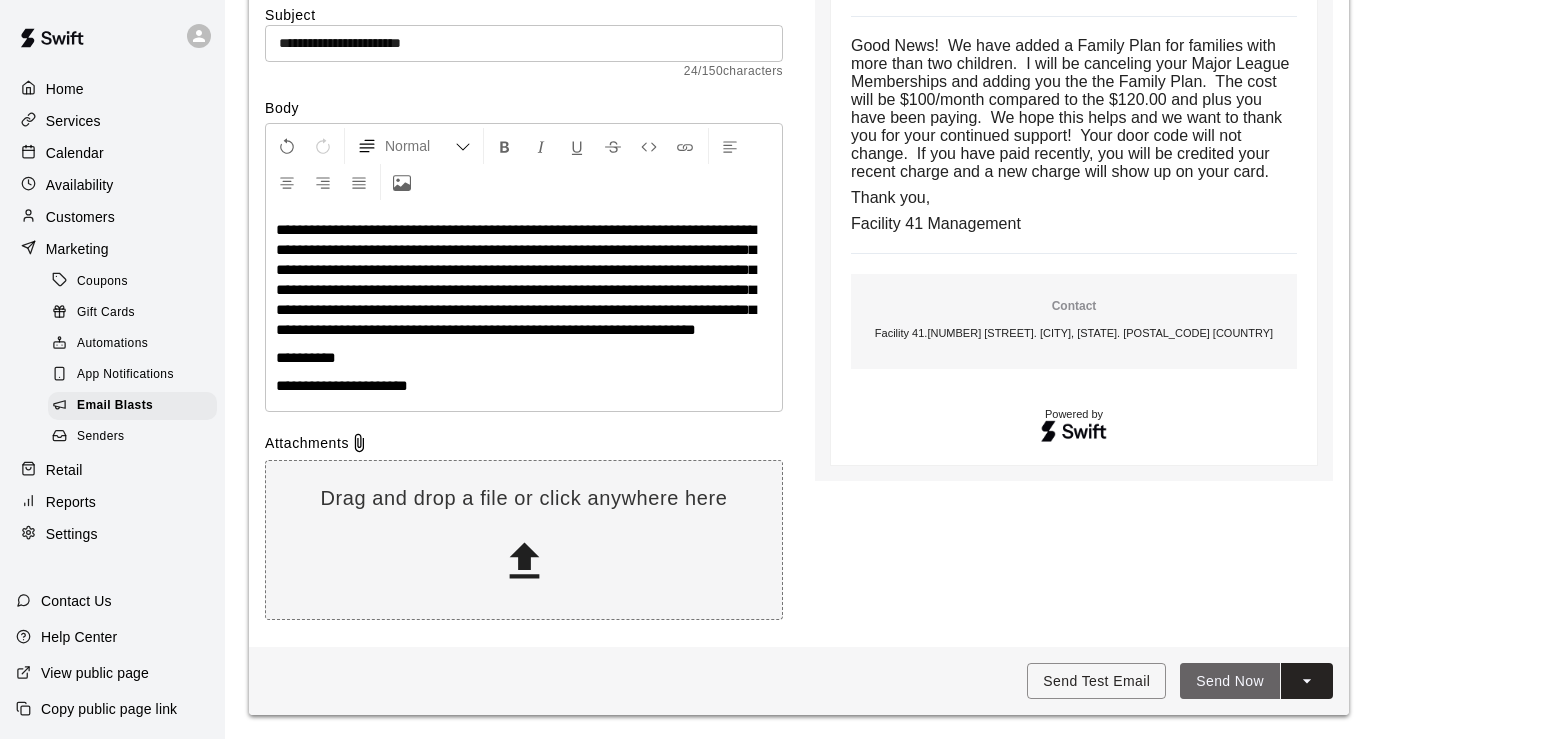 click on "Send Now" at bounding box center [1230, 681] 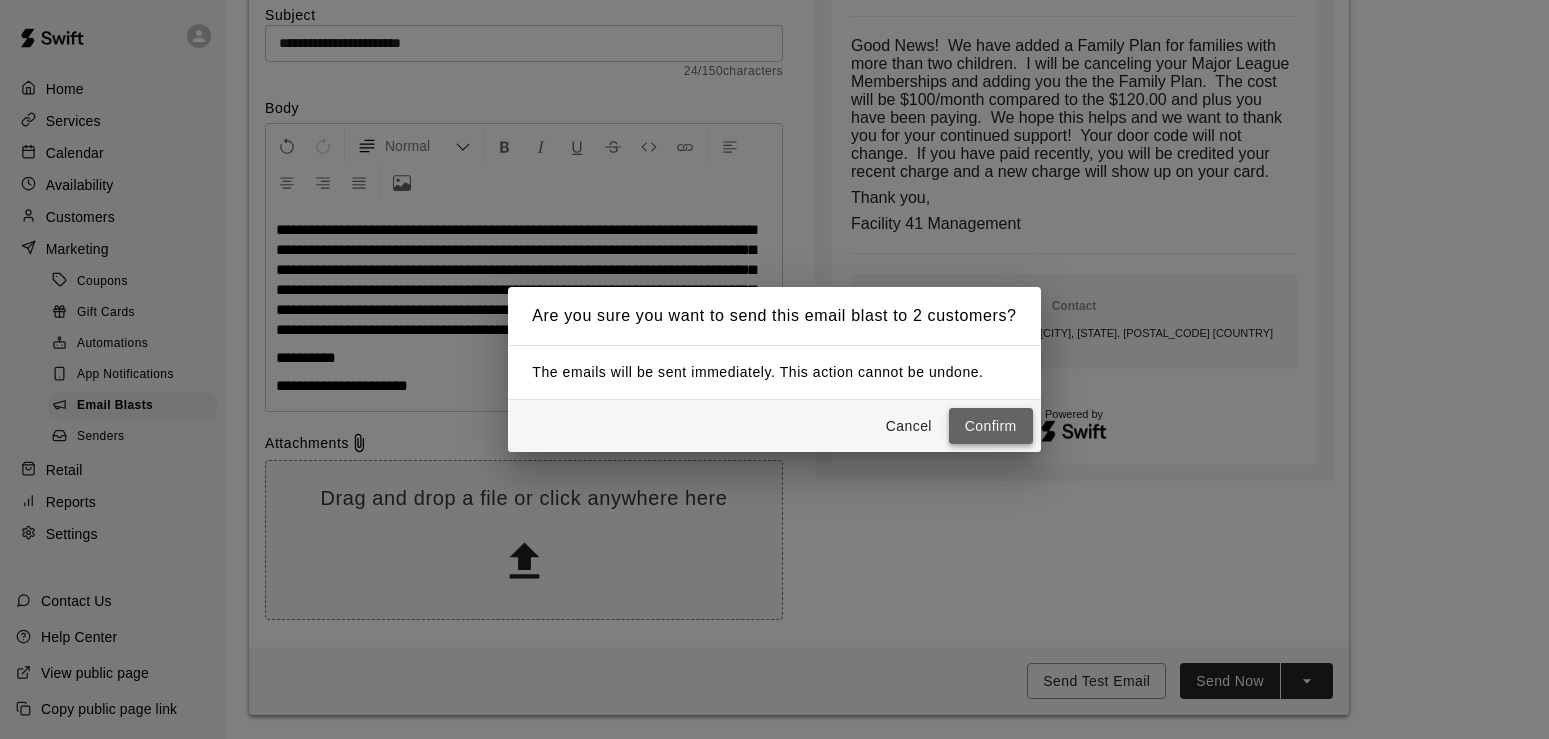 click on "Confirm" at bounding box center (991, 426) 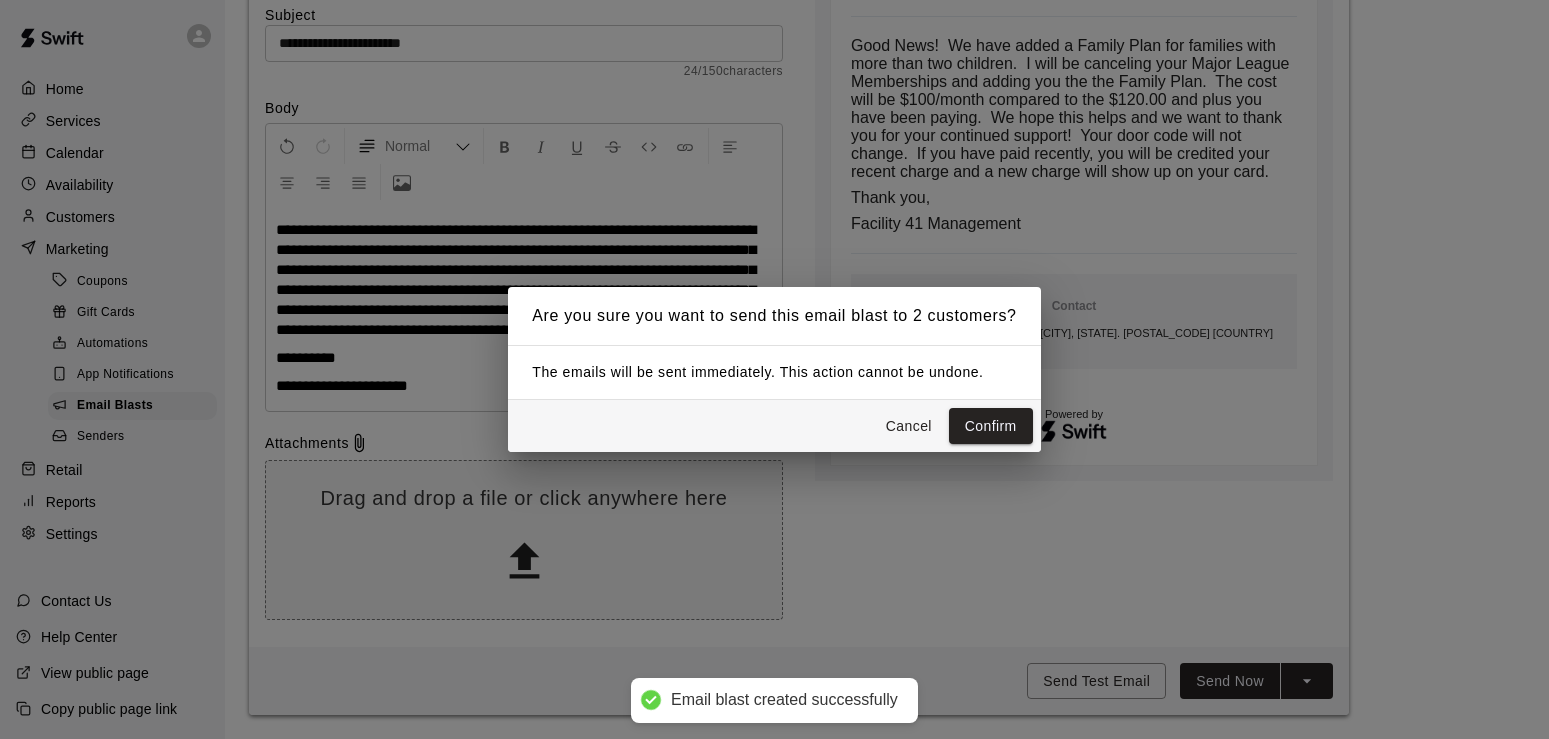 scroll, scrollTop: 0, scrollLeft: 0, axis: both 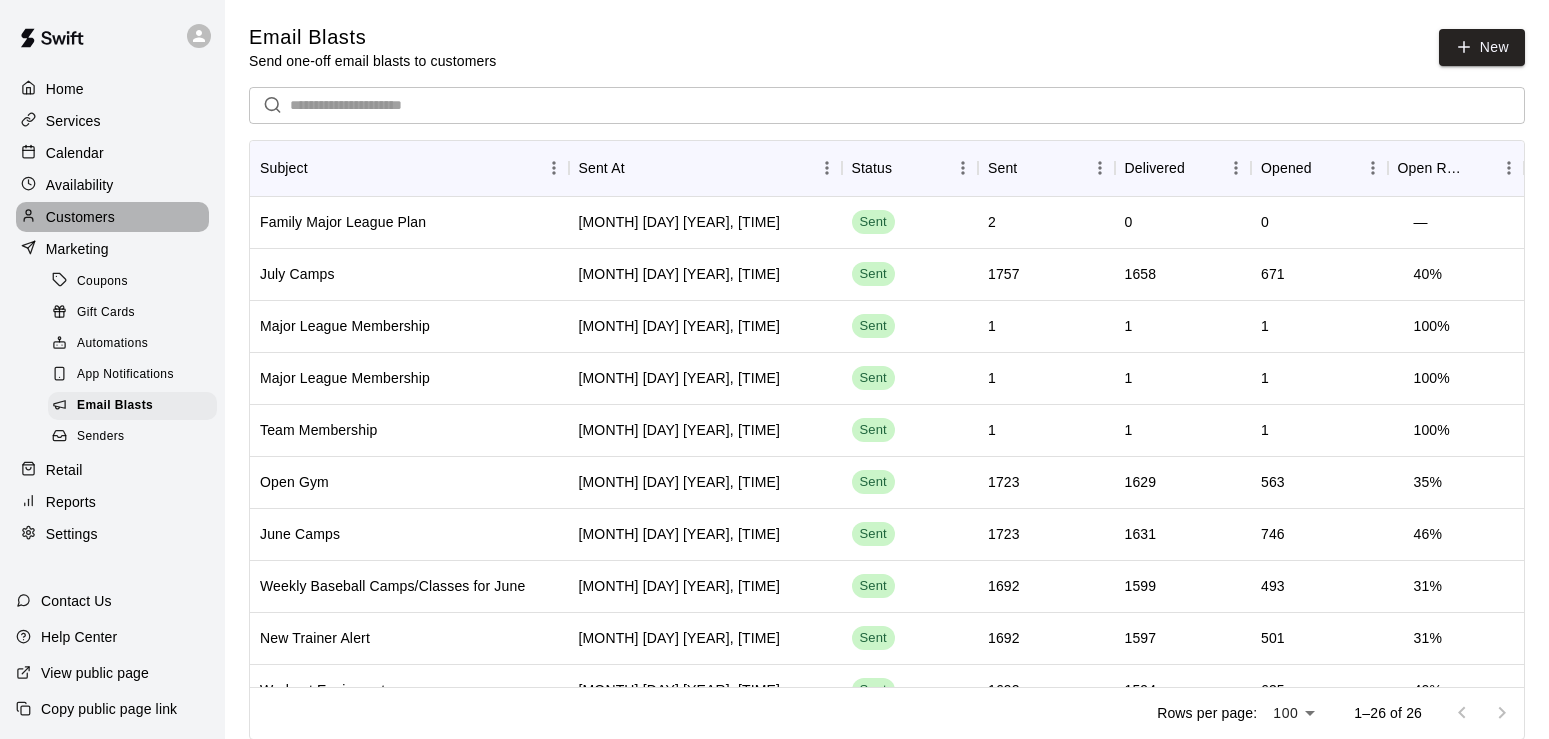 click on "Customers" at bounding box center [80, 217] 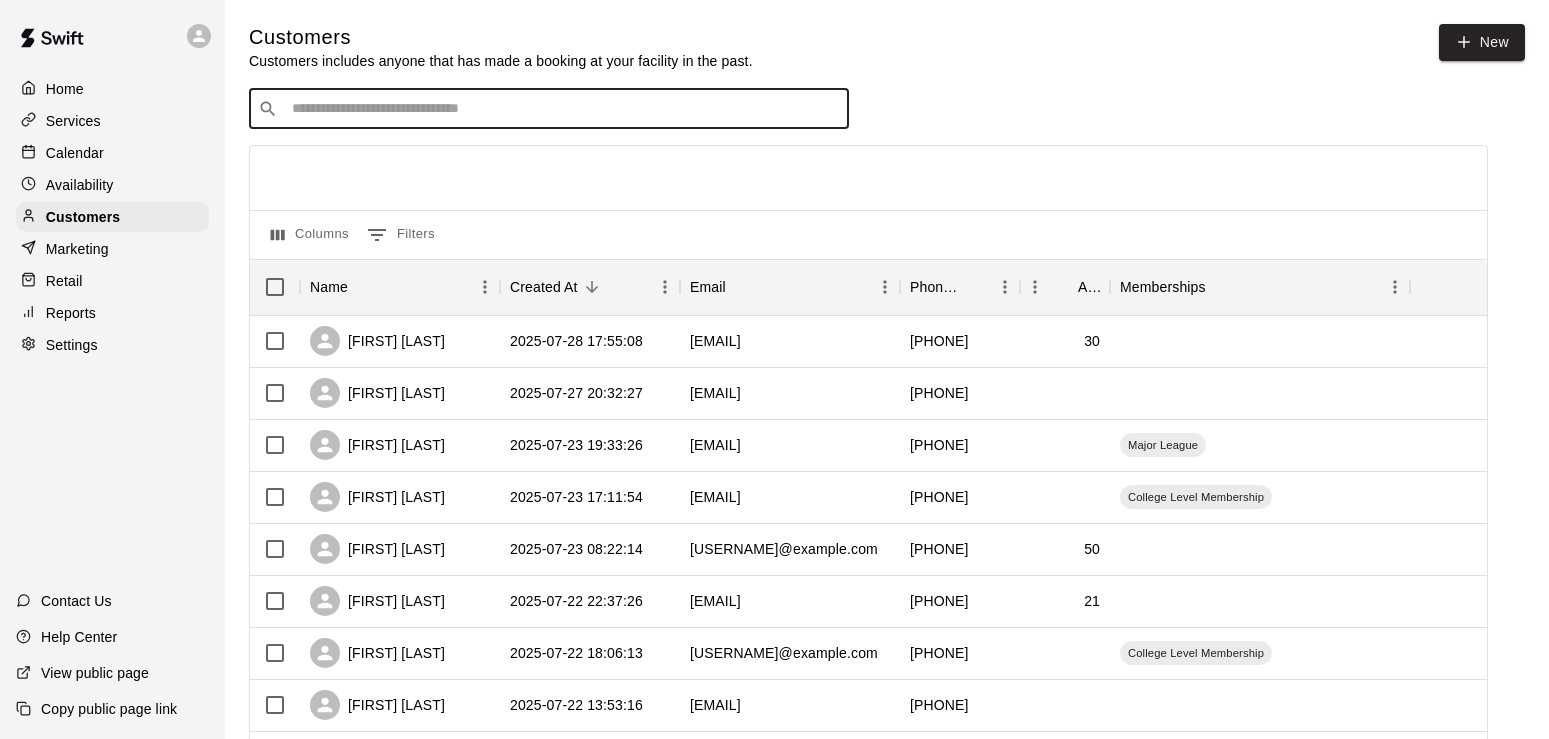 click at bounding box center [563, 109] 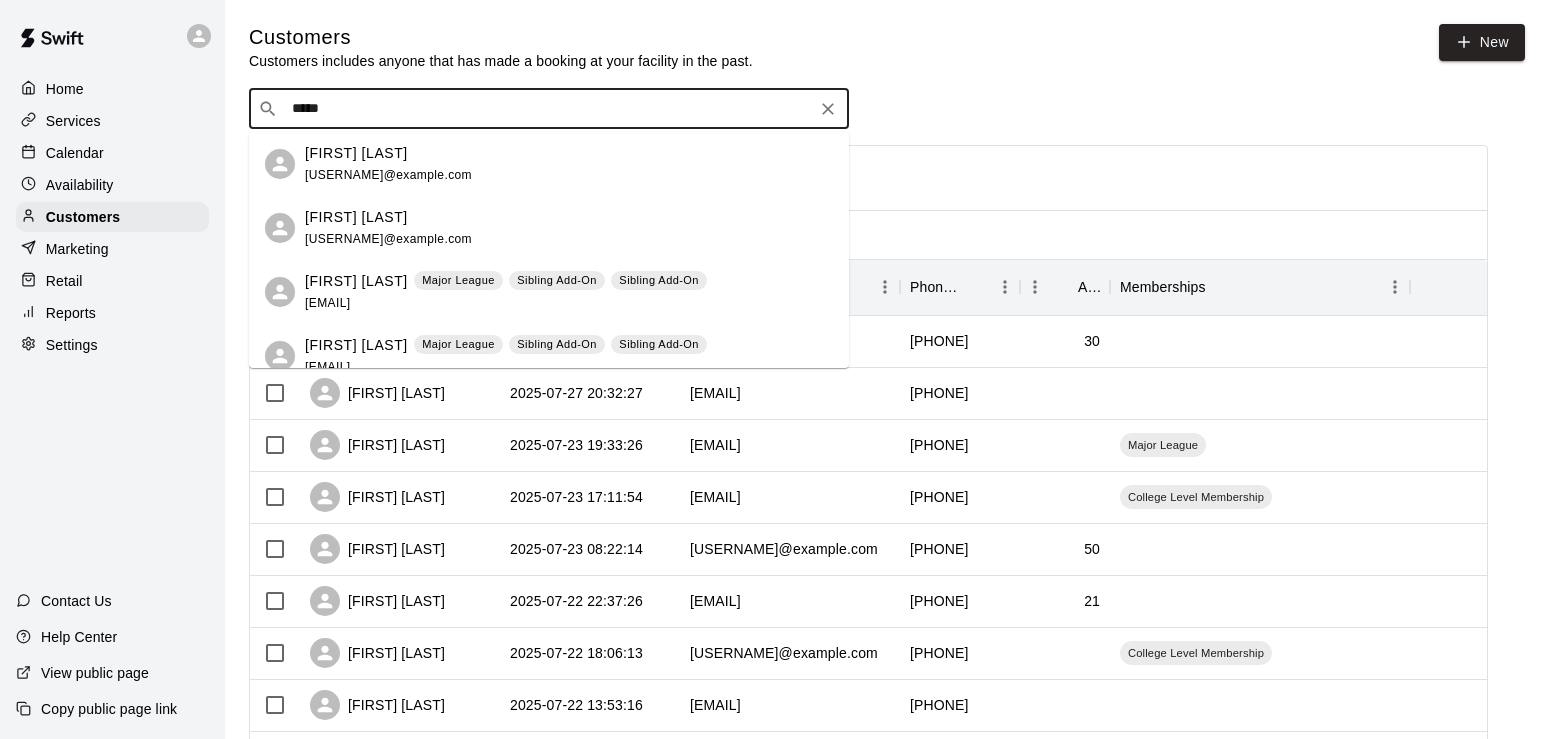 type on "******" 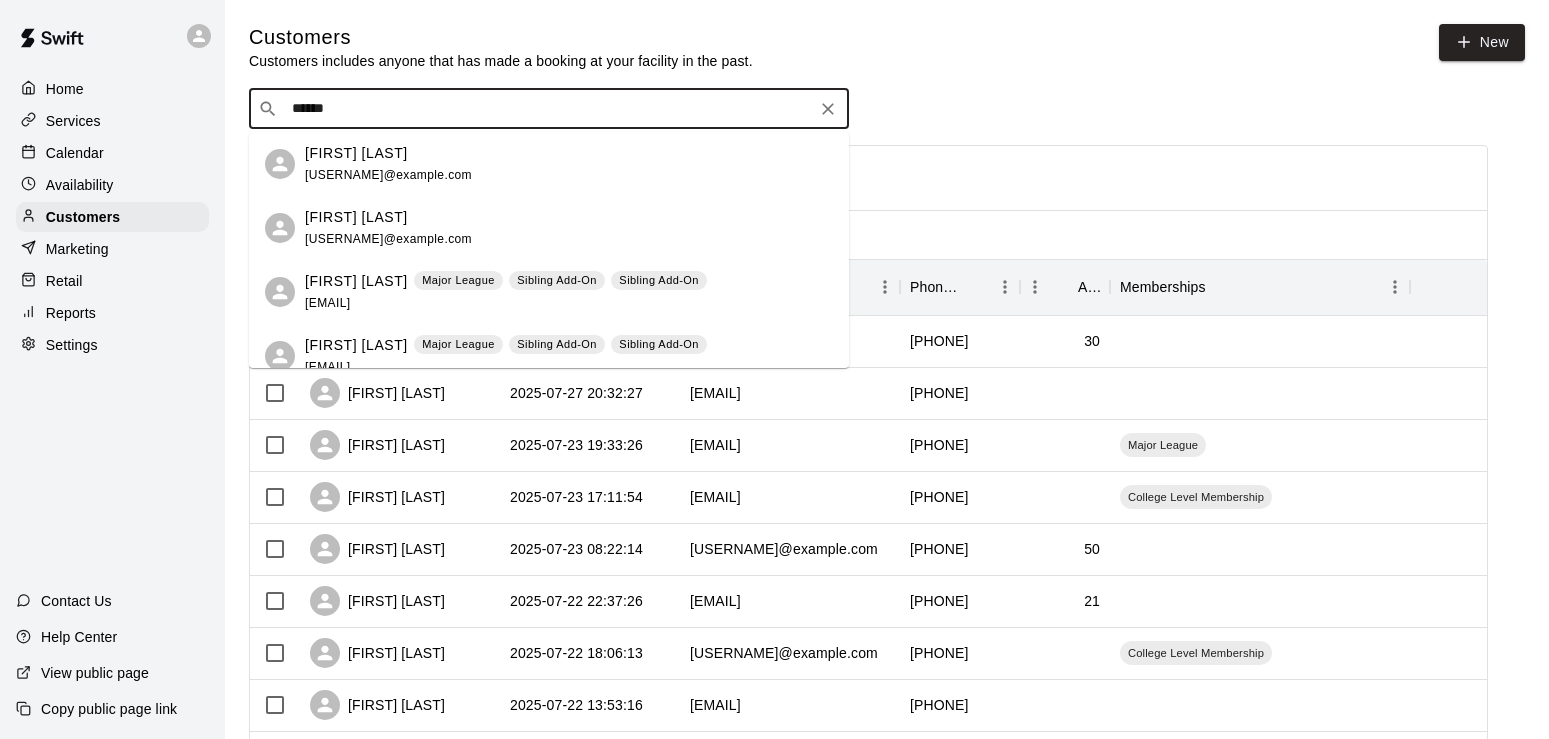 click on "Jeremy Leftwich" at bounding box center [356, 281] 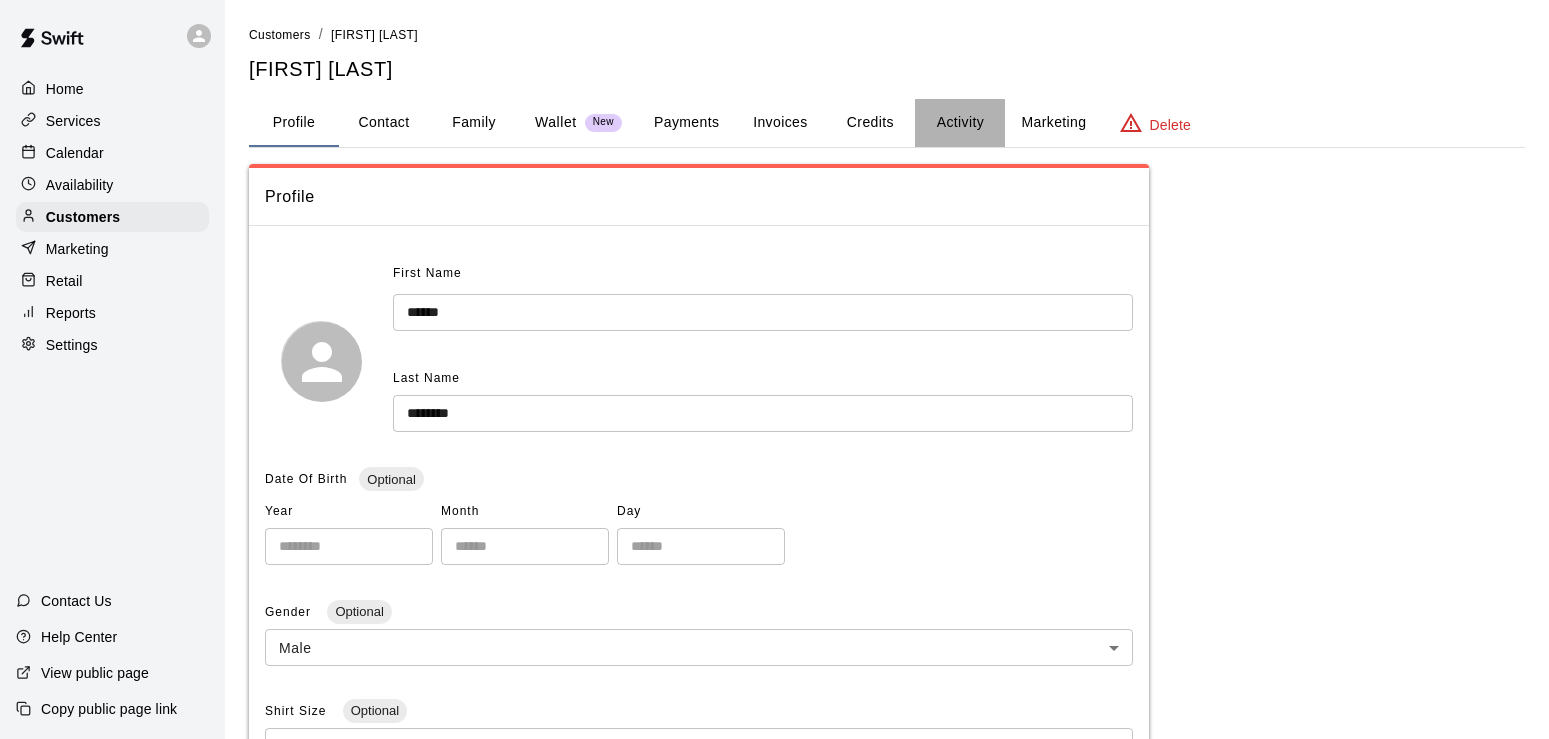 click on "Activity" at bounding box center (960, 123) 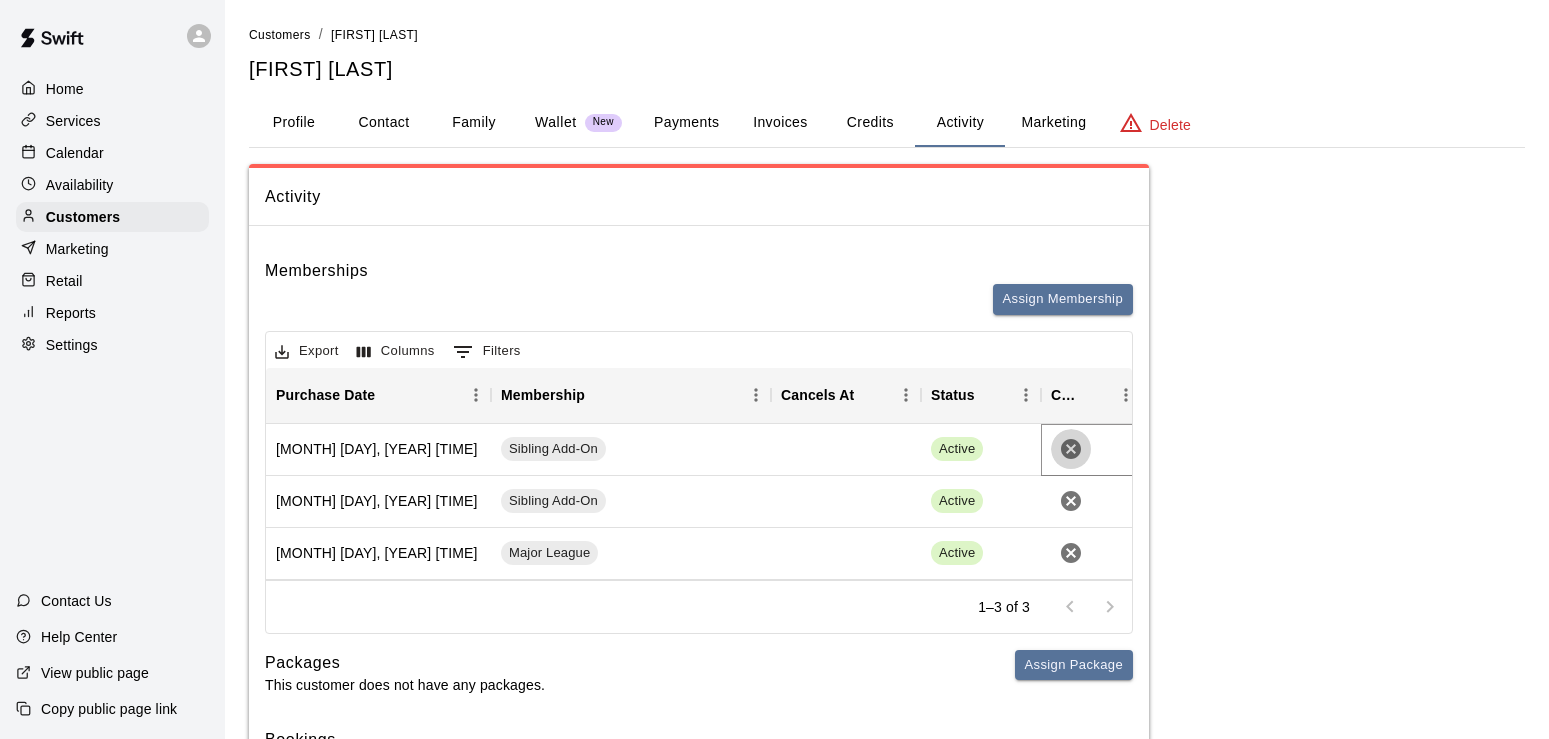 click 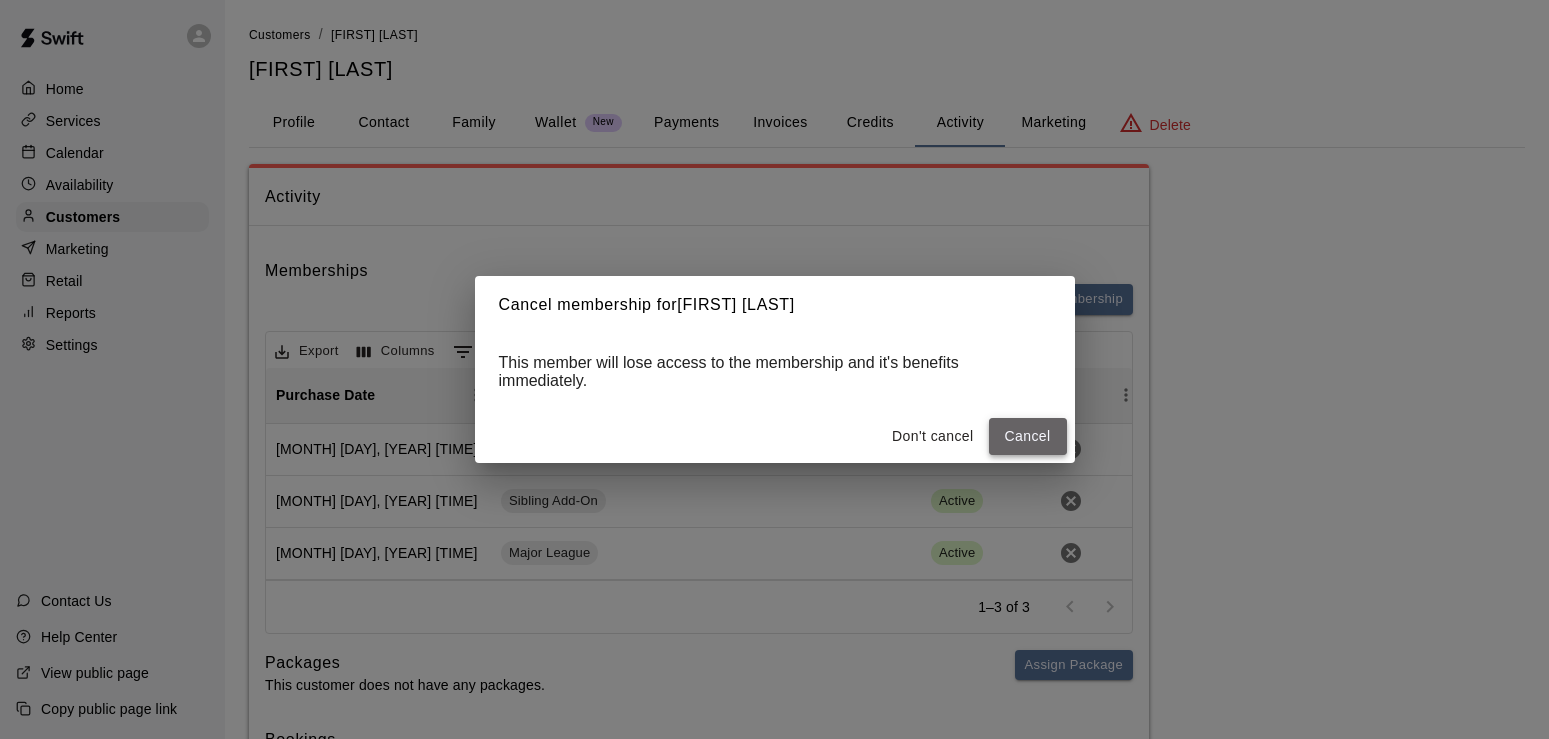 click on "Cancel" at bounding box center (1028, 436) 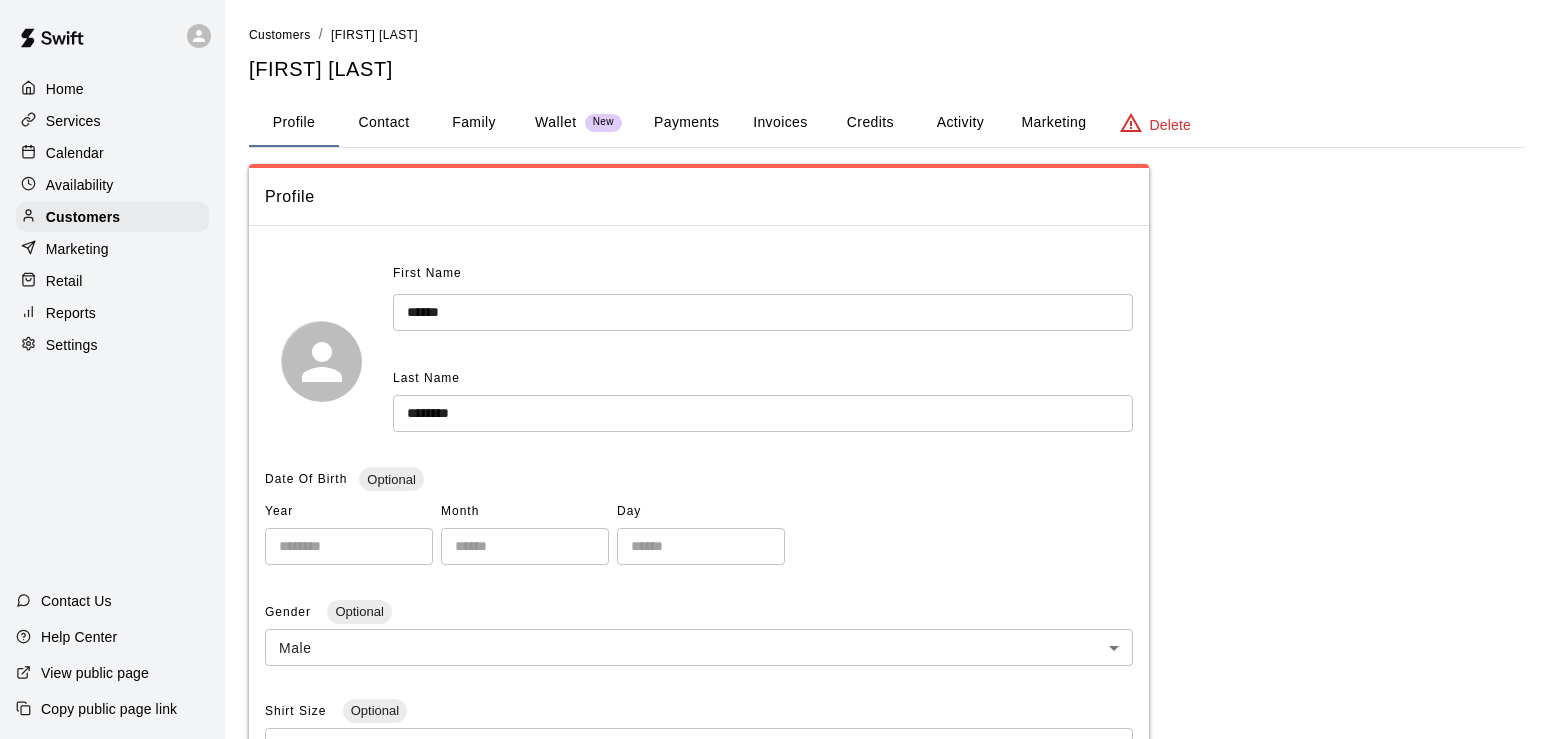 scroll, scrollTop: 0, scrollLeft: 0, axis: both 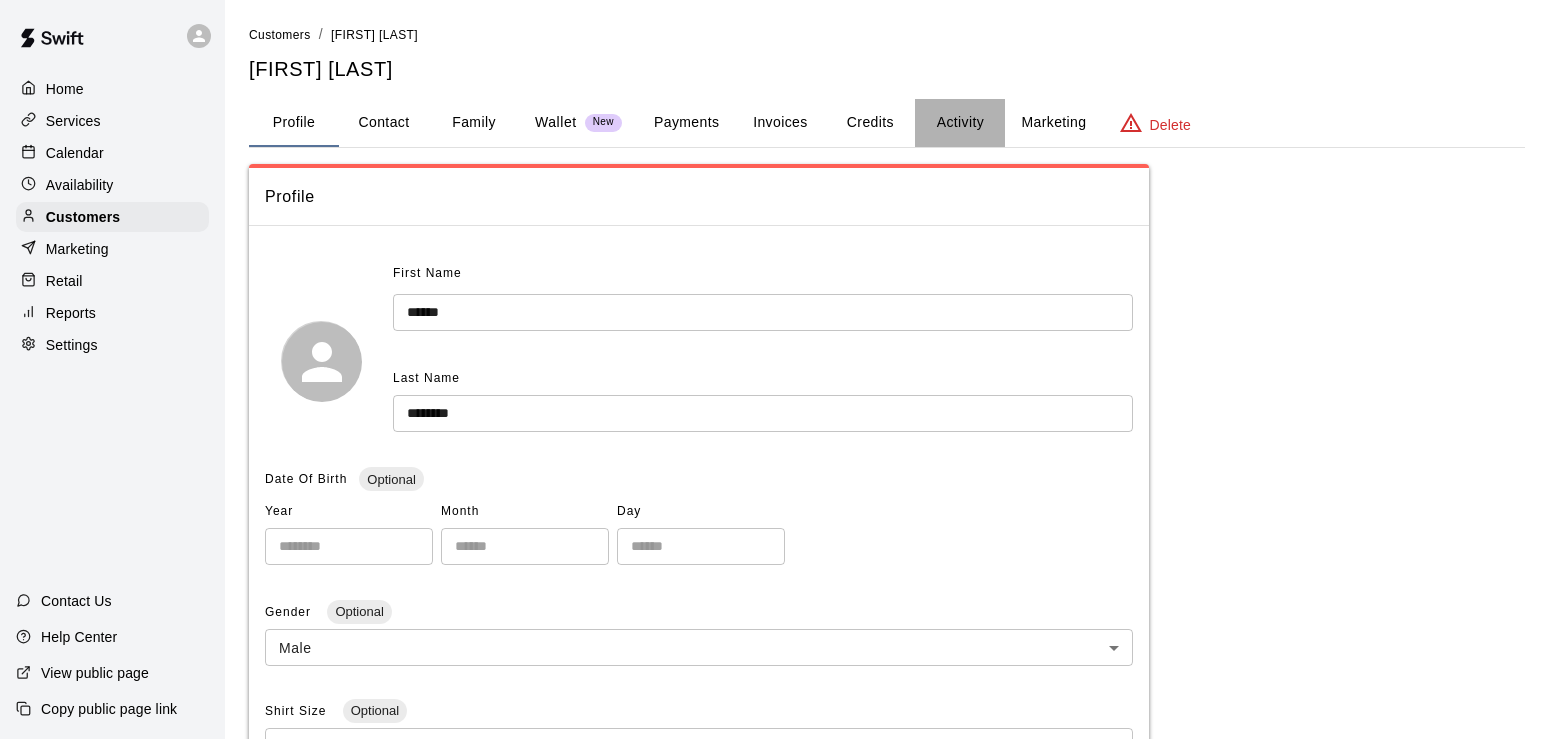click on "Activity" at bounding box center [960, 123] 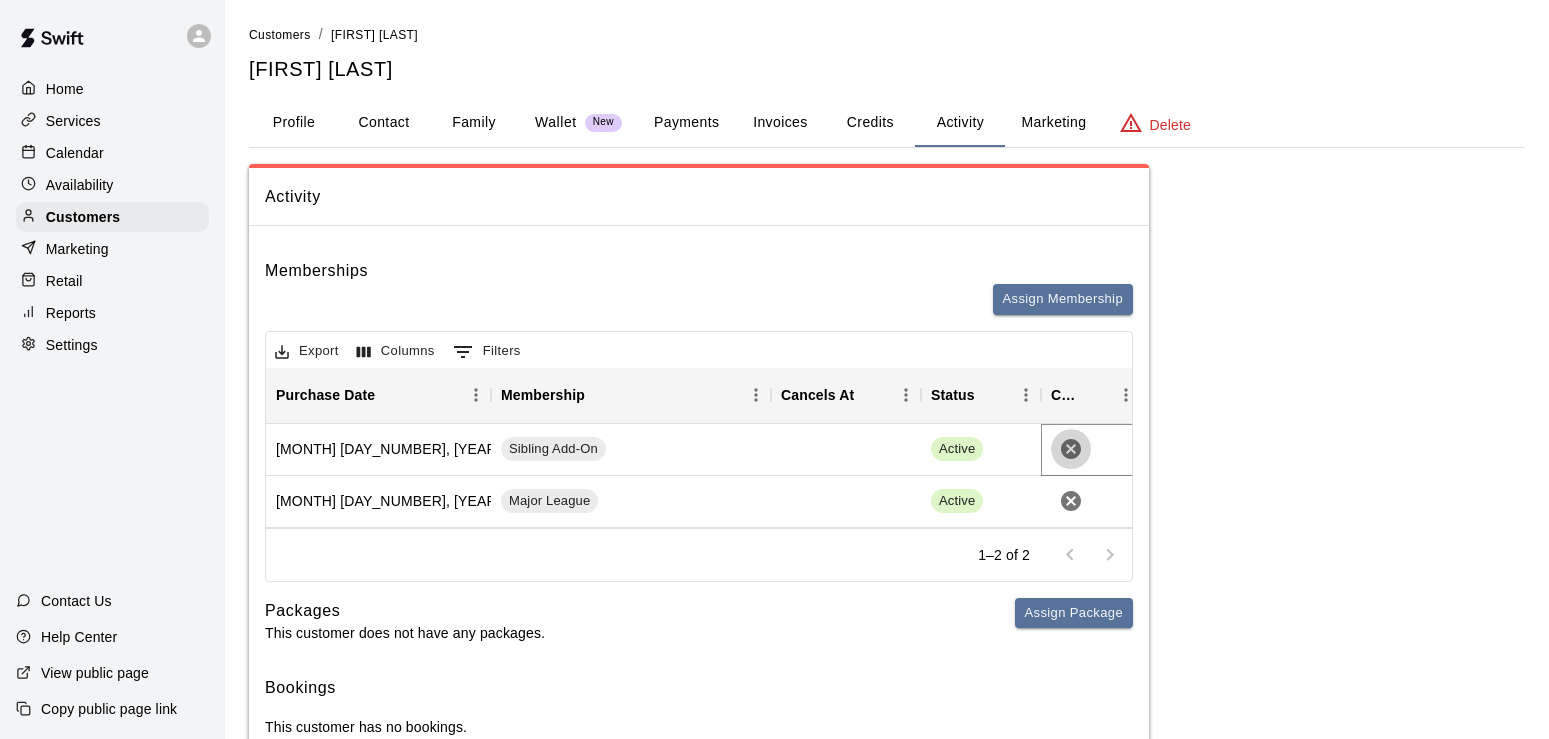 click 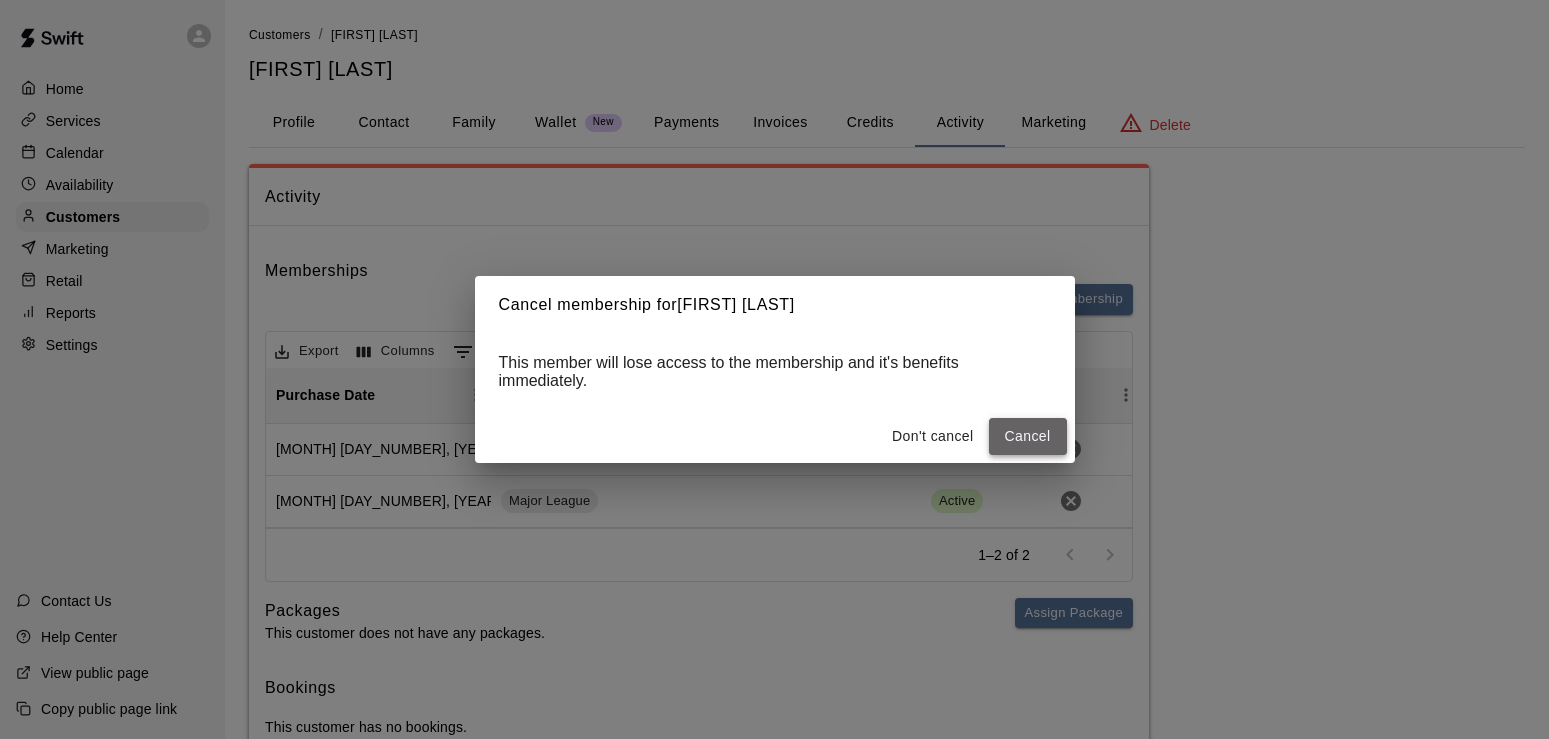 click on "Cancel" at bounding box center (1028, 436) 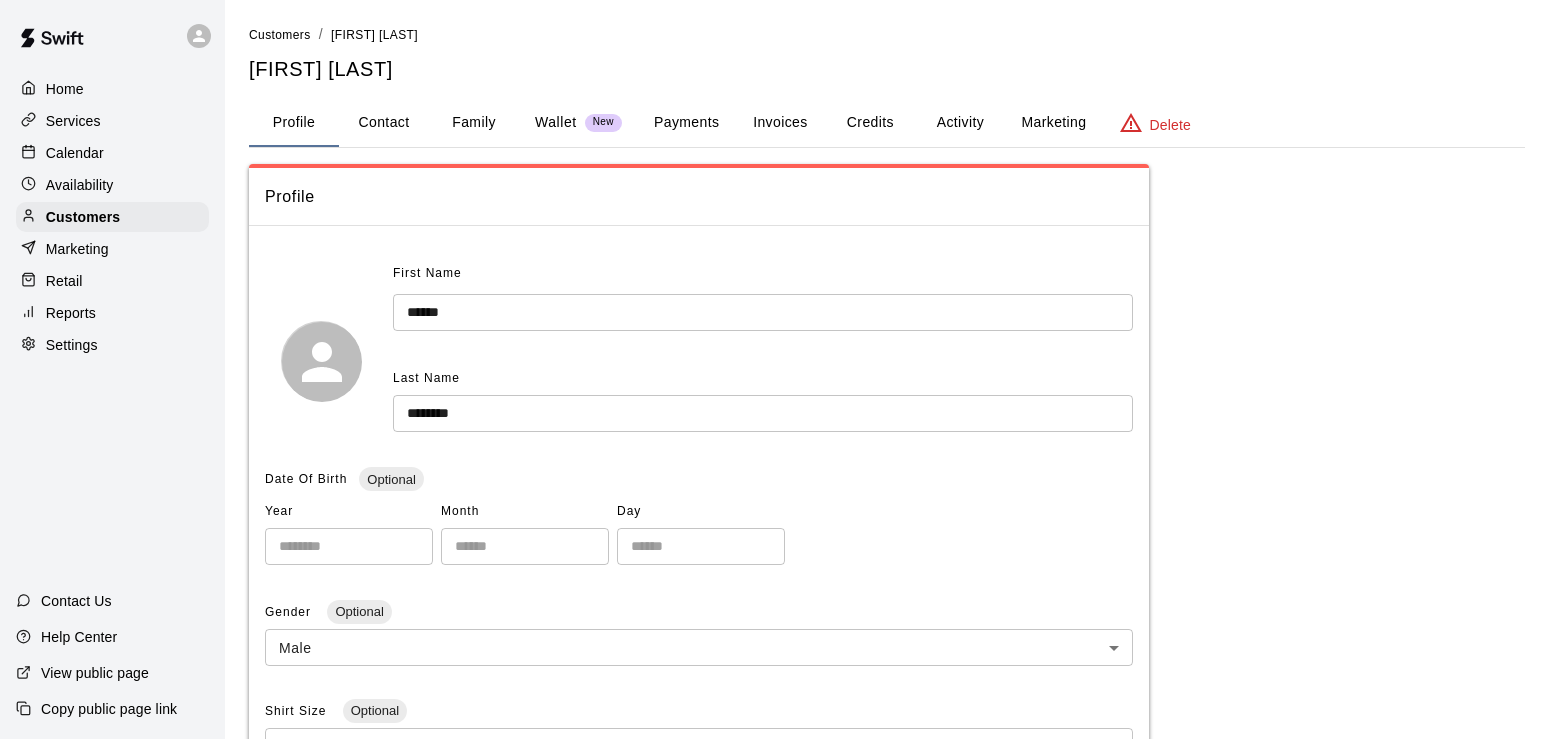 scroll, scrollTop: 0, scrollLeft: 0, axis: both 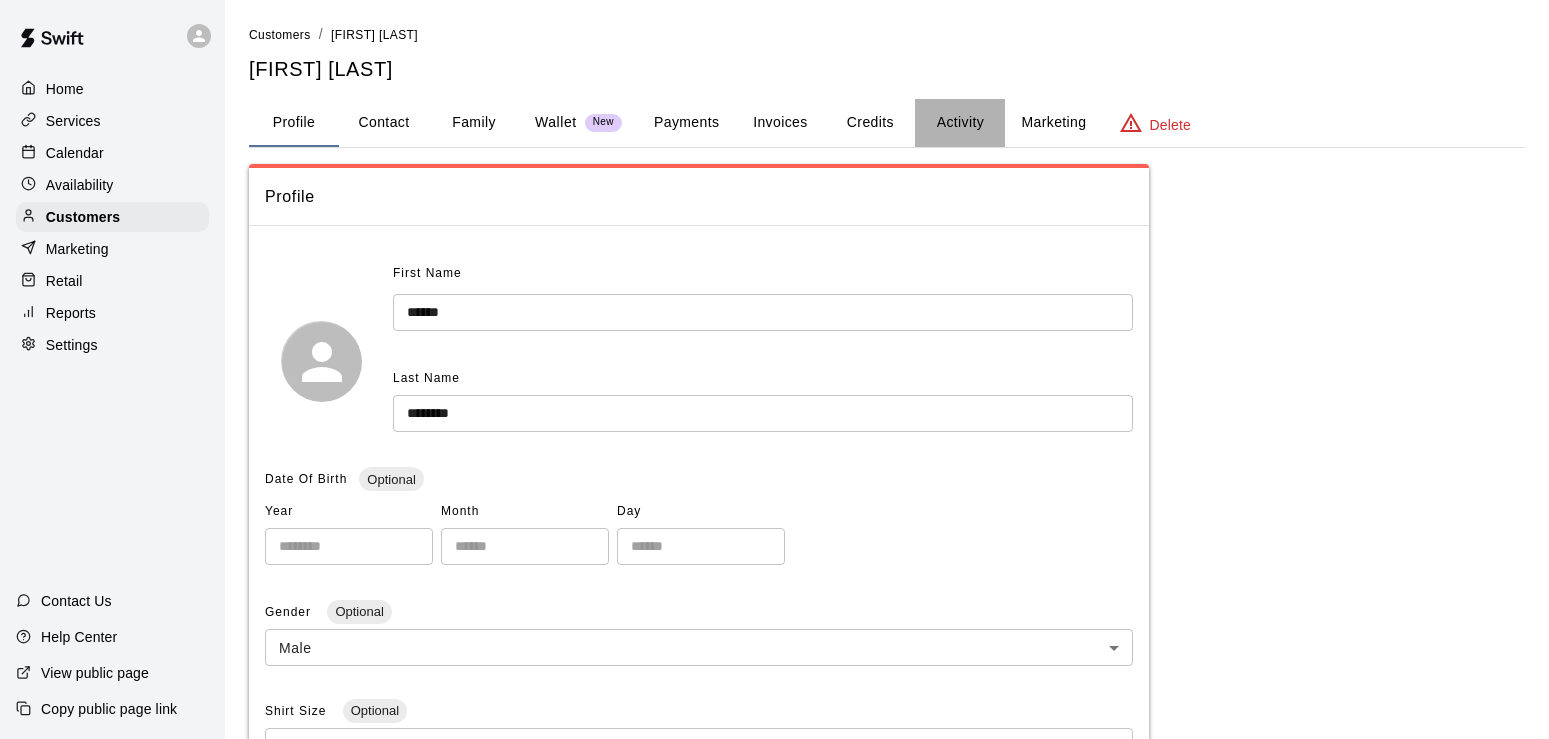 click on "Activity" at bounding box center (960, 123) 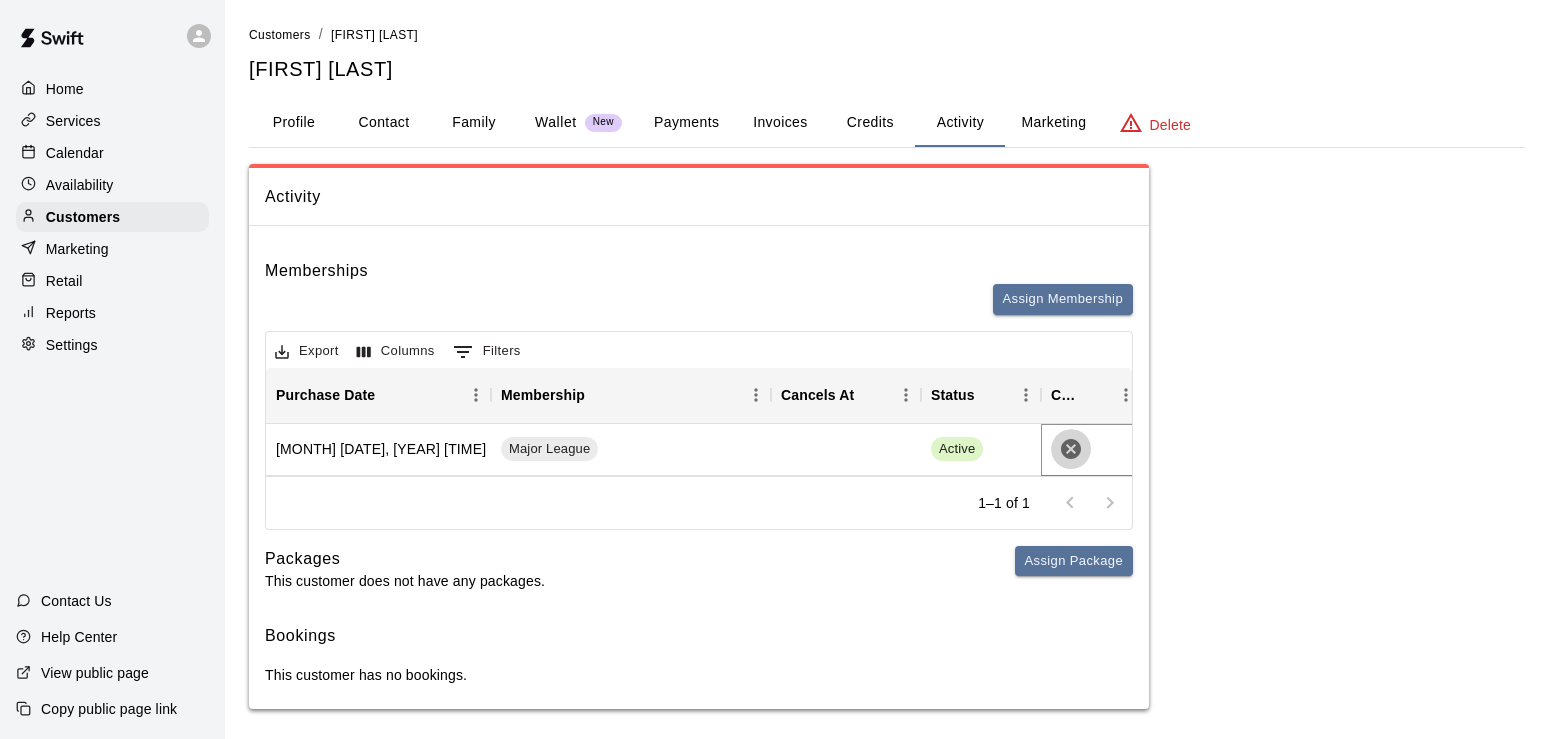 click 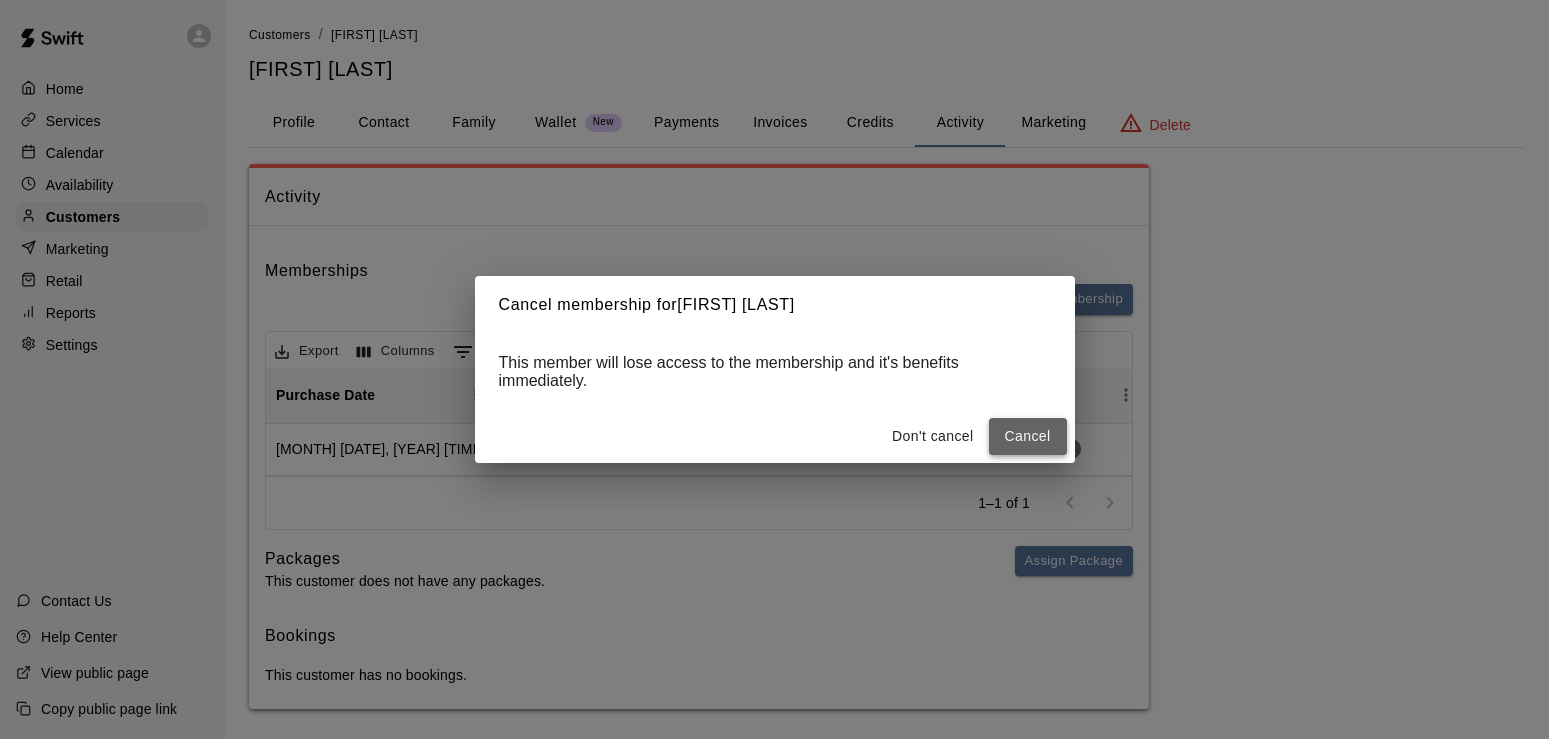 click on "Cancel" at bounding box center (1028, 436) 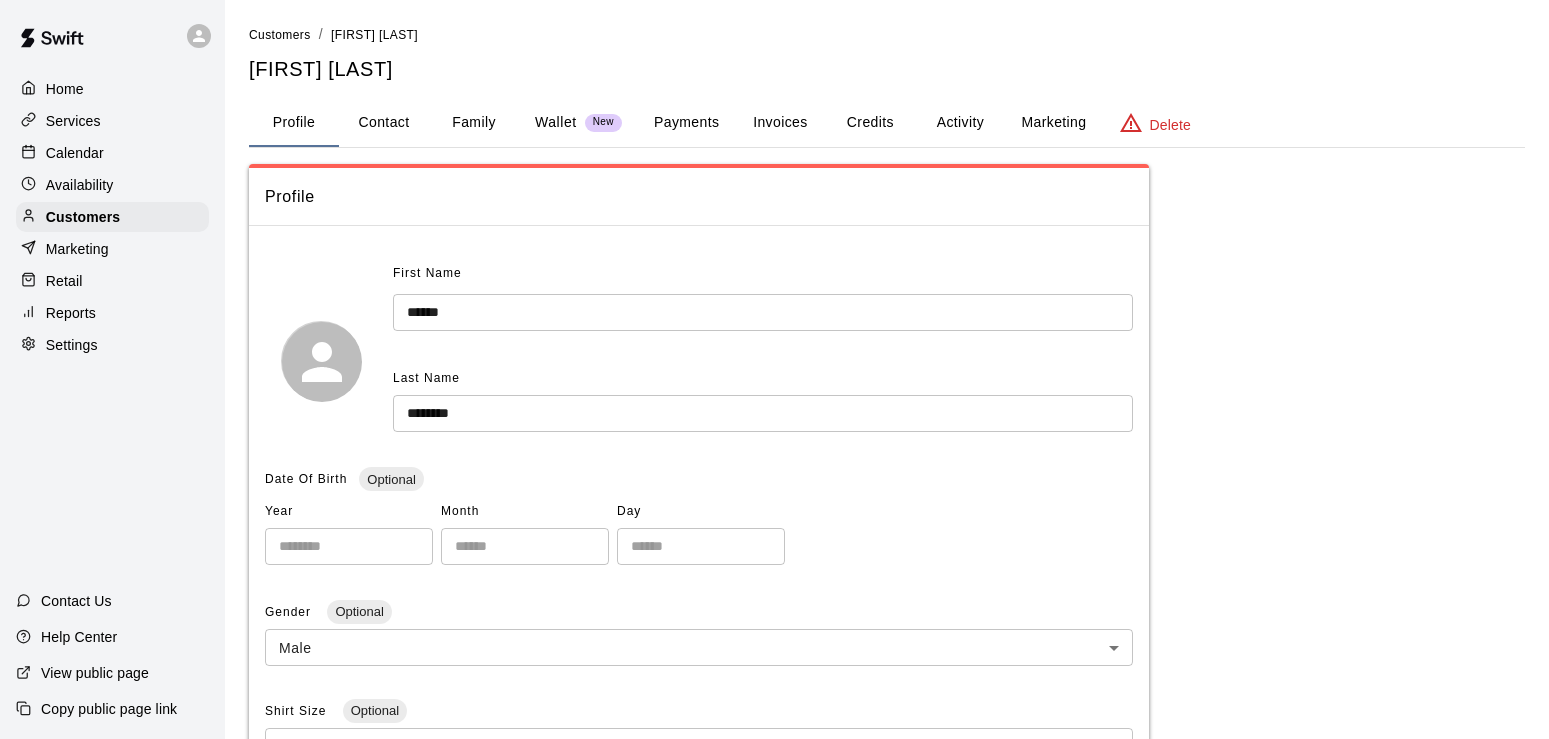 scroll, scrollTop: 0, scrollLeft: 0, axis: both 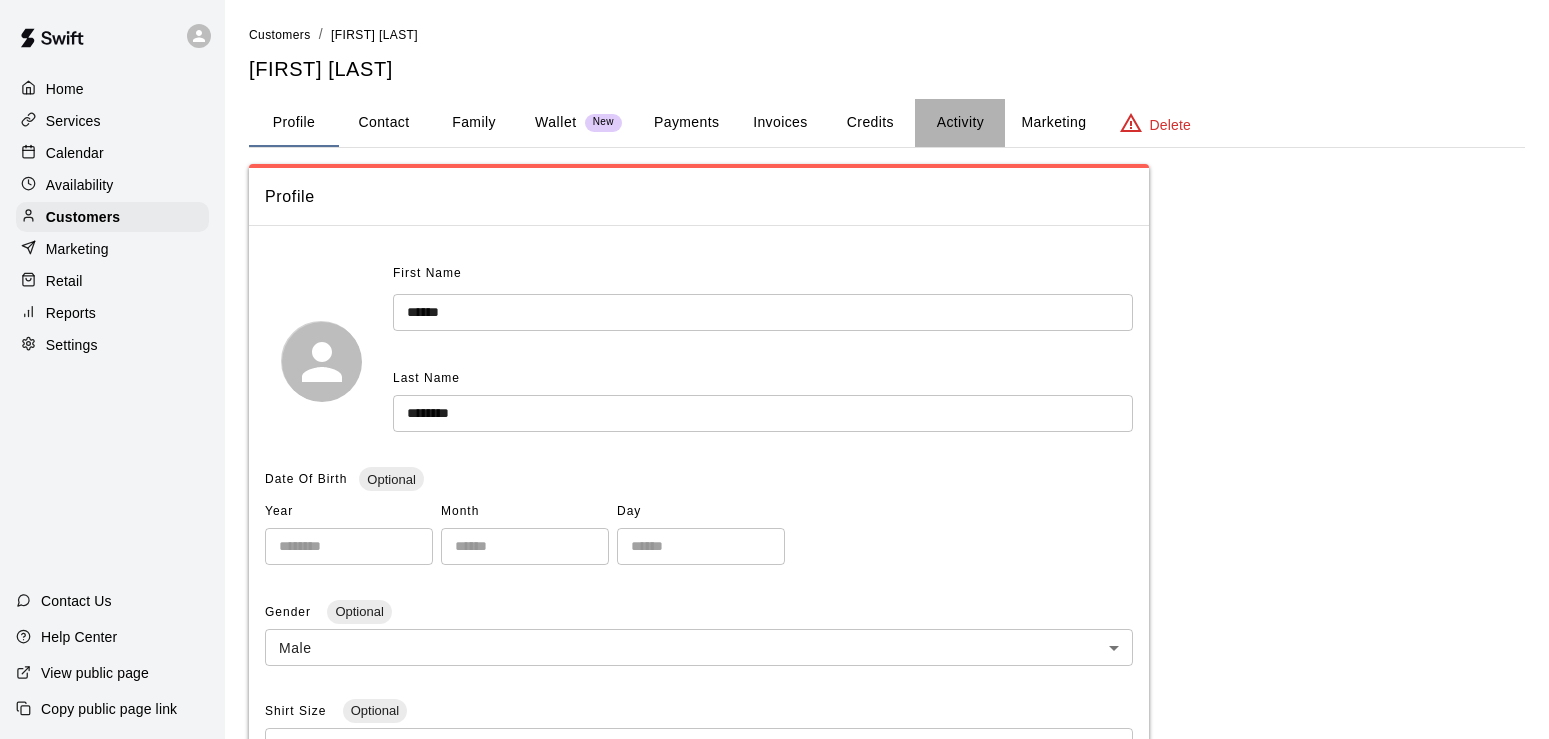 click on "Activity" at bounding box center [960, 123] 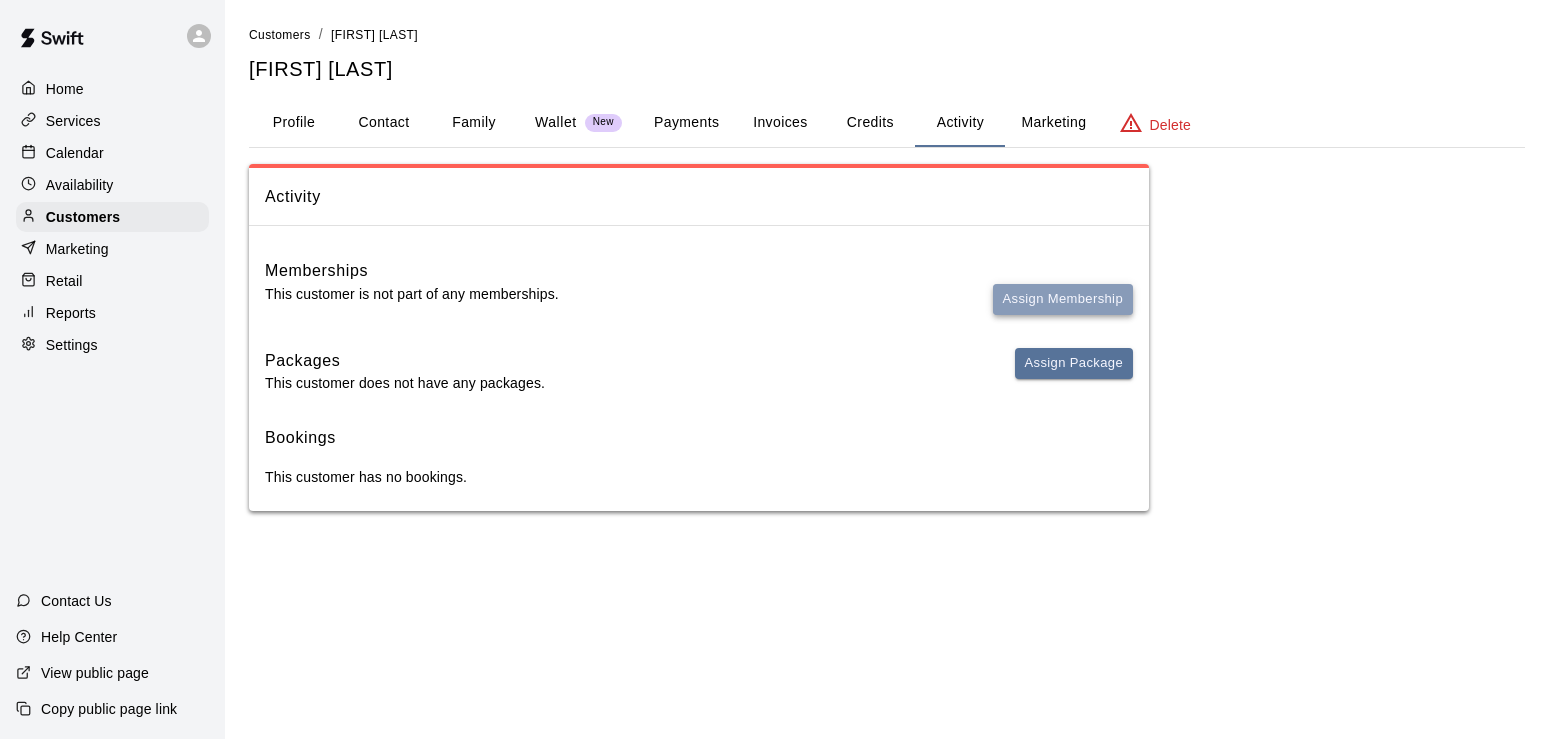 click on "Assign Membership" at bounding box center (1063, 299) 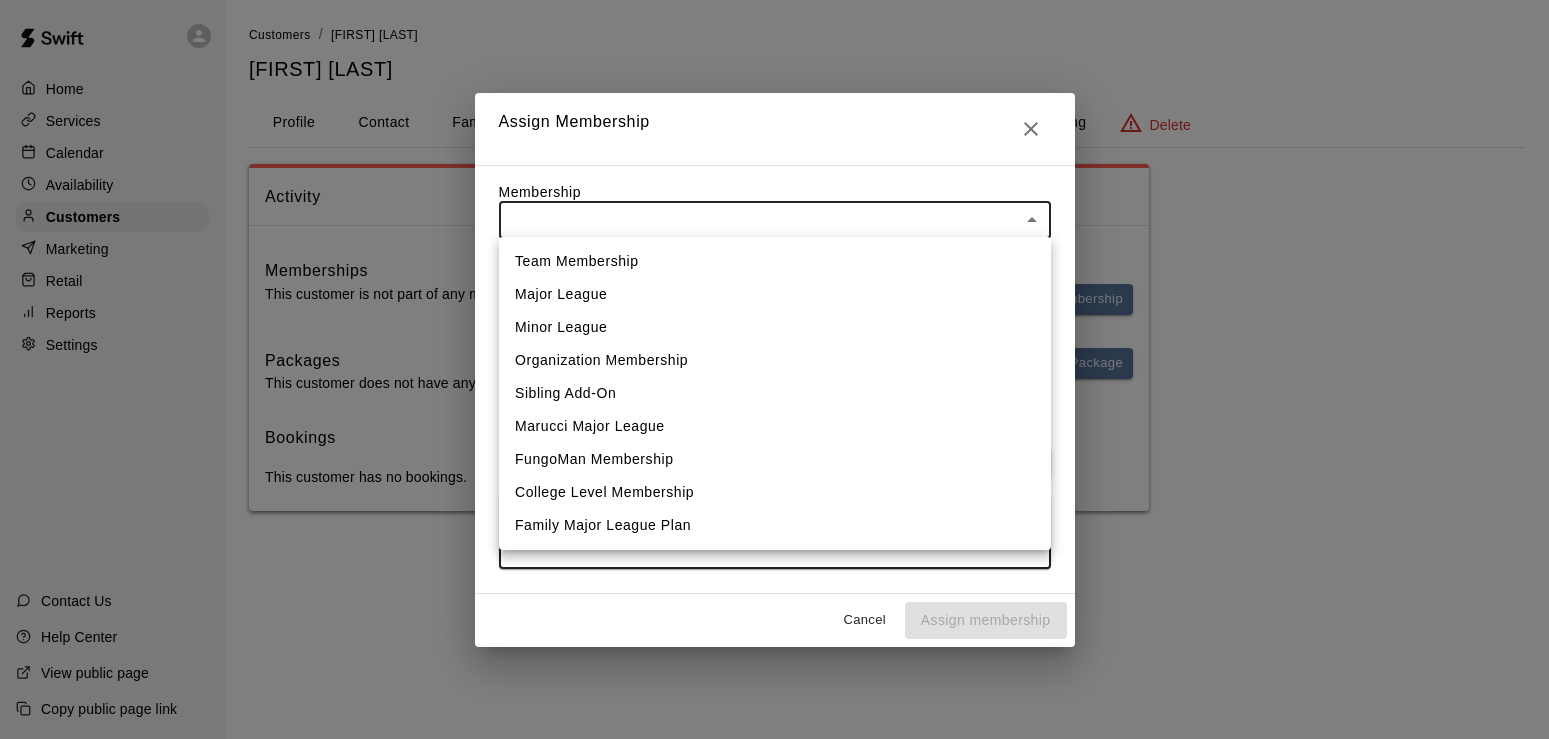 click on "Home Services Calendar Availability Customers Marketing Retail Reports Settings Contact Us Help Center View public page Copy public page link Customers / [FIRST] [LAST] [FIRST] [LAST] Profile Contact Family Wallet New Payments Invoices Credits Activity Marketing Delete Activity Memberships This customer is not part of any memberships. Assign Membership Packages This customer does not have any packages. Assign Package Bookings This customer has no bookings. /customers/[NUMBER] Close cross-small Assign Membership Membership ​ ​ Payment Summary Coupon Code ​ Apply Payment Method   Add **** **** **** [NUMBER] Cancel Assign membership Team Membership Major League Minor League  Organization Membership Sibling Add-On Marucci Major League  FungoMan Membership College Level Membership Family Major League Plan" at bounding box center (774, 275) 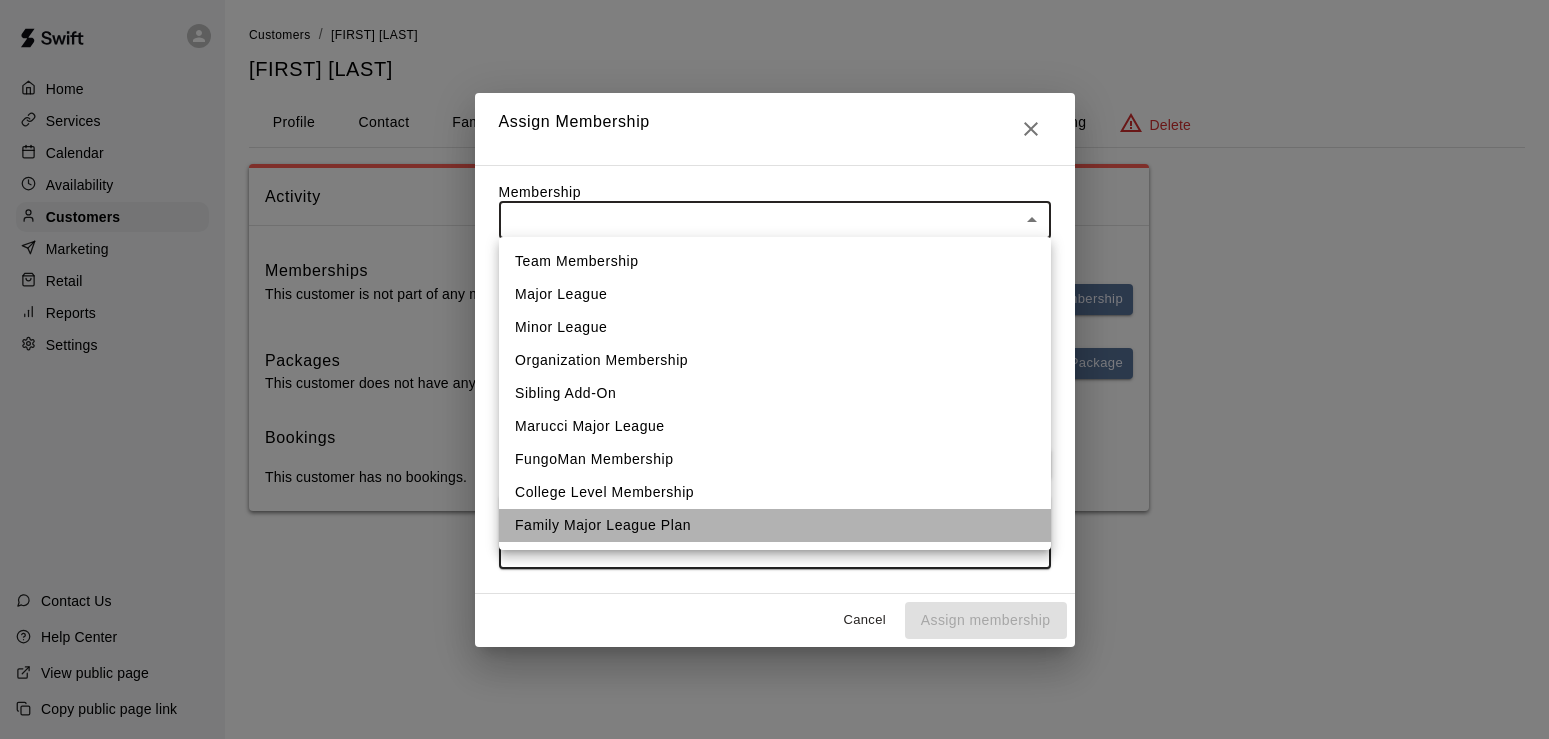 click on "Family Major League Plan" at bounding box center [775, 525] 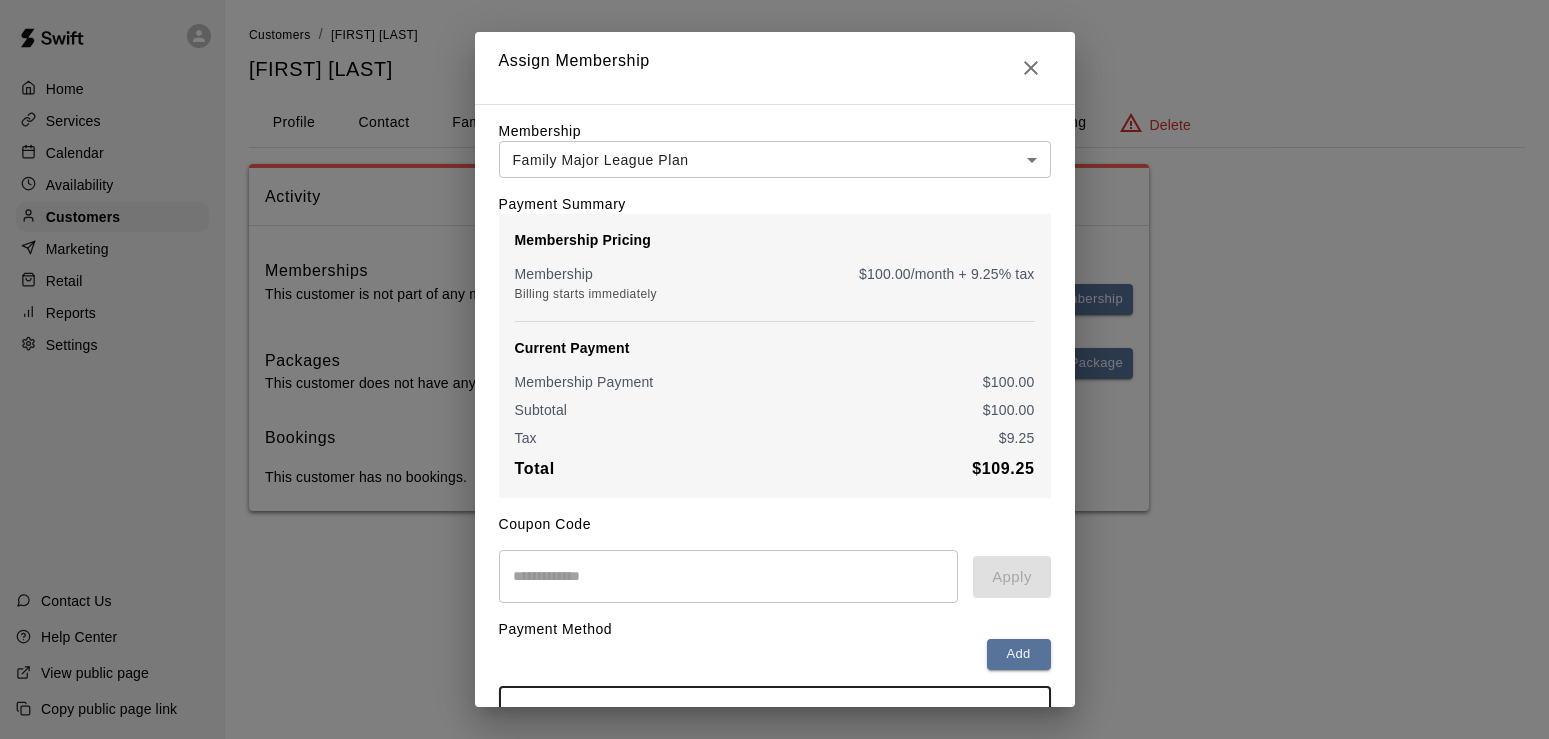 click on "**********" at bounding box center (774, 369) 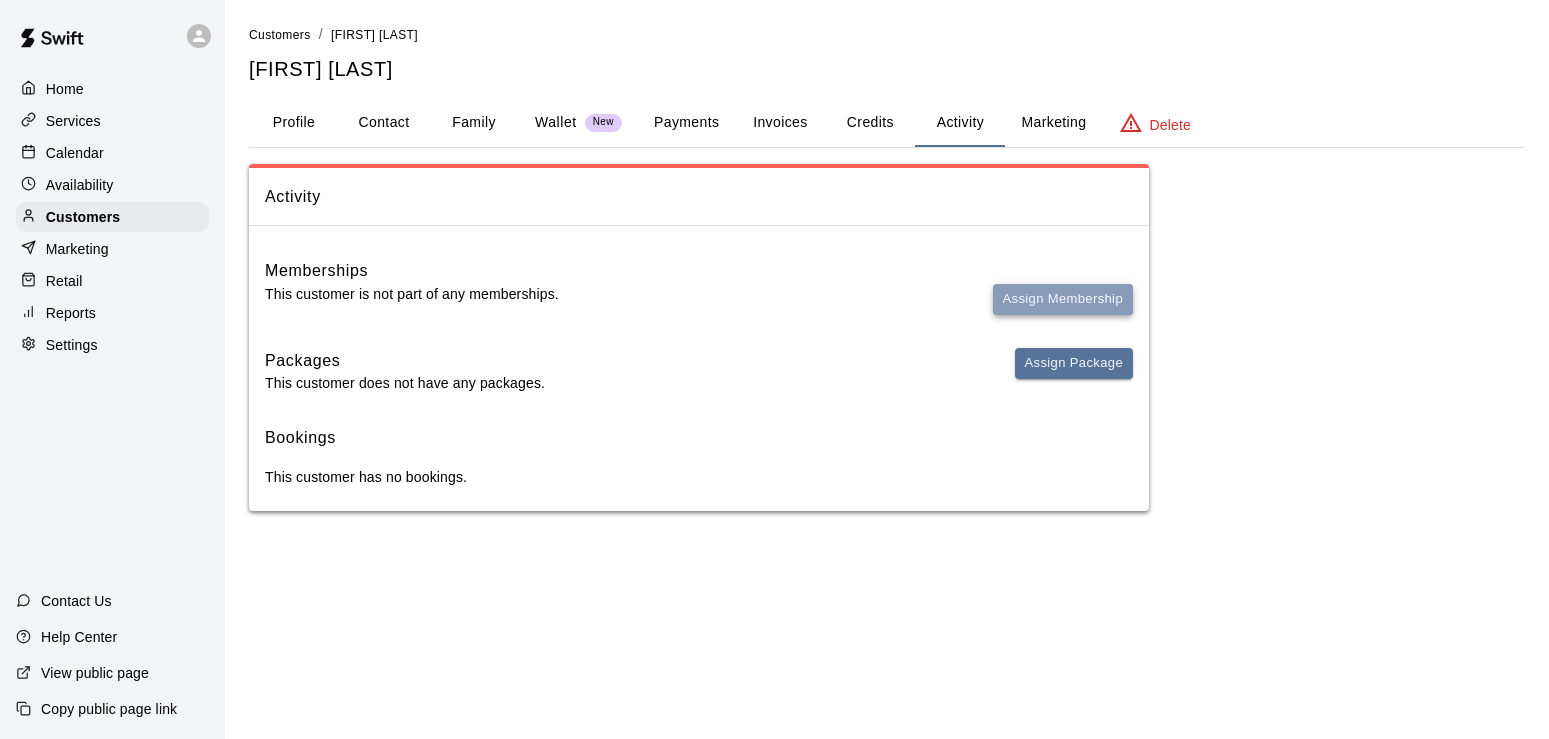 click on "Assign Membership" at bounding box center [1063, 299] 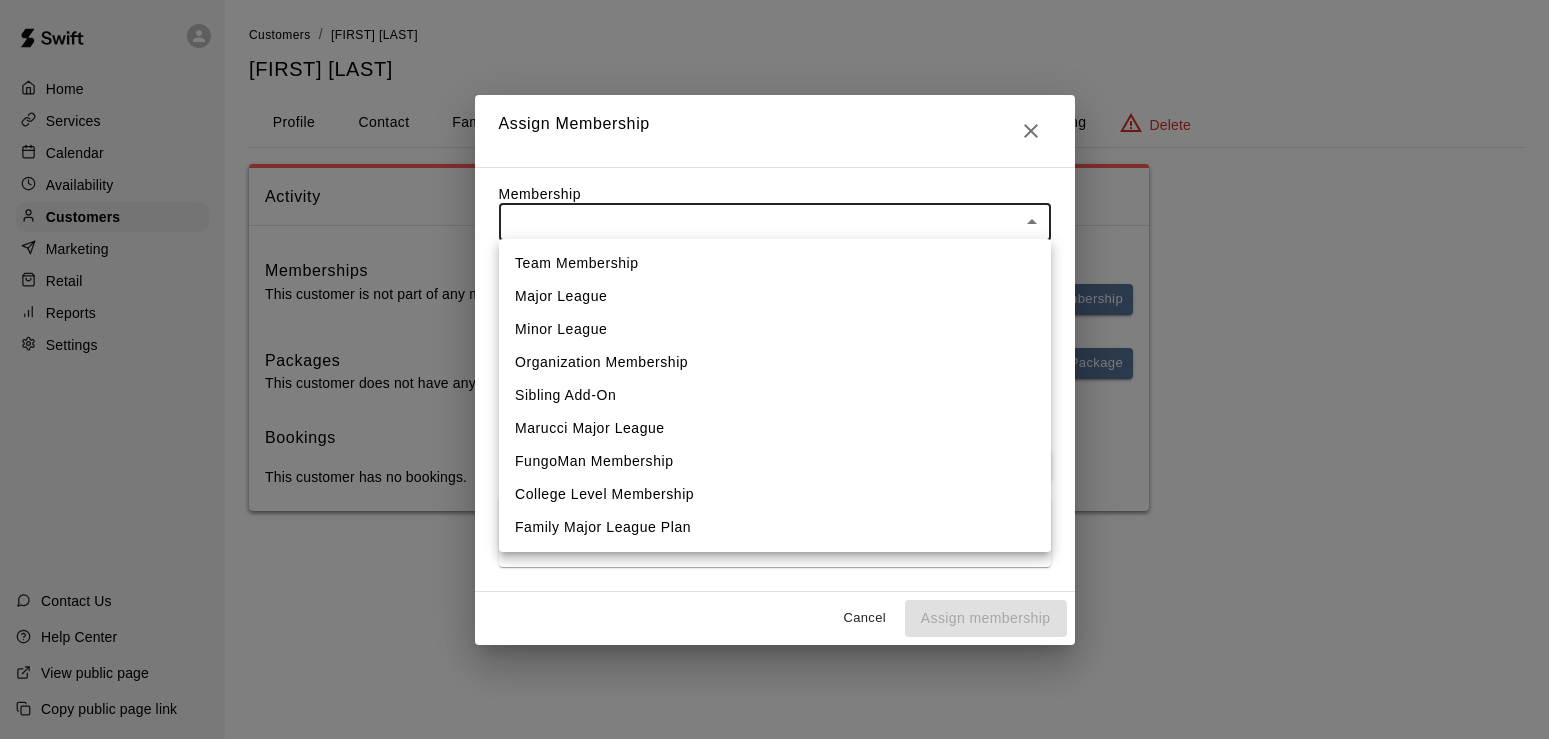 click on "Home Services Calendar Availability Customers Marketing Retail Reports Settings Contact Us Help Center View public page Copy public page link Customers / [FIRST] [LAST] [FIRST] [LAST] Profile Contact Family Wallet New Payments Invoices Credits Activity Marketing Delete Activity Memberships This customer is not part of any memberships. Assign Membership Packages This customer does not have any packages. Assign Package Bookings This customer has no bookings. /customers/[NUMBER] Close cross-small Assign Membership Membership ​ ​ Payment Summary Coupon Code ​ Apply Payment Method   Add **** **** **** [NUMBER] Cancel Assign membership Team Membership Major League Minor League  Organization Membership Sibling Add-On Marucci Major League  FungoMan Membership College Level Membership Family Major League Plan" at bounding box center [774, 275] 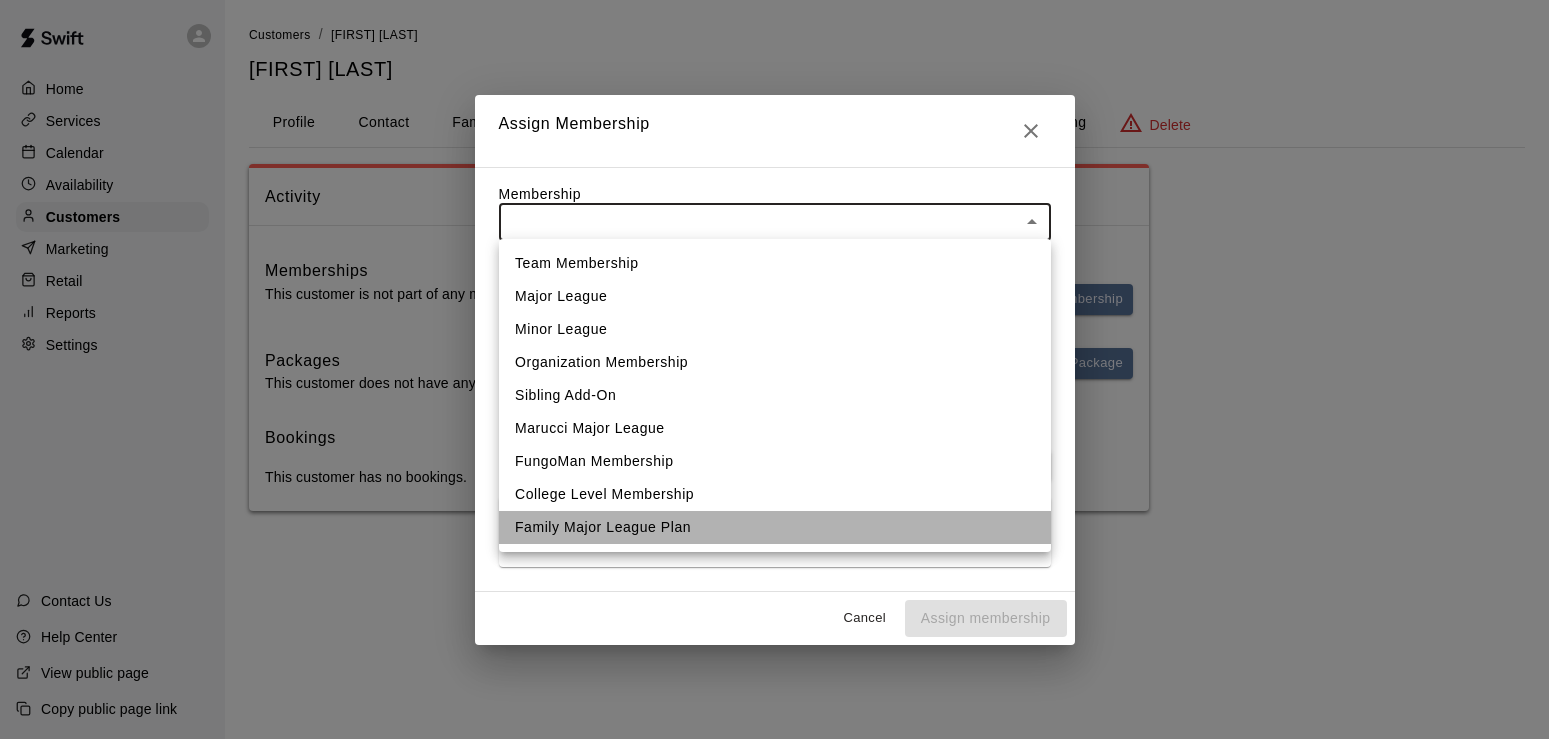 click on "Family Major League Plan" at bounding box center (775, 527) 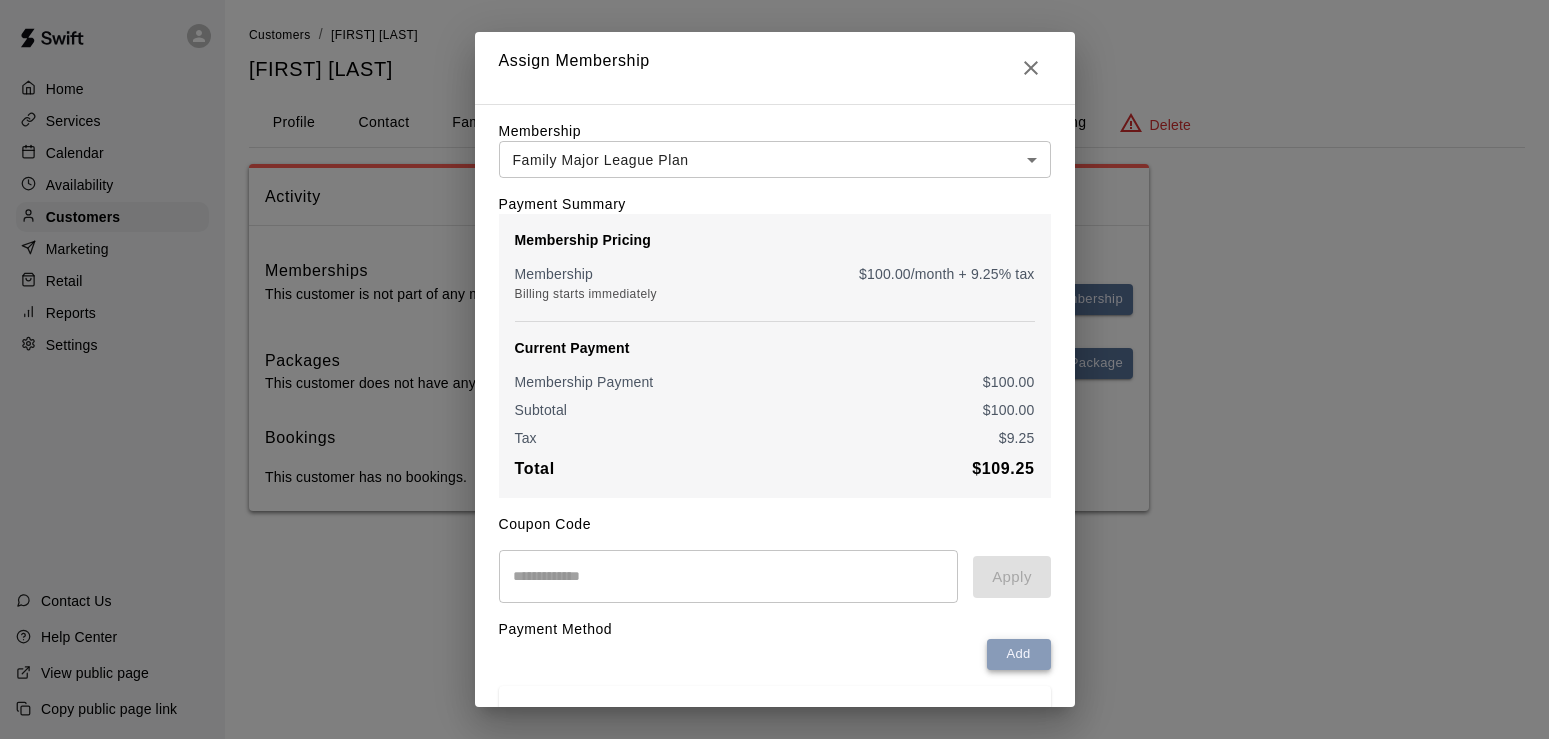 click on "Add" at bounding box center [1019, 654] 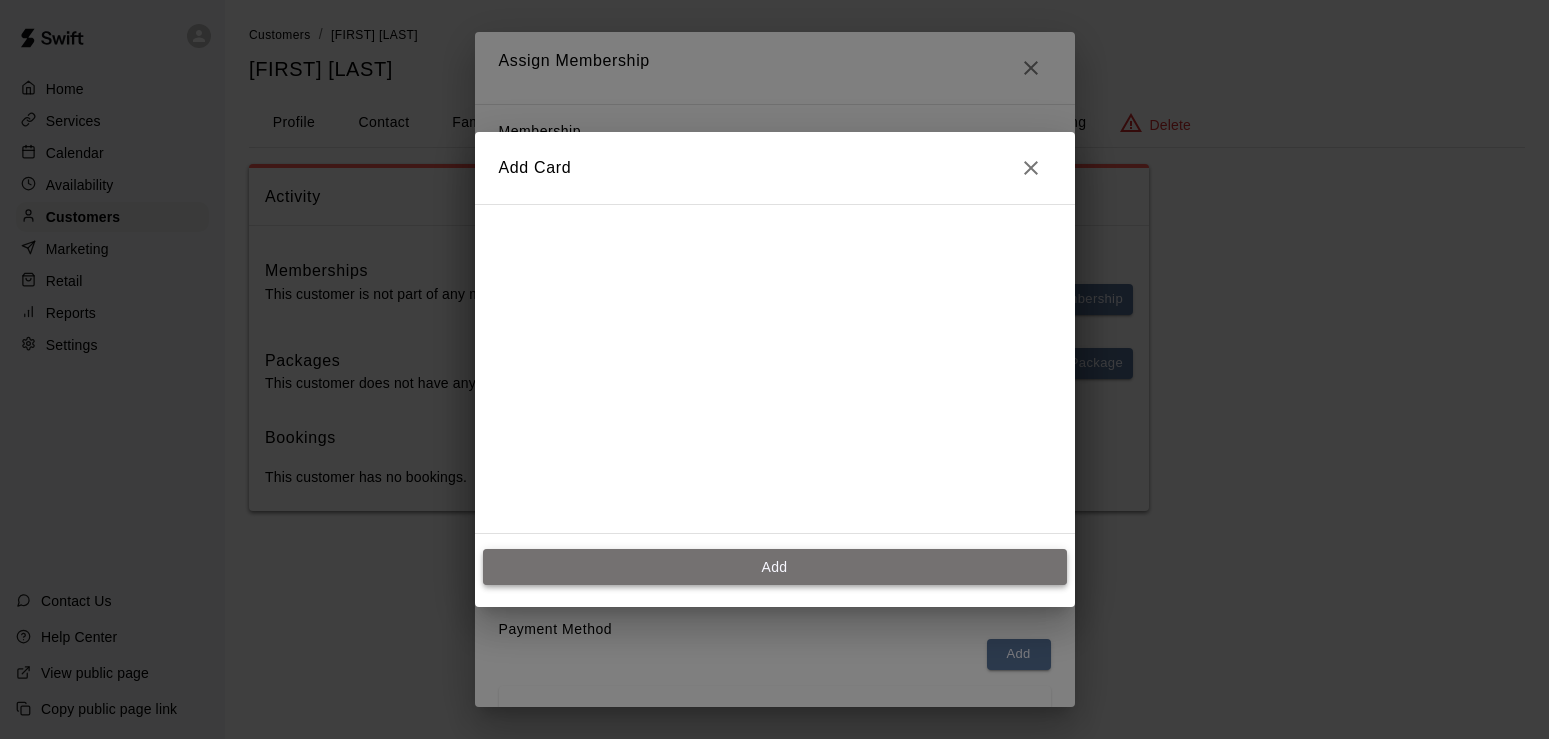 click on "Add" at bounding box center [775, 567] 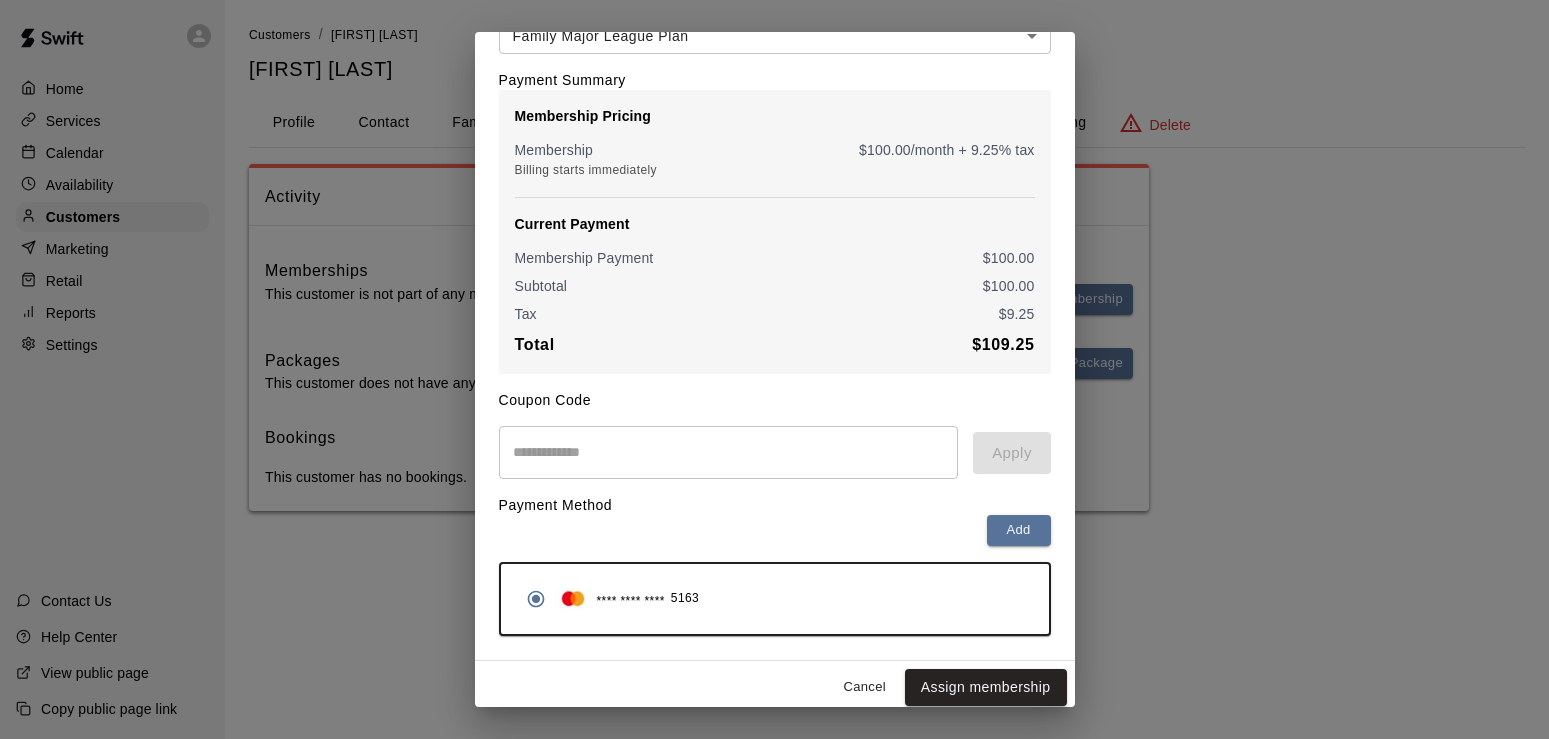 scroll, scrollTop: 140, scrollLeft: 0, axis: vertical 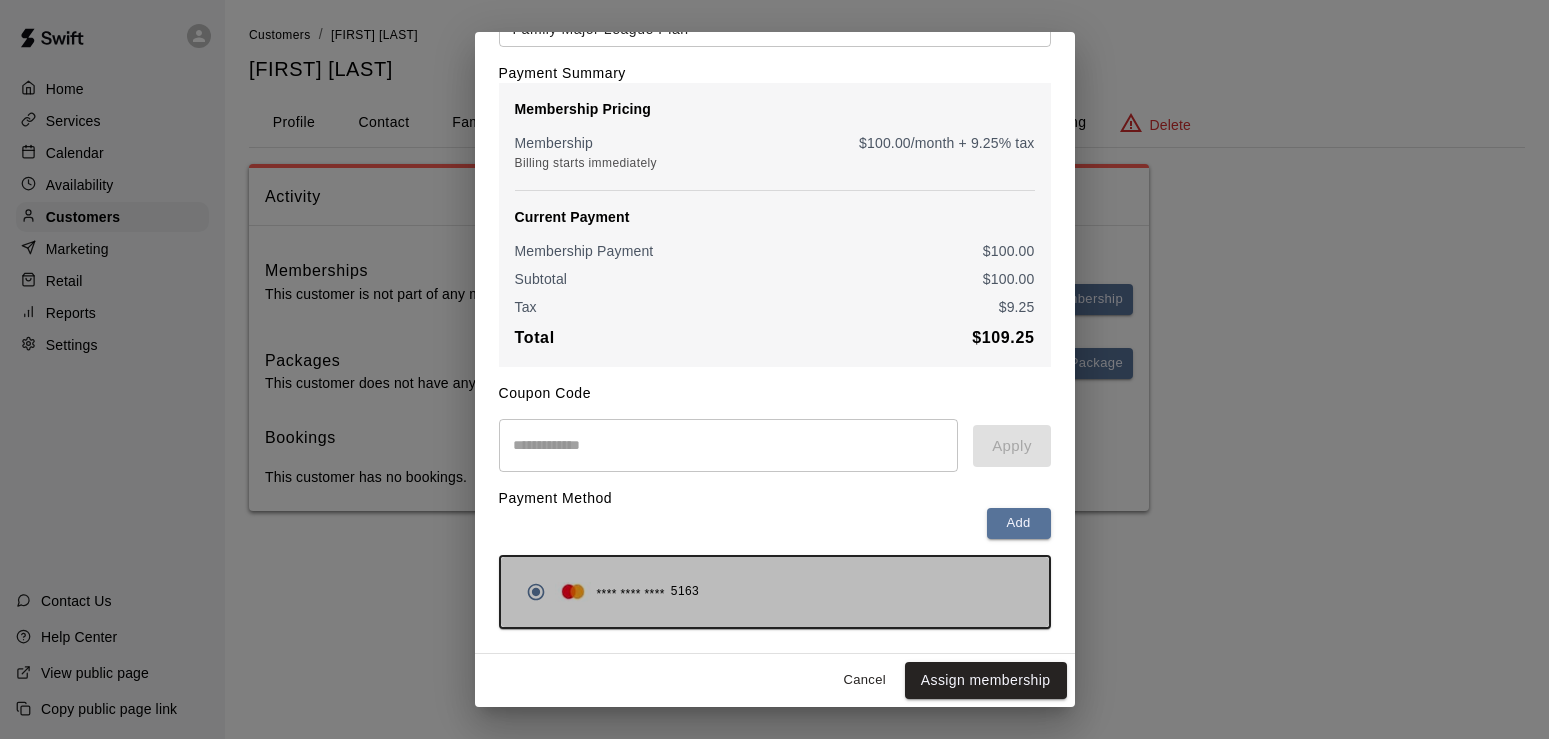 click on "**** **** **** 5163" at bounding box center (775, 592) 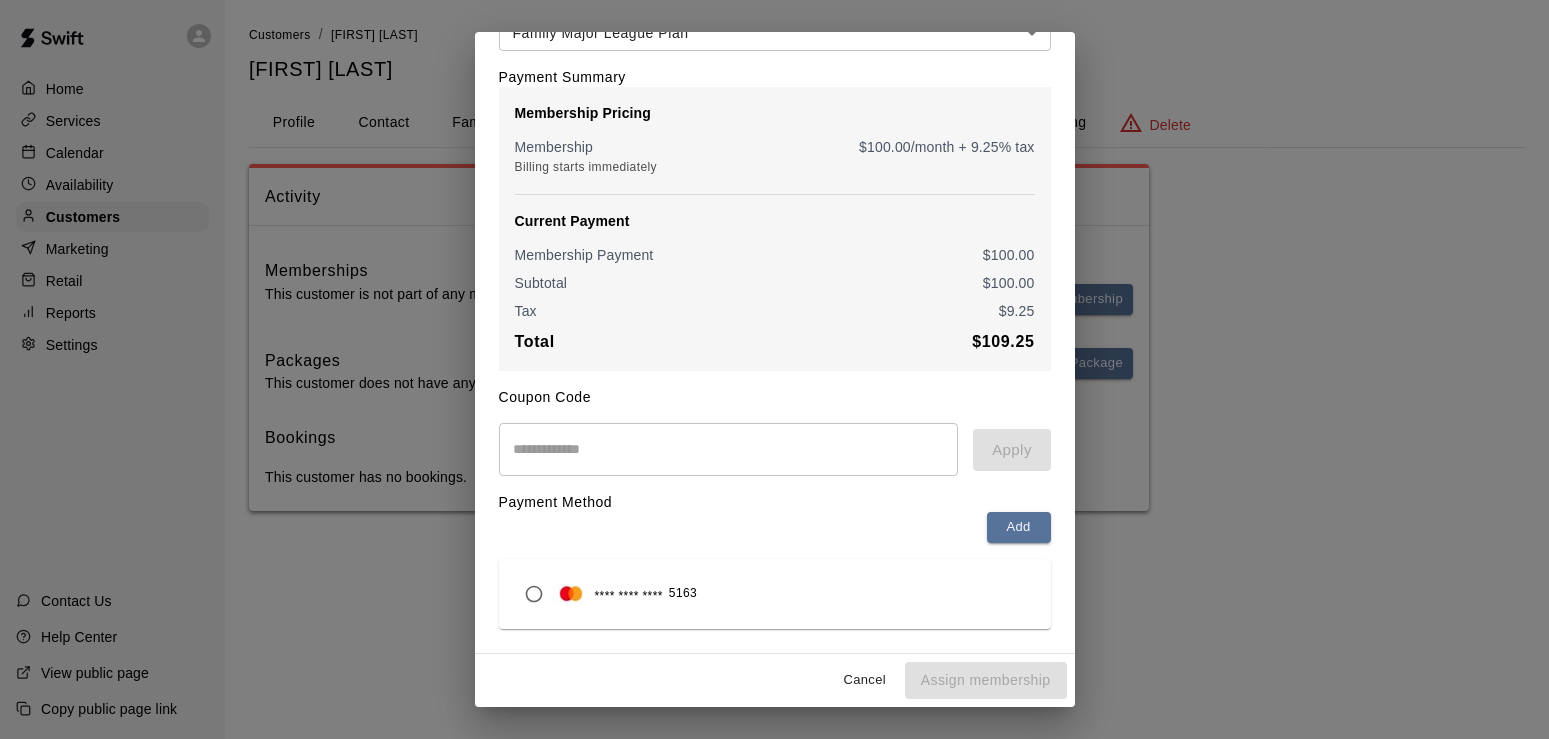 scroll, scrollTop: 136, scrollLeft: 0, axis: vertical 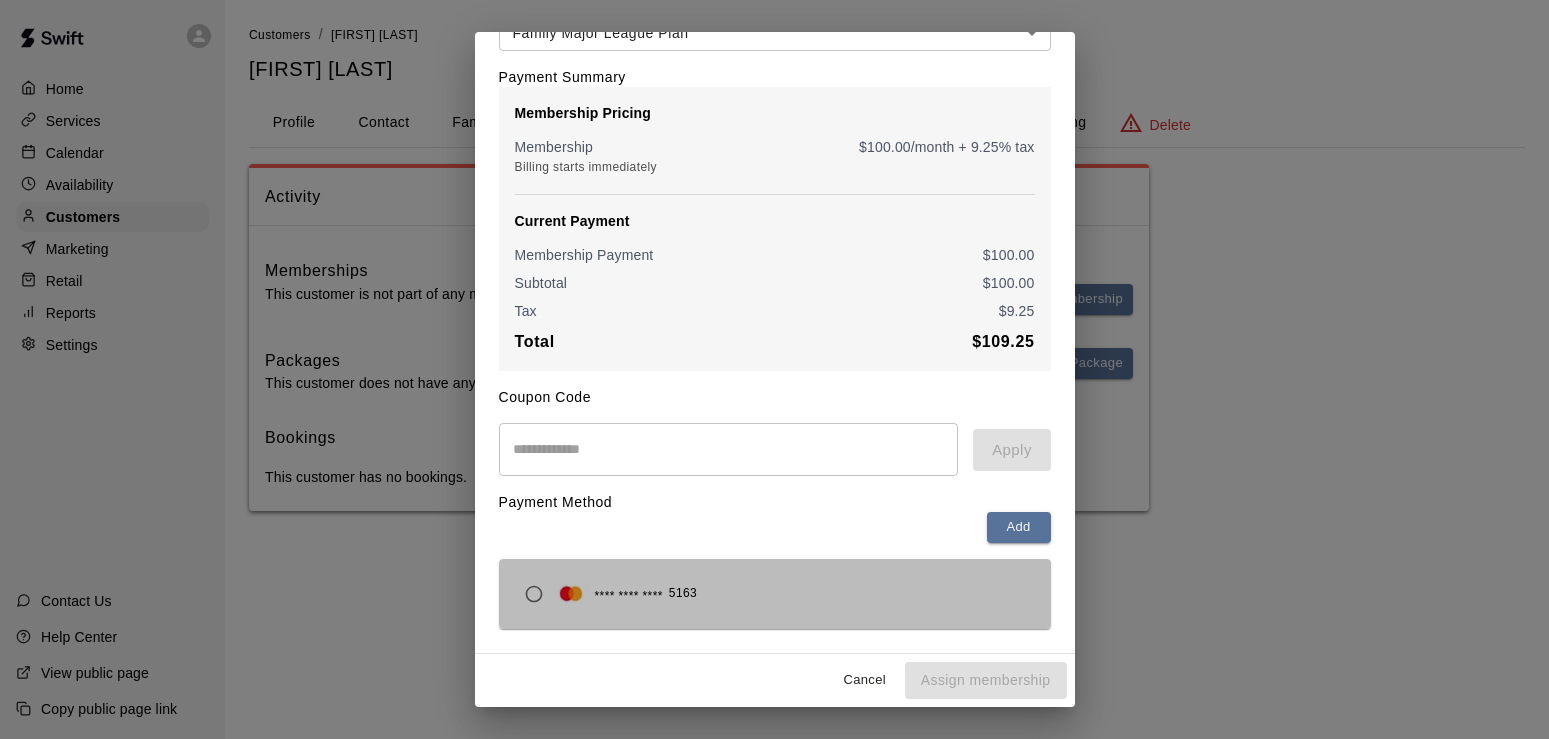 click on "**** **** **** 5163" at bounding box center [775, 594] 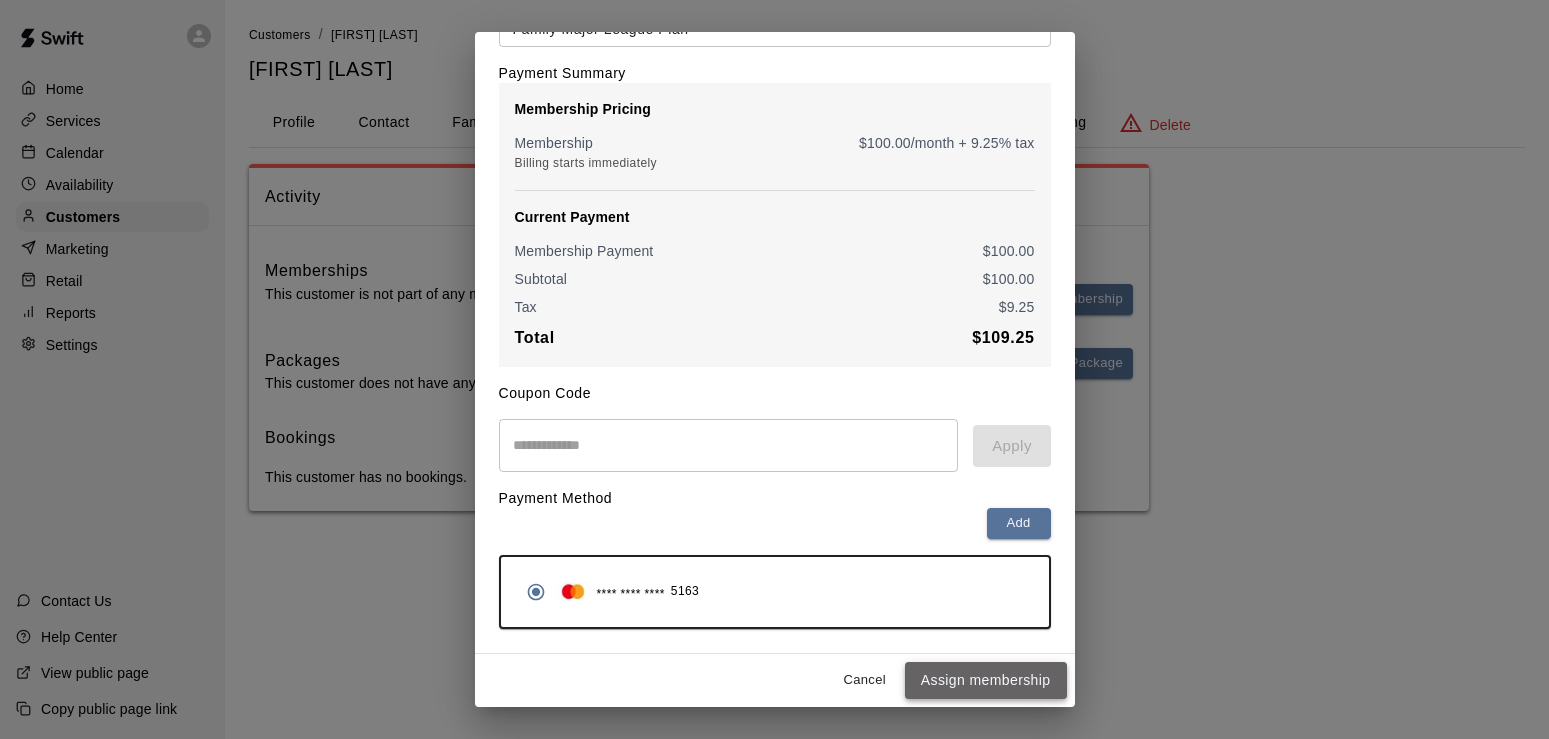 click on "Assign membership" at bounding box center (986, 680) 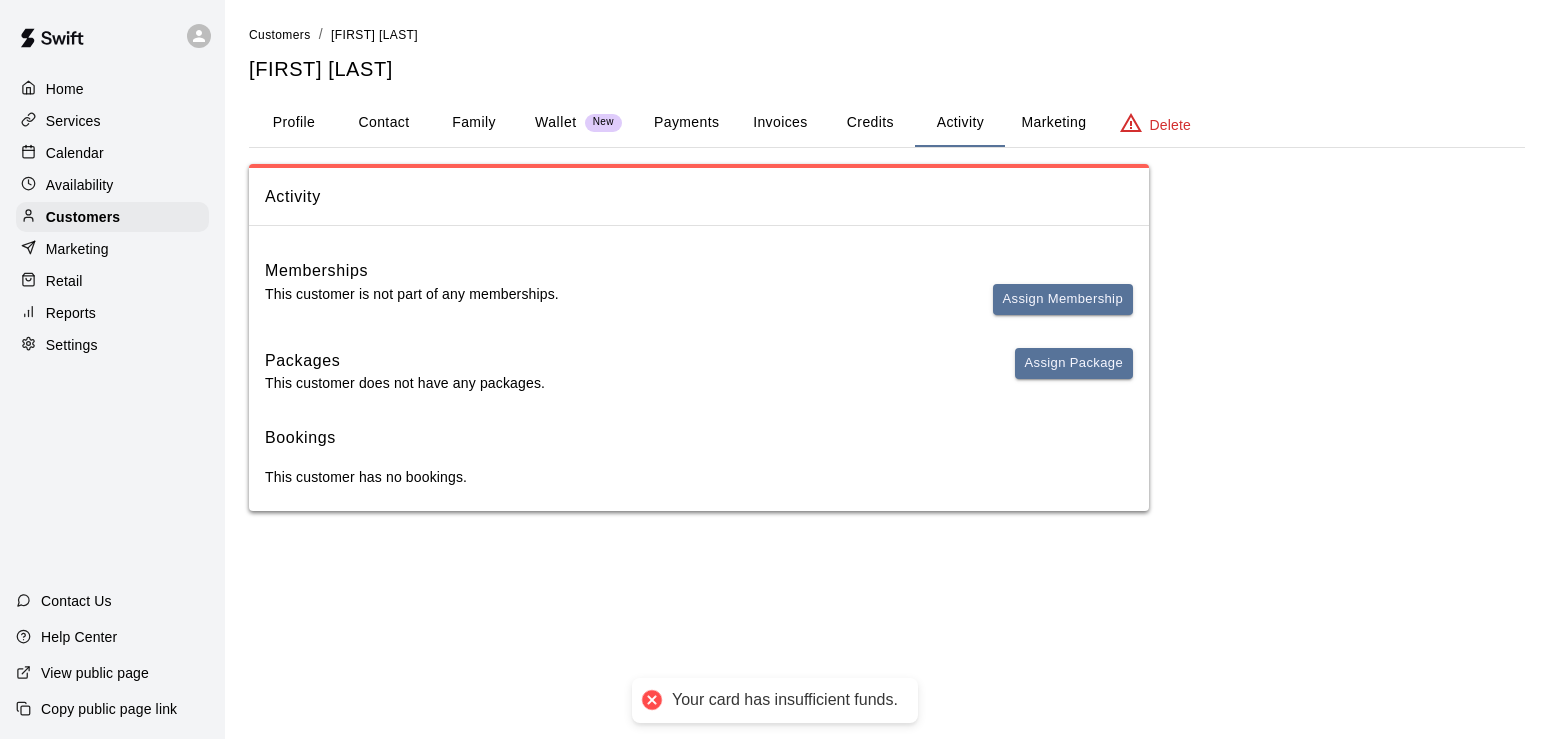 scroll, scrollTop: 0, scrollLeft: 0, axis: both 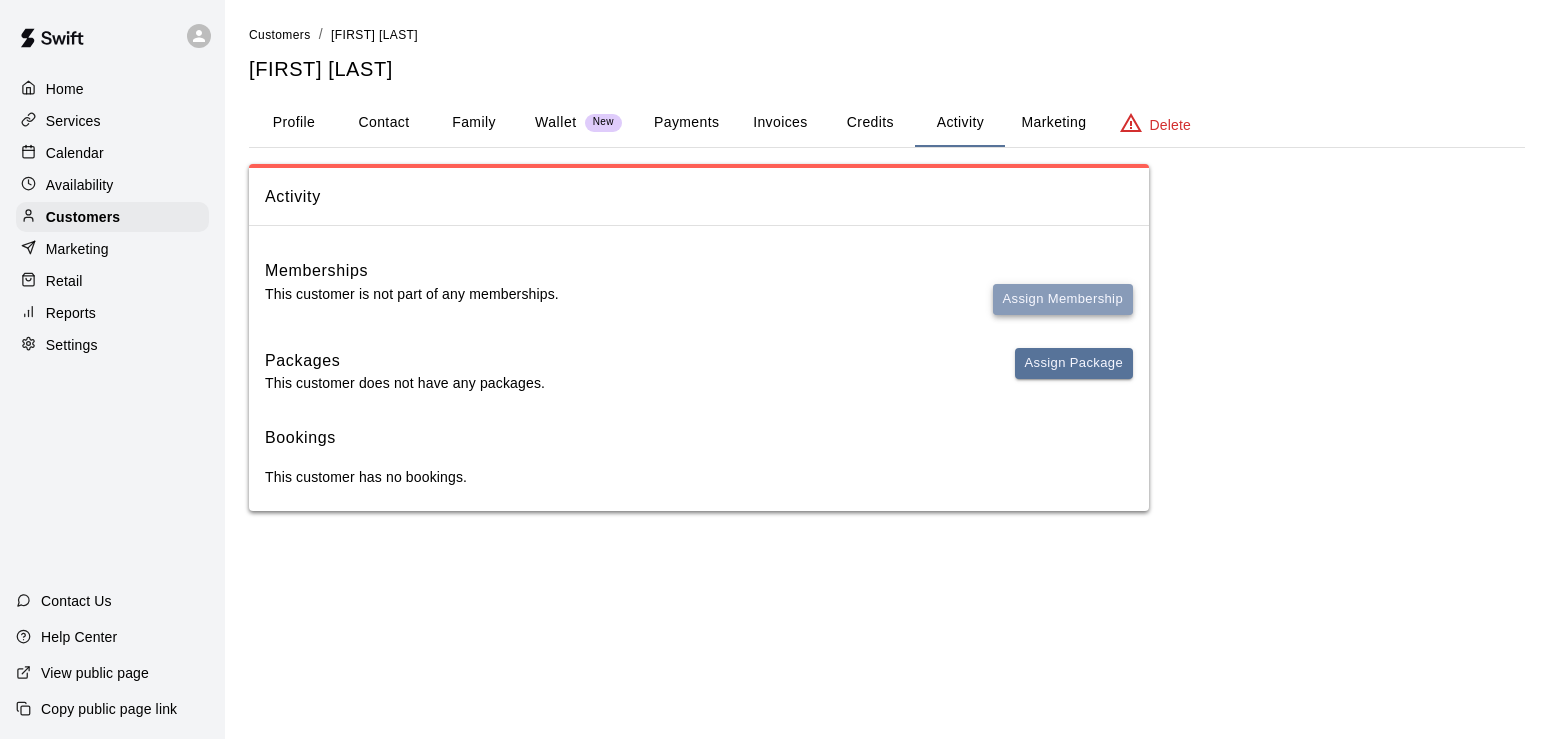click on "Assign Membership" at bounding box center [1063, 299] 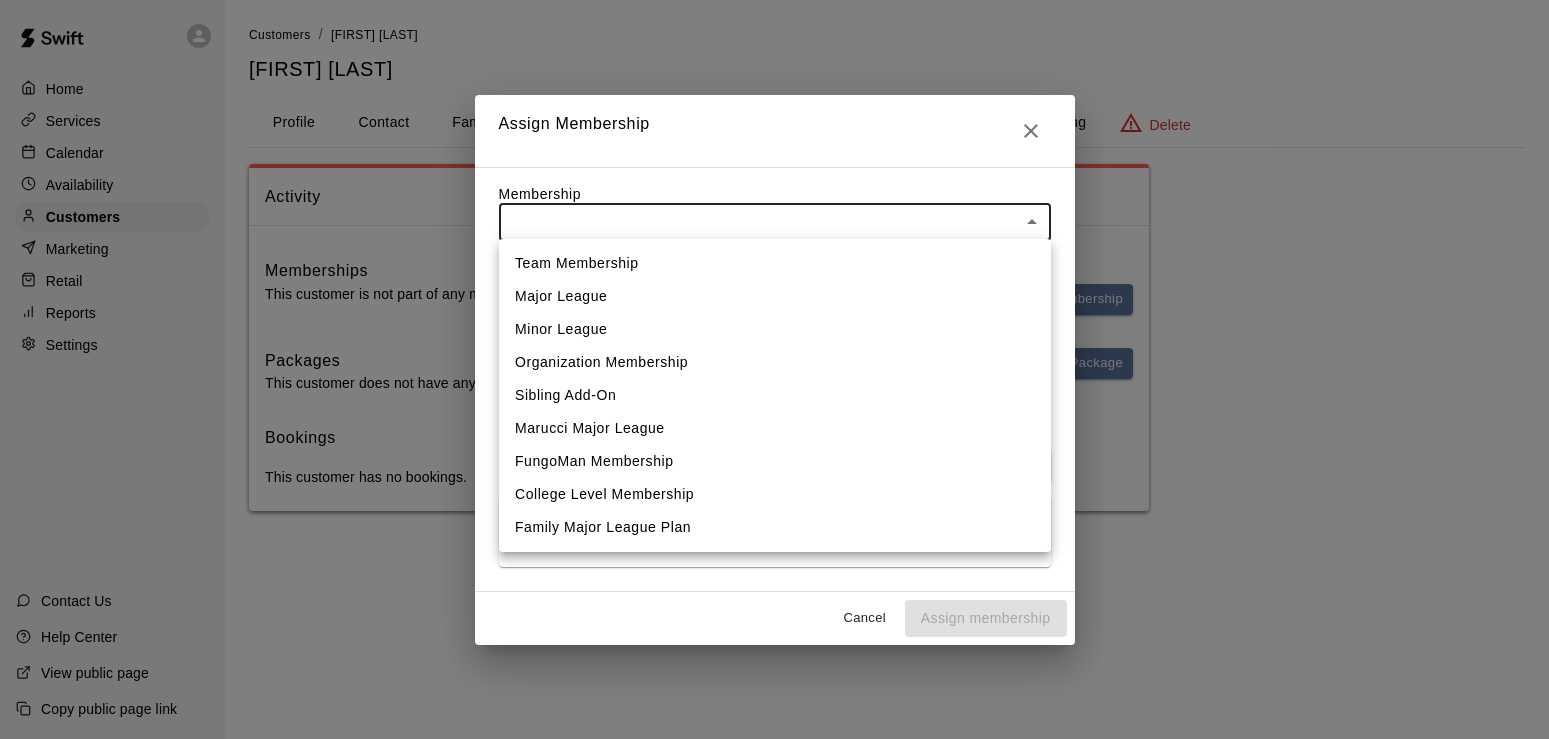 click on "Home Services Calendar Availability Customers Marketing Retail Reports Settings Contact Us Help Center View public page Copy public page link Customers / Jeremy Leftwich Jeremy Leftwich Profile Contact Family Wallet New Payments Invoices Credits Activity Marketing Delete Activity Memberships This customer is not part of any memberships. Assign Membership Packages This customer does not have any packages. Assign Package Bookings This customer has no bookings. /customers/147775 Close cross-small Assign Membership Membership ​ ​ Payment Summary Coupon Code ​ Apply Payment Method   Add **** **** **** 5163 Cancel Assign membership Team Membership Major League Minor League  Organization Membership Sibling Add-On Marucci Major League  FungoMan Membership College Level Membership Family Major League Plan" at bounding box center [774, 275] 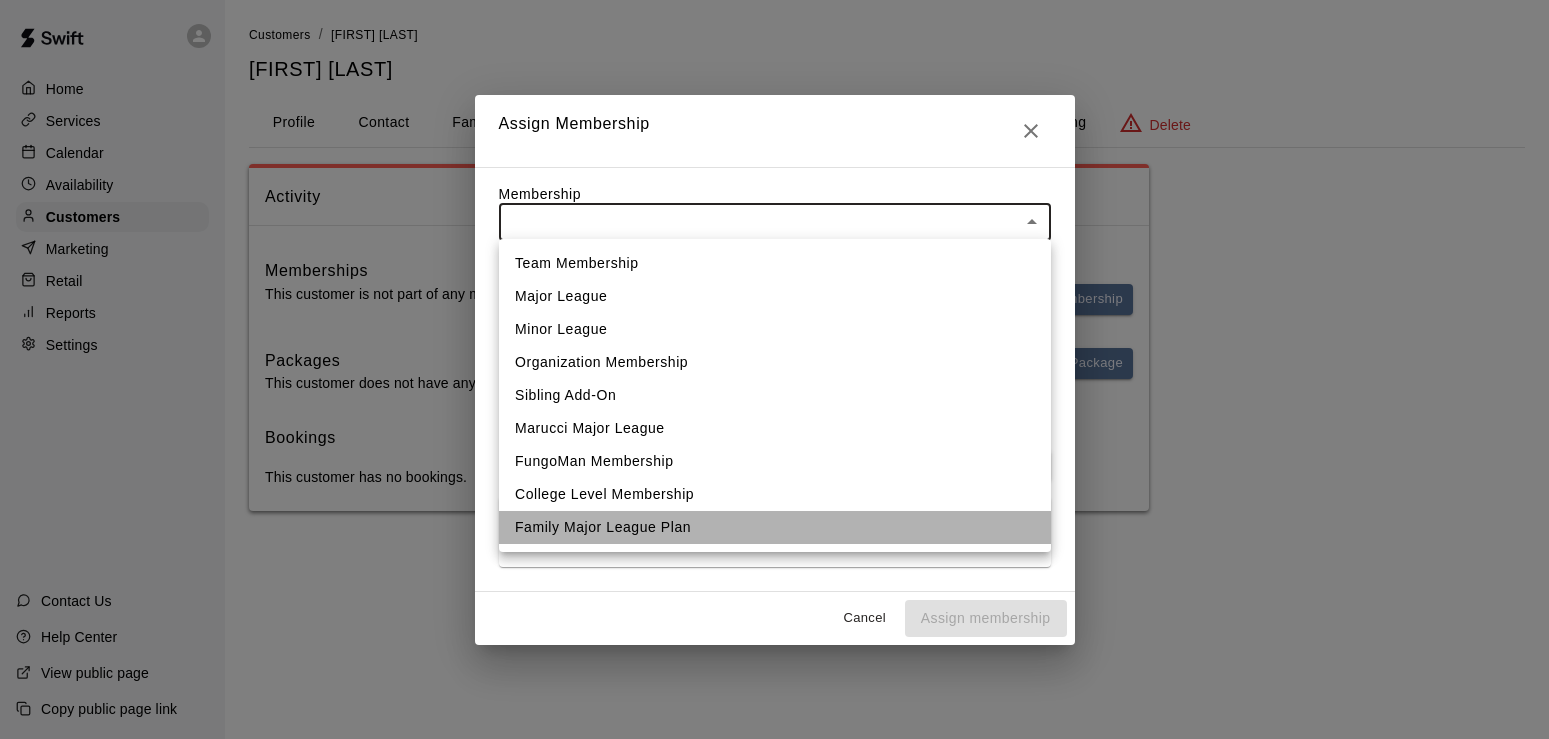 click on "Family Major League Plan" at bounding box center [775, 527] 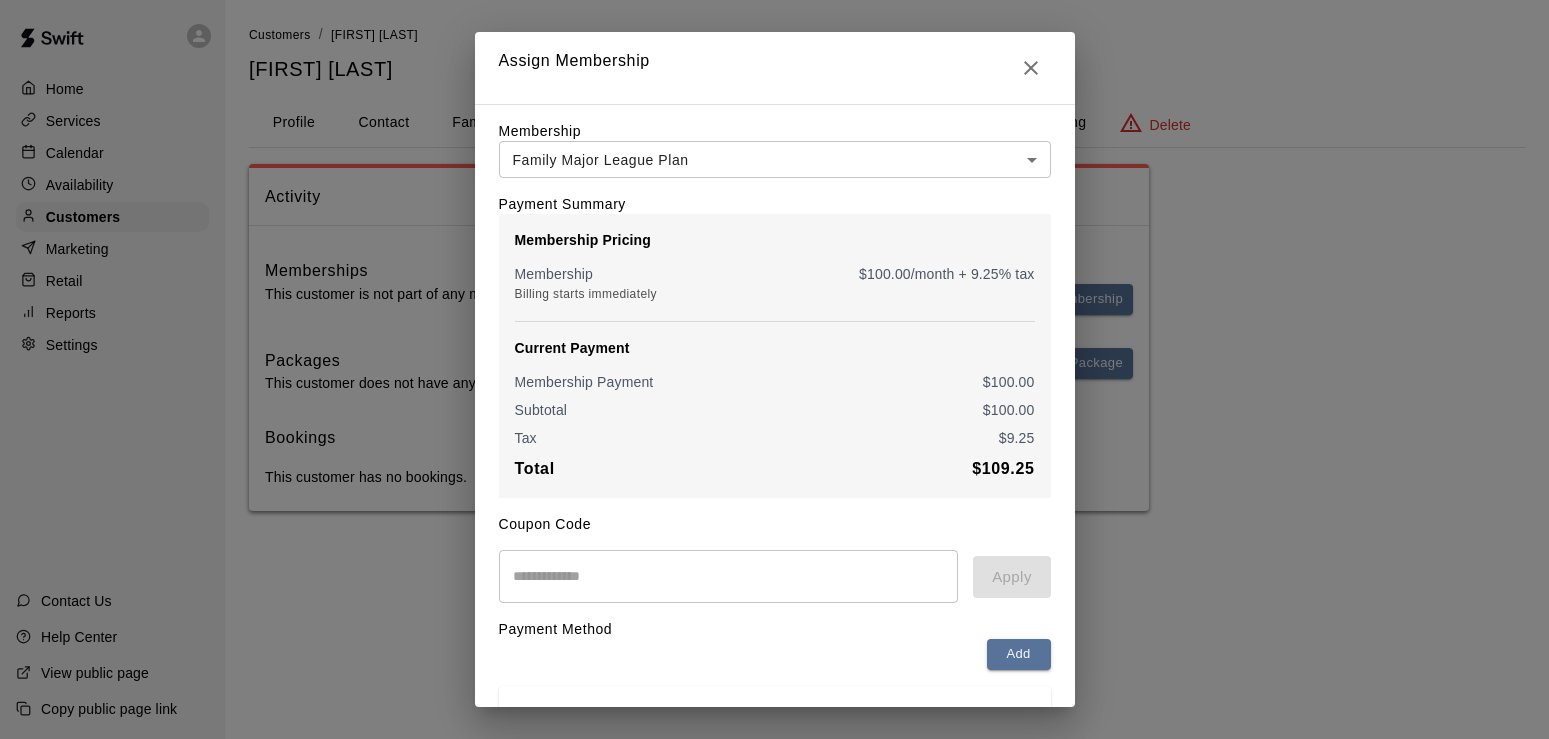 scroll, scrollTop: 136, scrollLeft: 0, axis: vertical 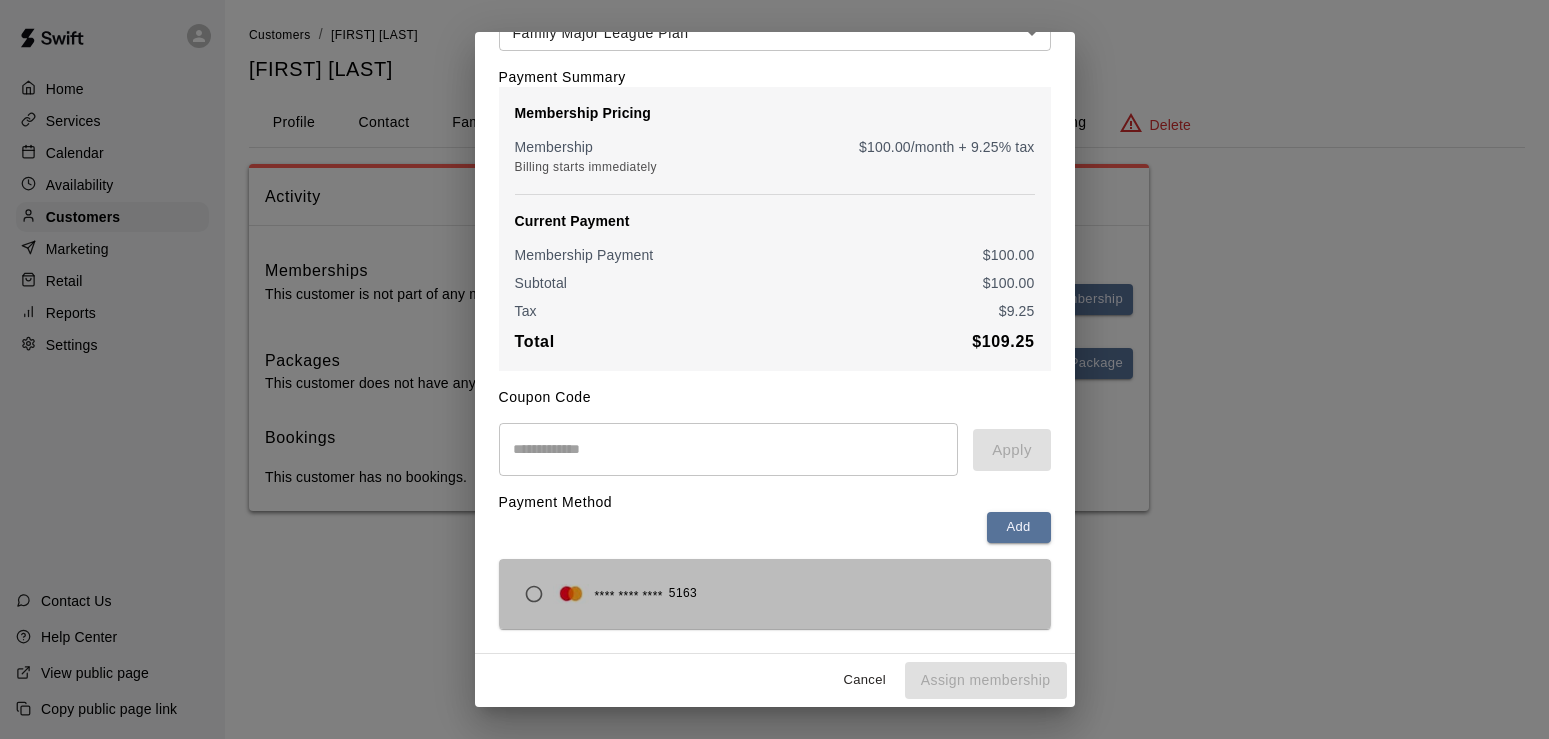 click on "**** **** **** 5163" at bounding box center (775, 594) 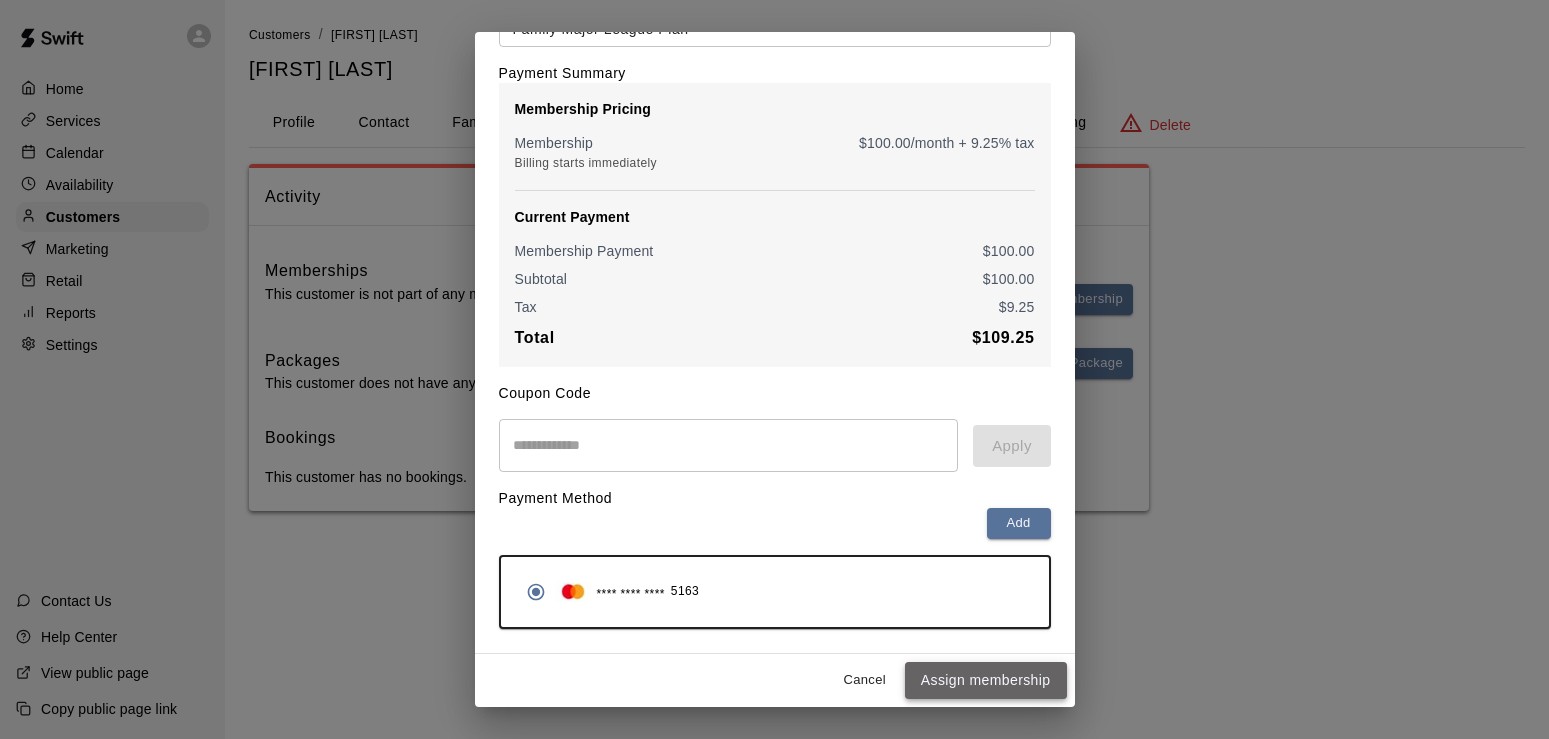 click on "Assign membership" at bounding box center [986, 680] 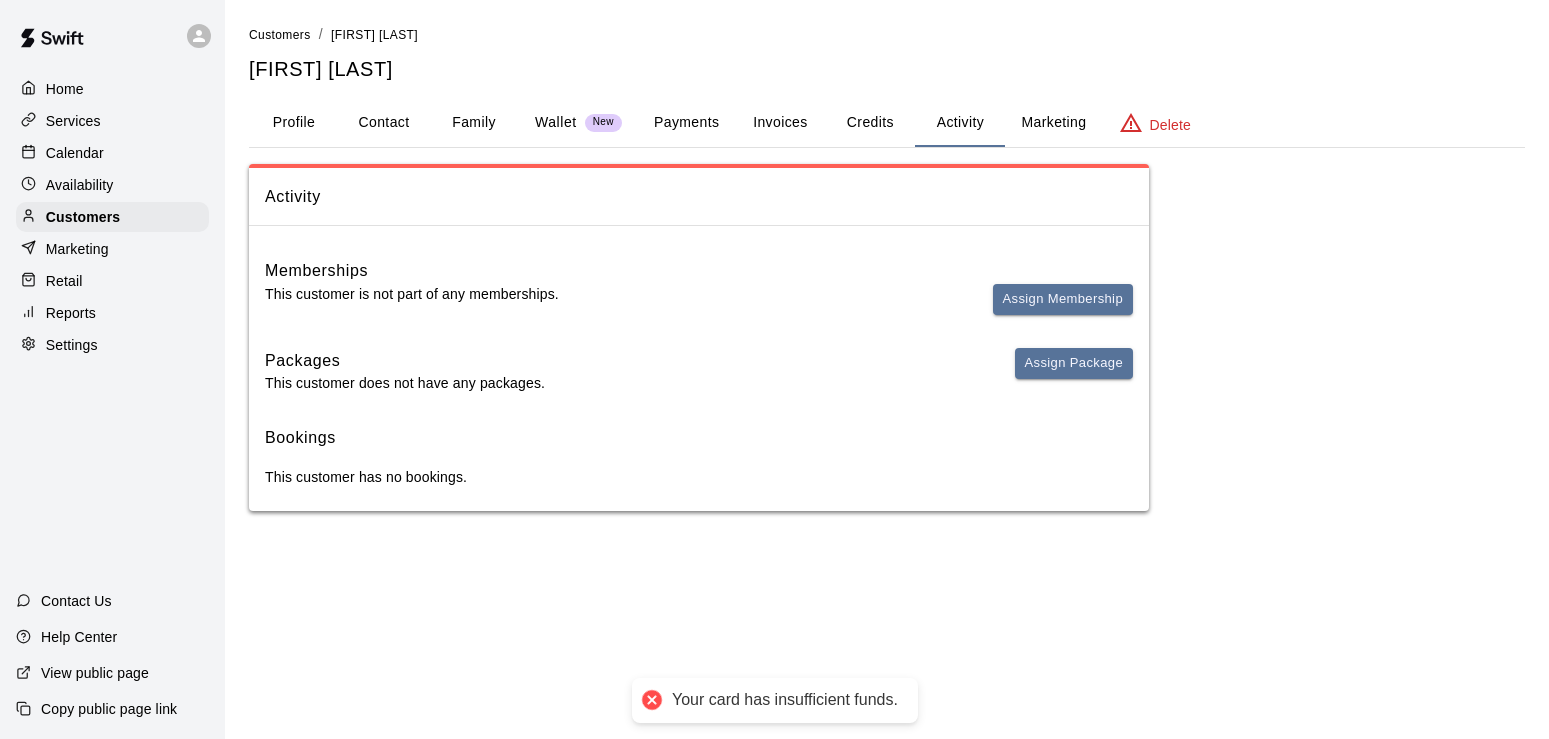 scroll, scrollTop: 0, scrollLeft: 0, axis: both 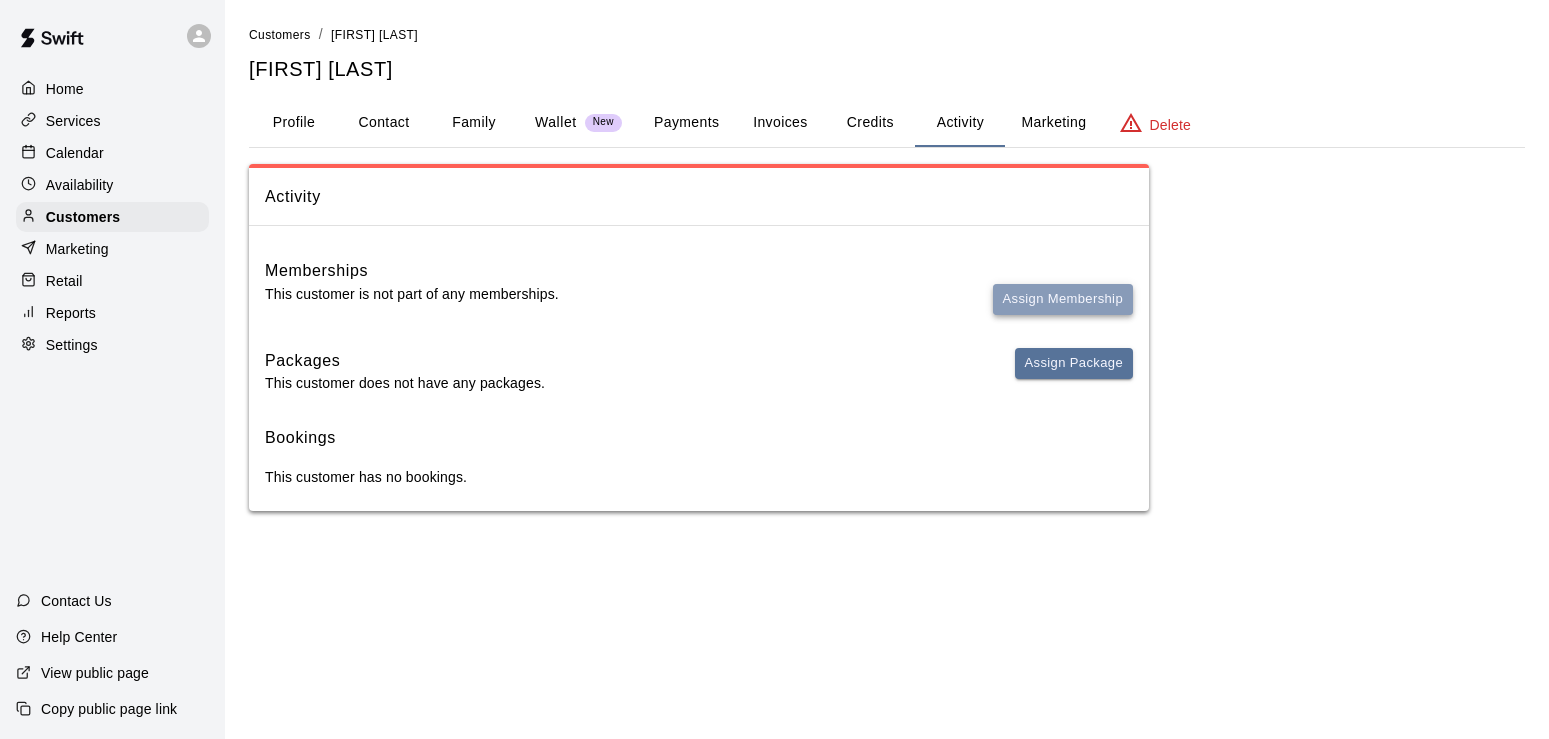 click on "Assign Membership" at bounding box center [1063, 299] 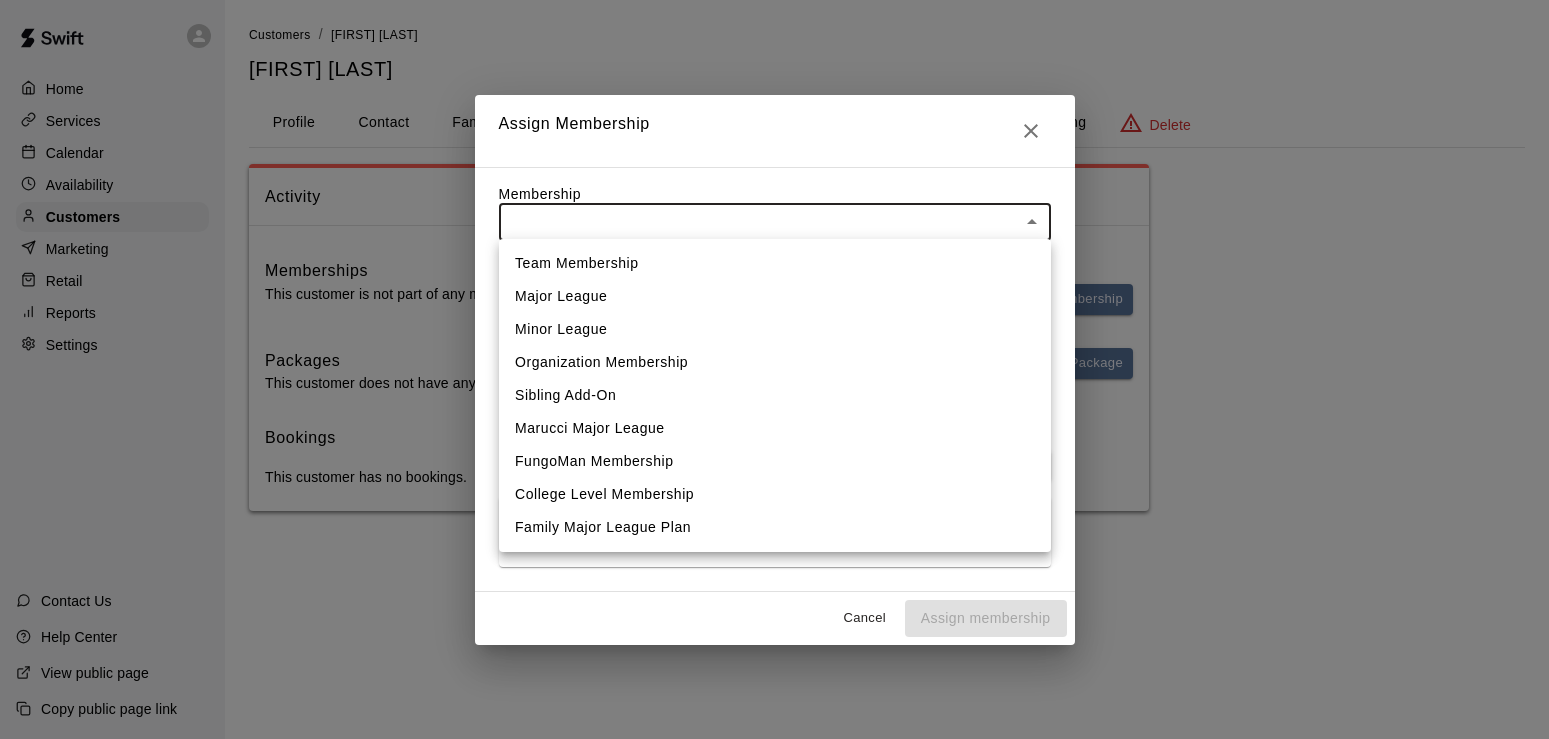 click on "Home Services Calendar Availability Customers Marketing Retail Reports Settings Contact Us Help Center View public page Copy public page link Customers / Jeremy Leftwich Jeremy Leftwich Profile Contact Family Wallet New Payments Invoices Credits Activity Marketing Delete Activity Memberships This customer is not part of any memberships. Assign Membership Packages This customer does not have any packages. Assign Package Bookings This customer has no bookings. /customers/147775 Close cross-small Assign Membership Membership ​ ​ Payment Summary Coupon Code ​ Apply Payment Method   Add **** **** **** 5163 Cancel Assign membership Team Membership Major League Minor League  Organization Membership Sibling Add-On Marucci Major League  FungoMan Membership College Level Membership Family Major League Plan" at bounding box center (774, 275) 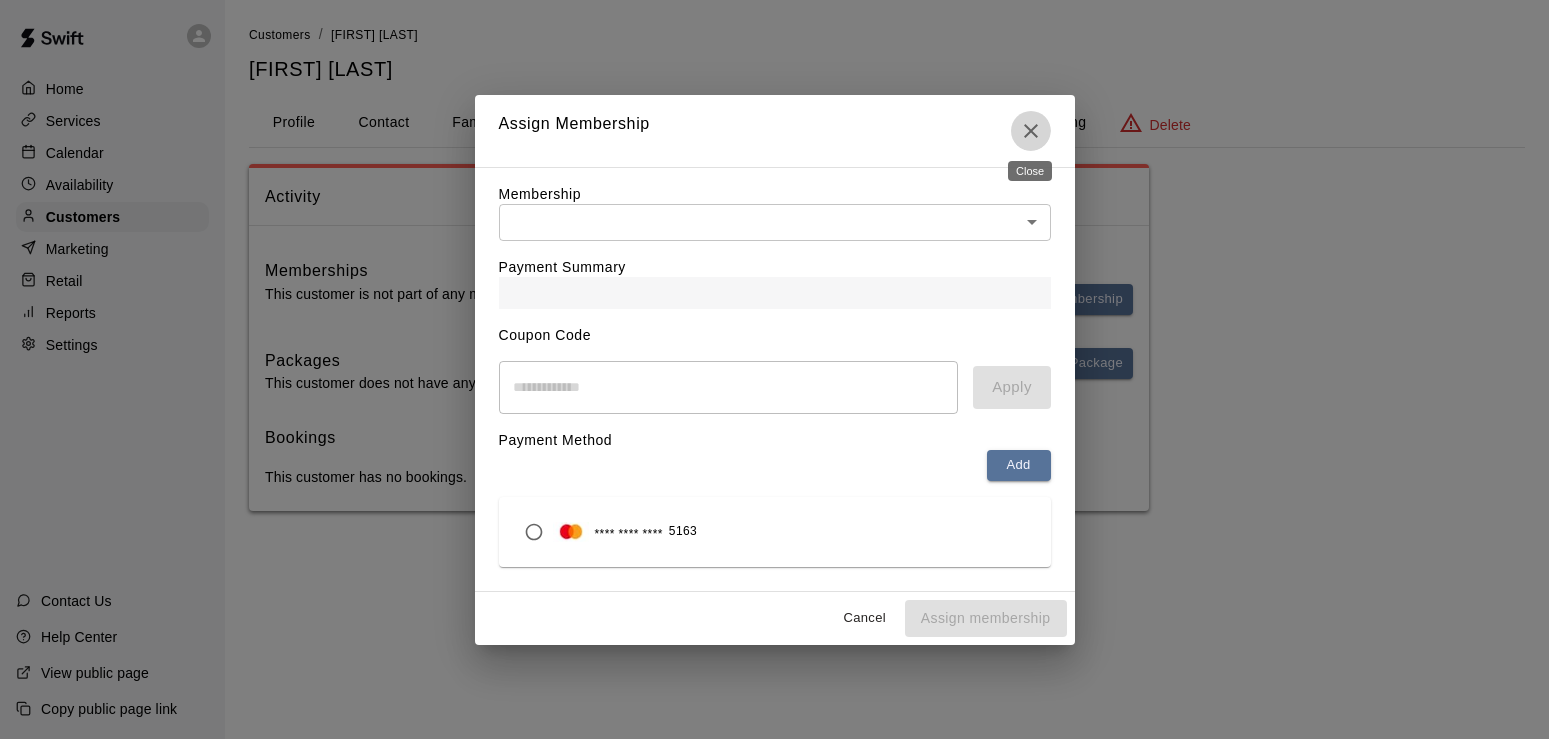 click 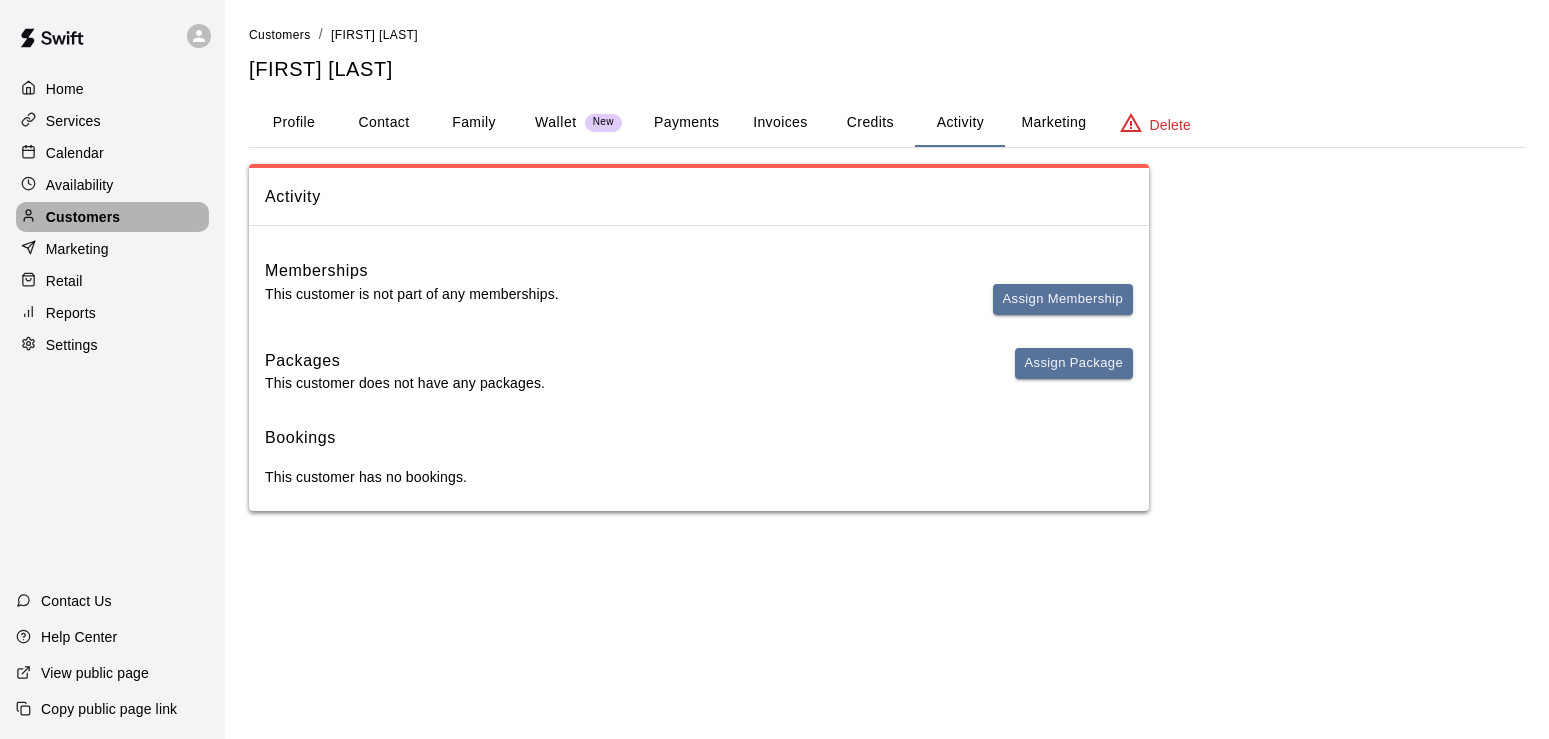 click on "Customers" at bounding box center [112, 217] 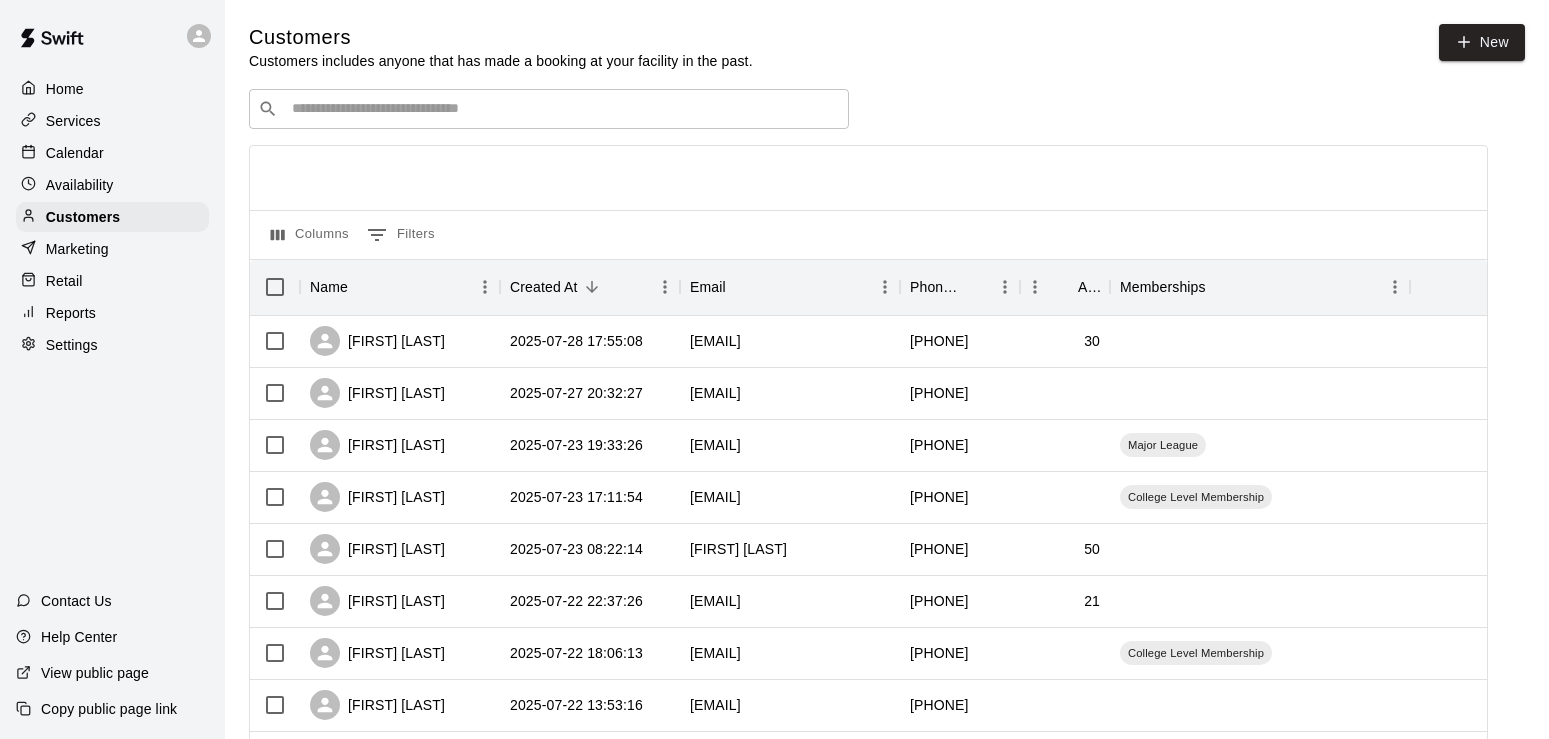 click on "​ ​" at bounding box center [549, 109] 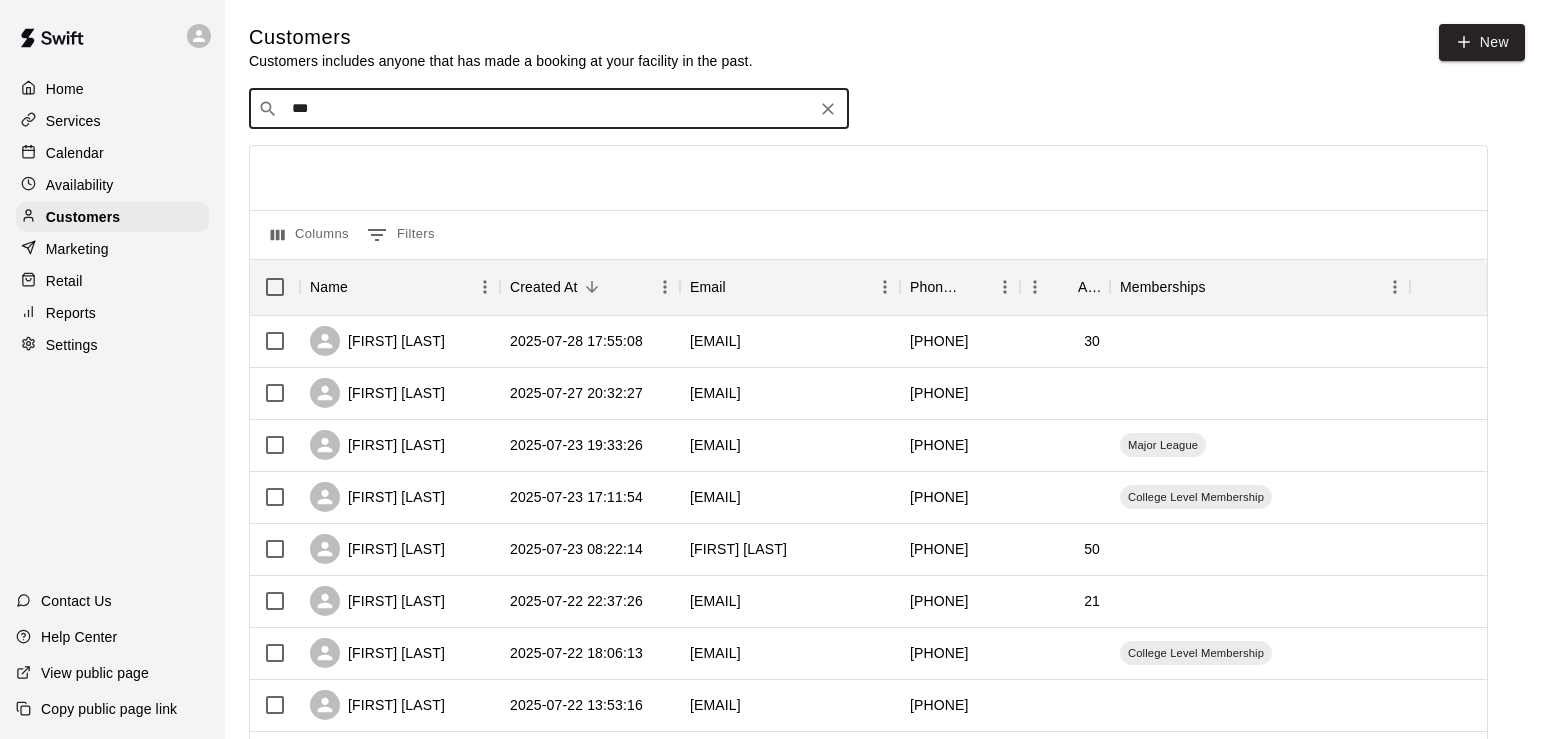 type on "****" 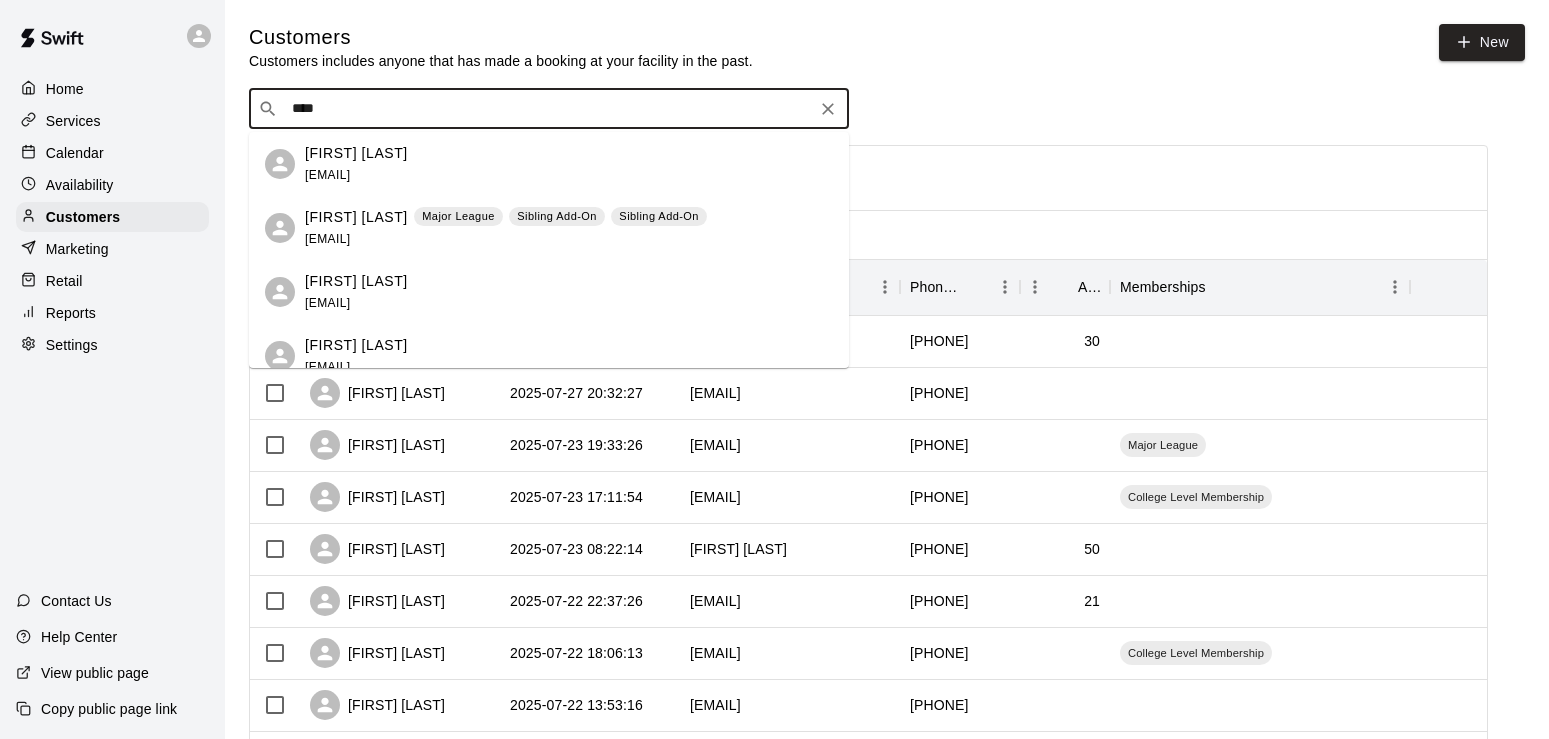 click on "[FIRST] [LAST]" at bounding box center (356, 217) 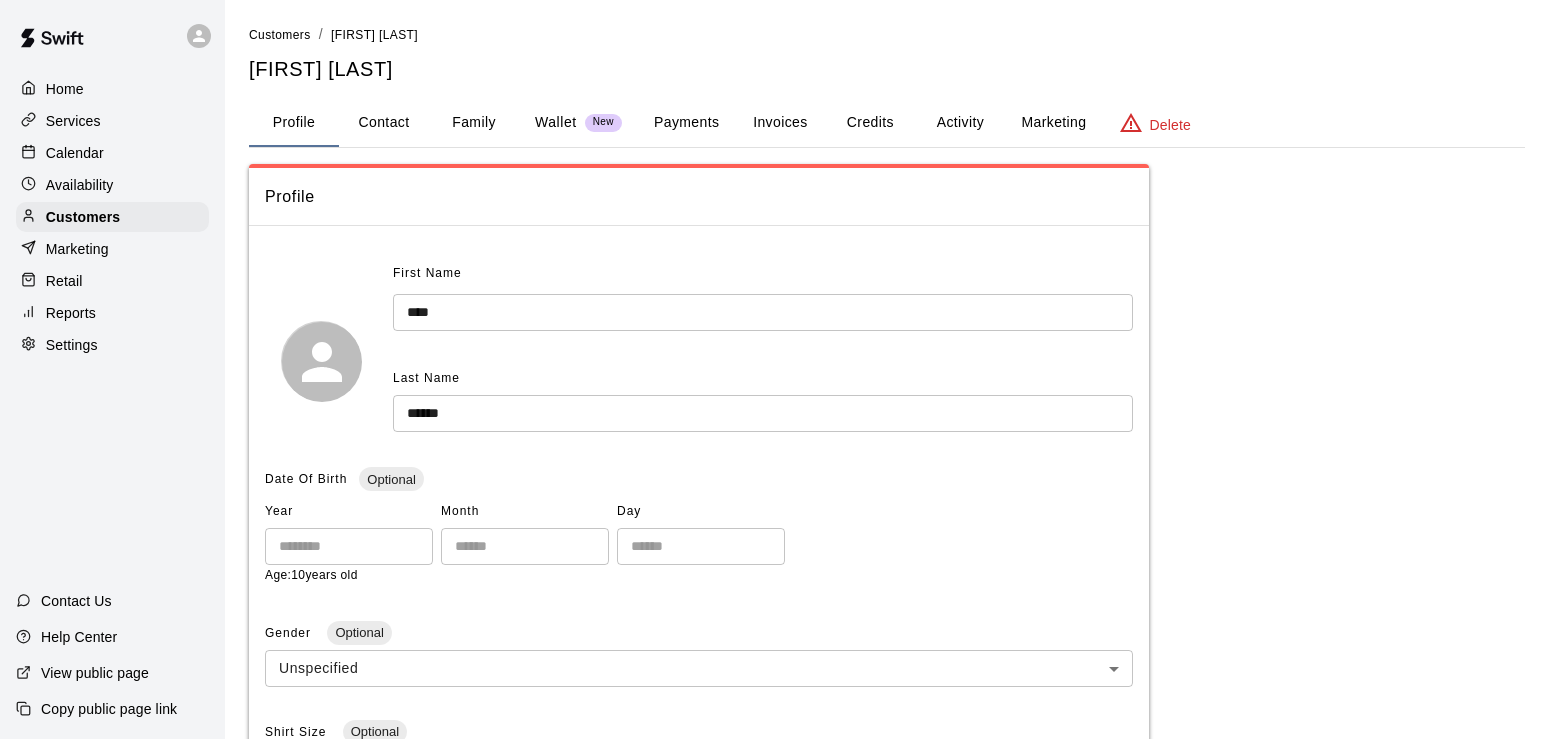 click on "Activity" at bounding box center (960, 123) 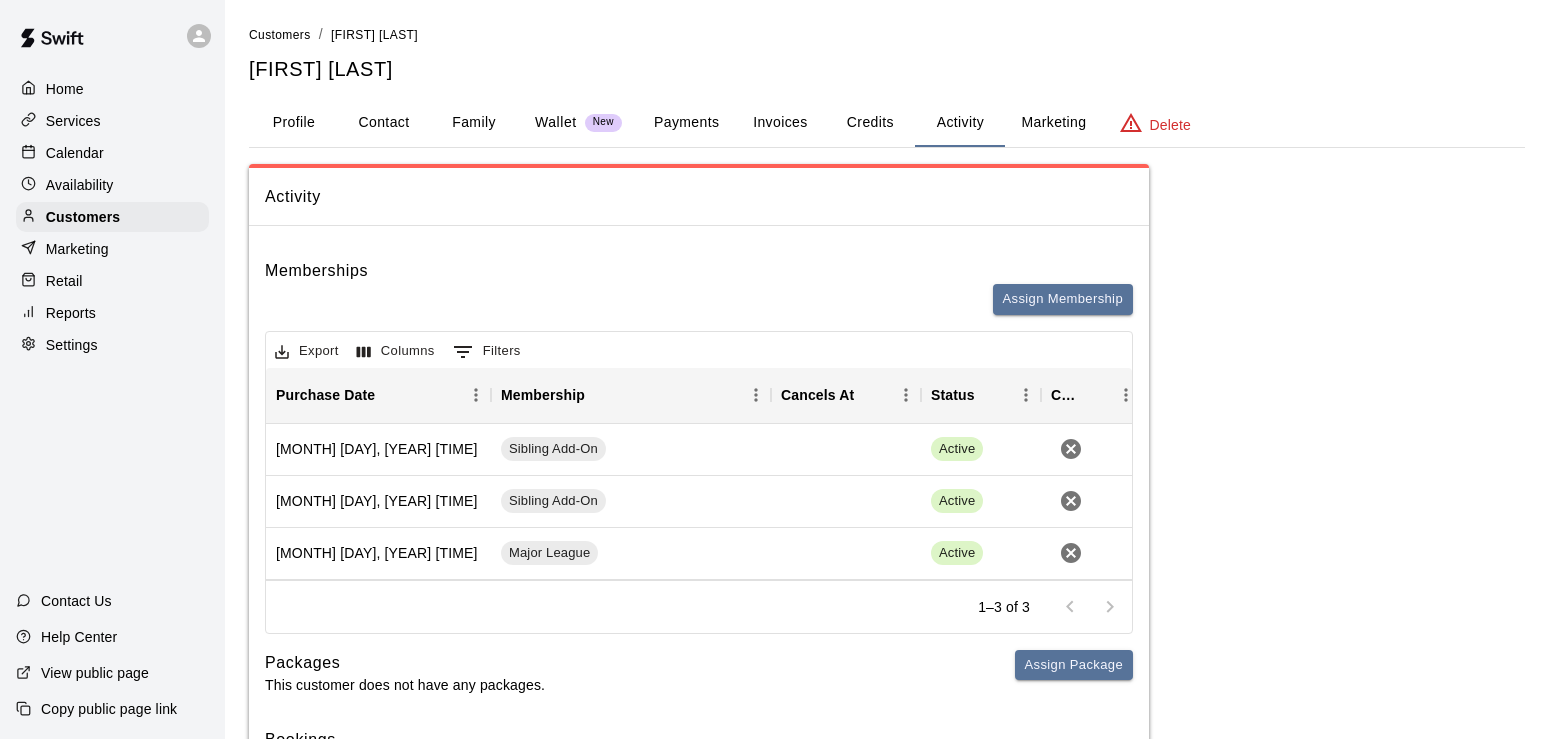 click on "Payments" at bounding box center [686, 123] 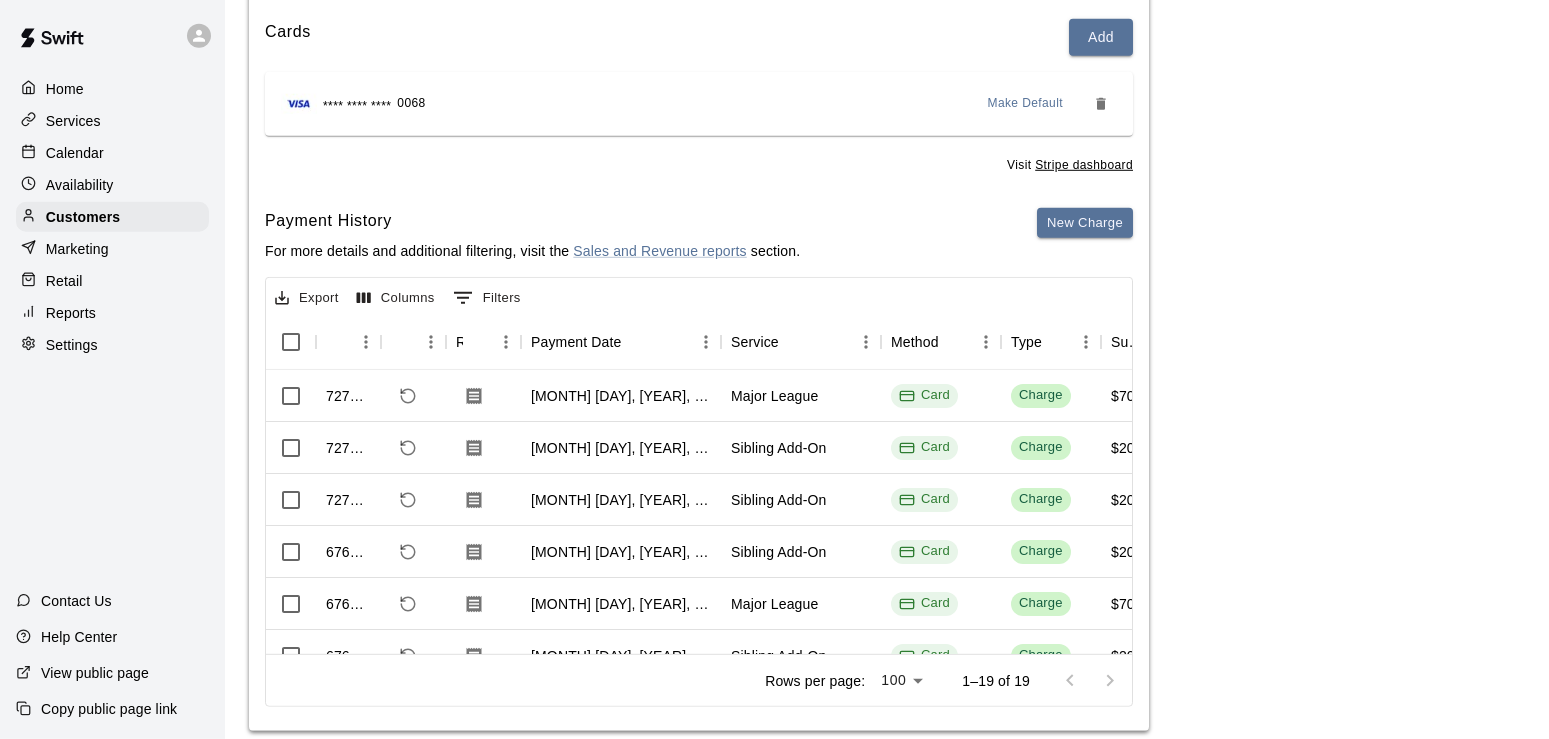 scroll, scrollTop: 271, scrollLeft: 0, axis: vertical 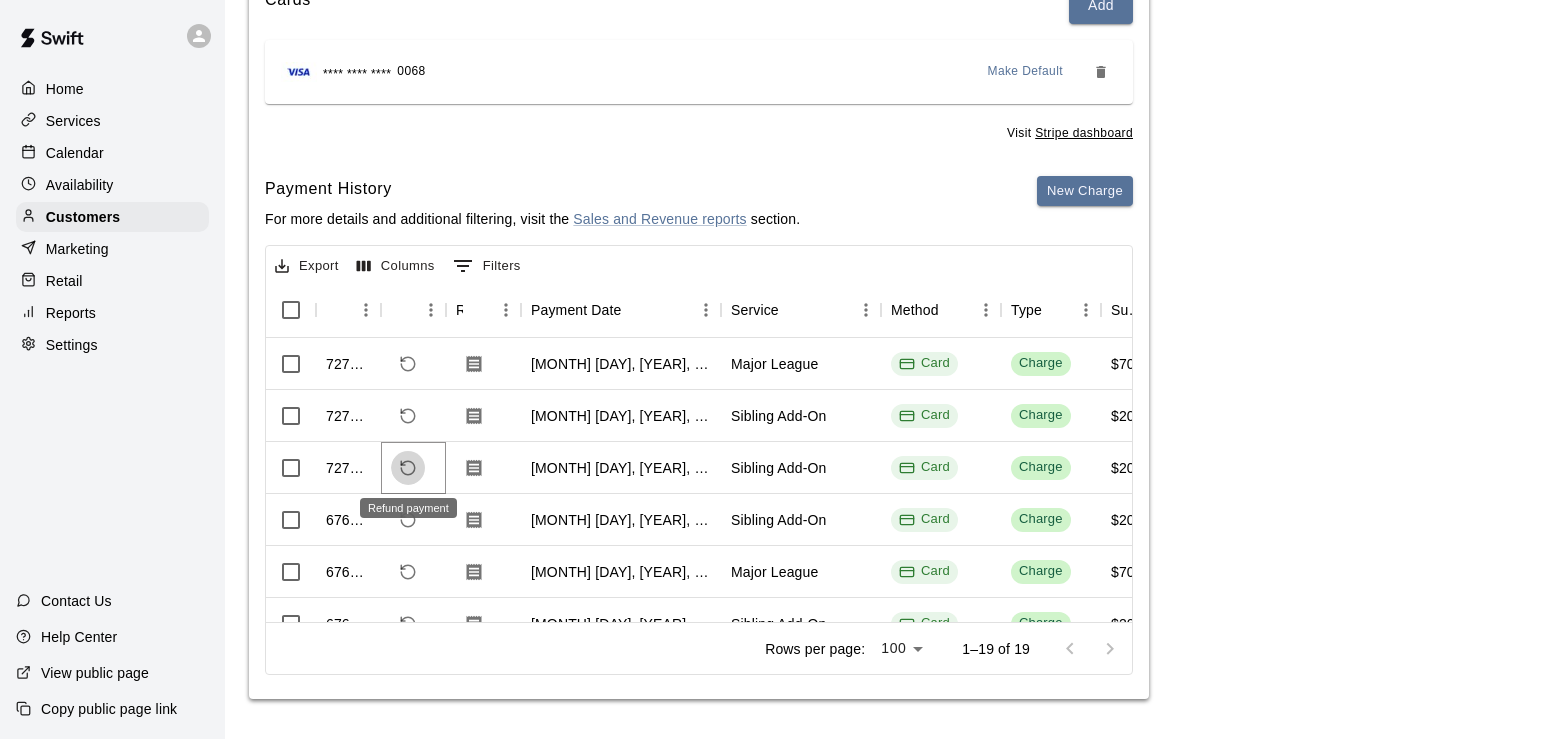 click 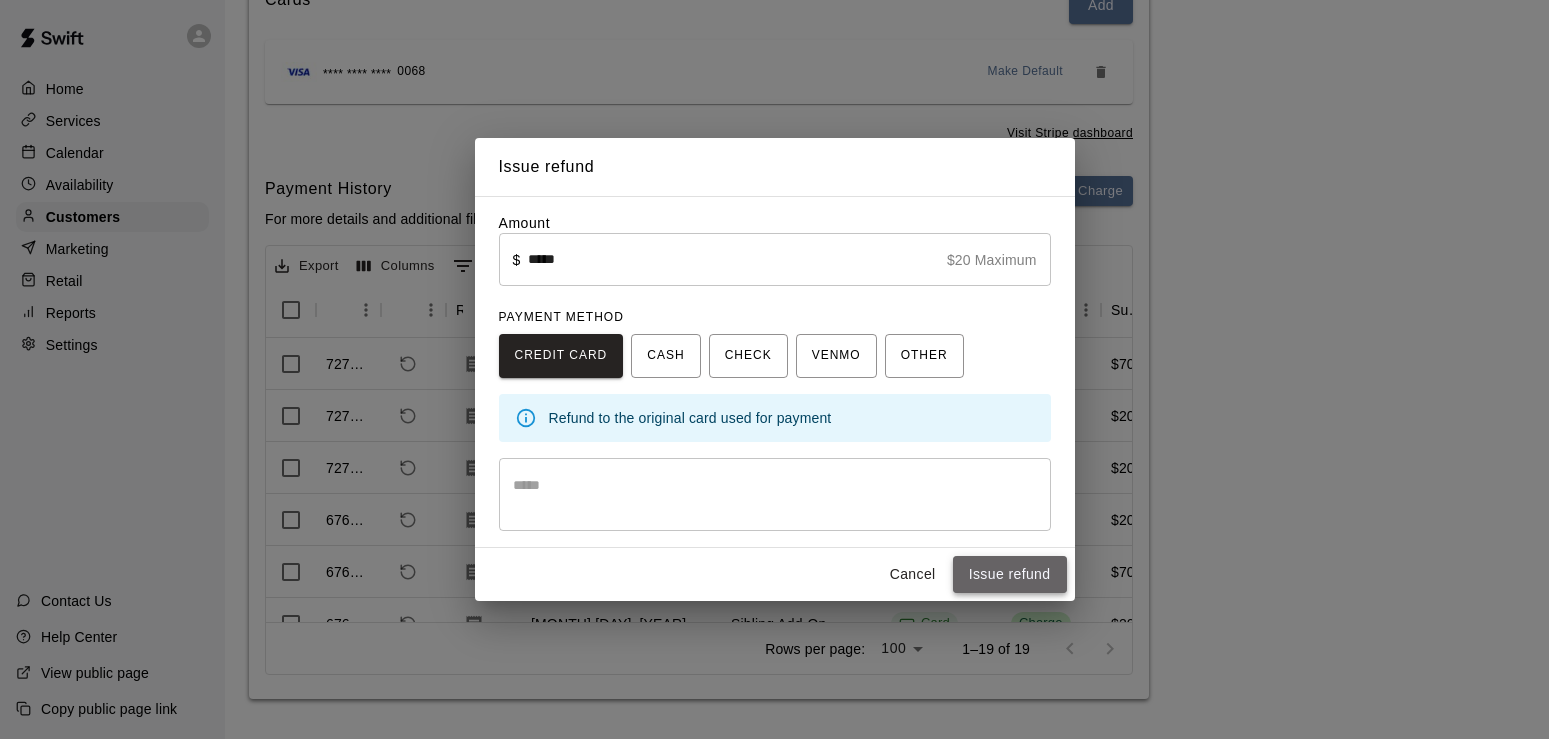 click on "Issue refund" at bounding box center (1010, 574) 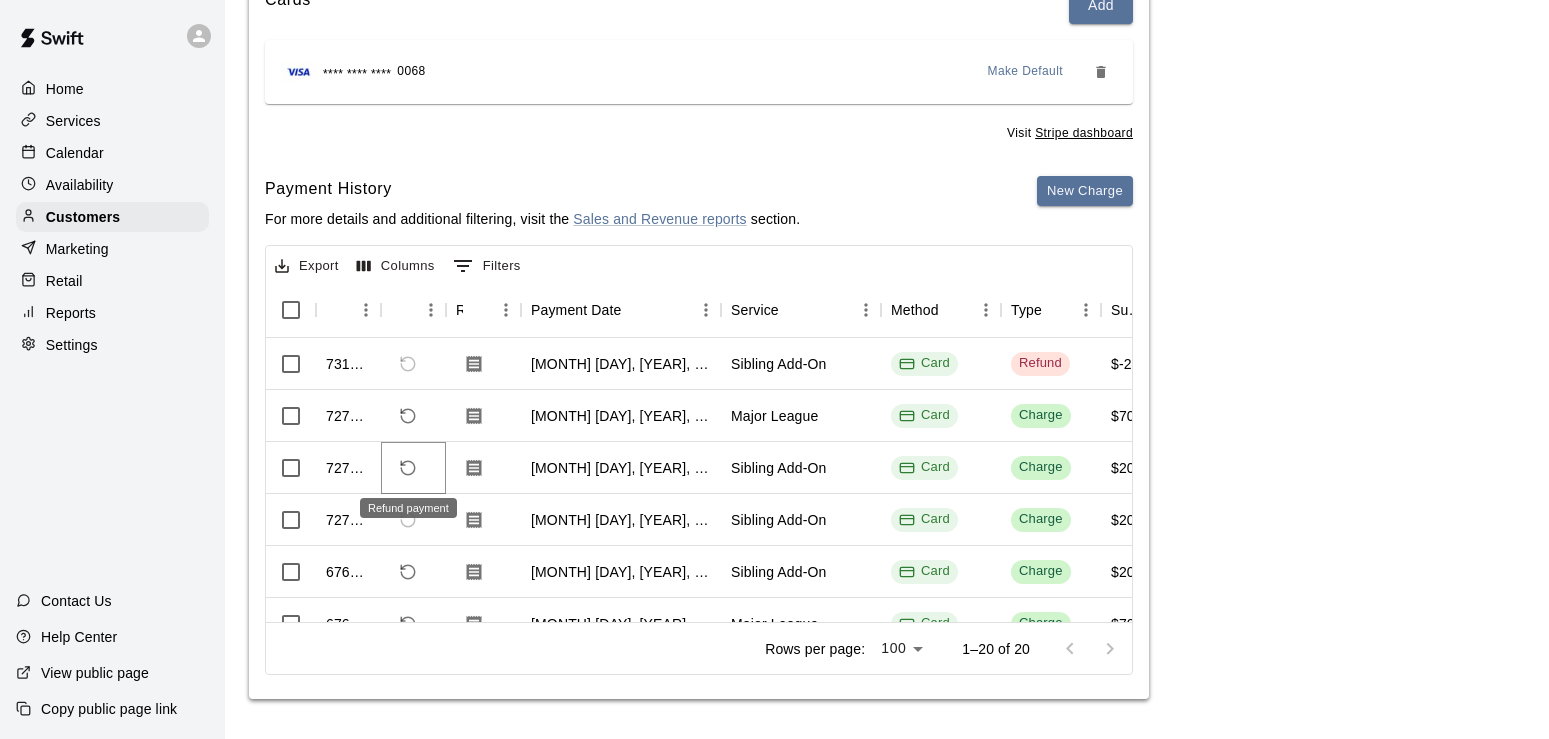 click 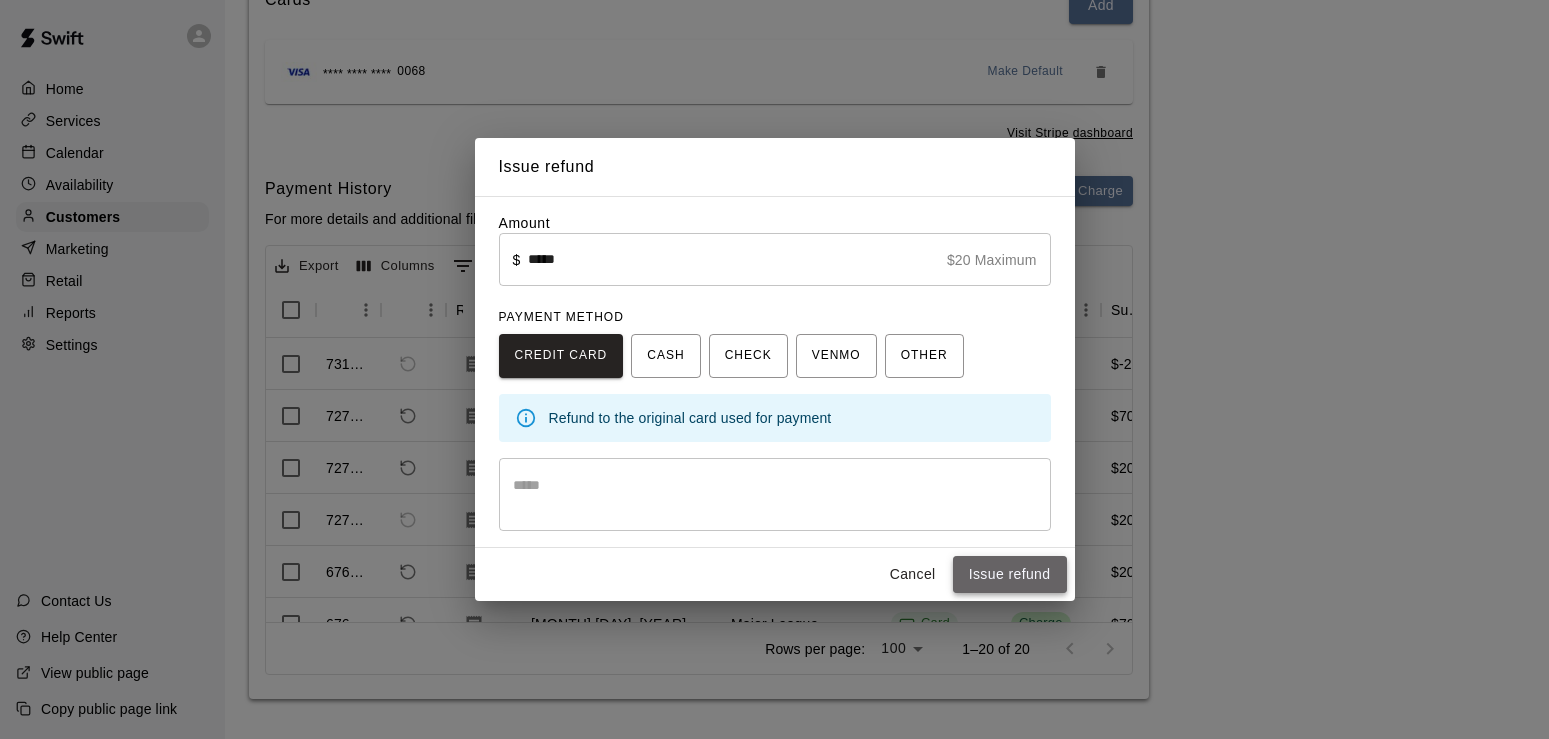 click on "Issue refund" at bounding box center [1010, 574] 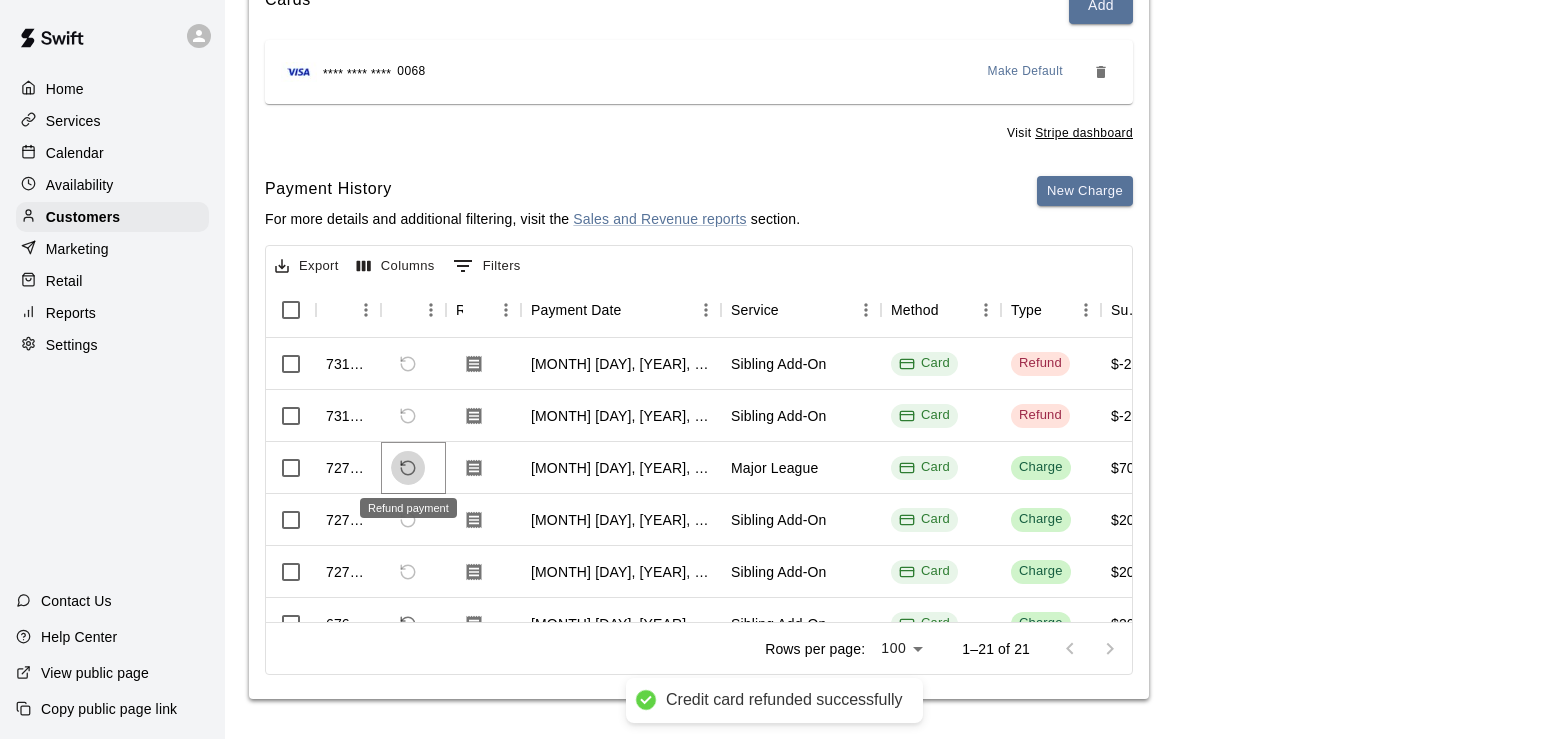 click 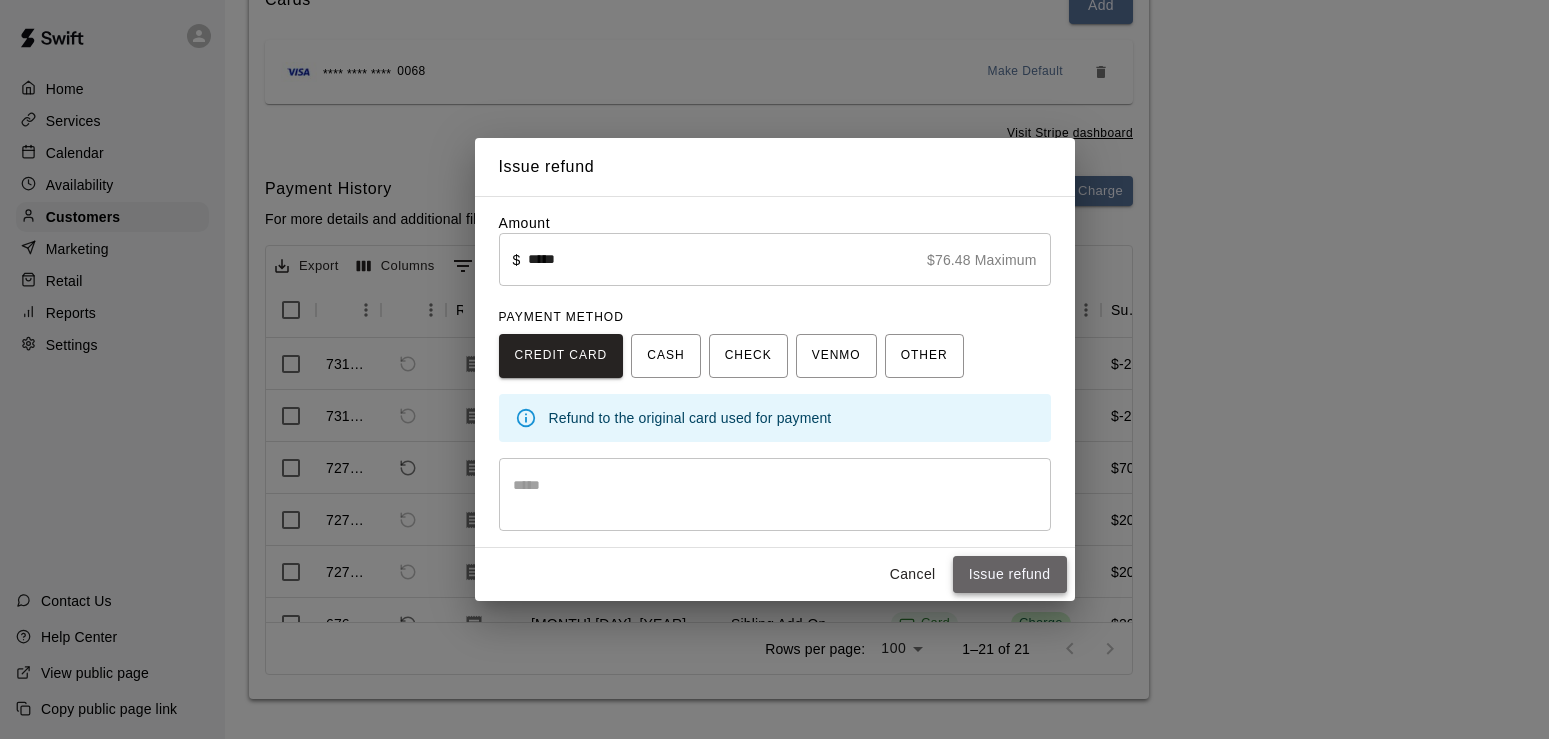 click on "Issue refund" at bounding box center [1010, 574] 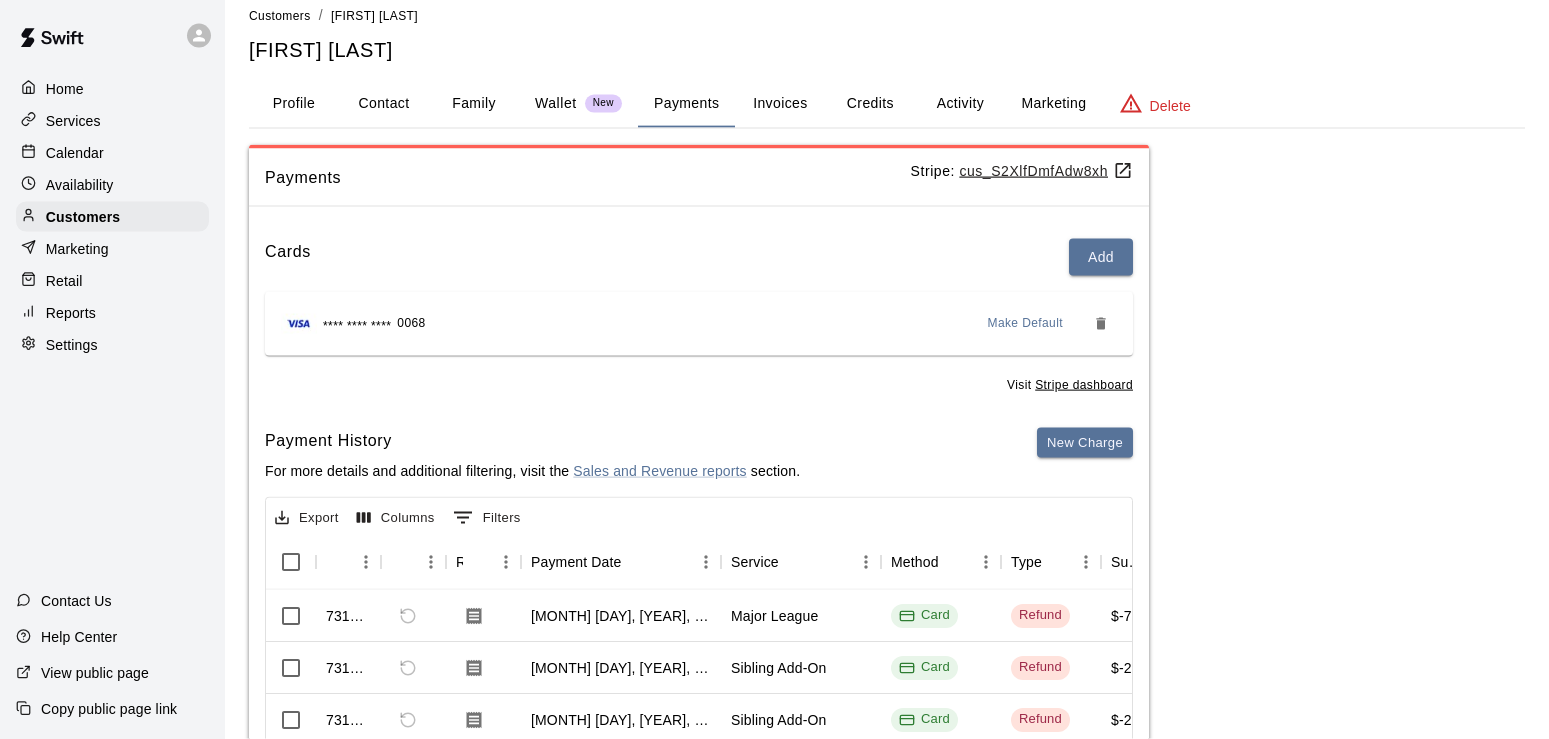 scroll, scrollTop: 0, scrollLeft: 0, axis: both 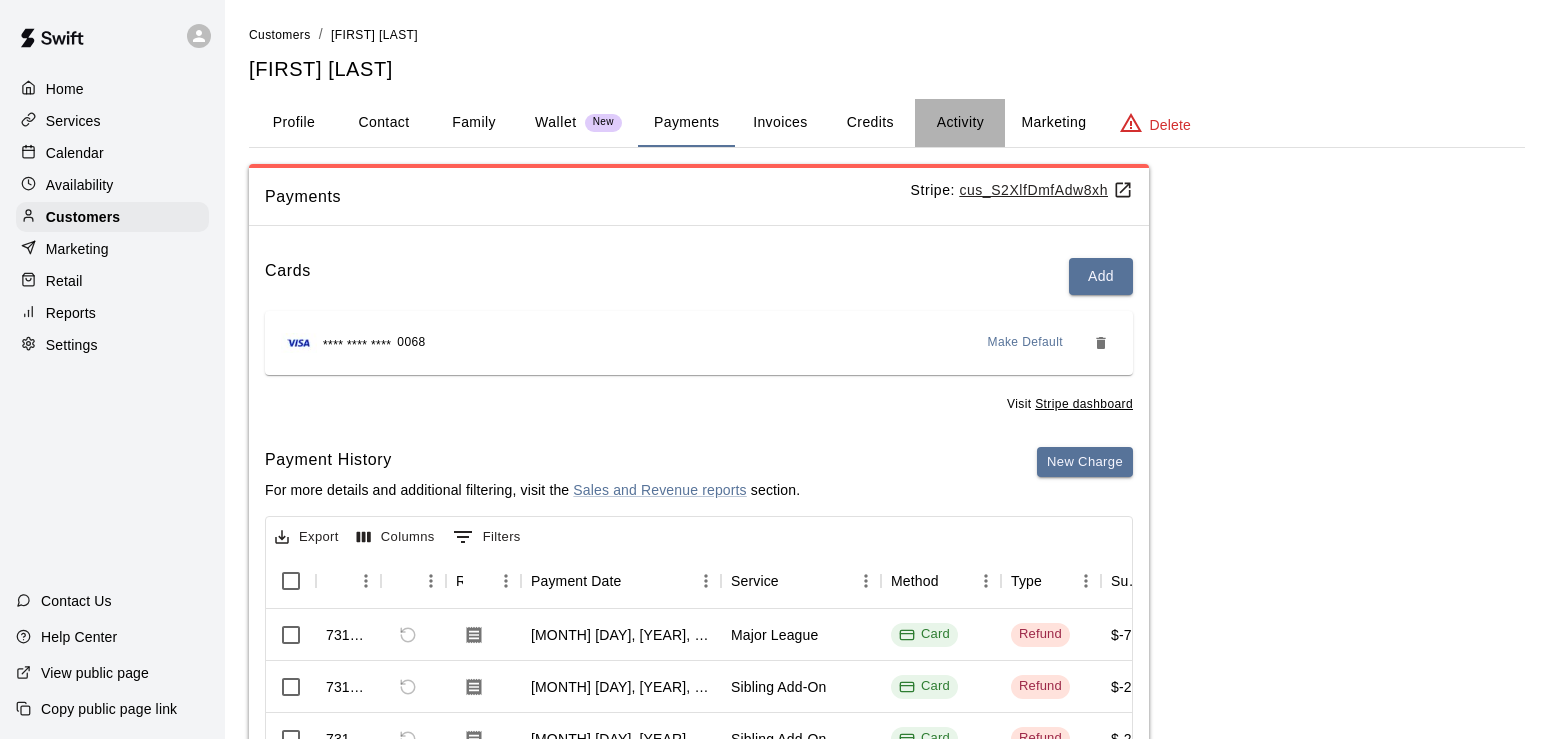 click on "Activity" at bounding box center (960, 123) 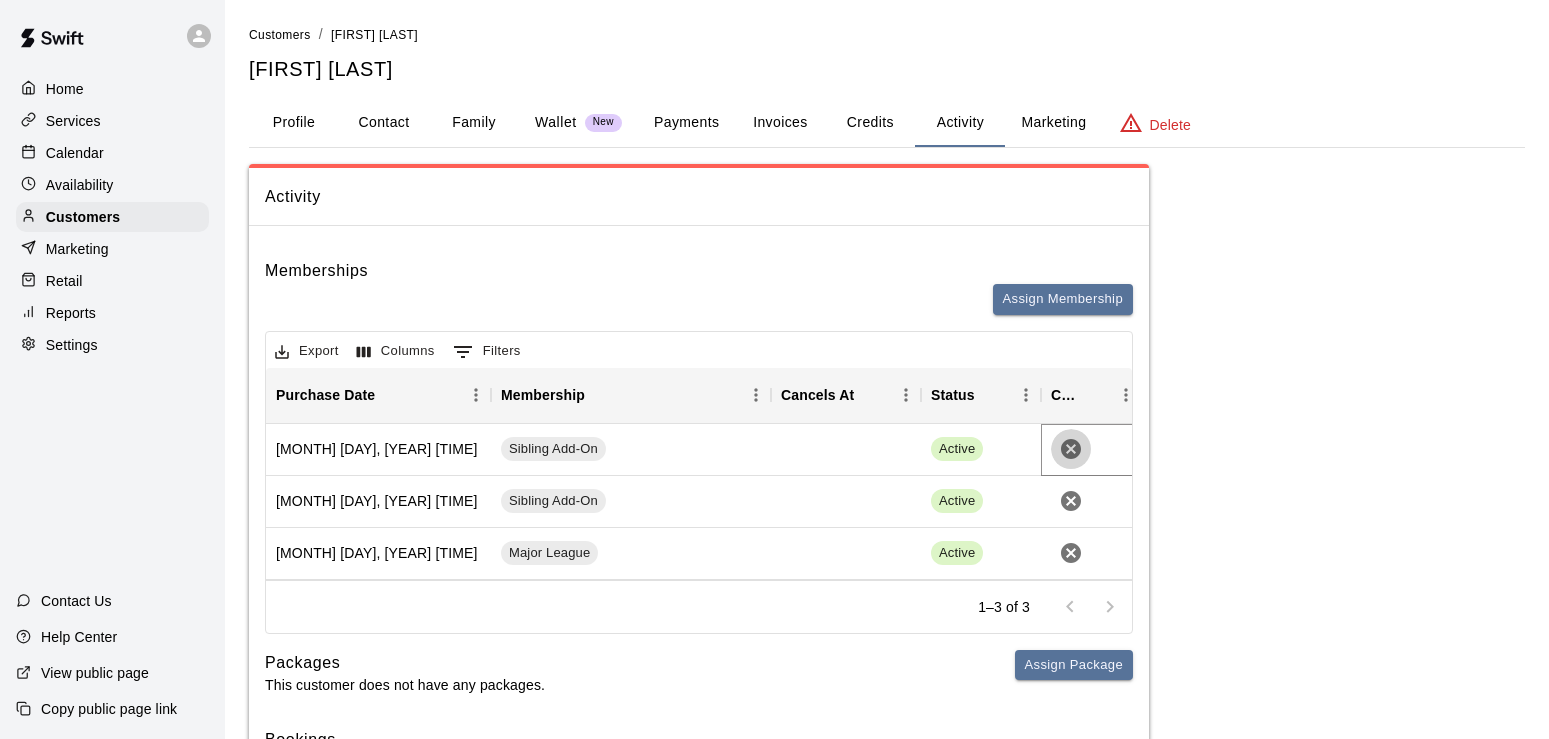 click 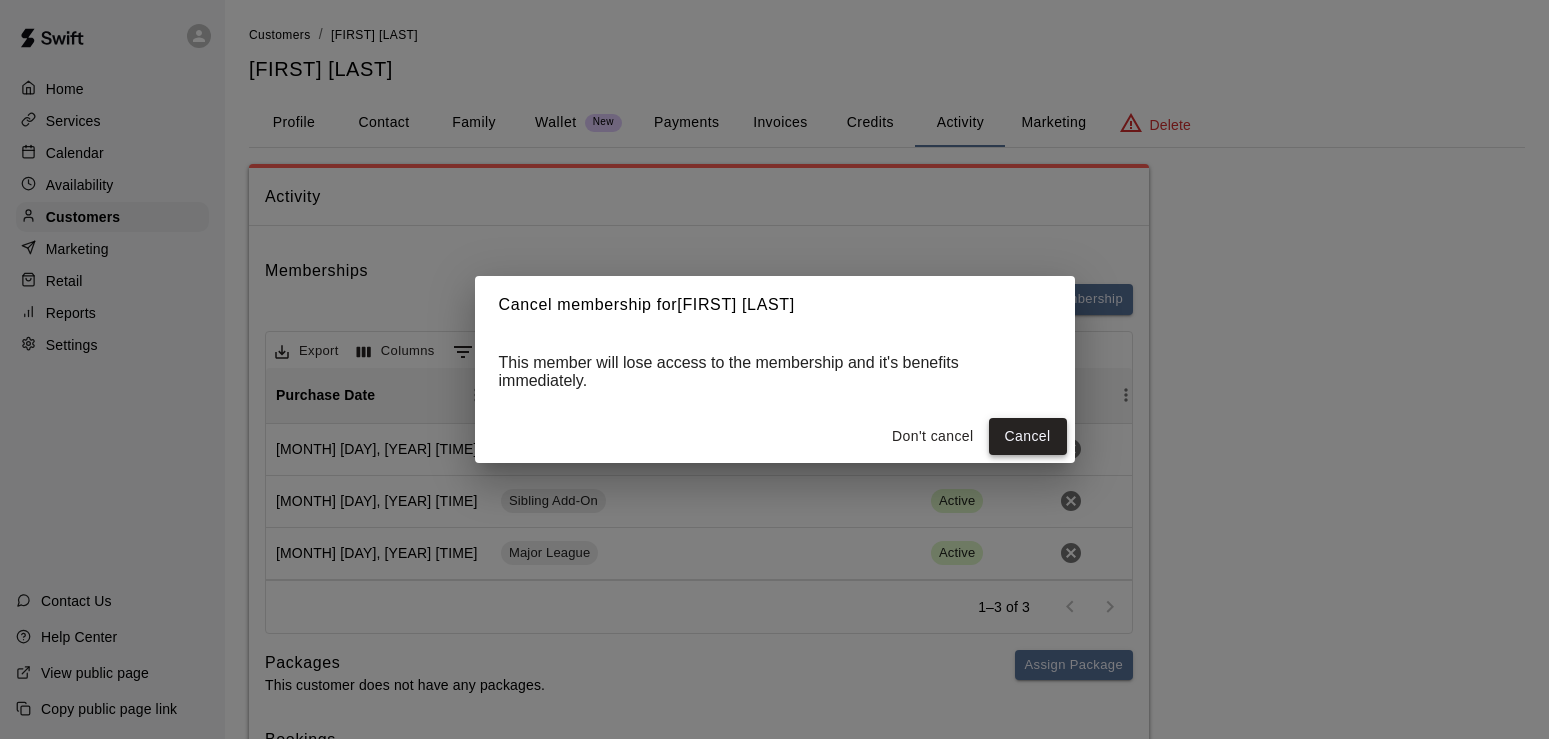 click on "Cancel" at bounding box center (1028, 436) 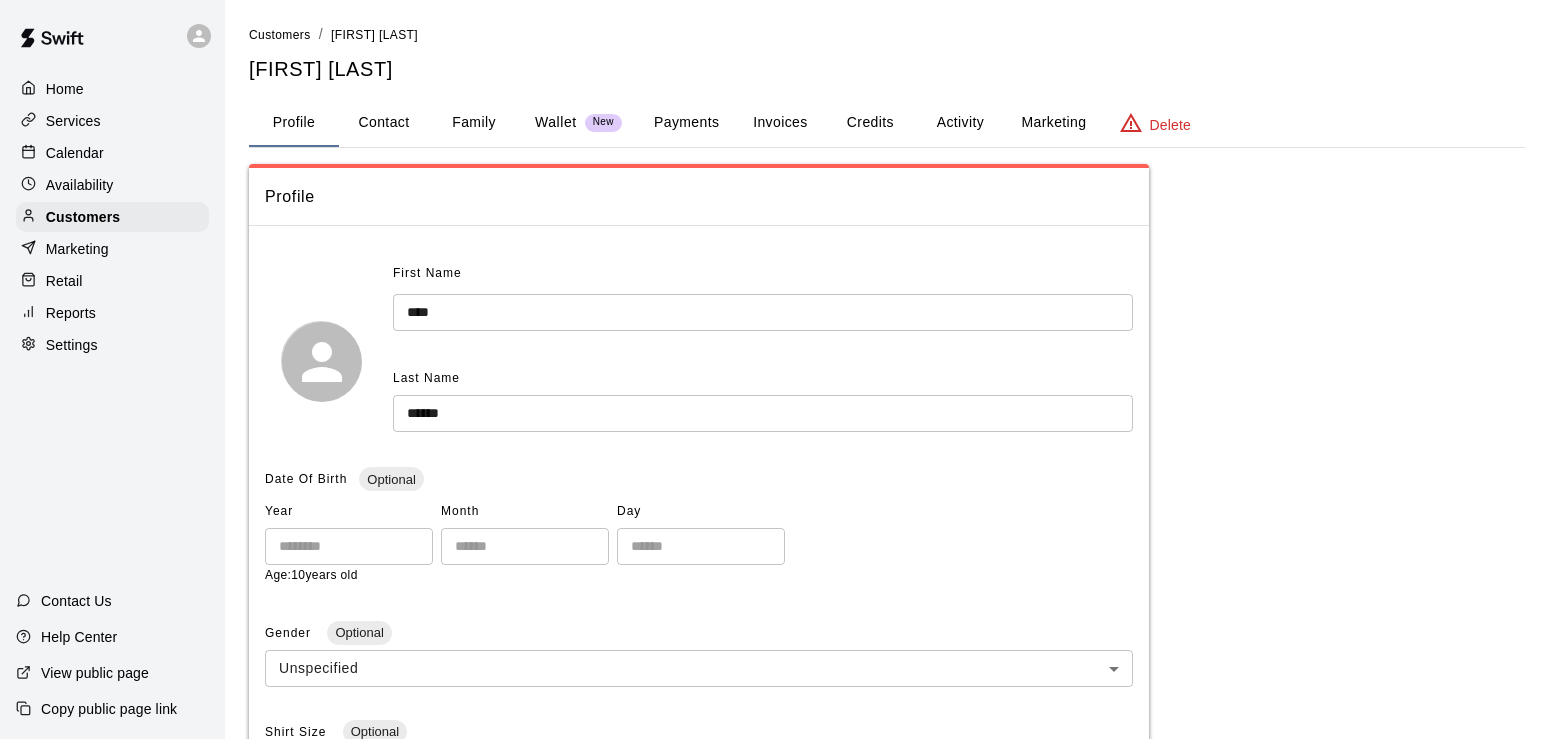 scroll, scrollTop: 0, scrollLeft: 0, axis: both 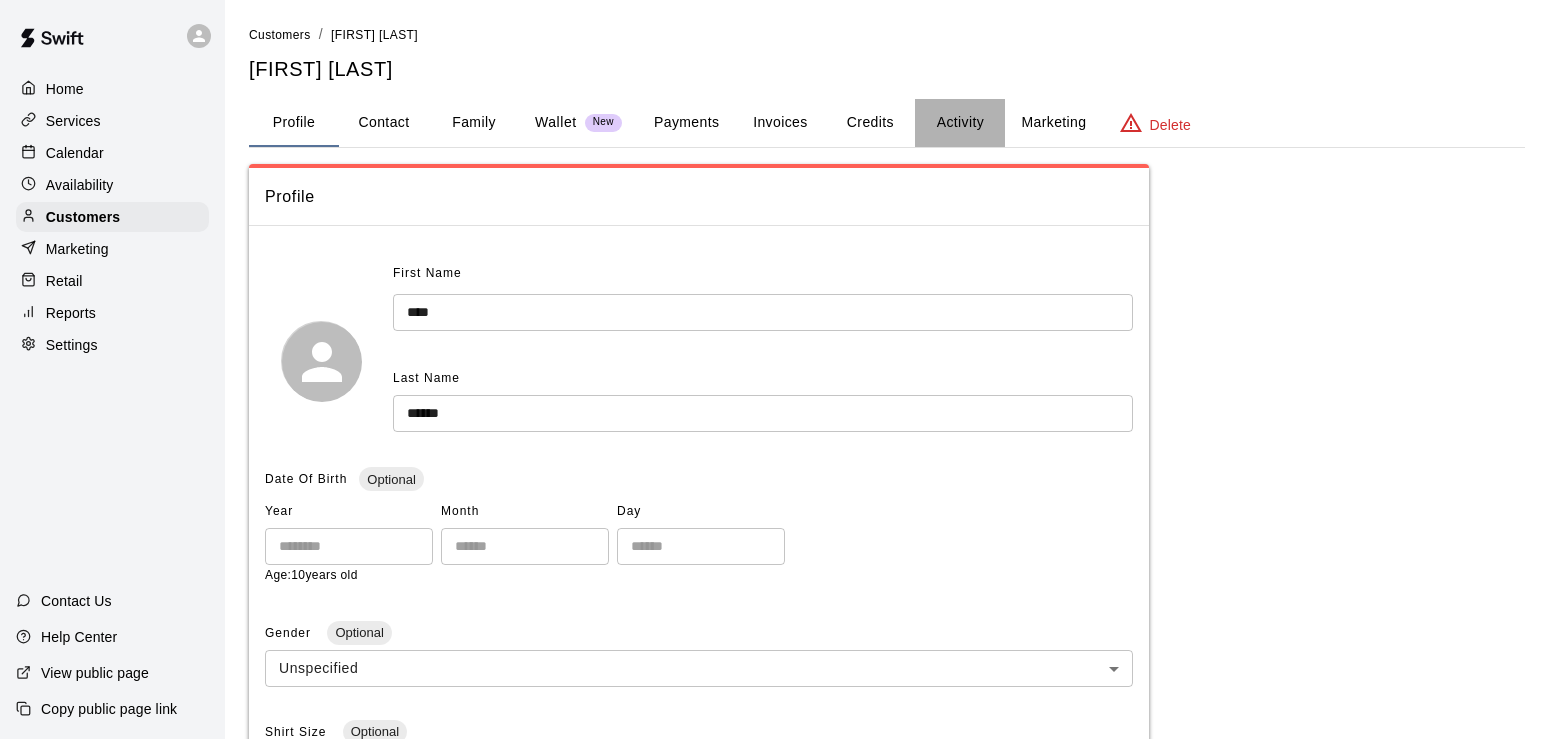 click on "Activity" at bounding box center [960, 123] 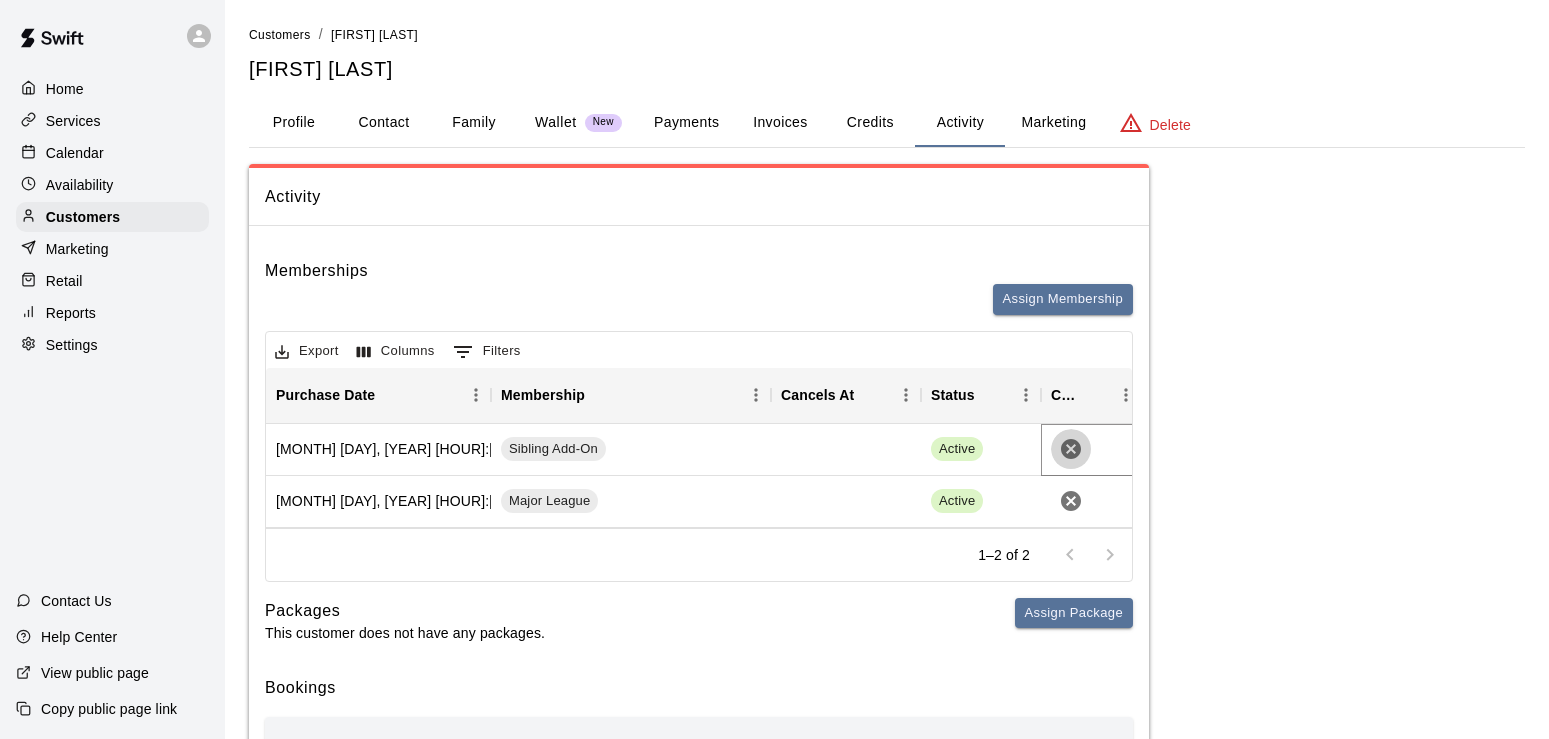 click 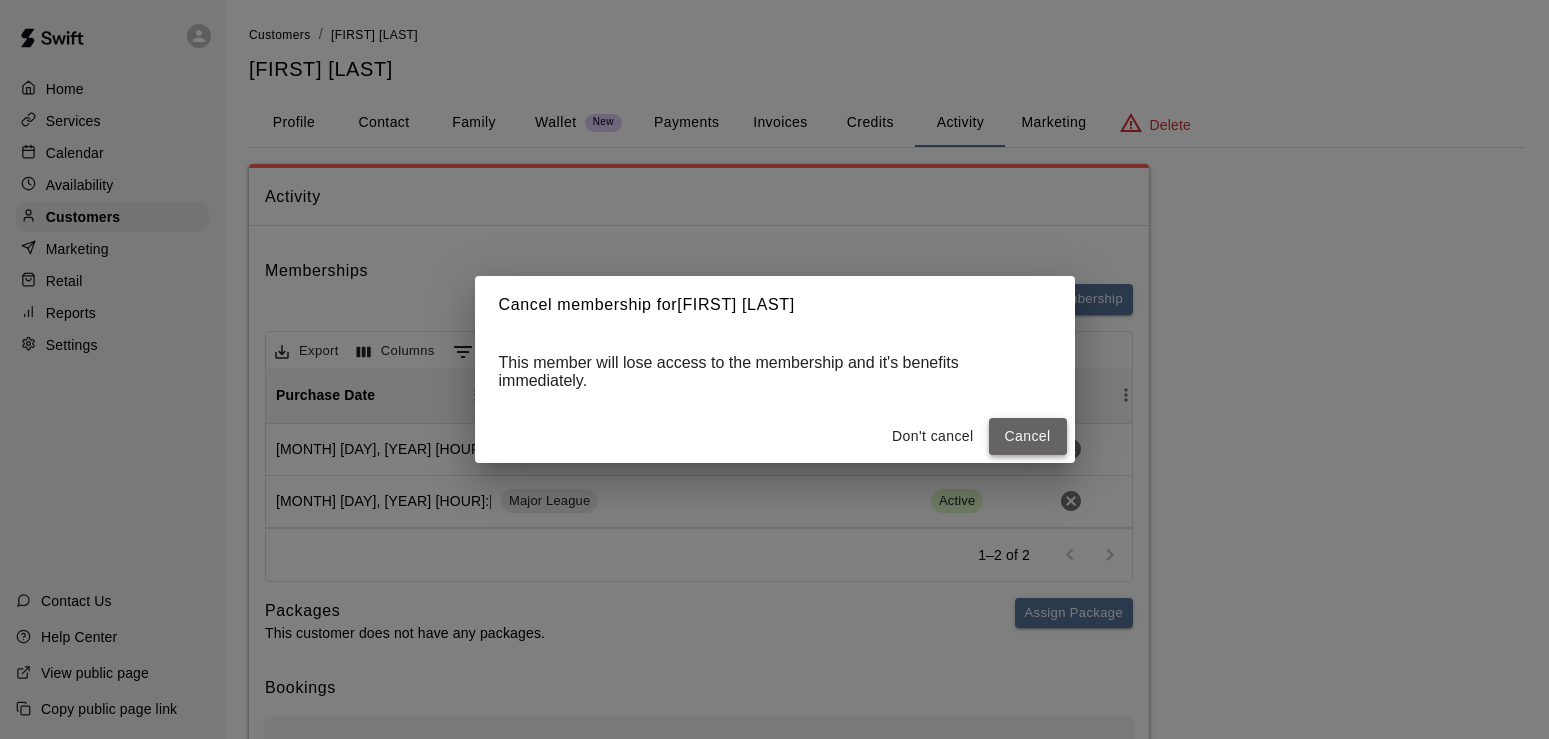 click on "Cancel" at bounding box center [1028, 436] 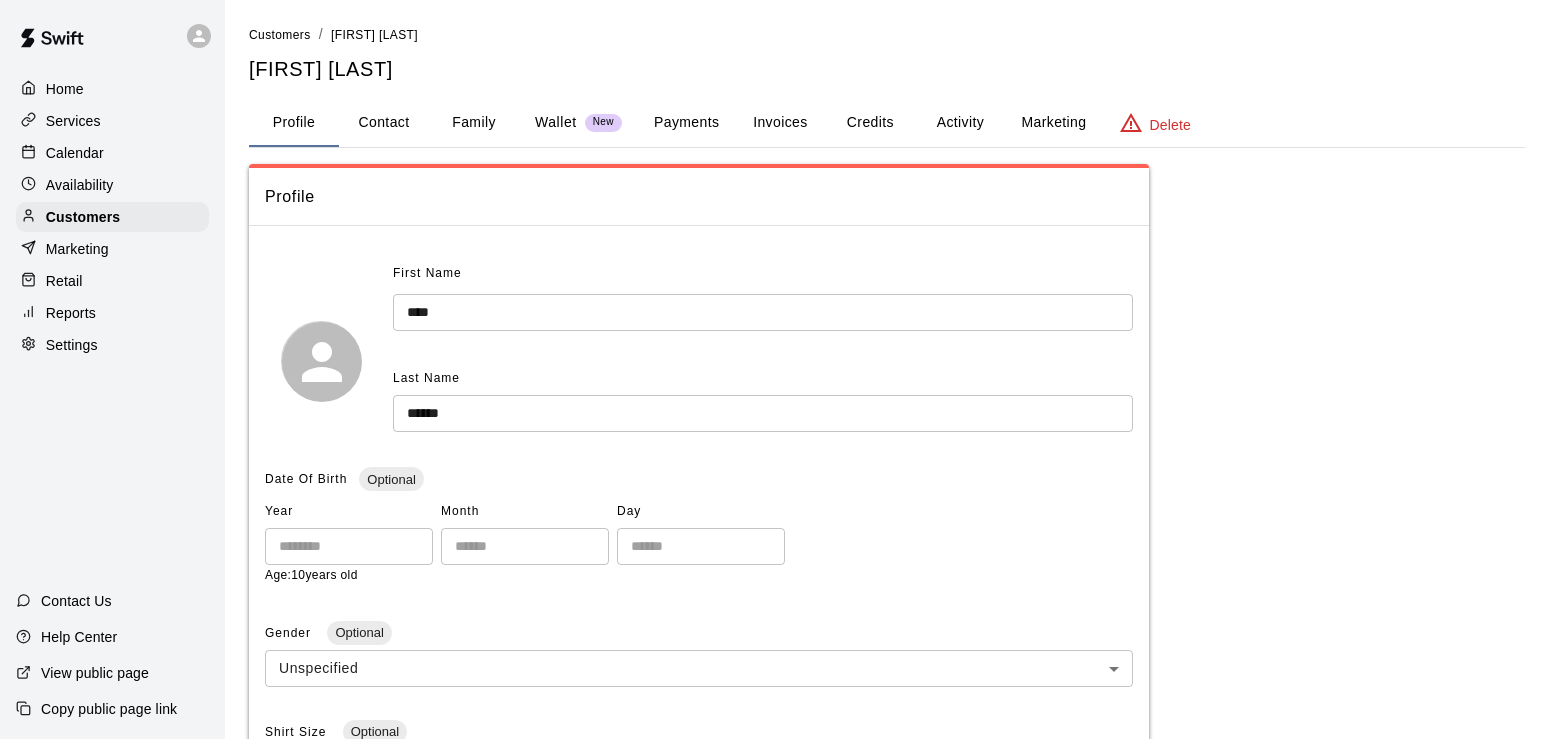 scroll, scrollTop: 0, scrollLeft: 0, axis: both 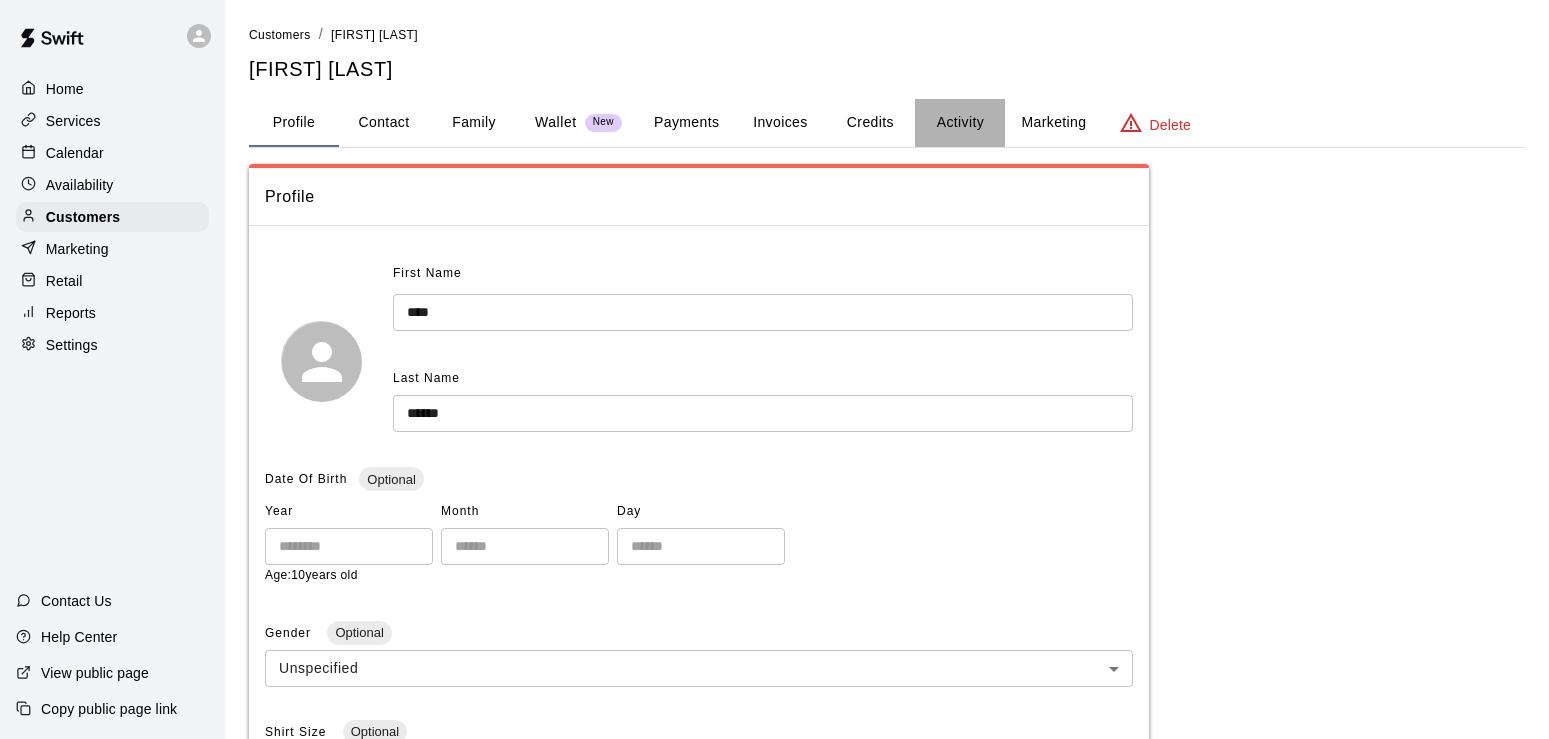 click on "Activity" at bounding box center (960, 123) 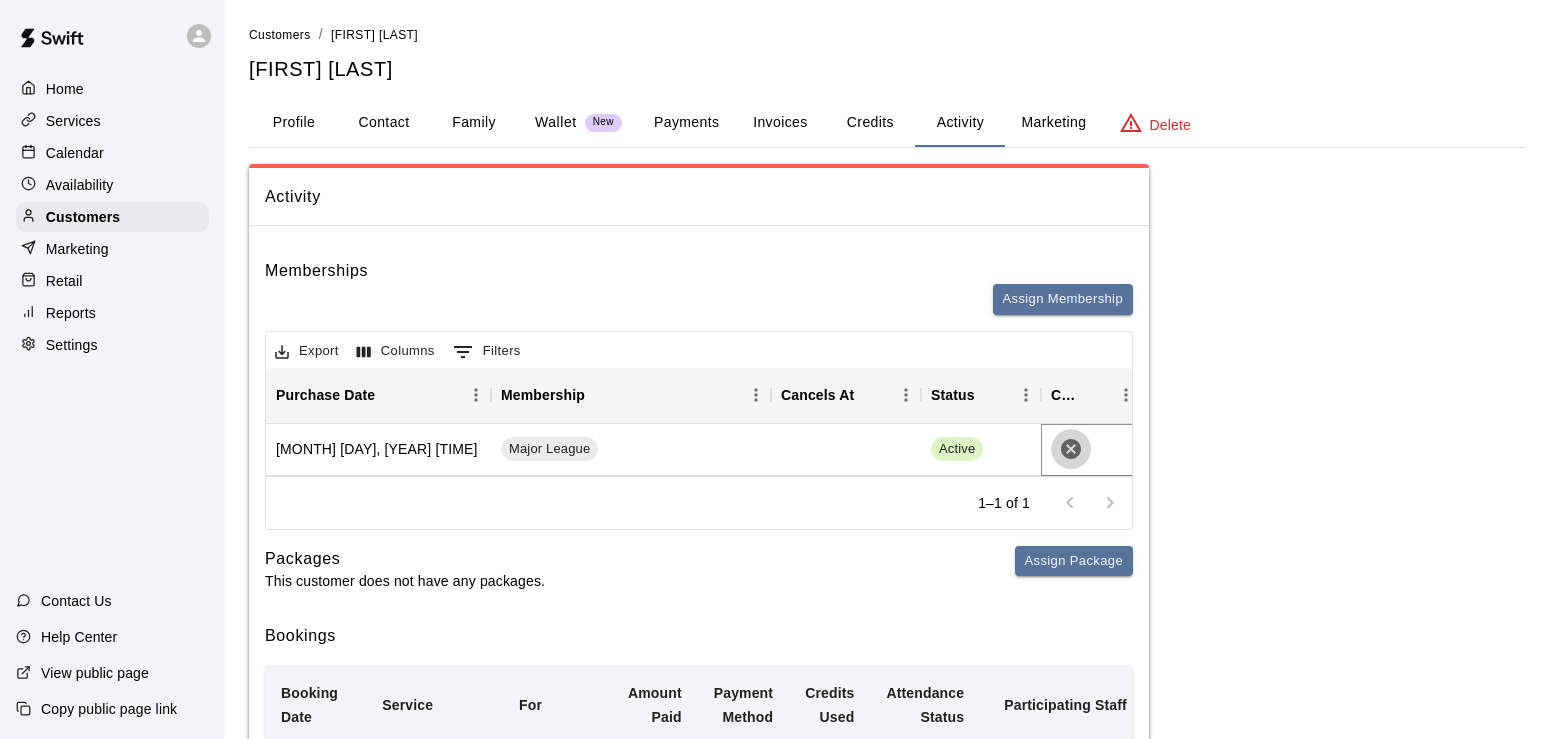 click 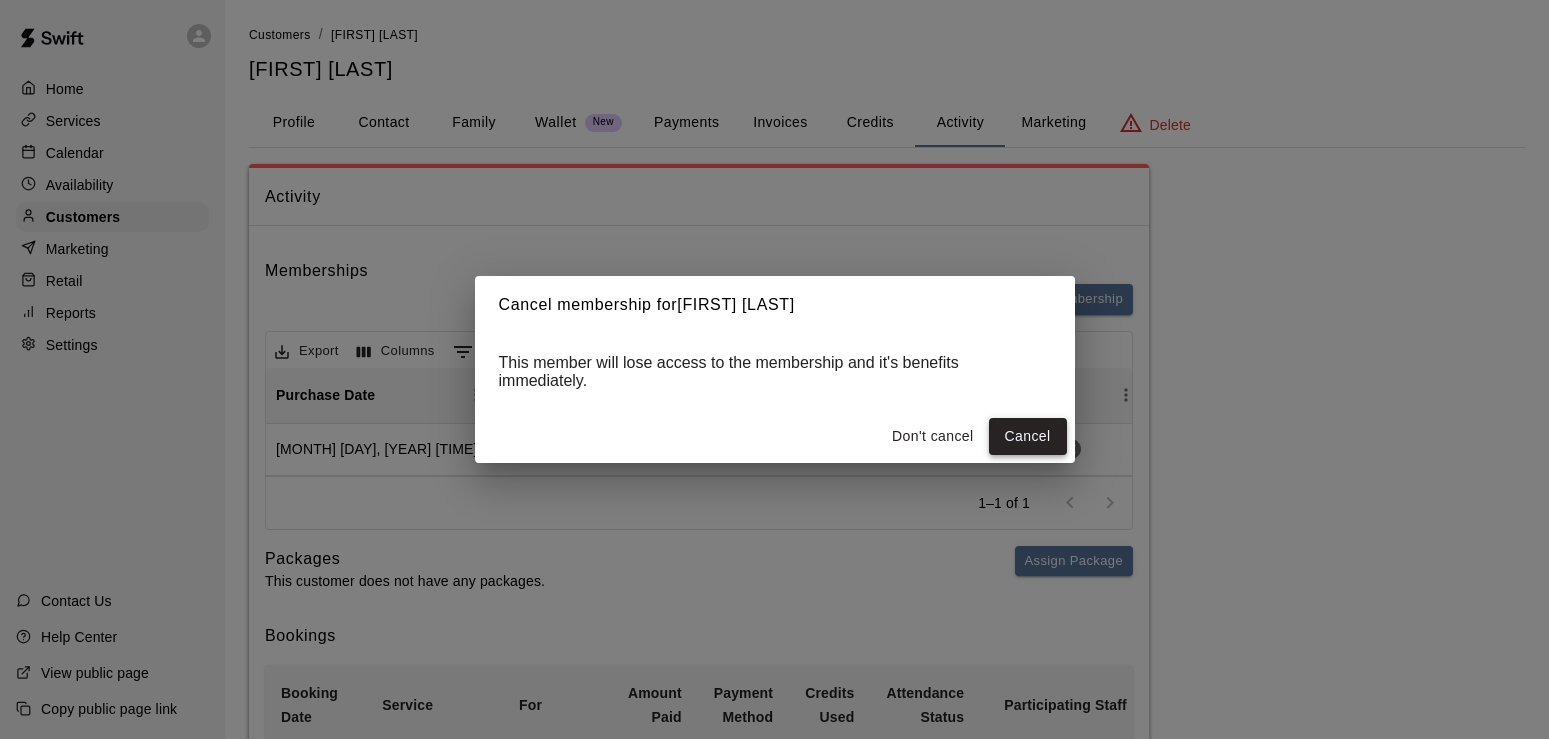 click on "Cancel" at bounding box center [1028, 436] 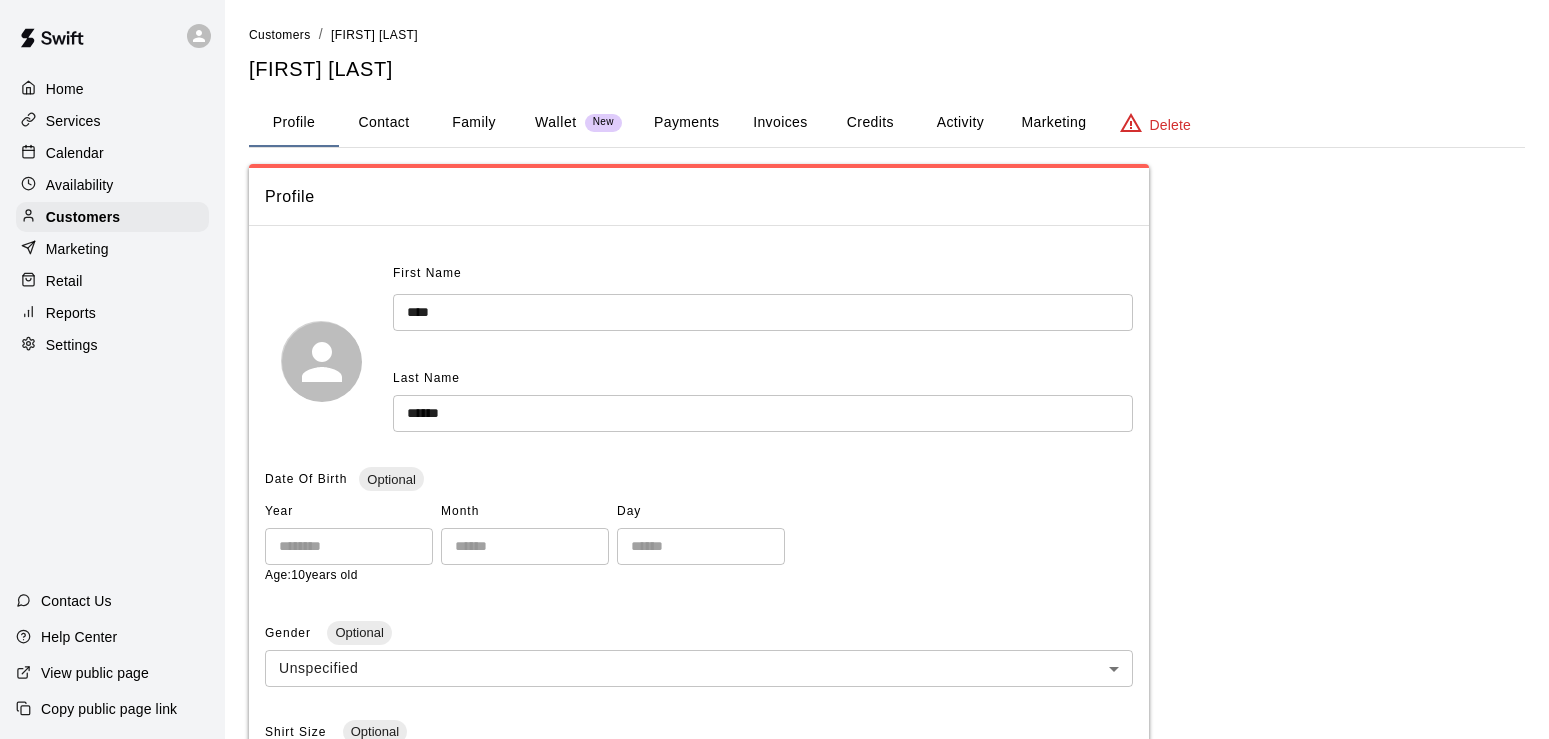 scroll, scrollTop: 0, scrollLeft: 0, axis: both 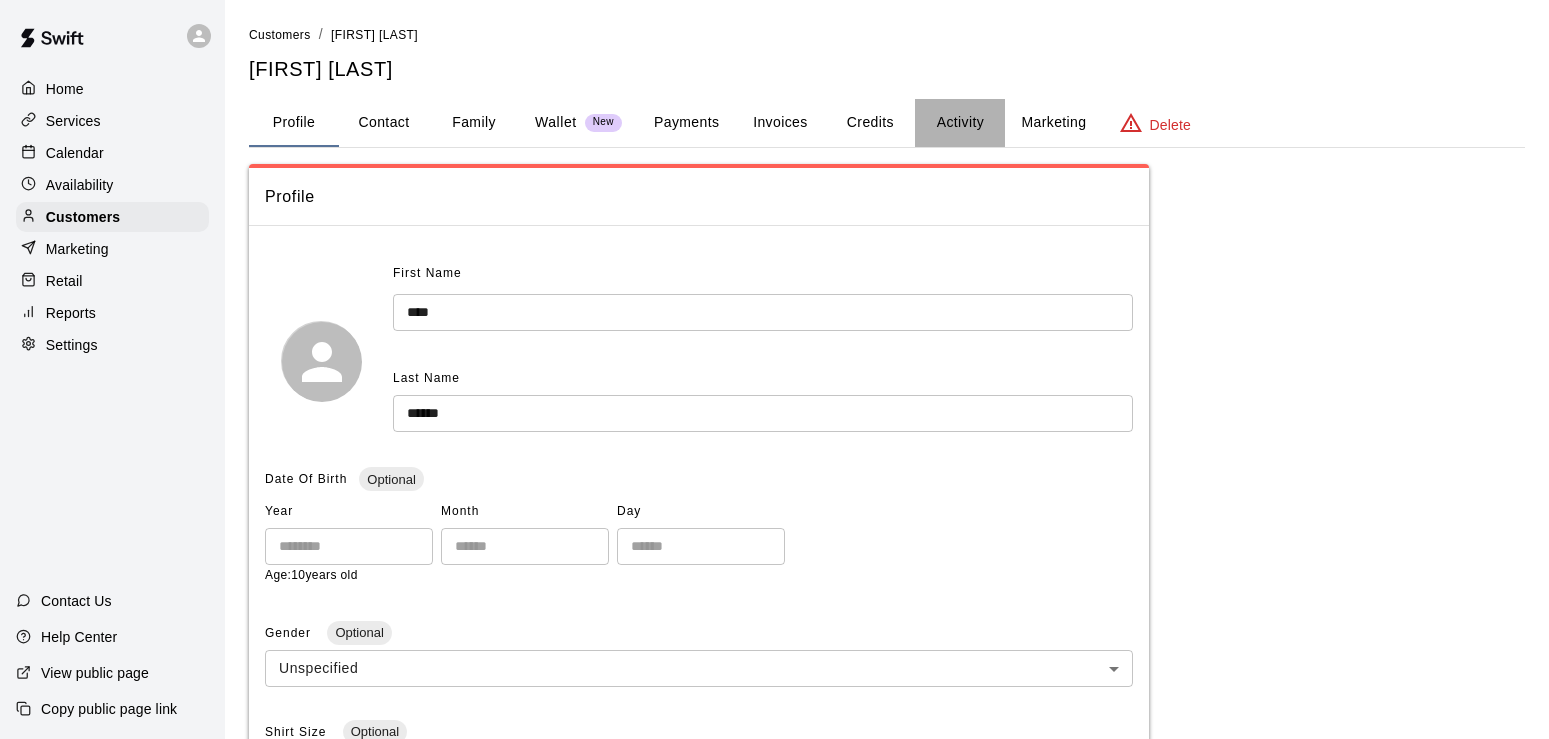 click on "Activity" at bounding box center [960, 123] 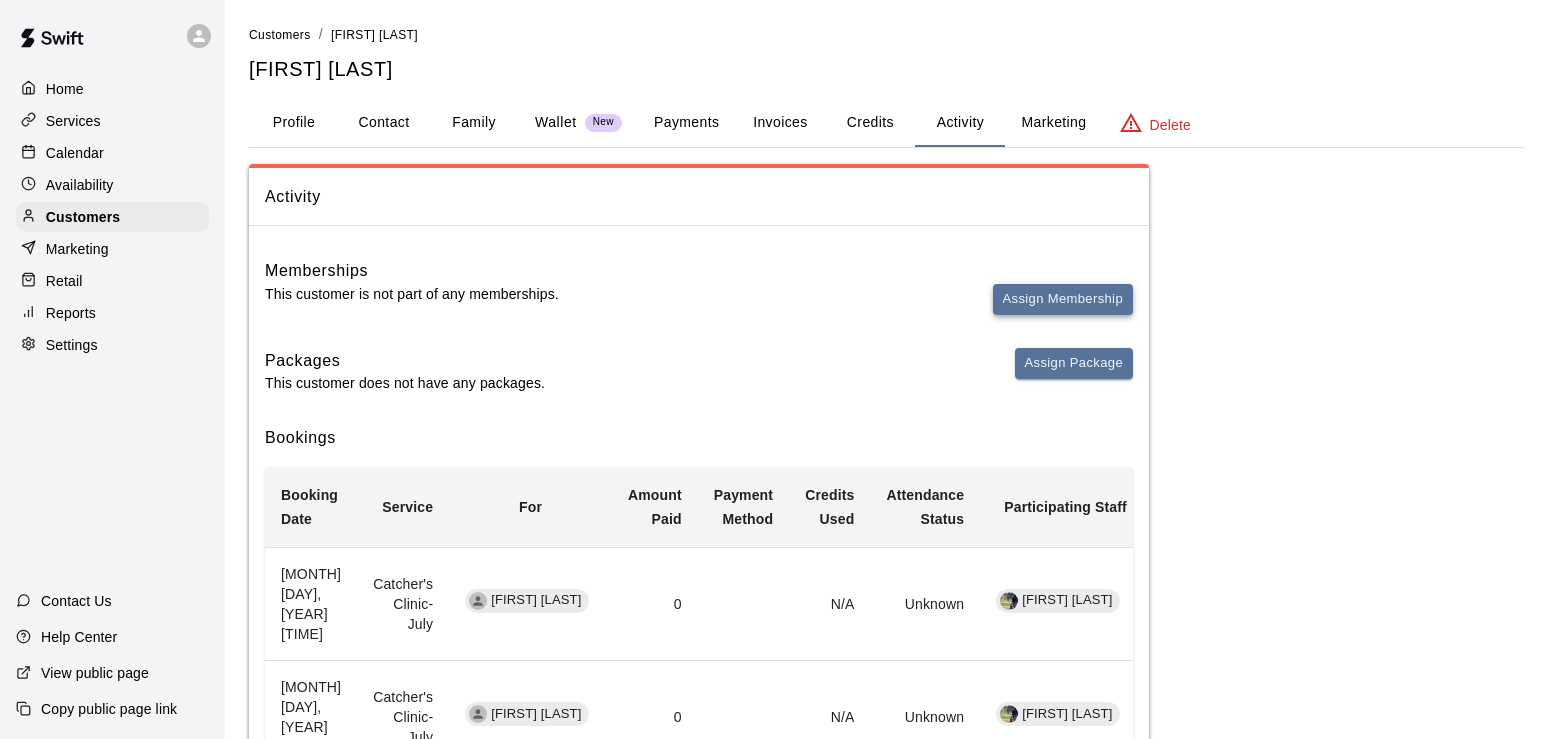 click on "Assign Membership" at bounding box center (1063, 299) 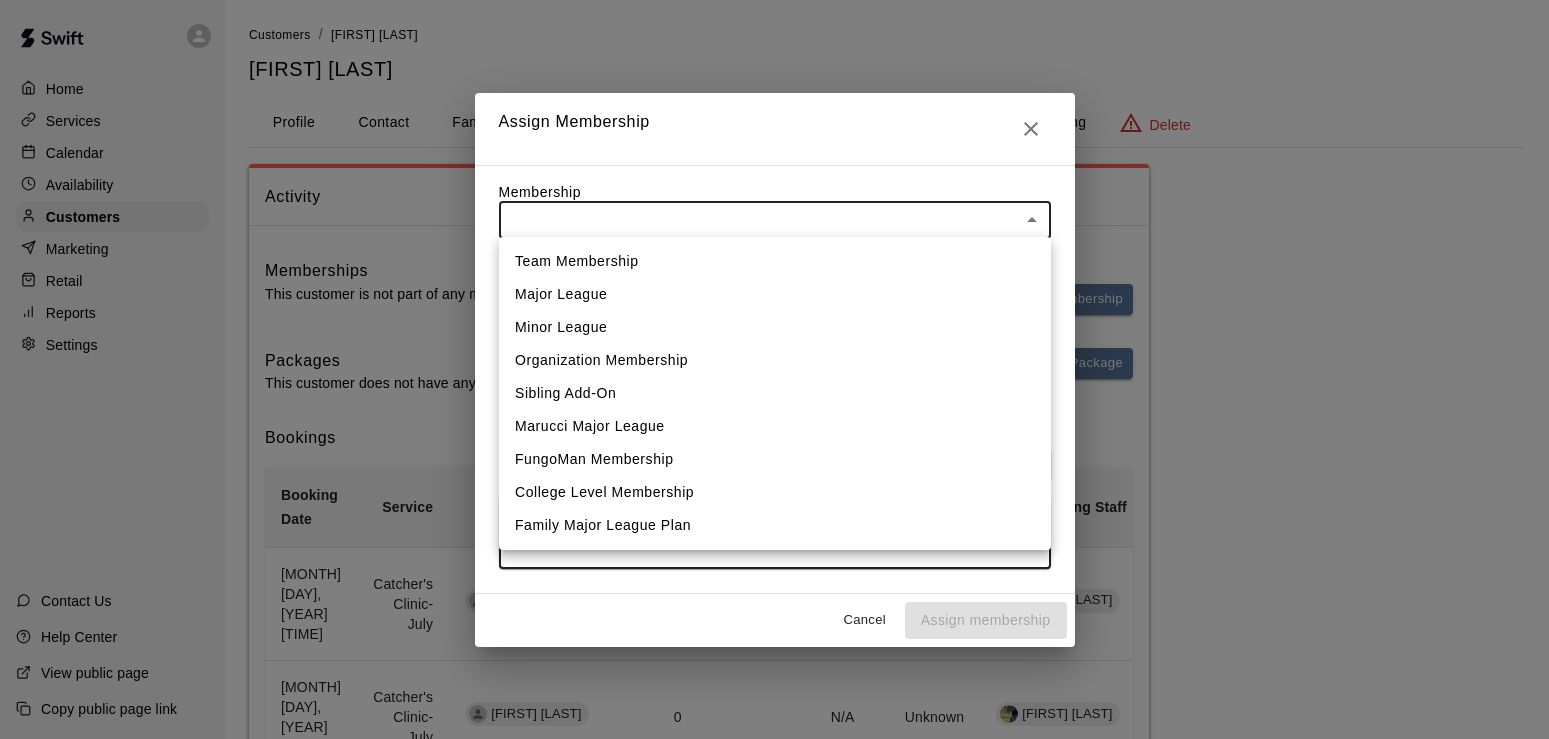 click on "Home Services Calendar Availability Customers Marketing Retail Reports Settings Contact Us Help Center View public page Copy public page link Customers / Lila Tucker Lila Tucker Profile Contact Family Wallet New Payments Invoices Credits Activity Marketing Delete Activity Memberships This customer is not part of any memberships. Assign Membership Packages This customer does not have any packages. Assign Package Bookings Booking Date   Service For Amount Paid Payment Method Credits Used Attendance Status Participating Staff July 16, 2025 8:30 AM Catcher's Clinic- July Lila Tucker 0 N/A Unknown Josh Trudeau July 14, 2025 8:30 AM Catcher's Clinic- July Lila Tucker 0 N/A Unknown Josh Trudeau June 04, 2025 8:30 AM Catcher's Clinic- June Lila Tucker 46.43 Card N/A Unknown Josh Trudeau June 02, 2025 8:30 AM Catcher's Clinic- June Lila Tucker 46.43 Card N/A Unknown Josh Trudeau Rows per page: 10 ** 1–4 of 4 /customers/206388 Close cross-small Assign Membership Membership ​ ​ Payment Summary Coupon Code ​" at bounding box center (774, 557) 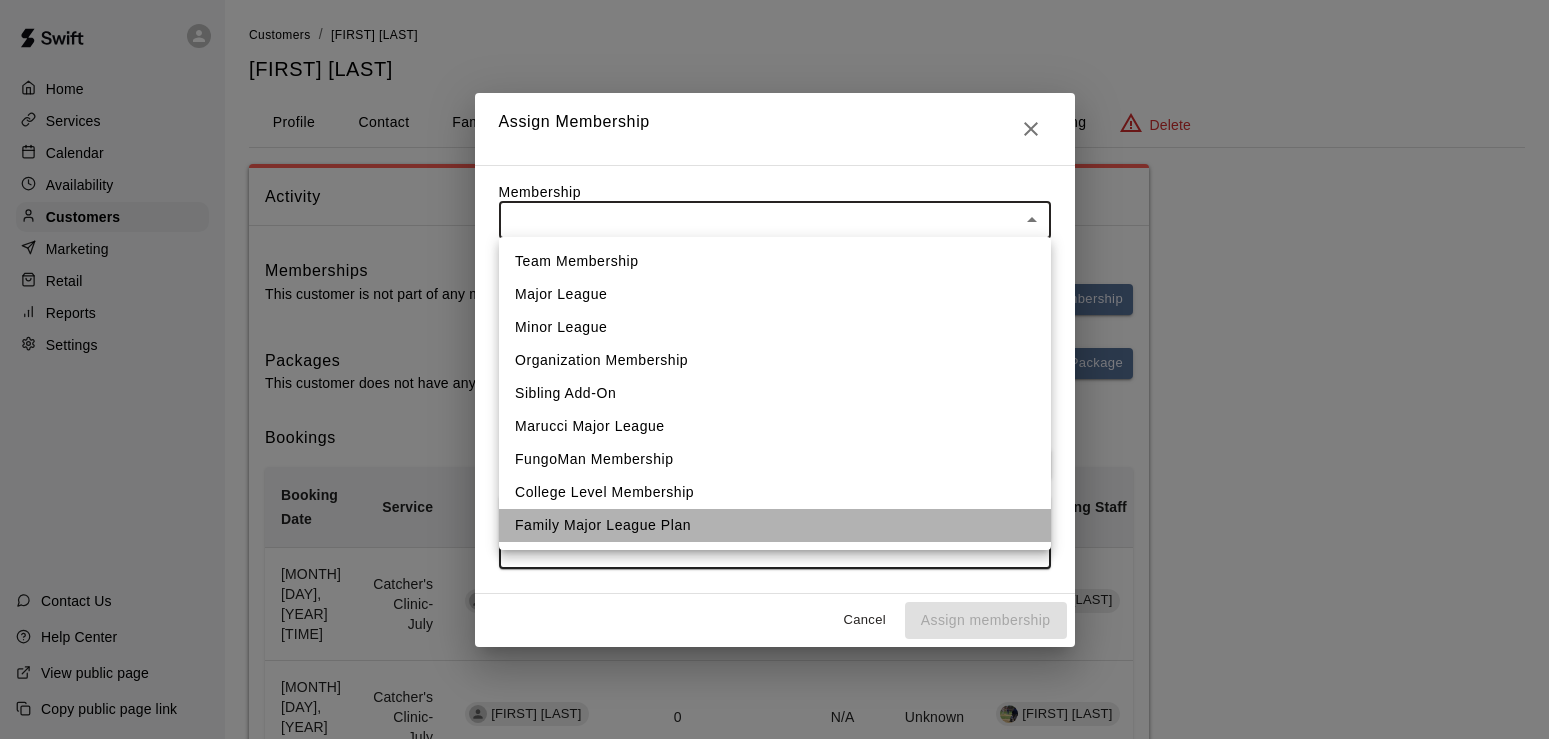 click on "Family Major League Plan" at bounding box center [775, 525] 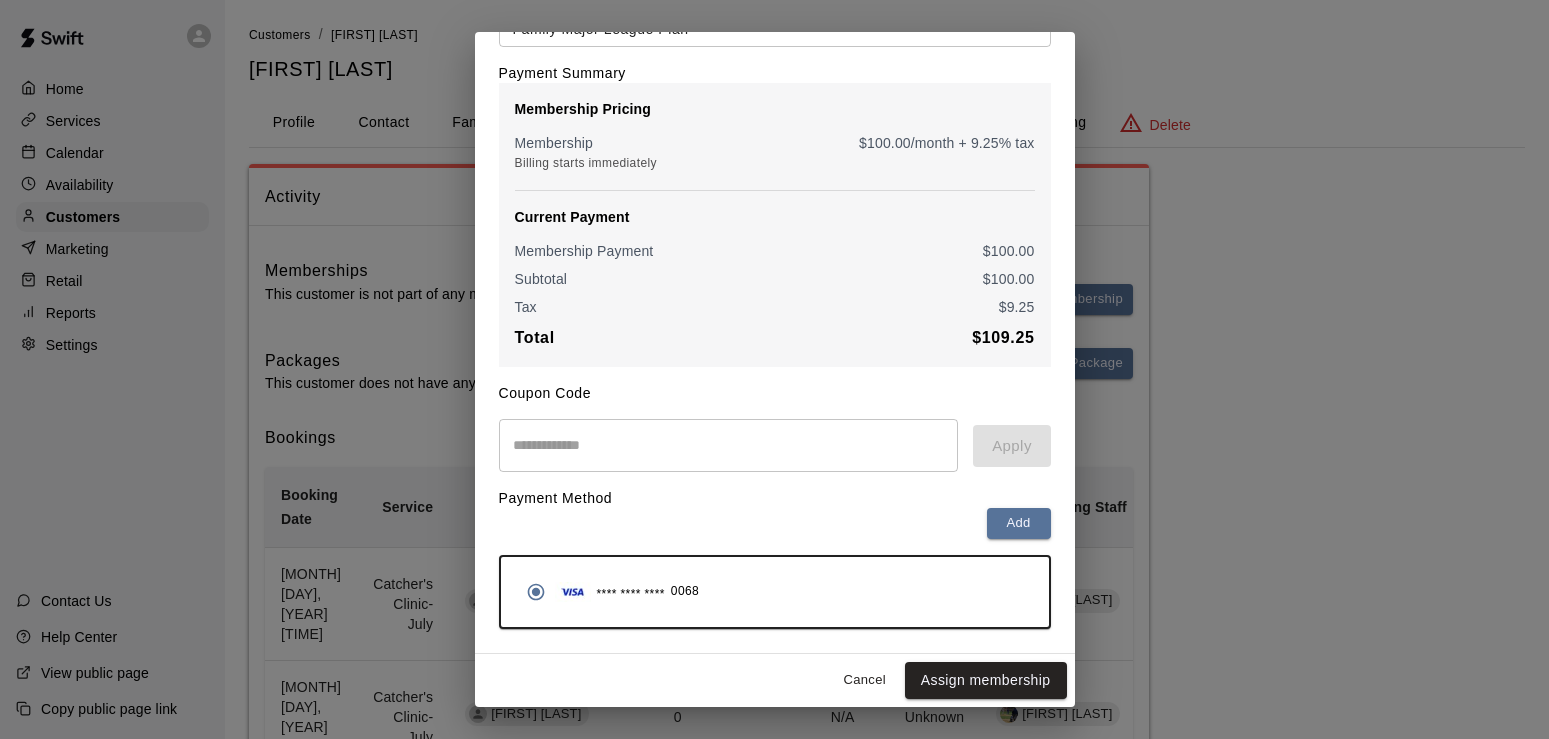 scroll, scrollTop: 140, scrollLeft: 0, axis: vertical 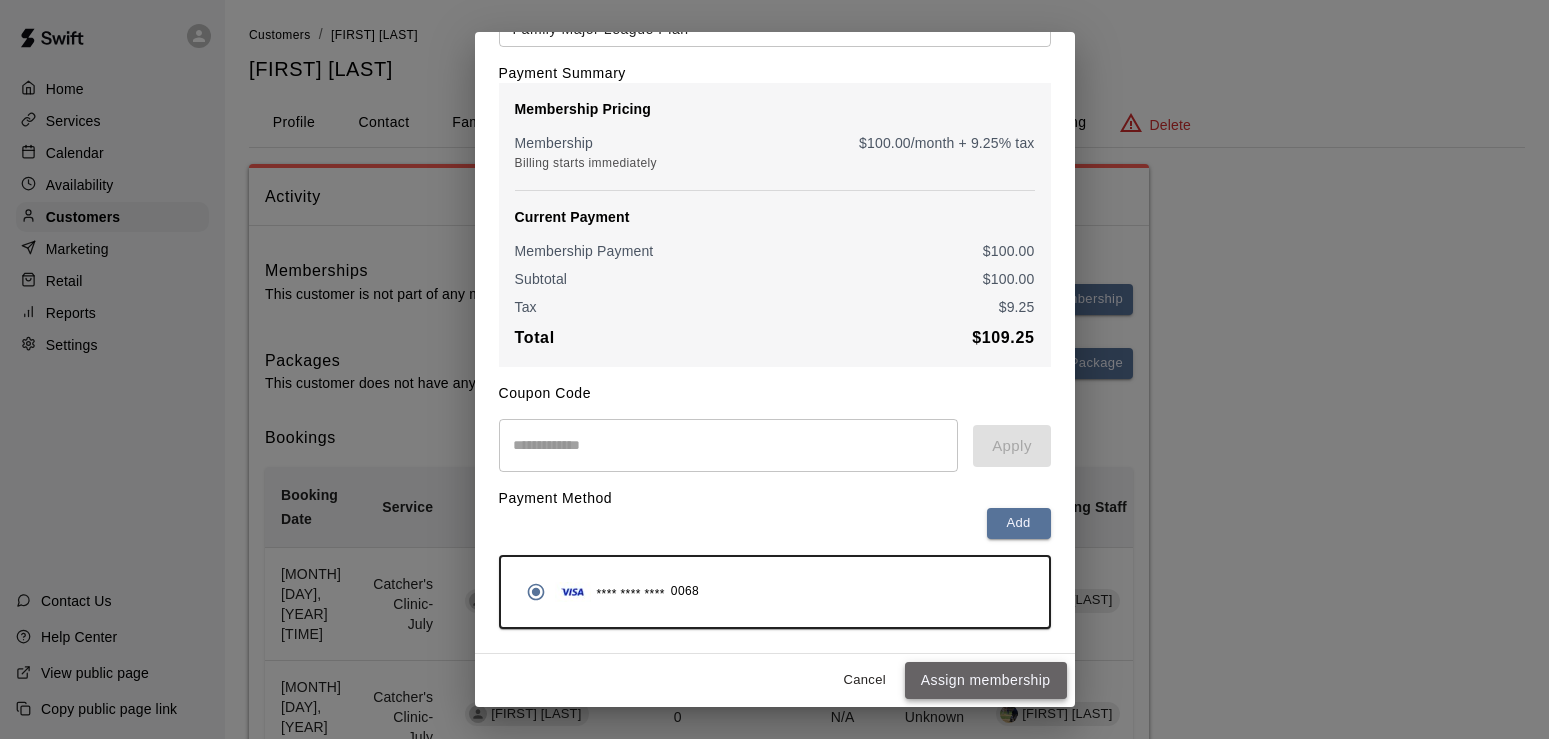 click on "Assign membership" at bounding box center (986, 680) 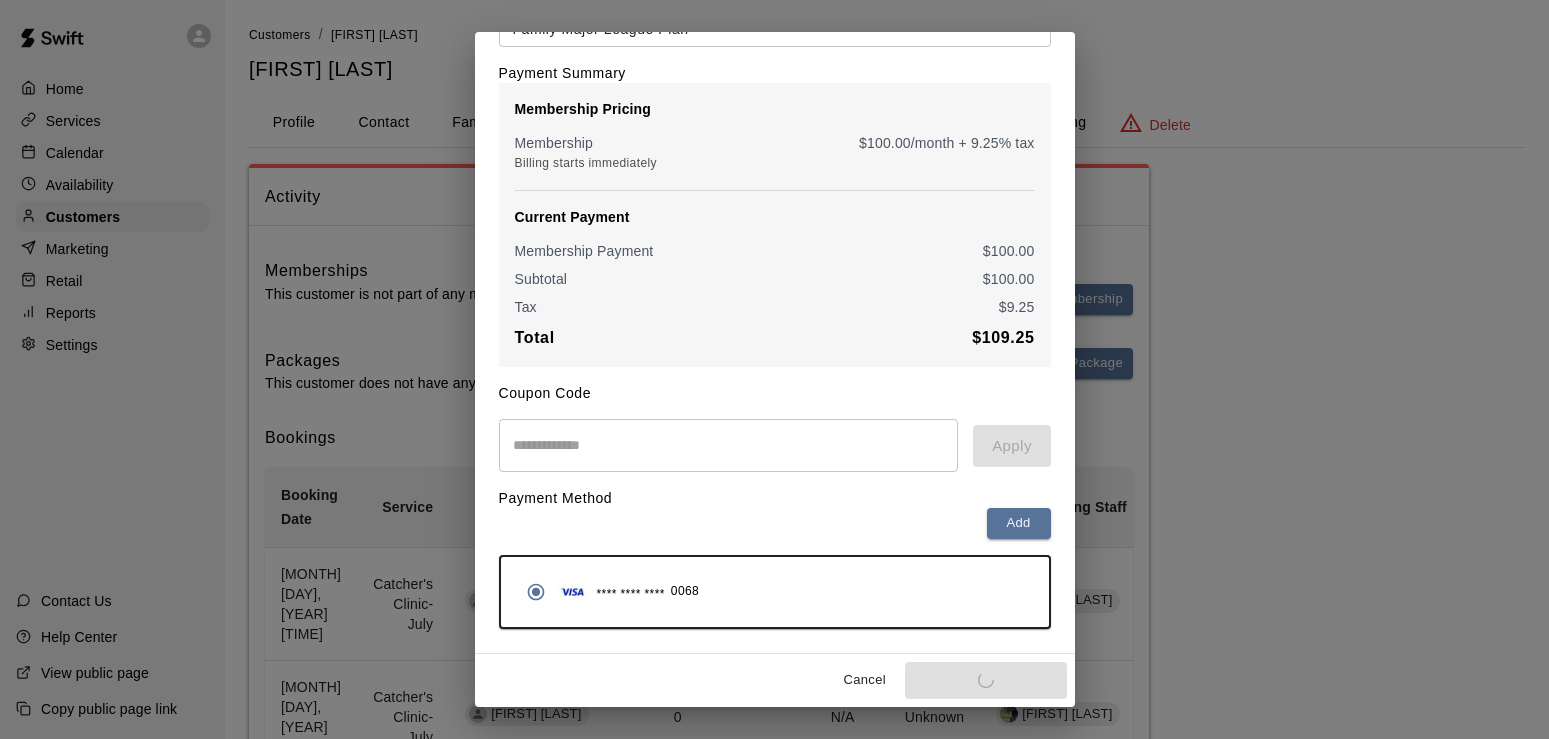 scroll, scrollTop: 0, scrollLeft: 0, axis: both 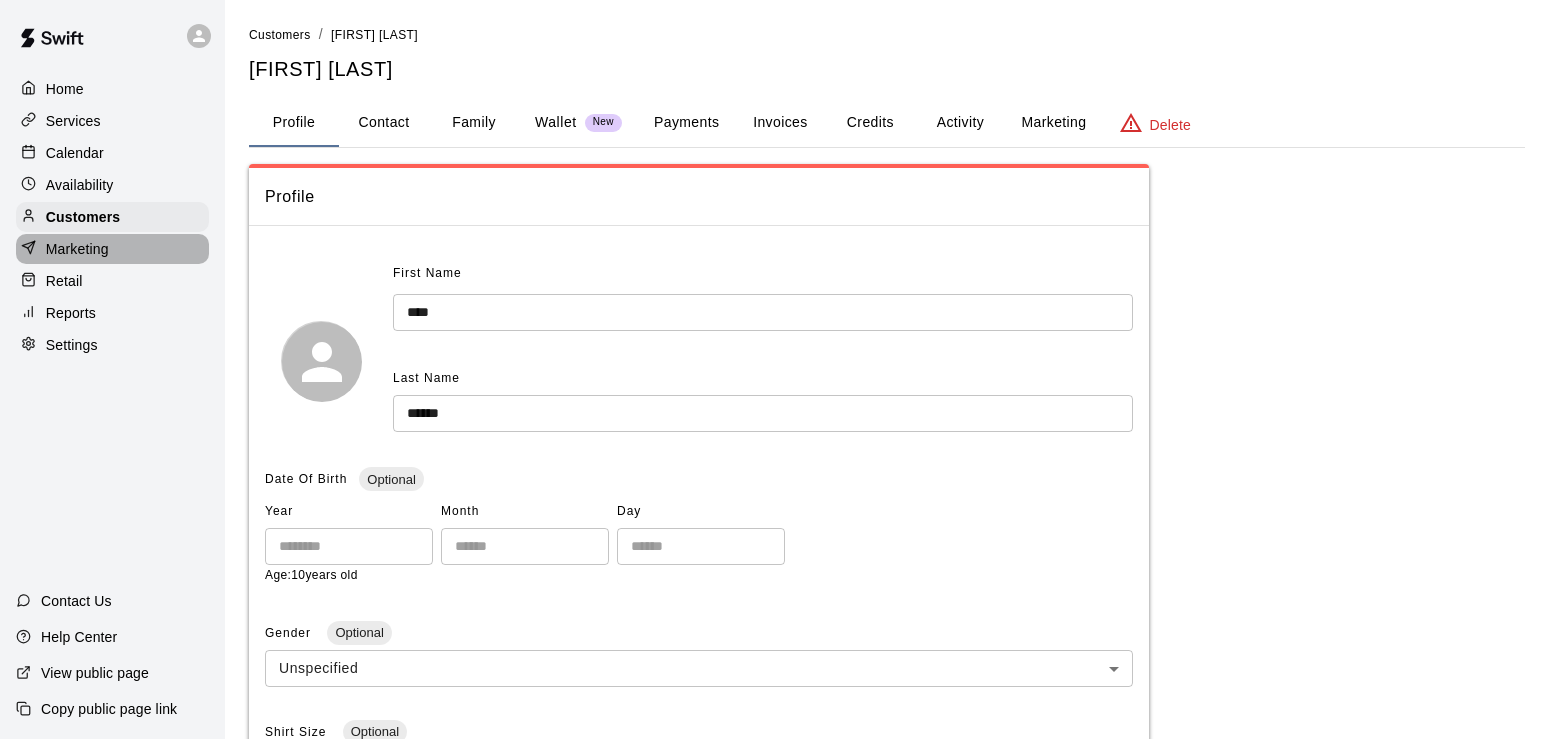 click on "Marketing" at bounding box center [77, 249] 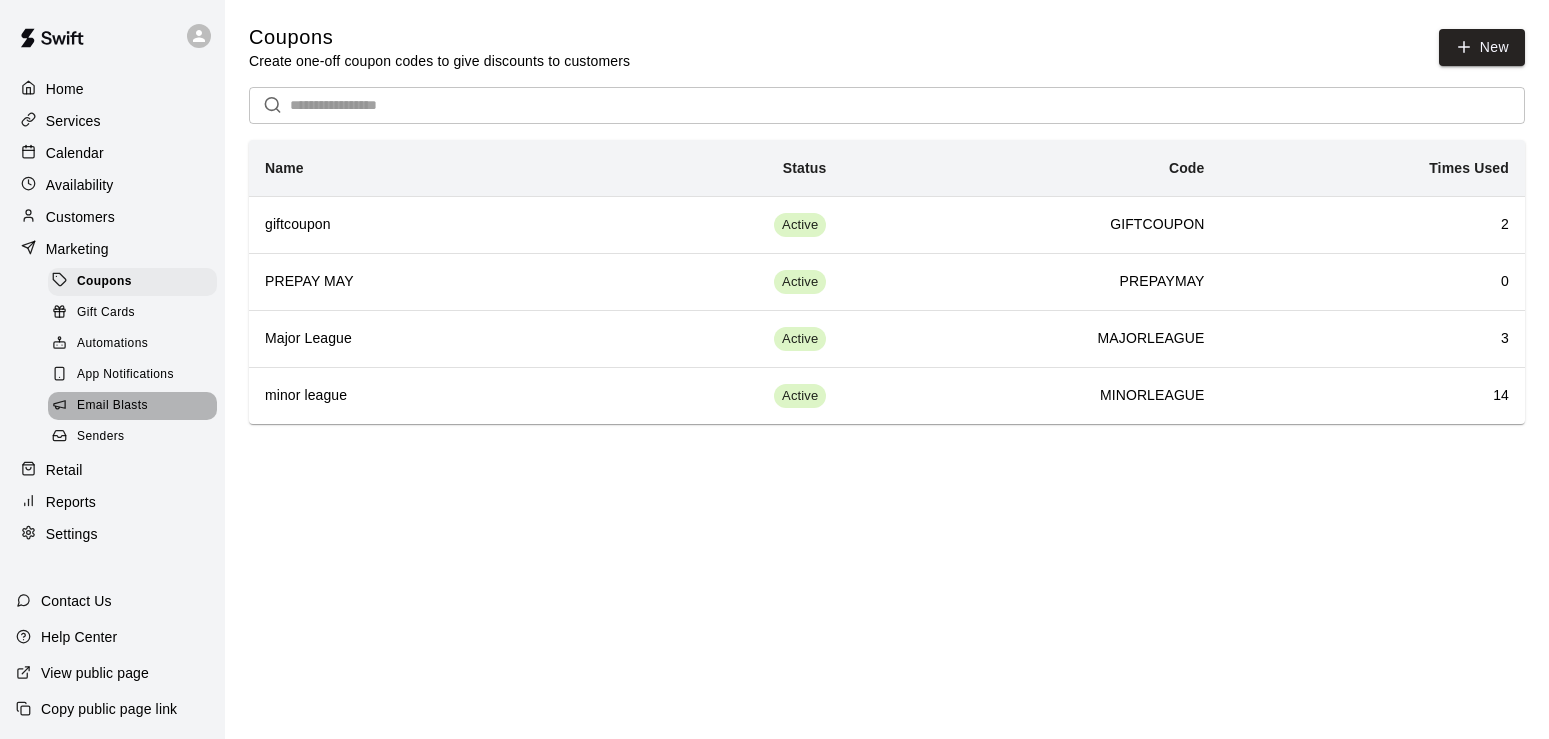 click on "Email Blasts" at bounding box center (112, 406) 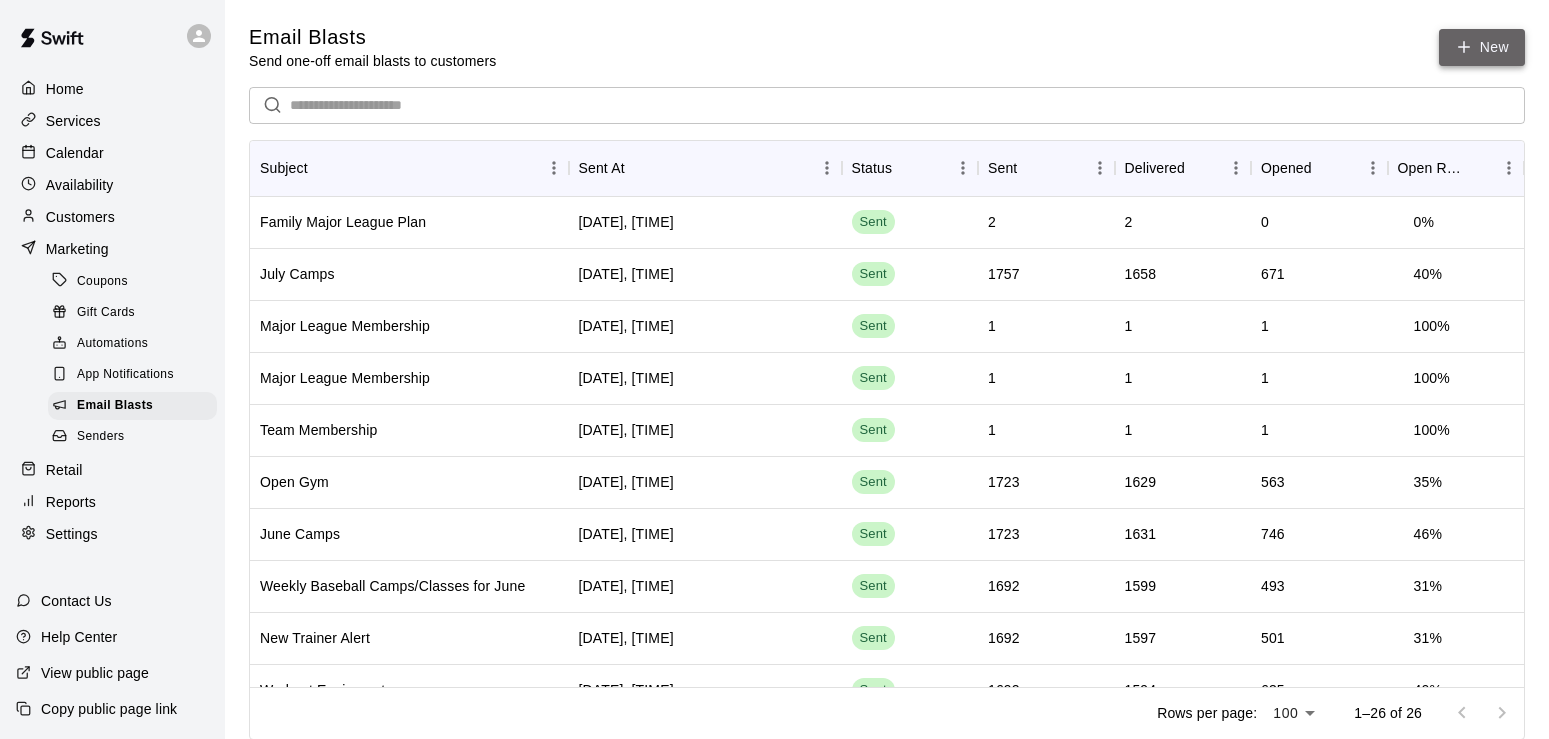 click on "New" at bounding box center (1482, 47) 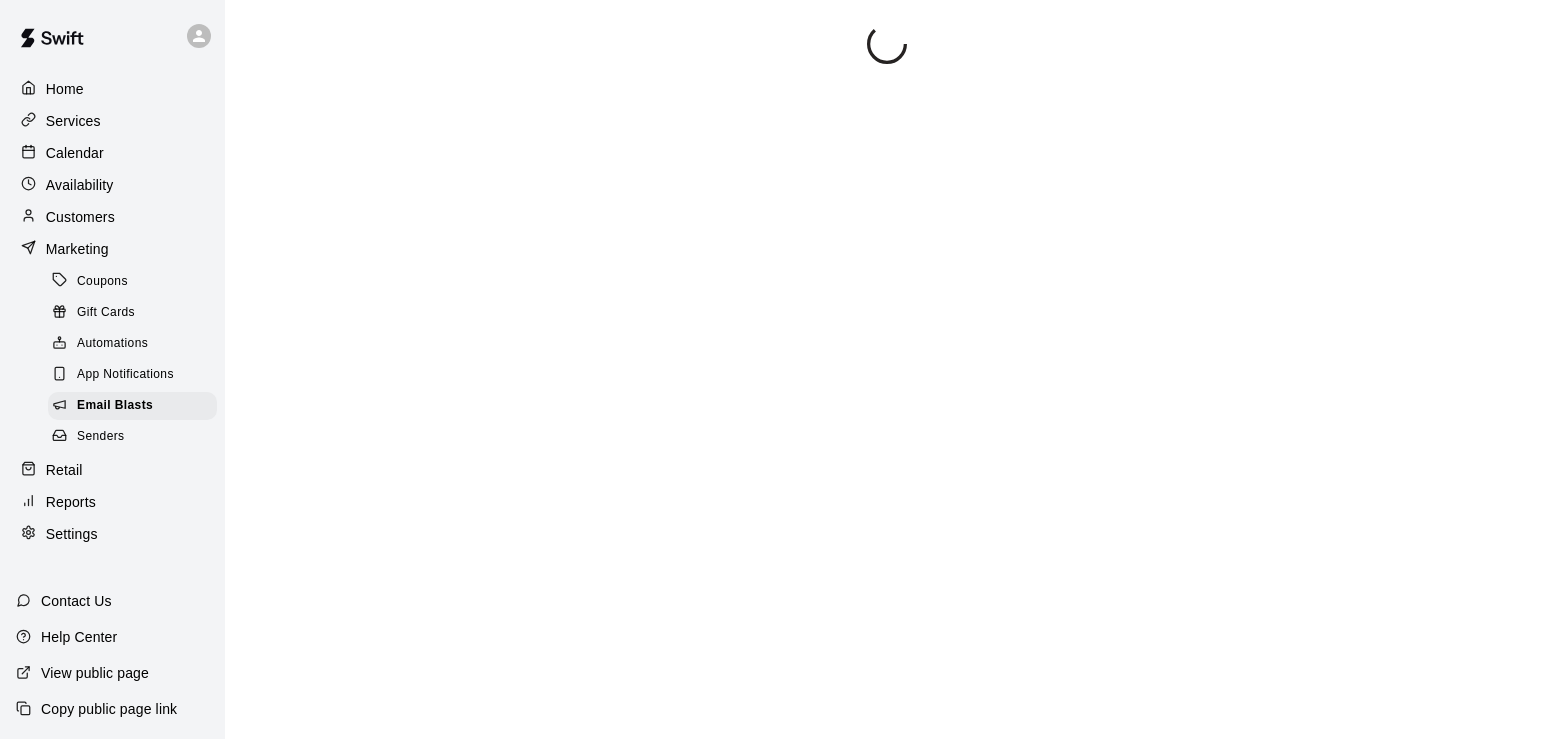 scroll, scrollTop: 0, scrollLeft: 0, axis: both 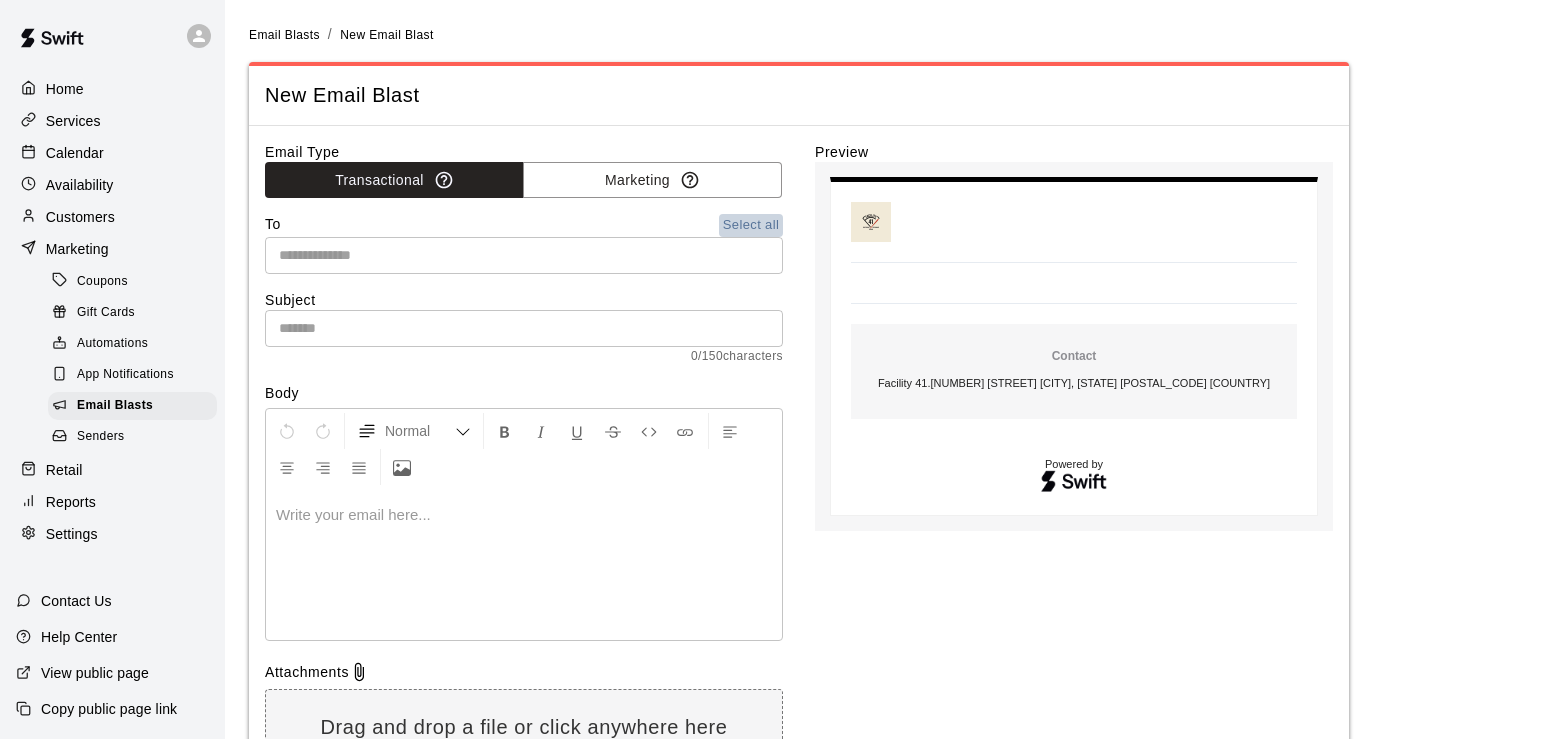 click on "Select all" at bounding box center (751, 225) 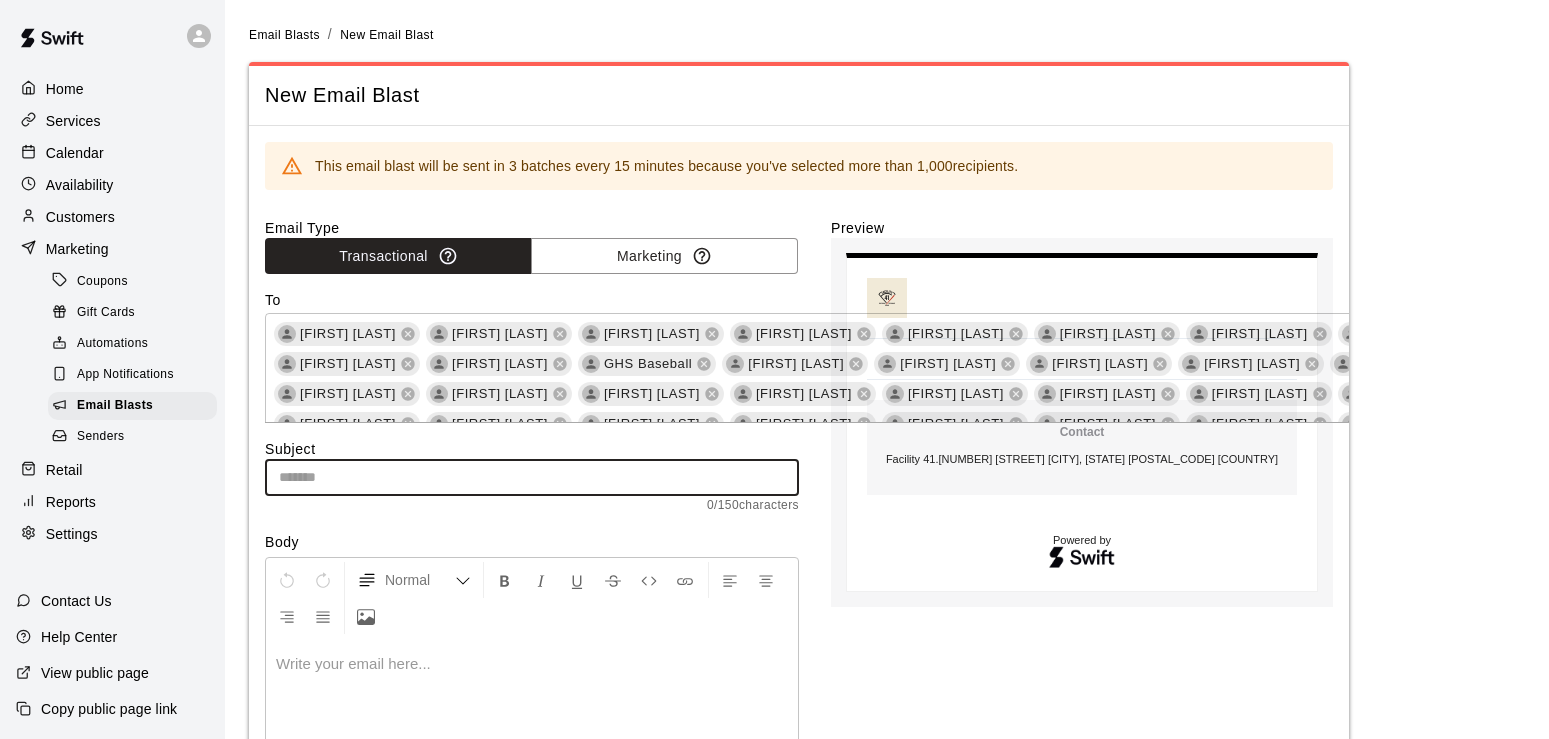 click at bounding box center [532, 477] 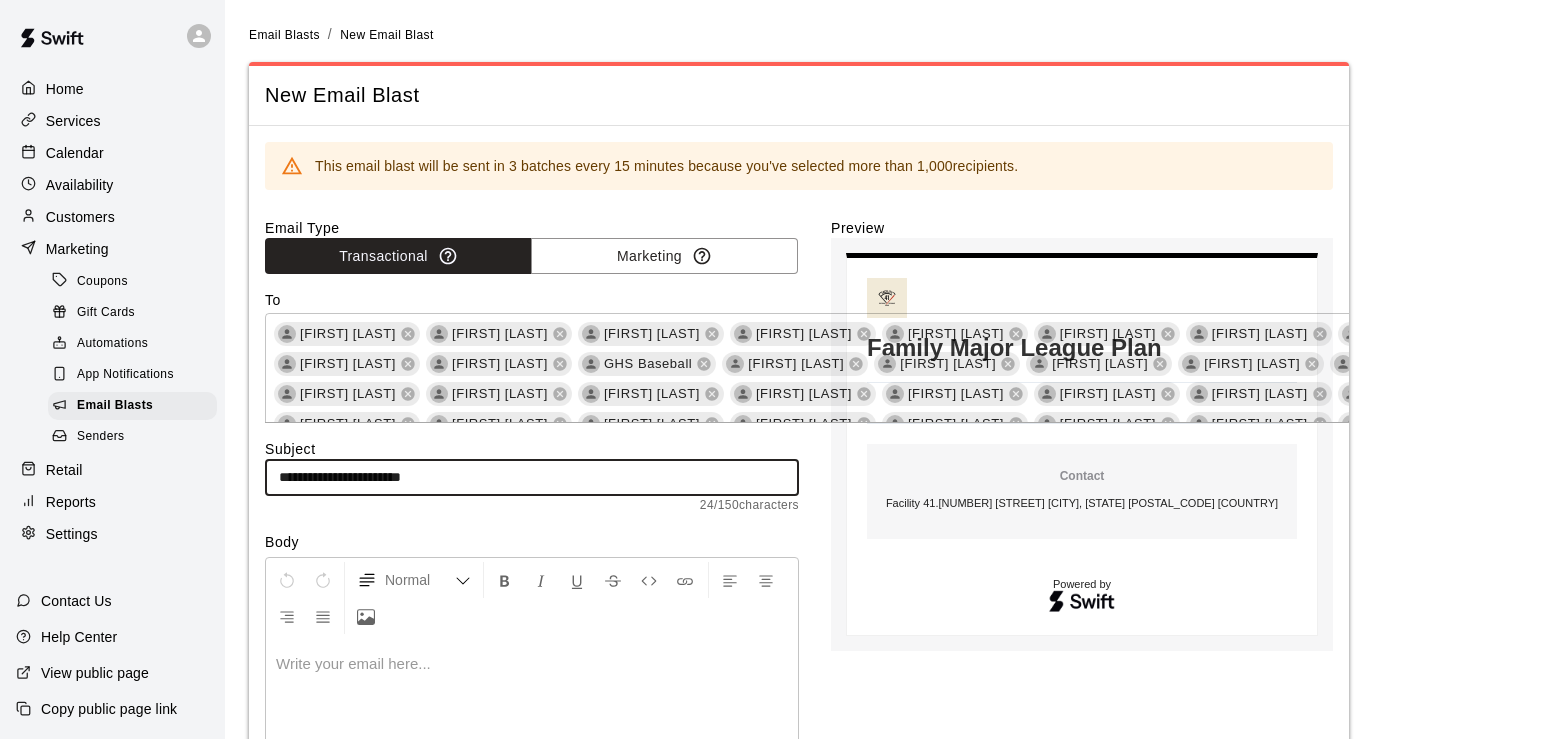 type on "**********" 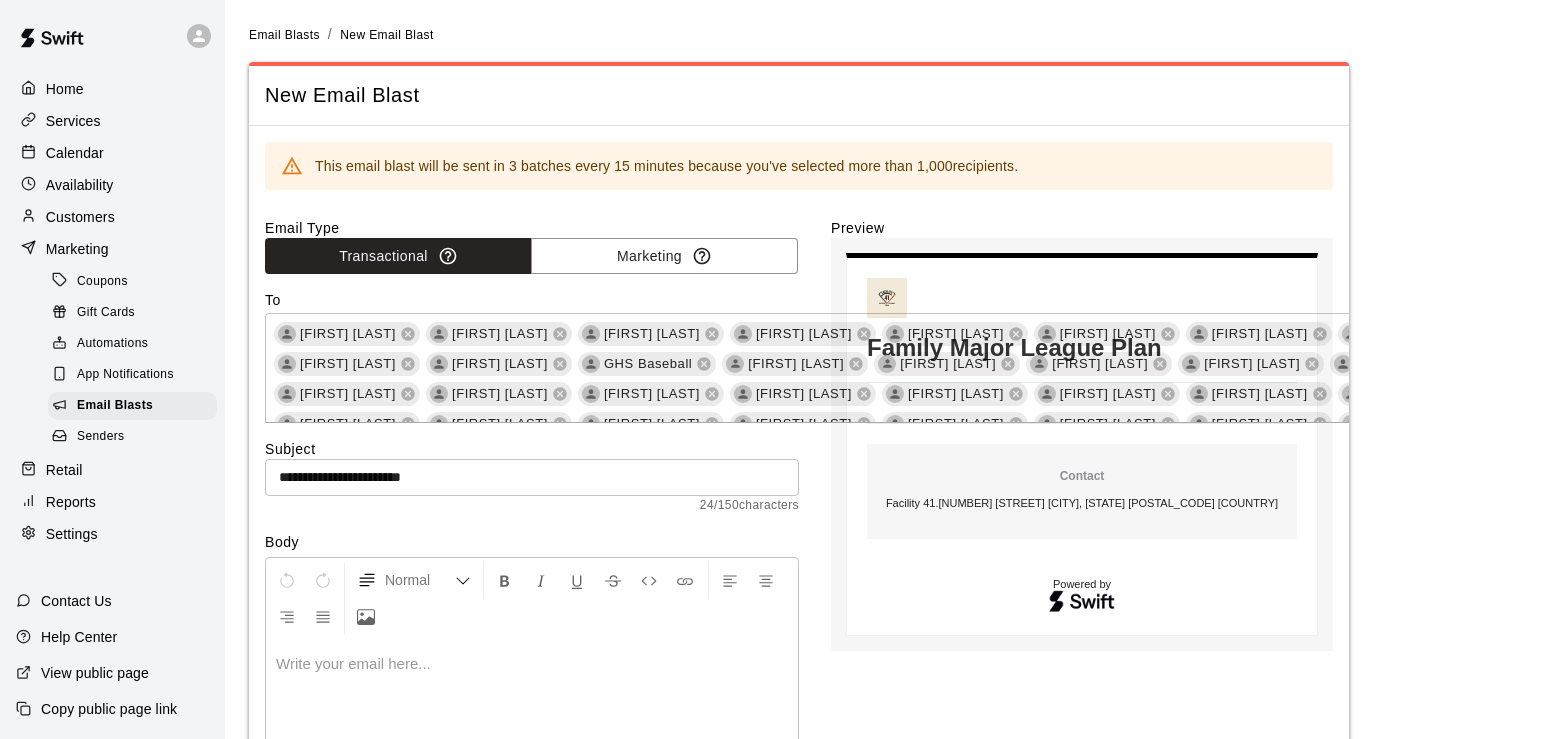 type 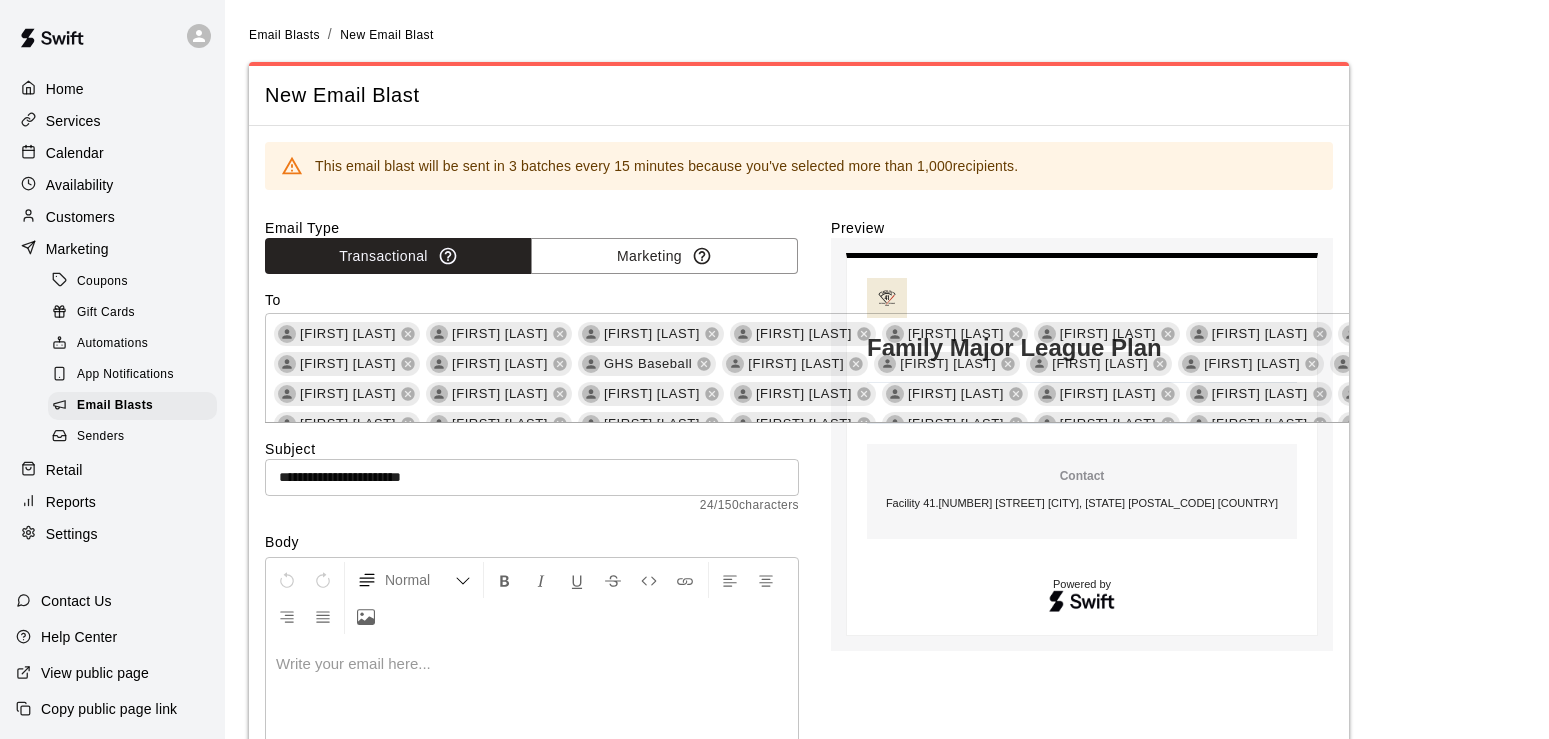 type 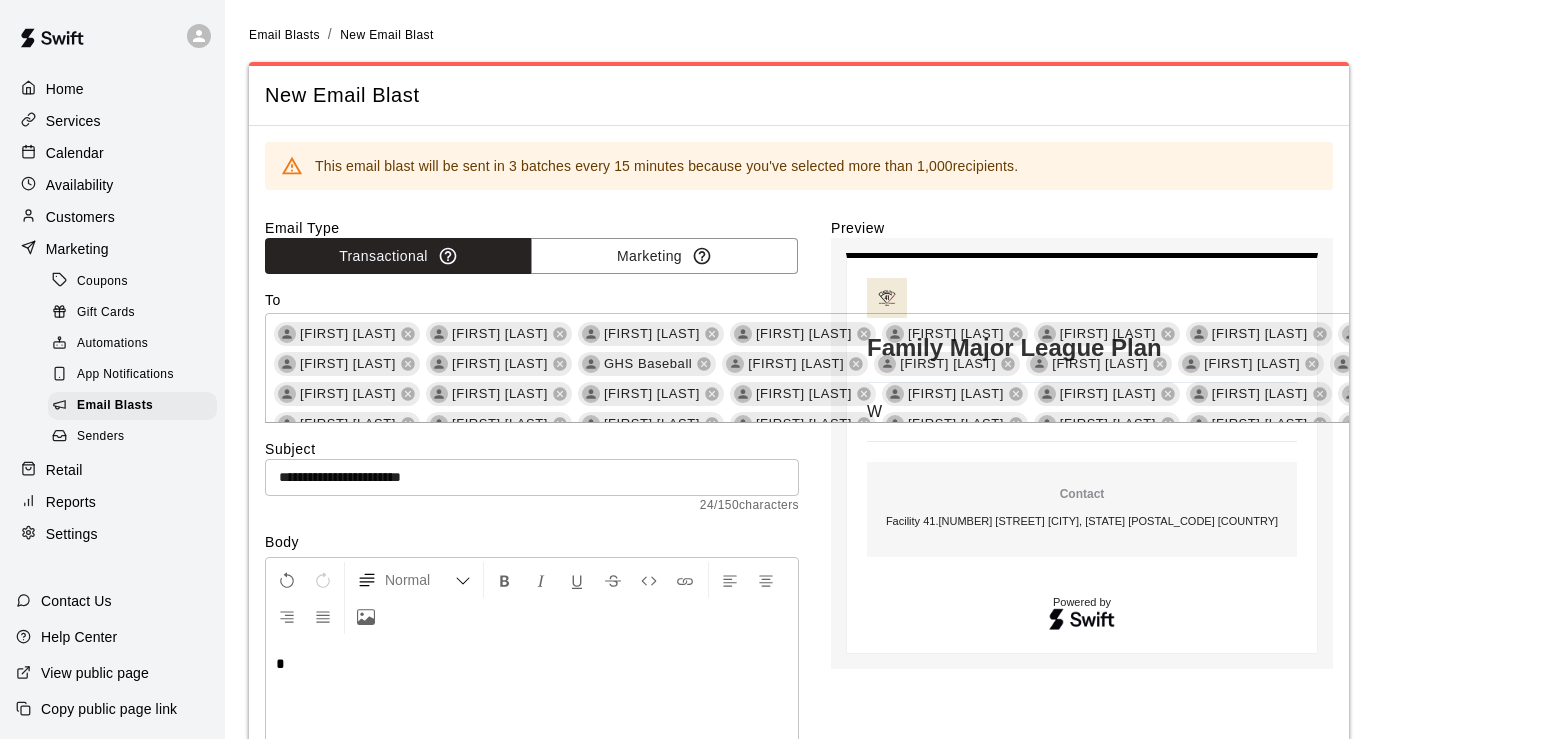 type 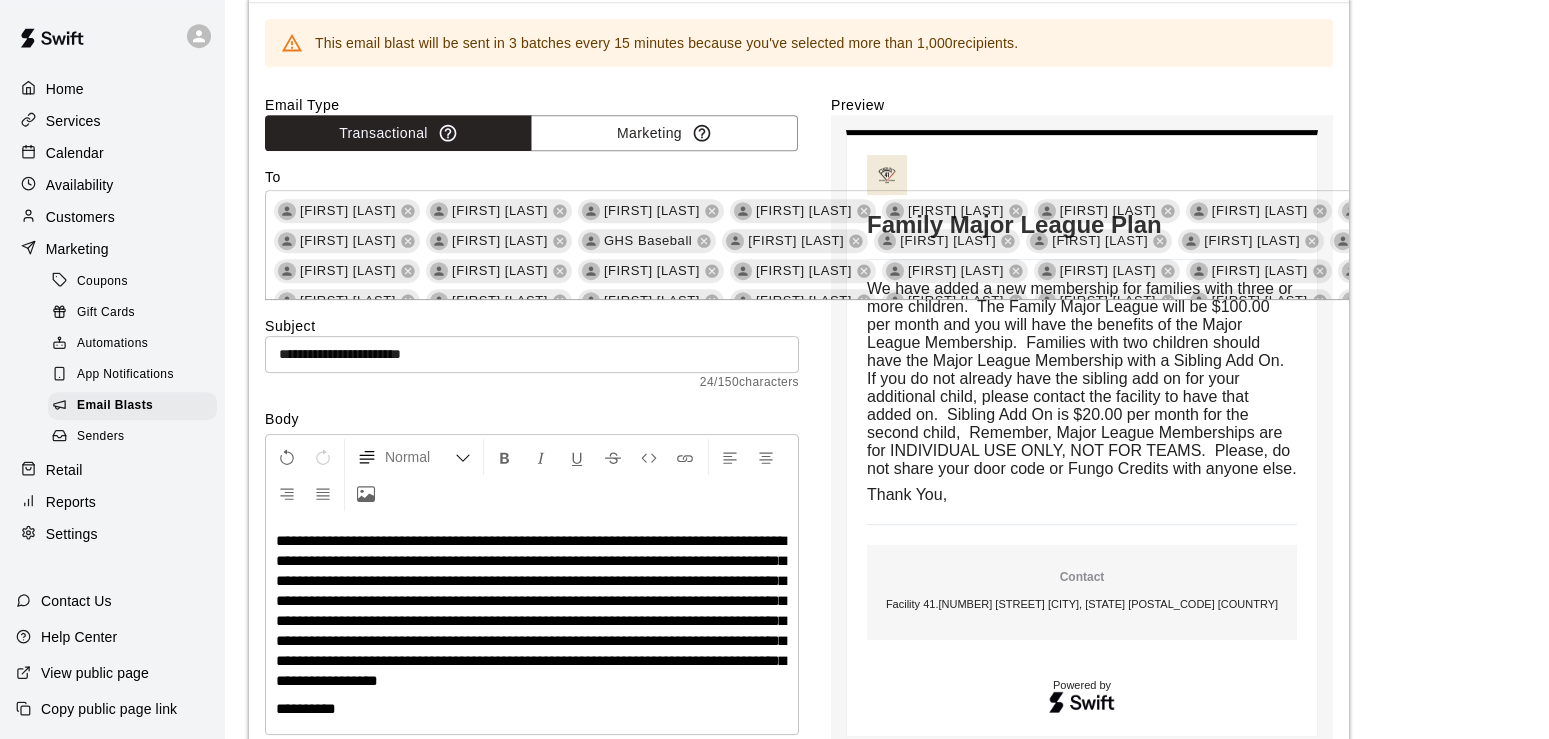 scroll, scrollTop: 151, scrollLeft: 0, axis: vertical 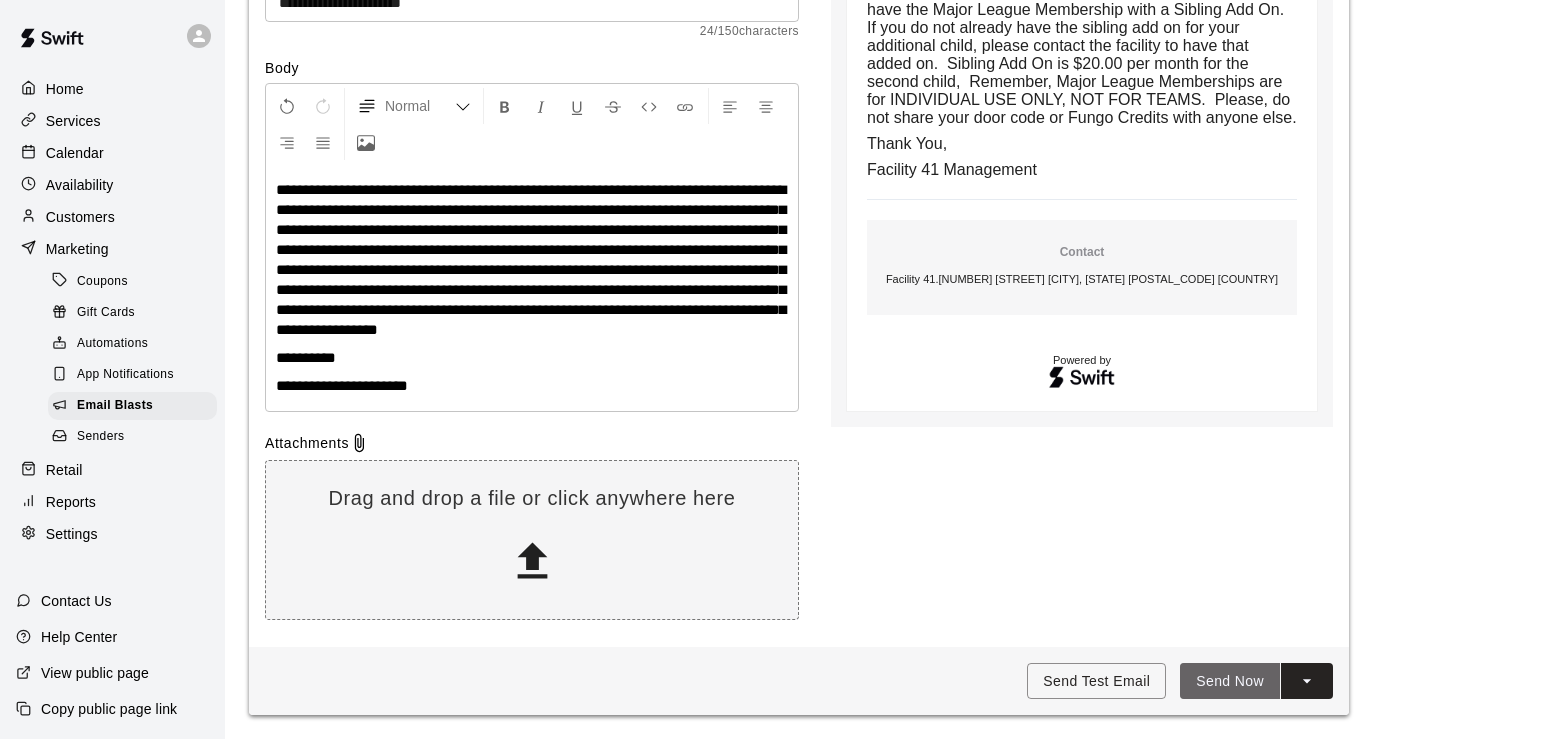 click on "Send Now" at bounding box center (1230, 681) 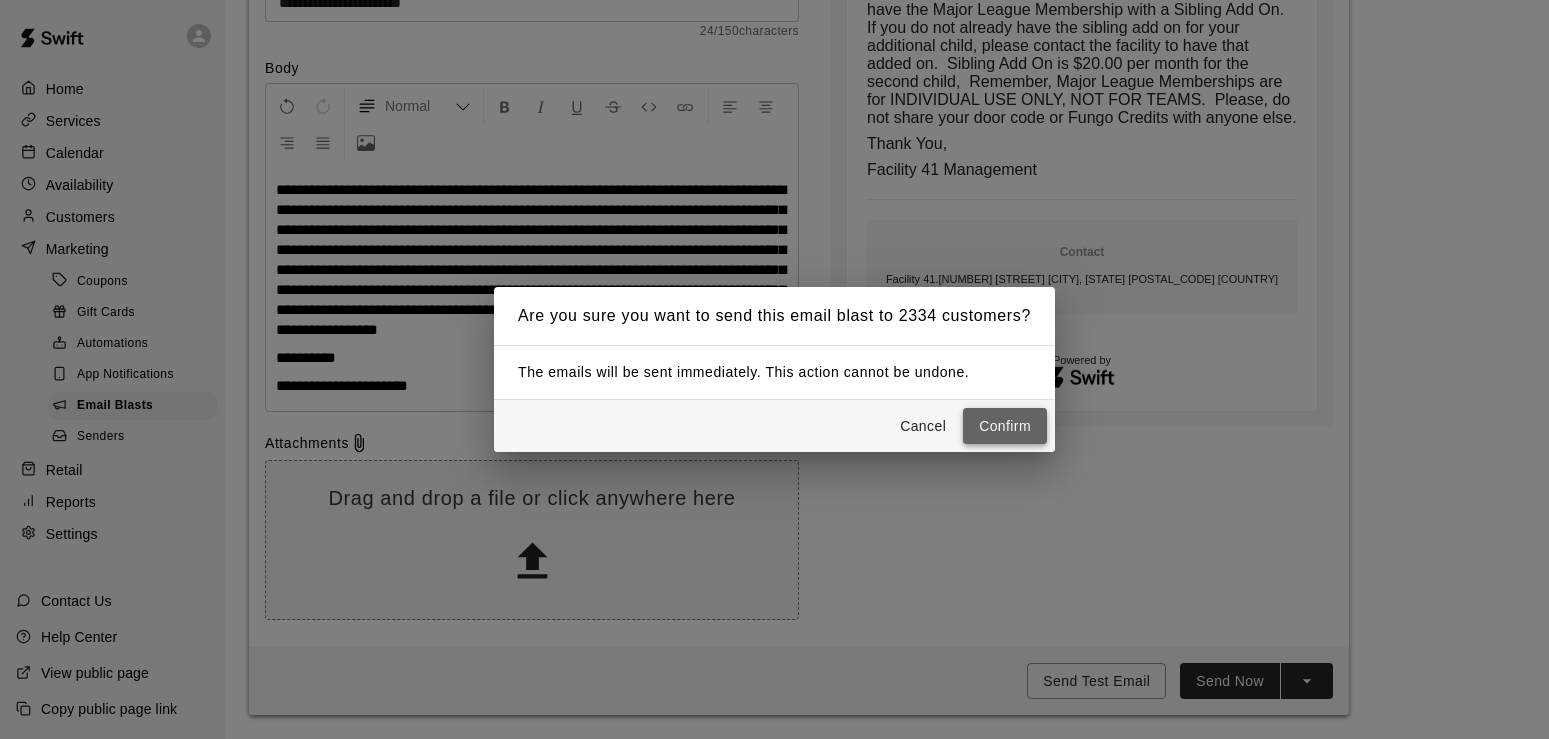click on "Confirm" at bounding box center (1005, 426) 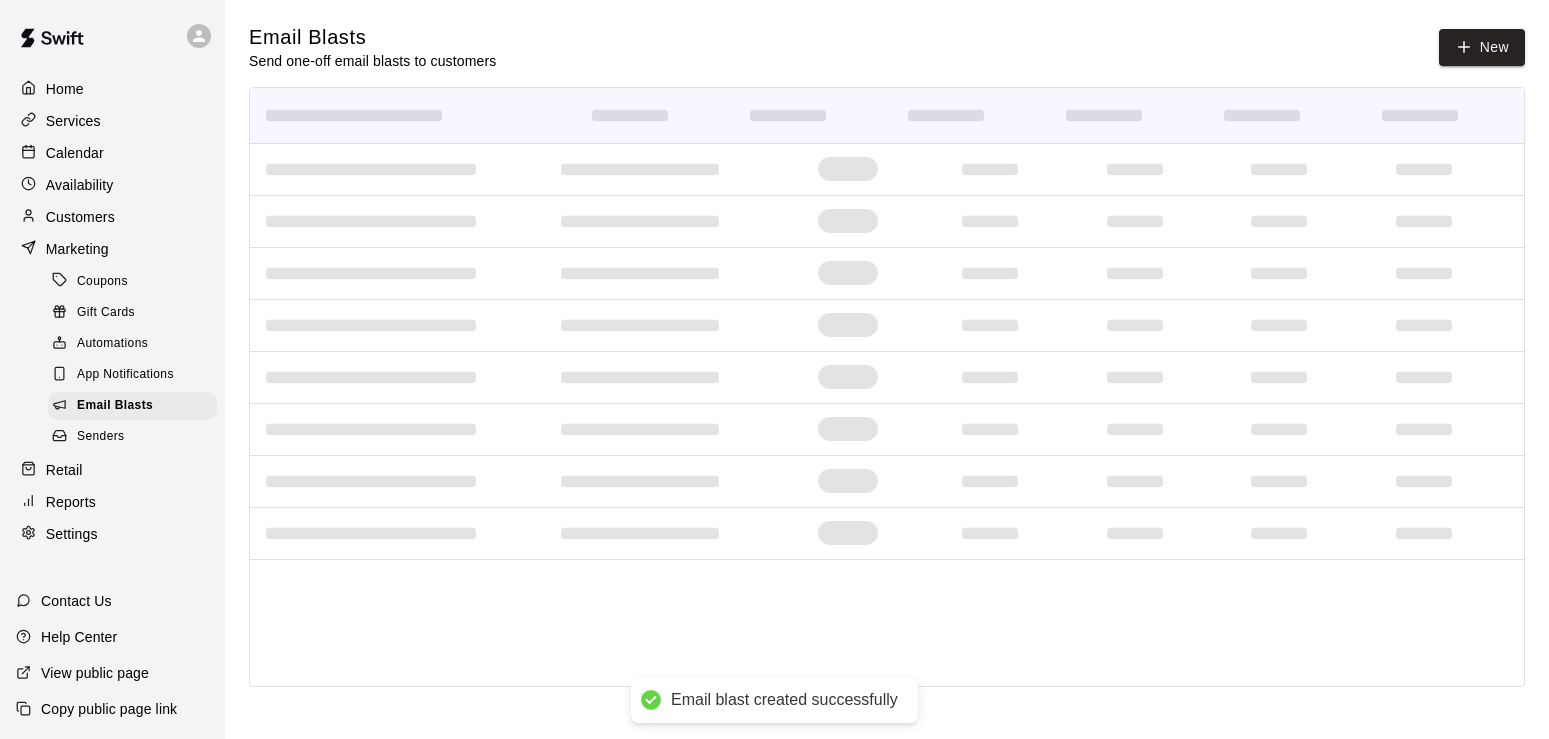 scroll, scrollTop: 0, scrollLeft: 0, axis: both 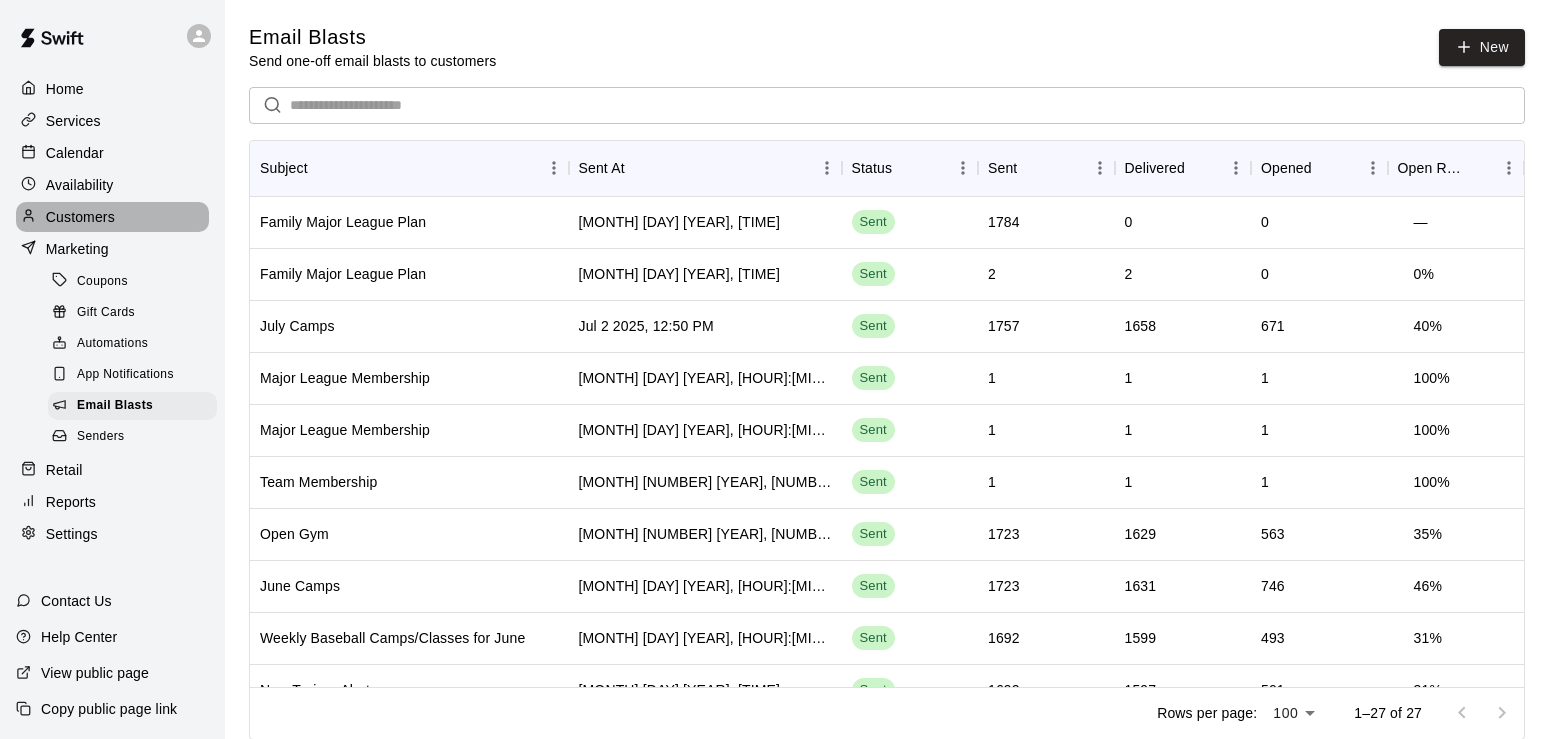 click on "Customers" at bounding box center (80, 217) 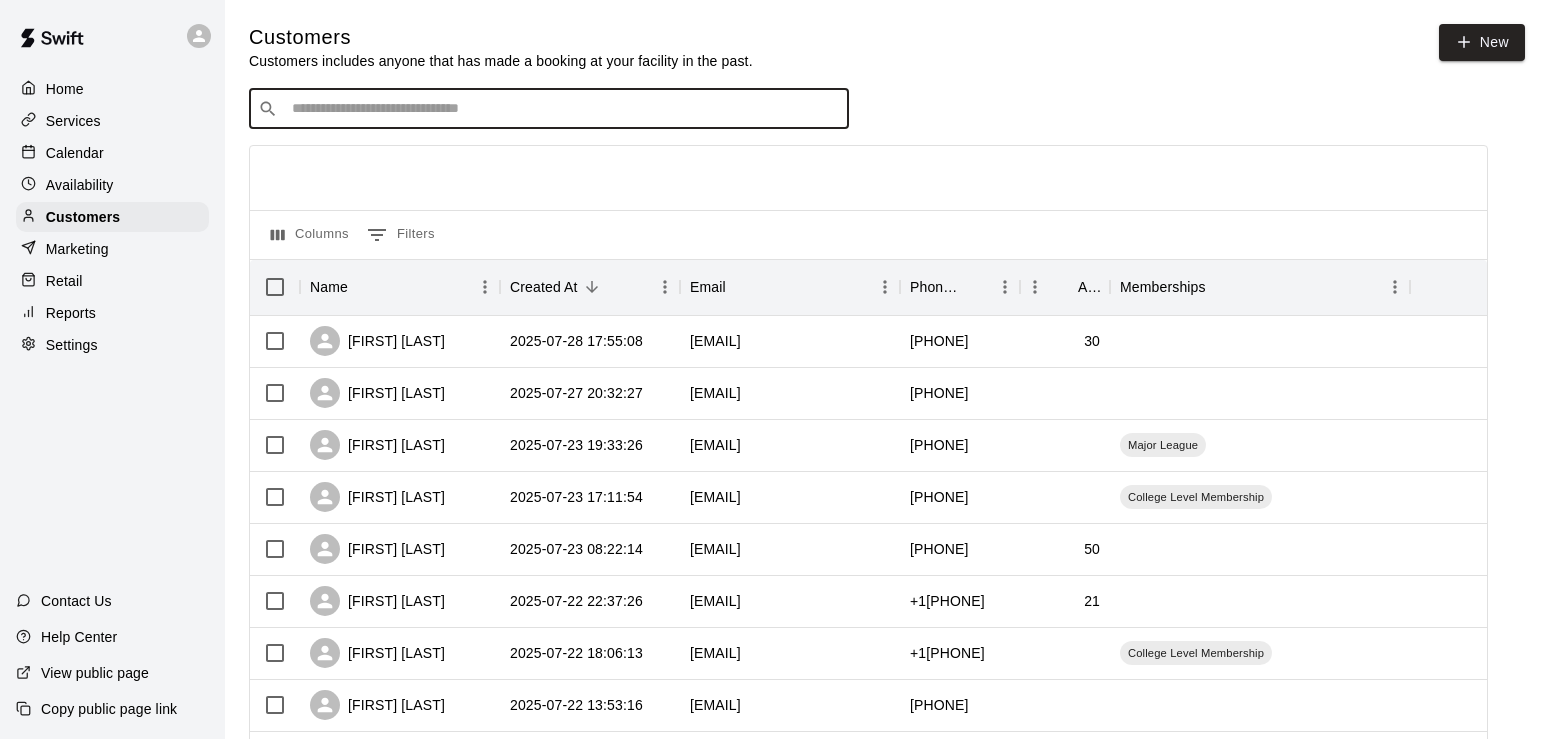 click at bounding box center [563, 109] 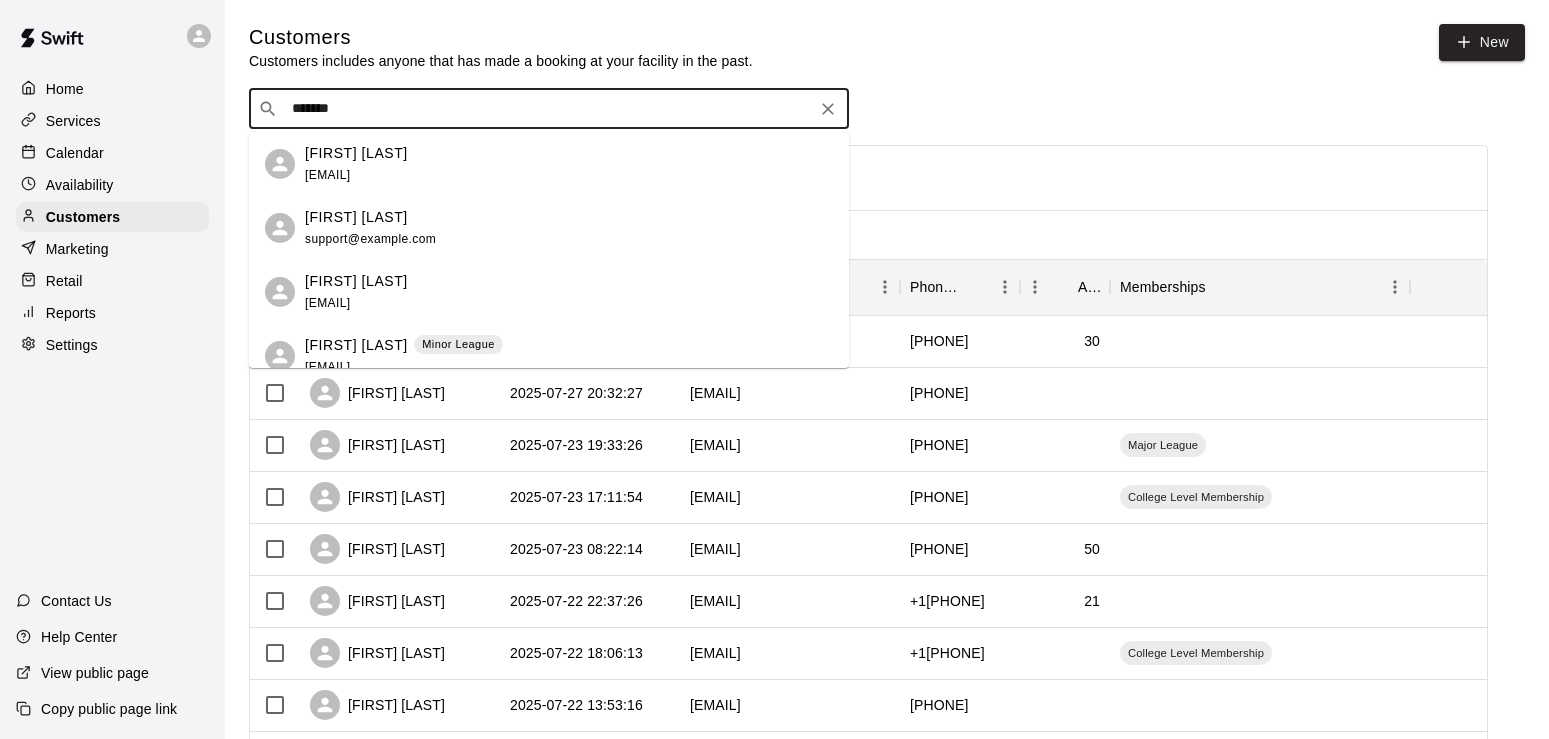 type on "********" 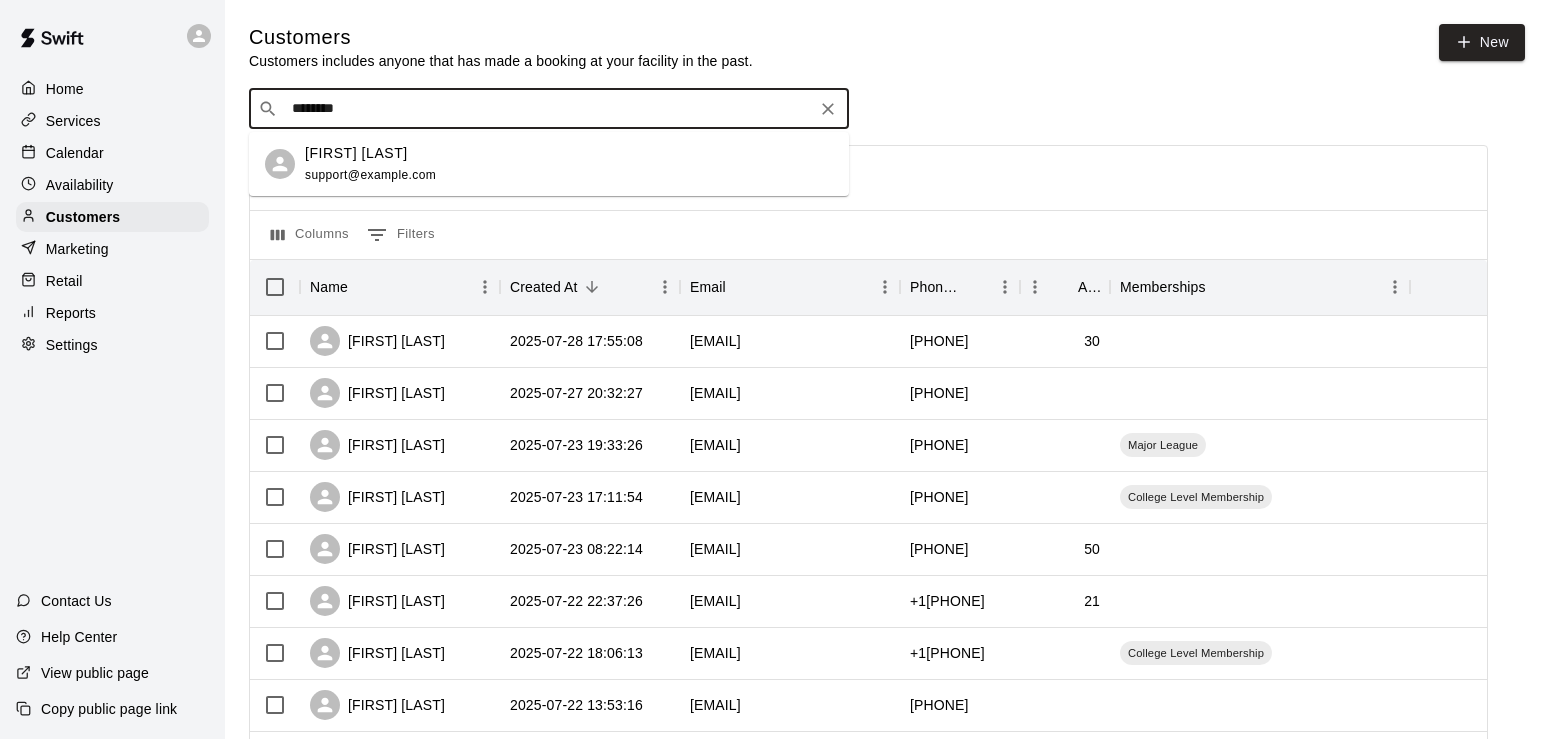 click on "[FIRST] [LAST] [EMAIL]" at bounding box center [370, 164] 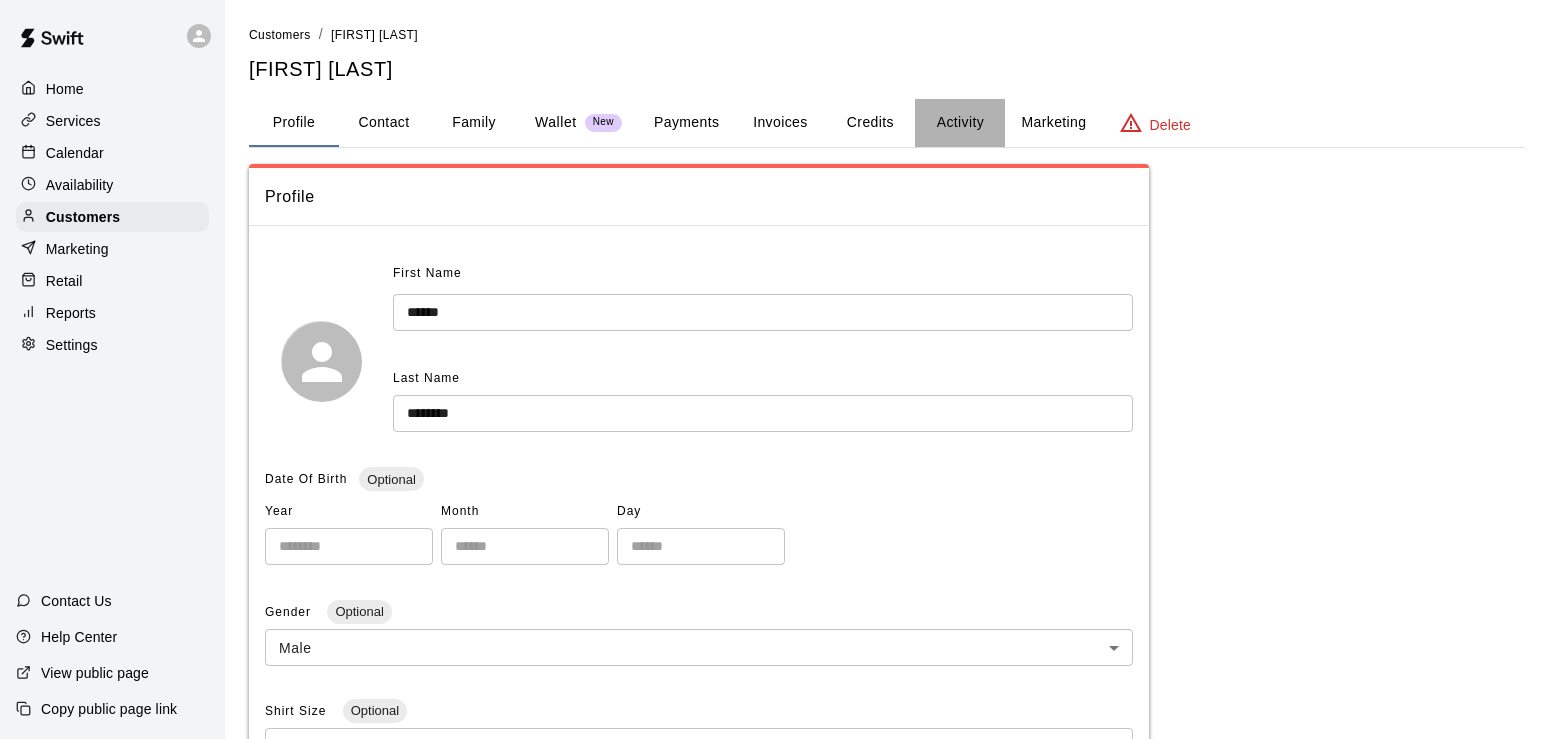click on "Activity" at bounding box center (960, 123) 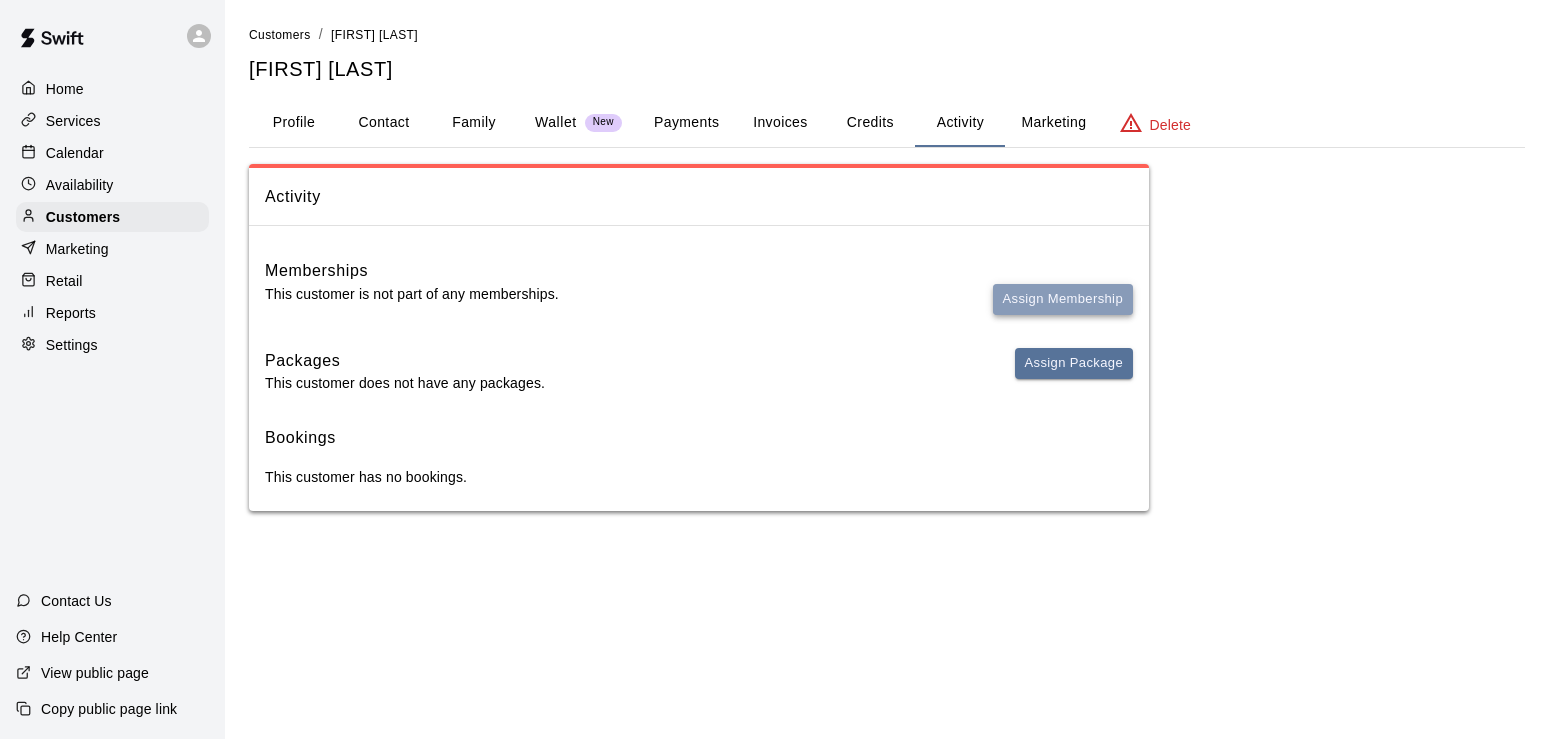 click on "Assign Membership" at bounding box center [1063, 299] 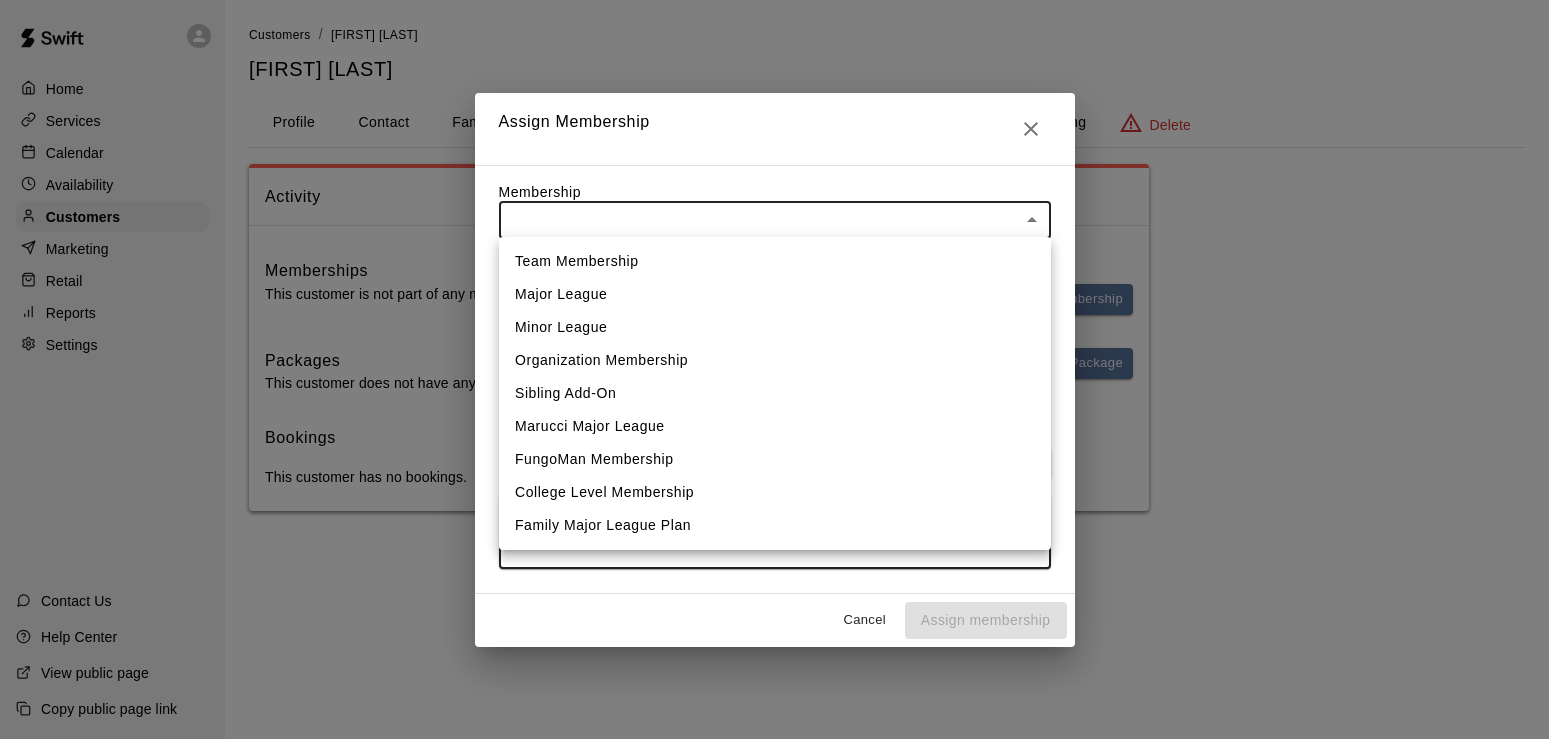 click on "Home Services Calendar Availability Customers Marketing Retail Reports Settings Contact Us Help Center View public page Copy public page link Customers / [FIRST] [LAST] [FIRST] [LAST] Profile Contact Family Wallet New Payments Invoices Credits Activity Marketing Delete Activity Memberships This customer is not part of any memberships. Assign Membership Packages This customer does not have any packages. Assign Package Bookings This customer has no bookings. Swift - Edit Customer Close cross-small Assign Membership Membership ​ ​ Payment Summary Coupon Code ​ Apply Payment Method   Add **** **** **** [CARD_LAST_4] Cancel Assign membership Team Membership Major League Minor League  Organization Membership Sibling Add-On Marucci Major League  FungoMan Membership College Level Membership Family Major League Plan" at bounding box center [774, 275] 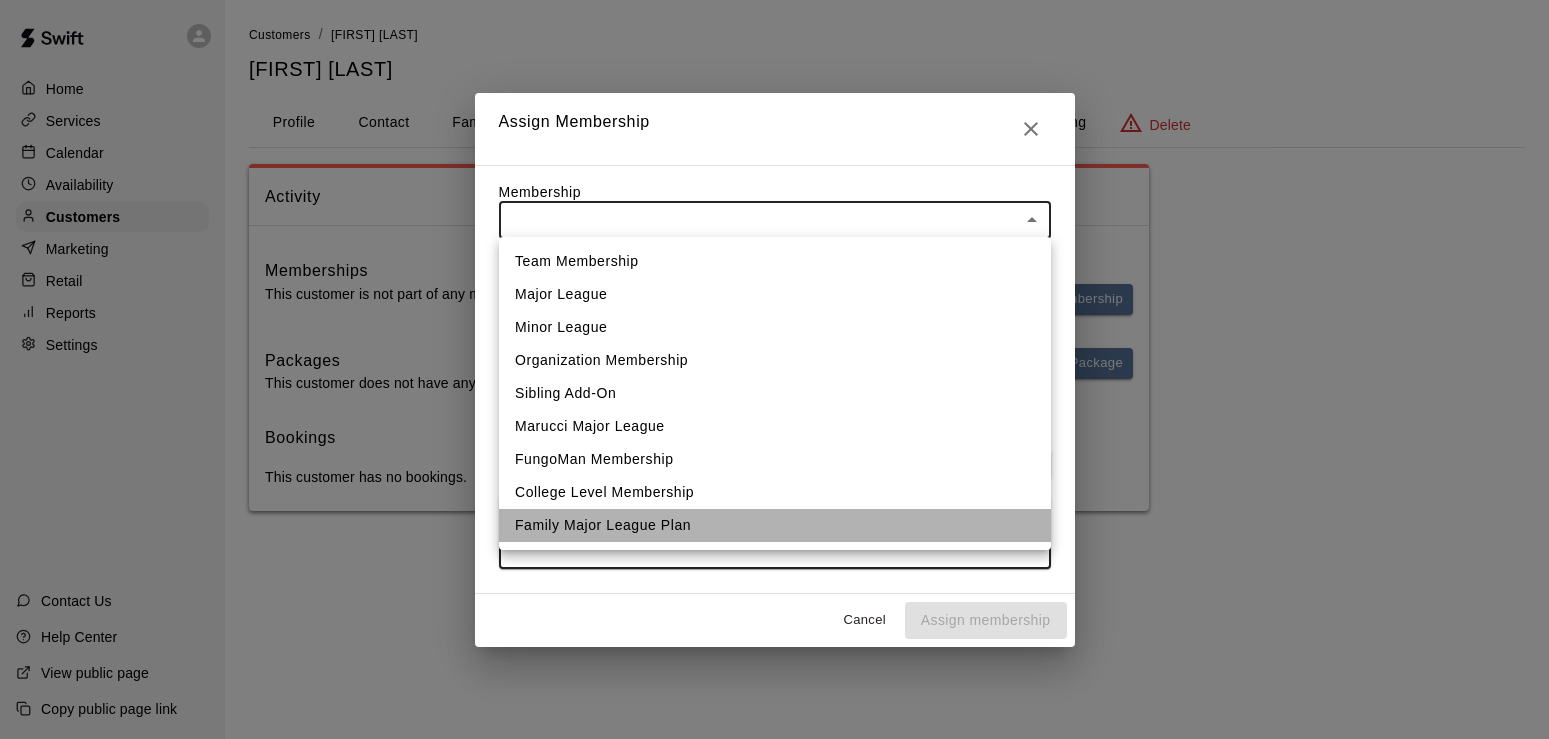 click on "Family Major League Plan" at bounding box center (775, 525) 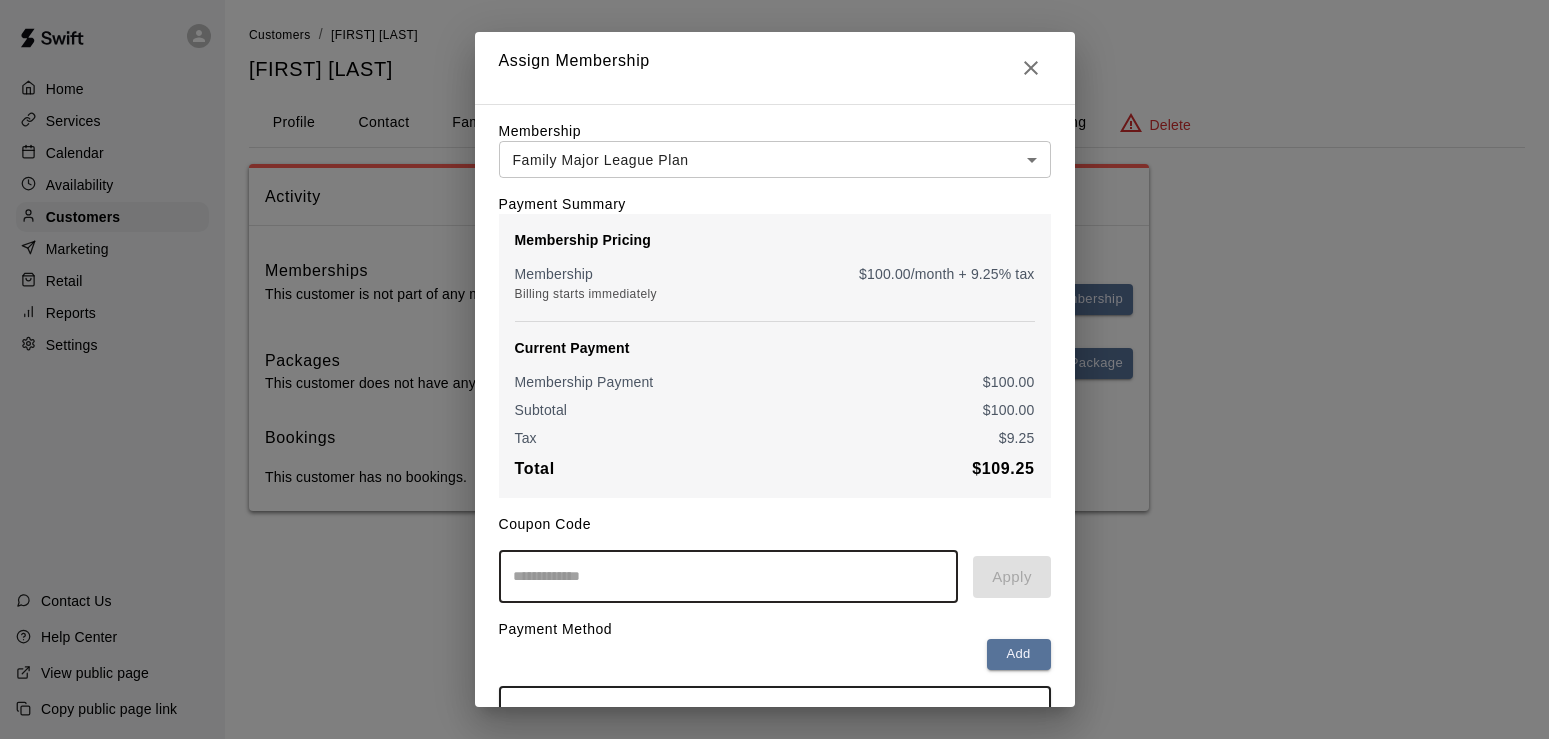 click at bounding box center (729, 576) 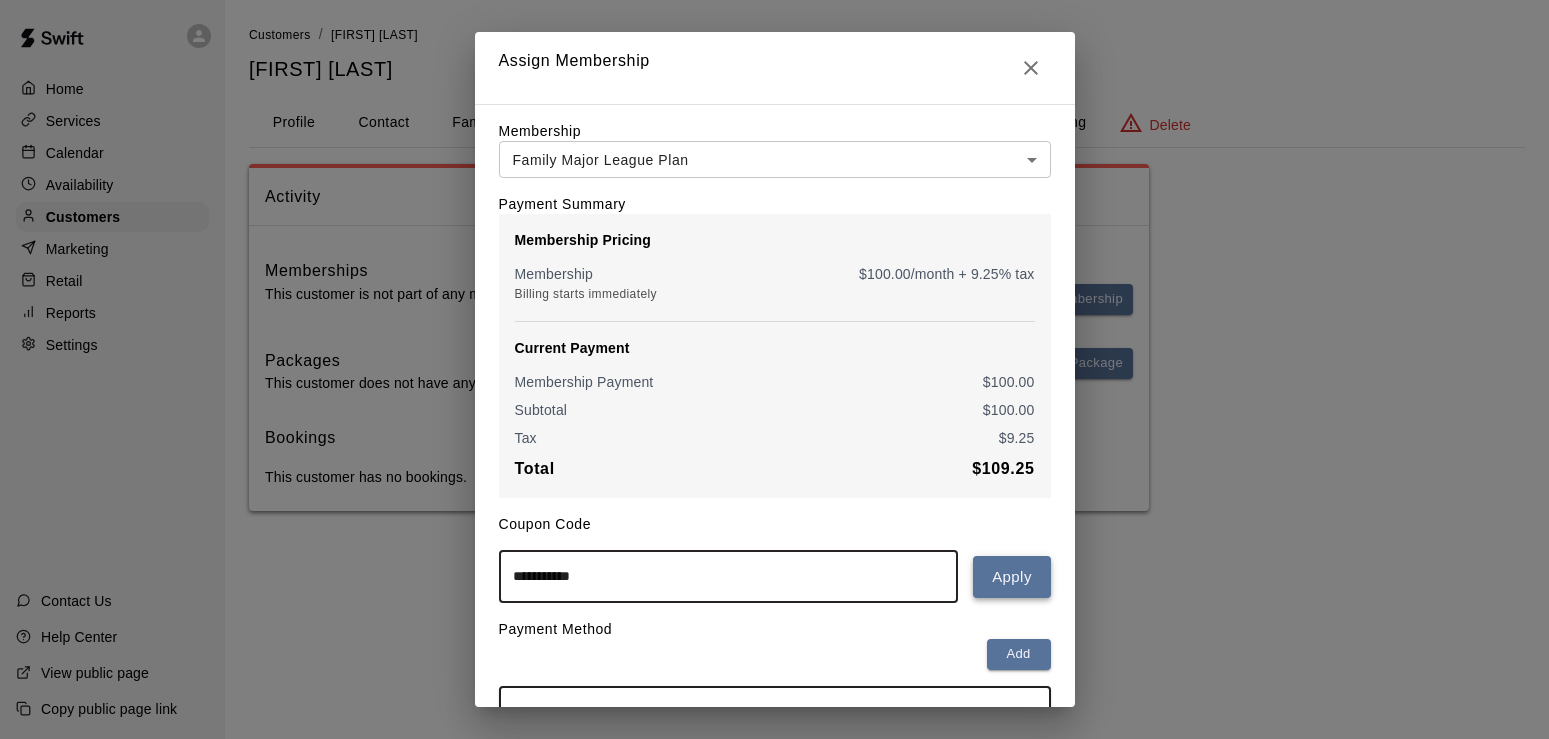 type on "**********" 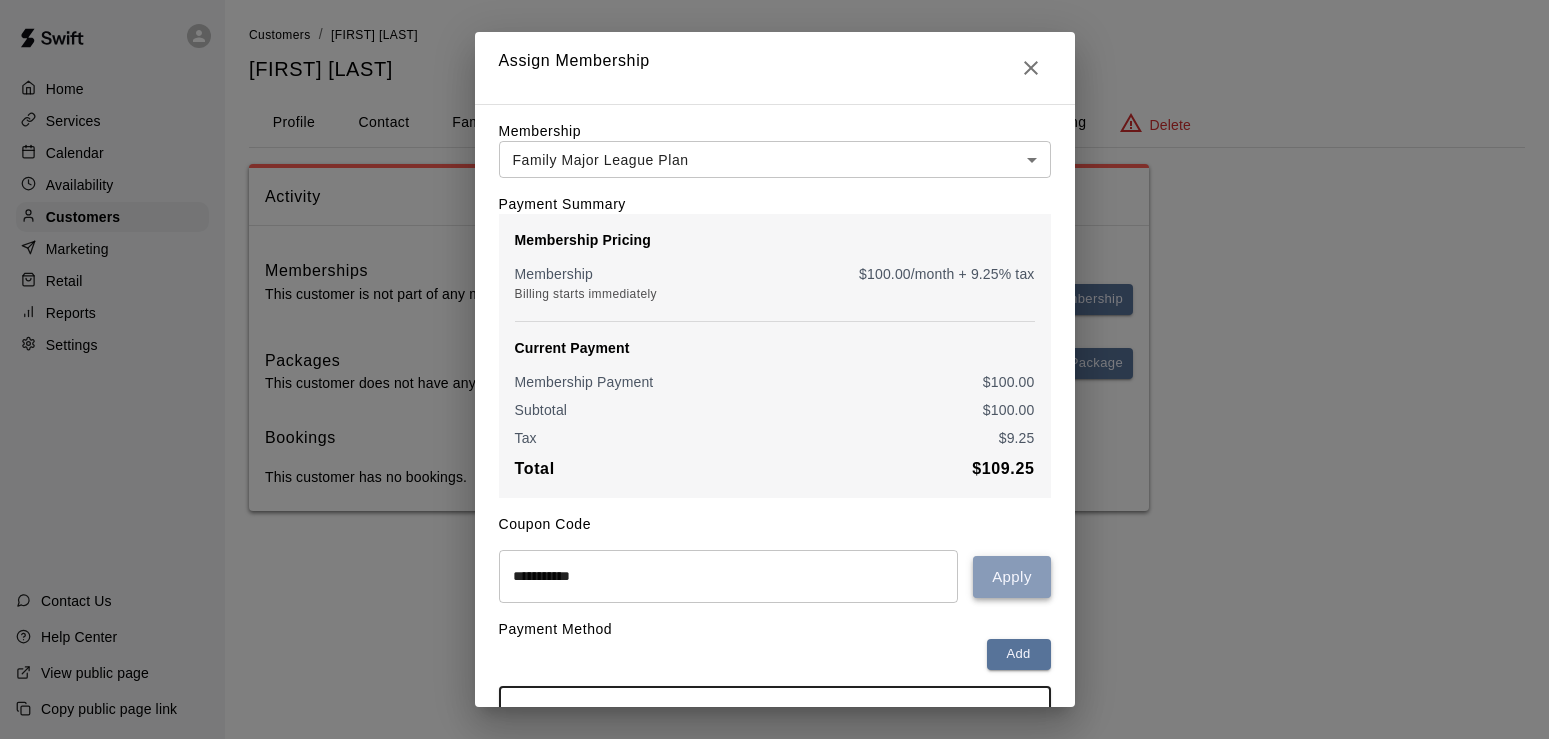 click on "Apply" at bounding box center [1011, 577] 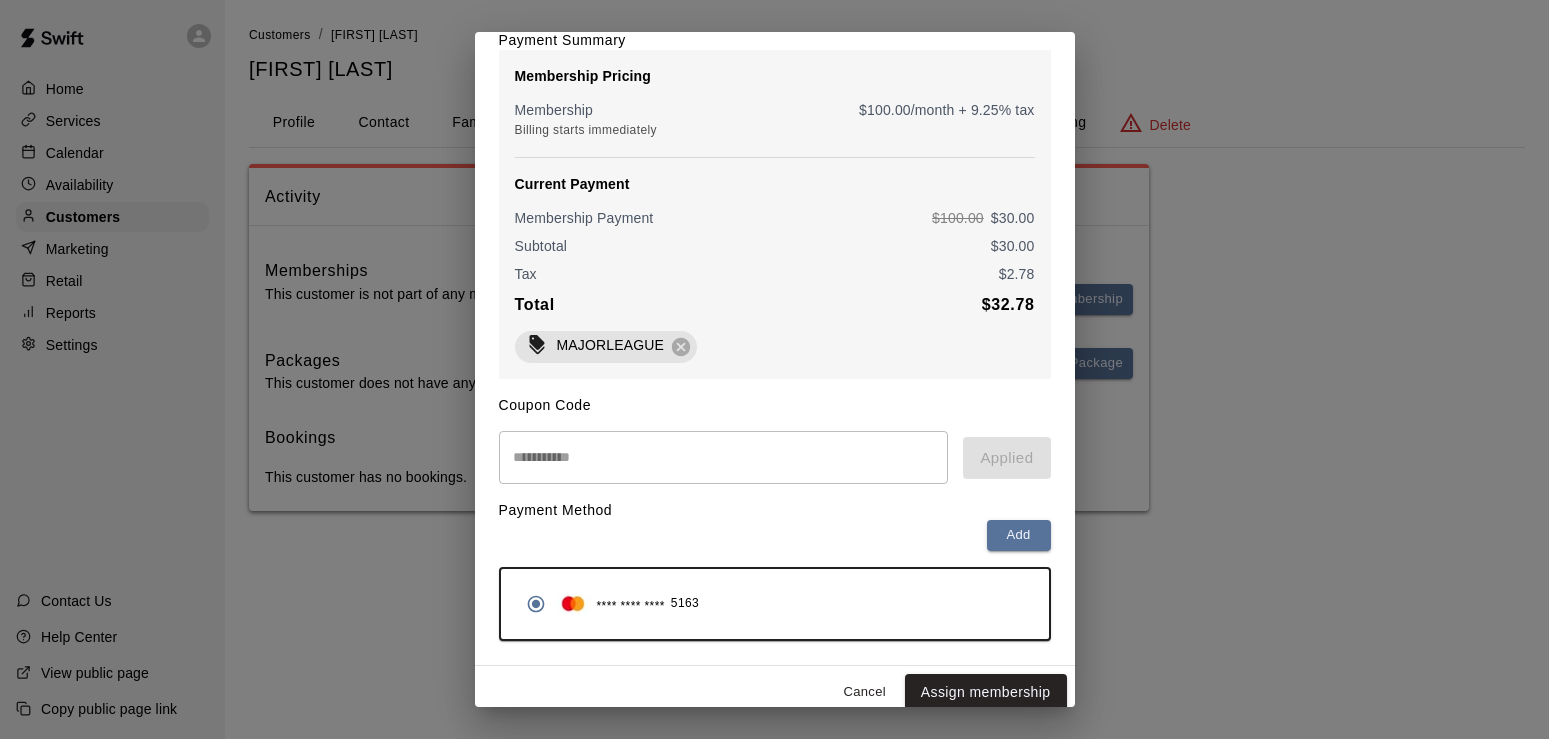 scroll, scrollTop: 185, scrollLeft: 0, axis: vertical 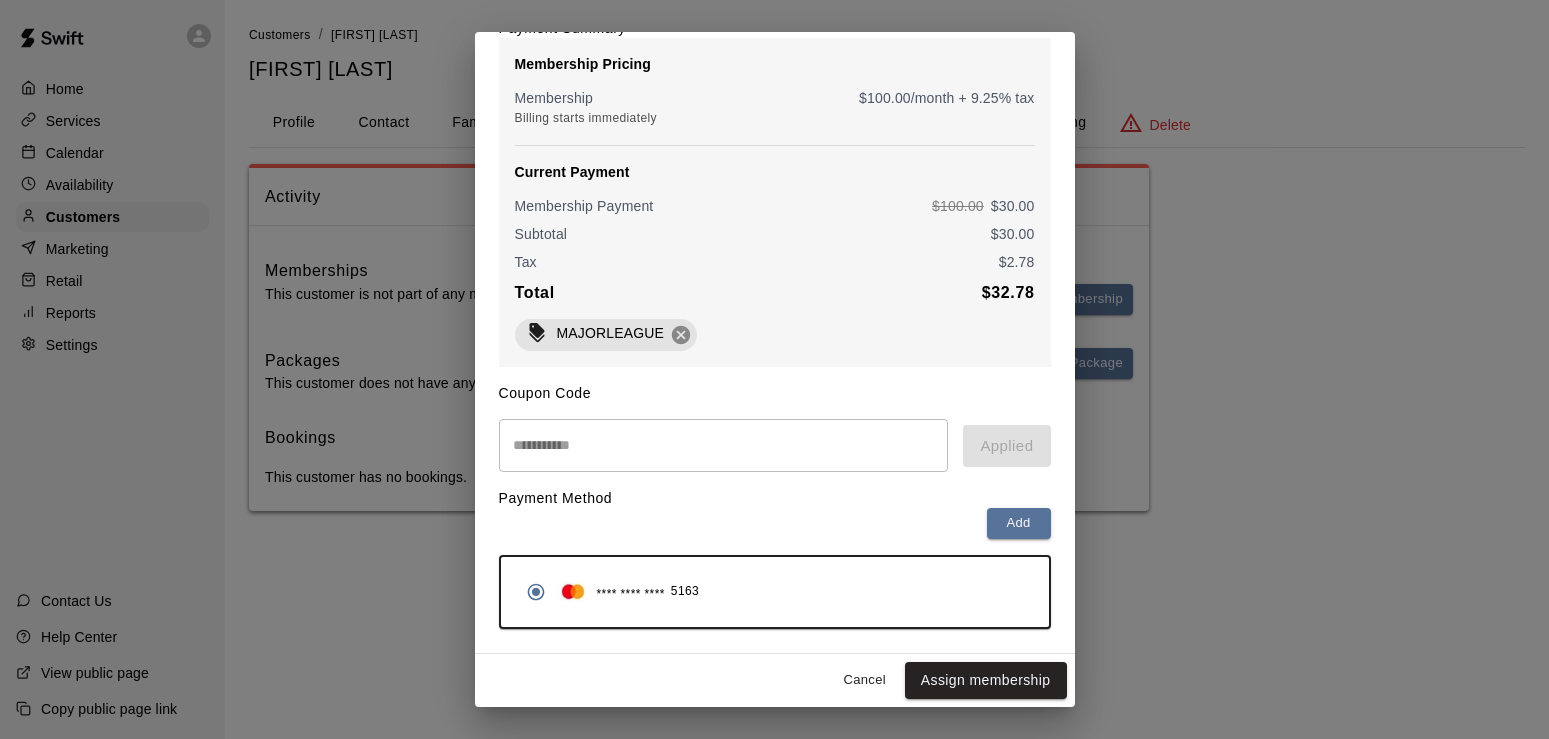 click 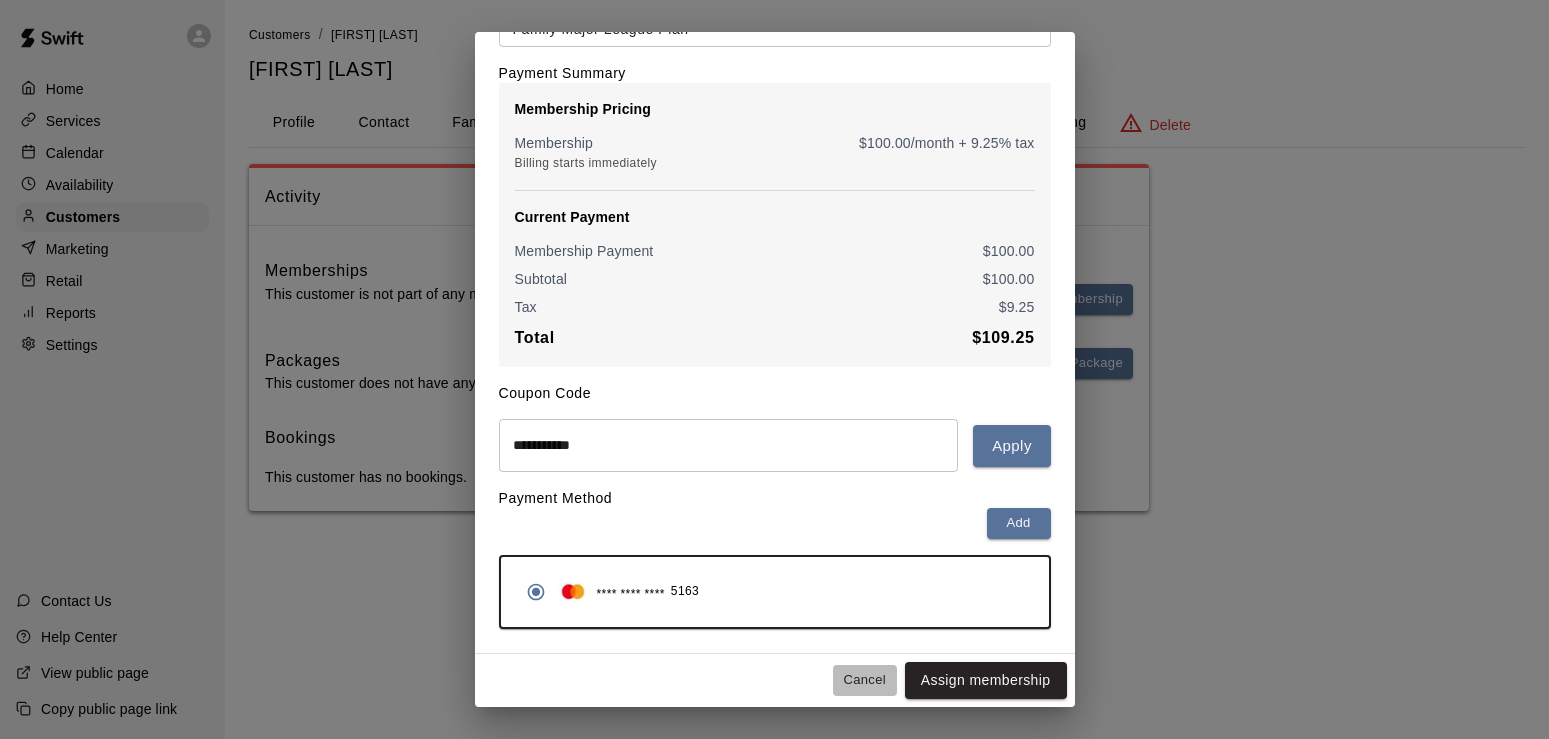 click on "Cancel" at bounding box center (865, 680) 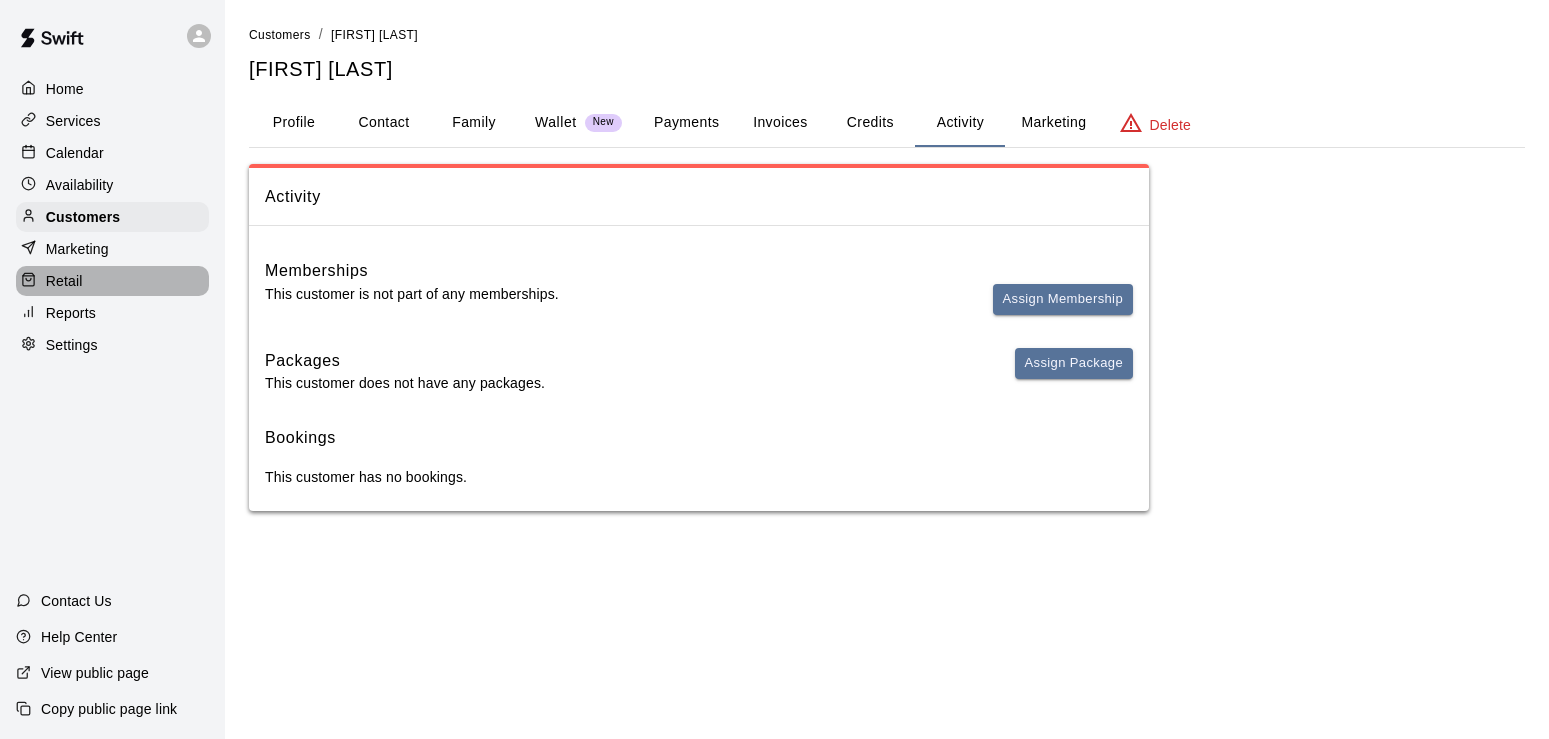 click on "Retail" at bounding box center (64, 281) 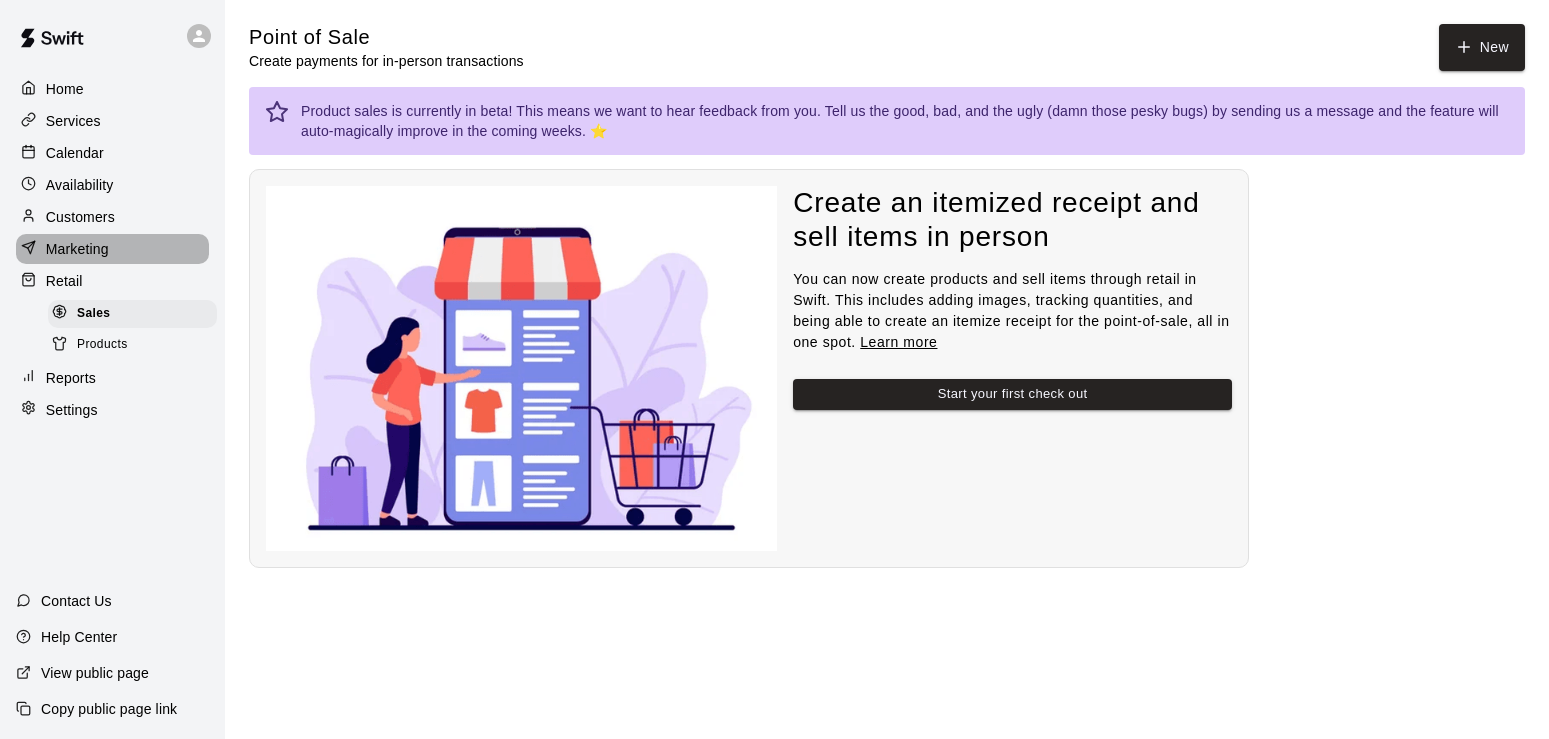 click on "Marketing" at bounding box center (77, 249) 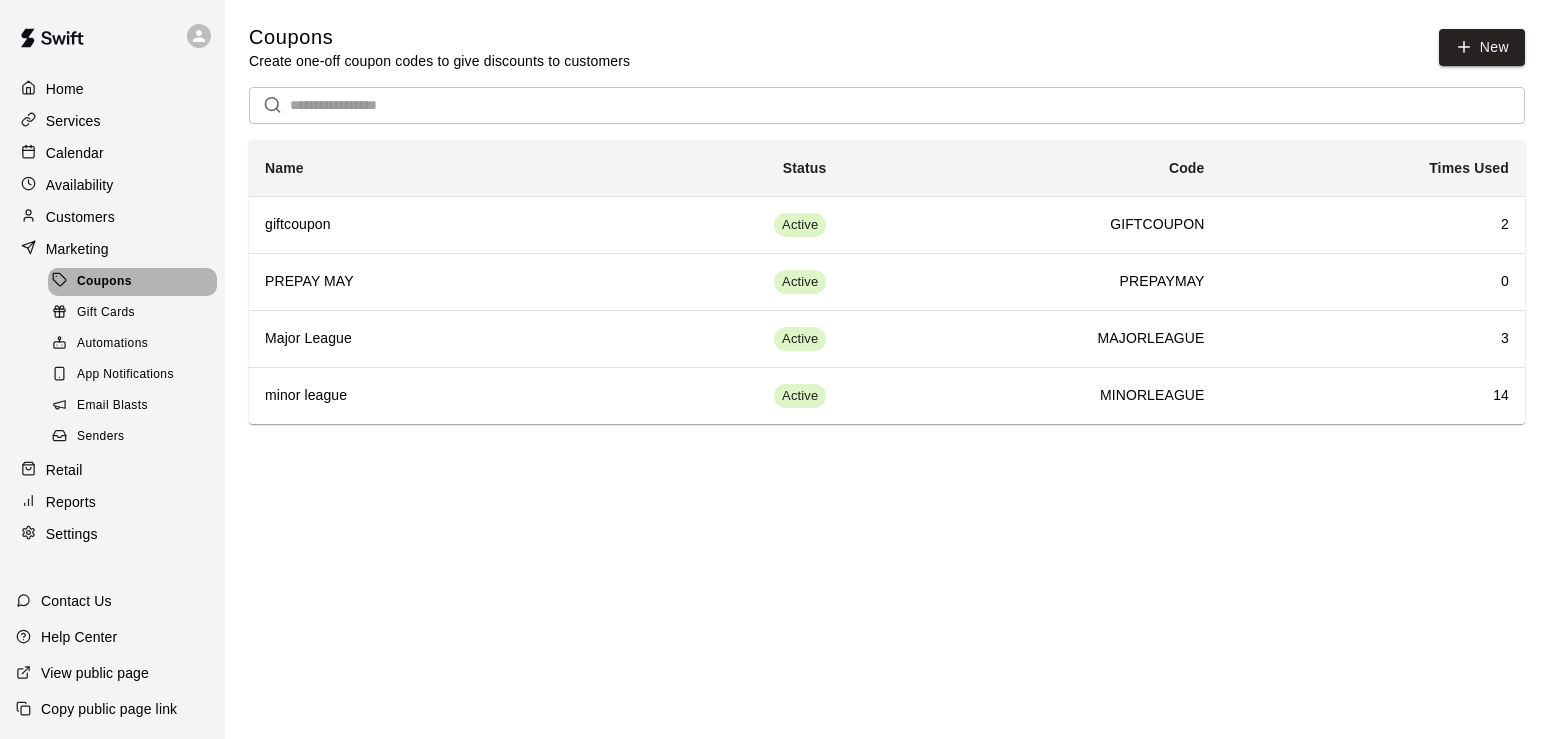 click on "Coupons" at bounding box center (104, 282) 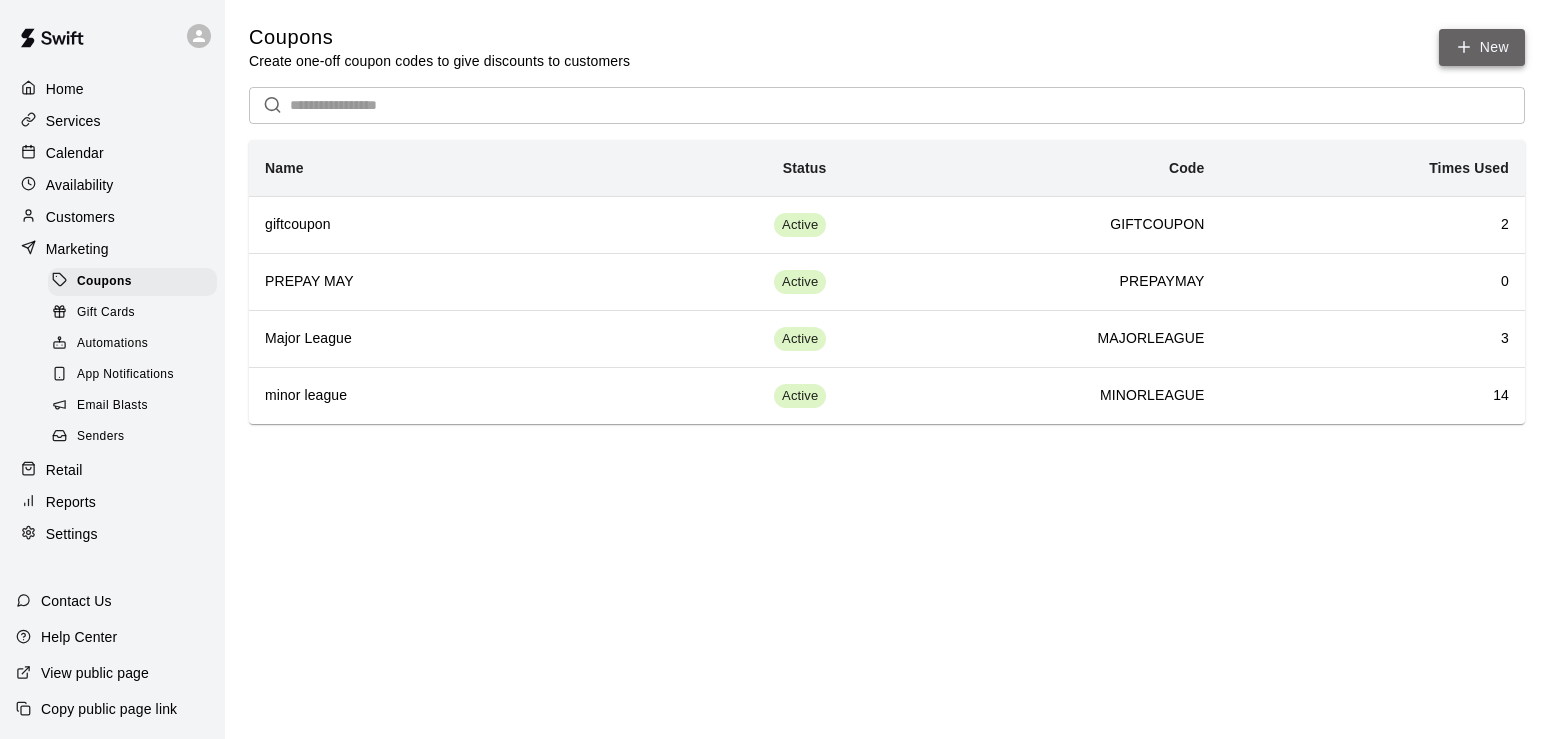 click on "New" at bounding box center [1482, 47] 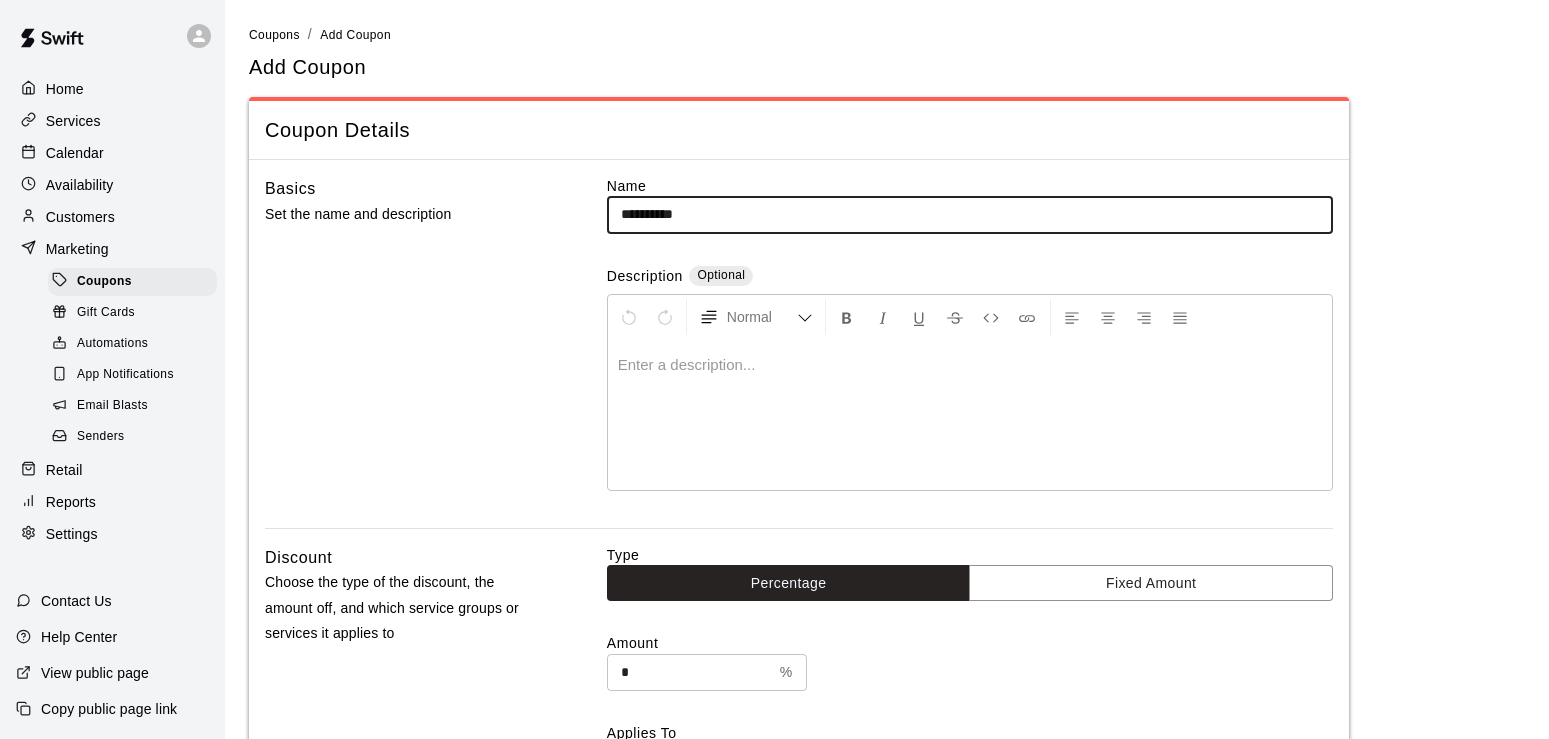 type on "**********" 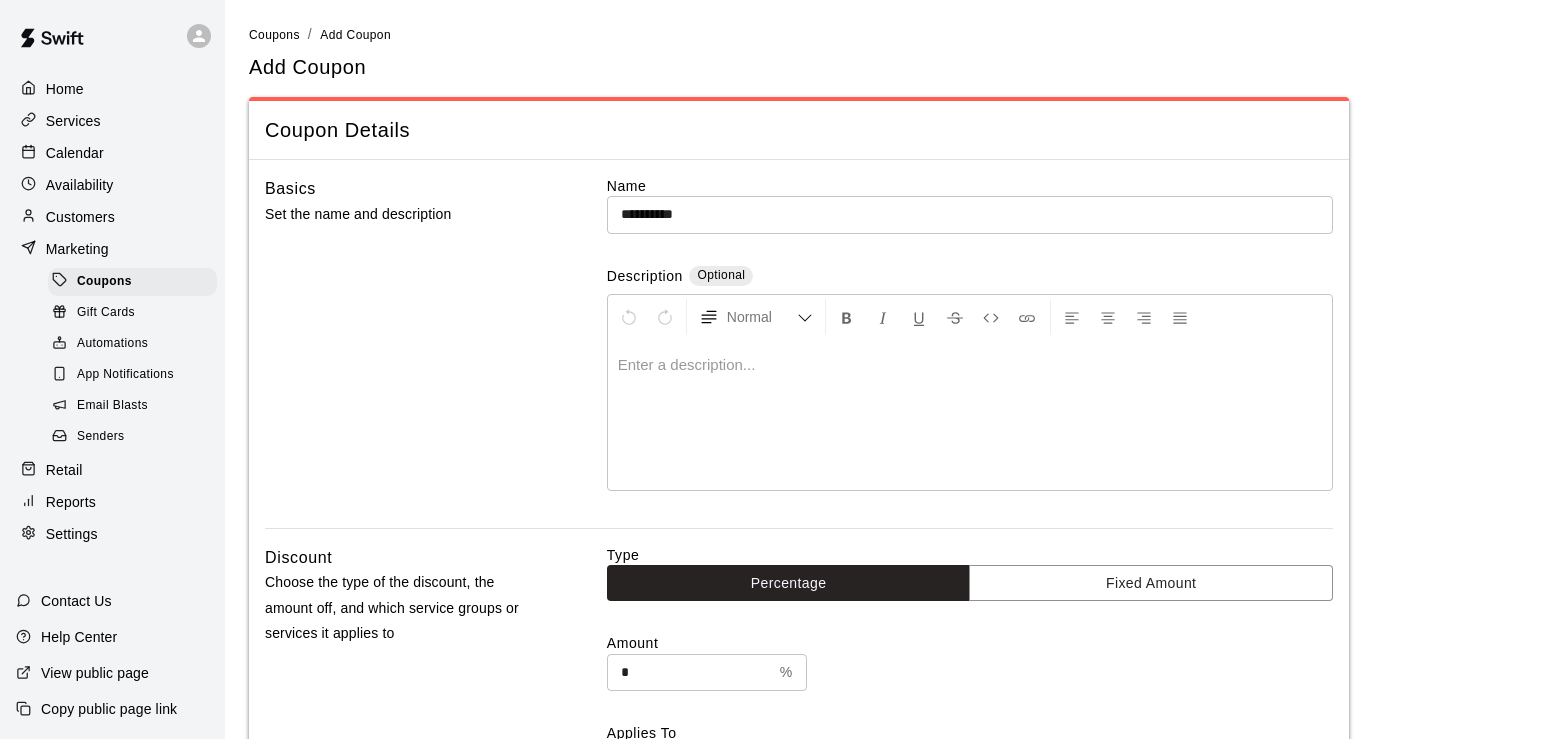 click at bounding box center [970, 415] 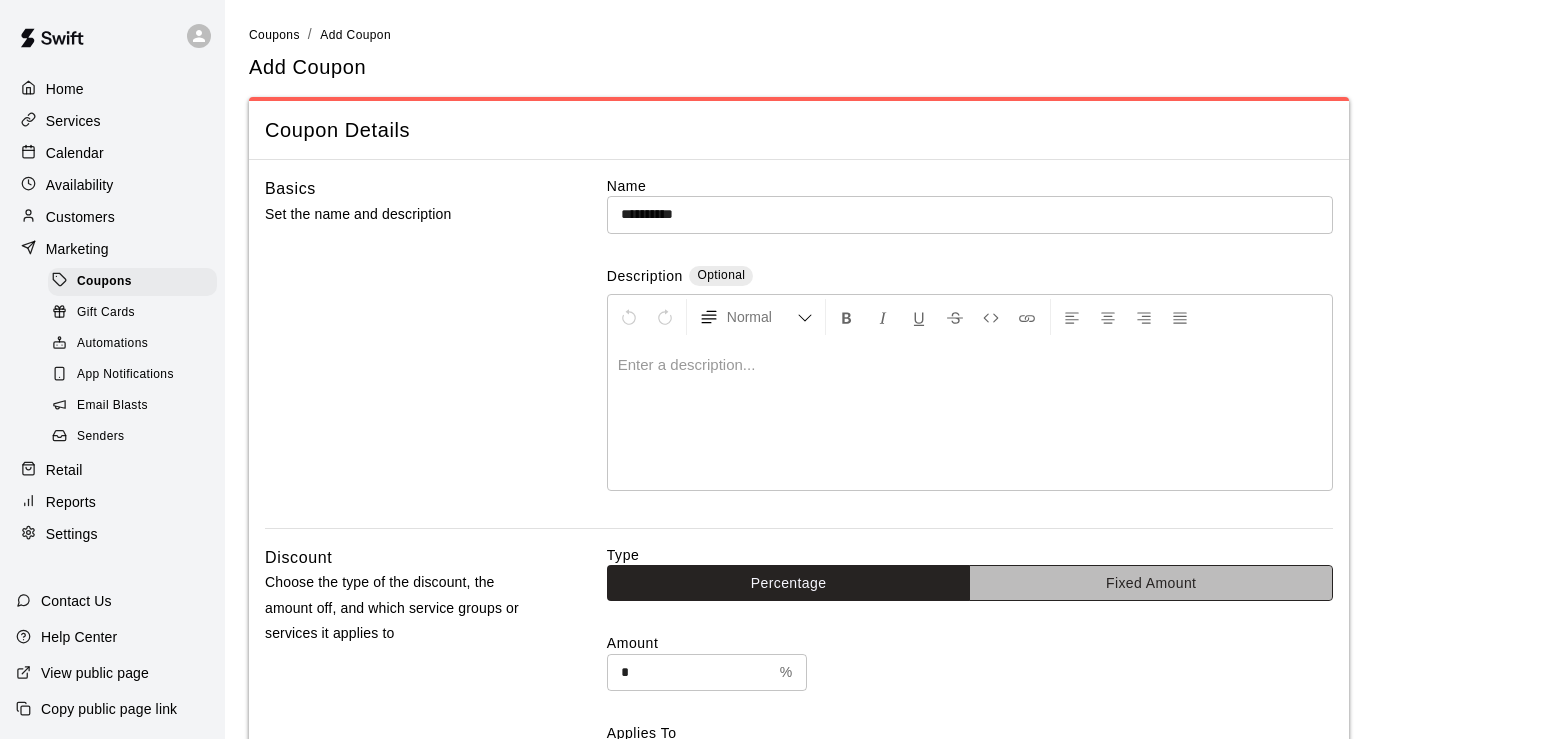 click on "Fixed Amount" at bounding box center (1151, 583) 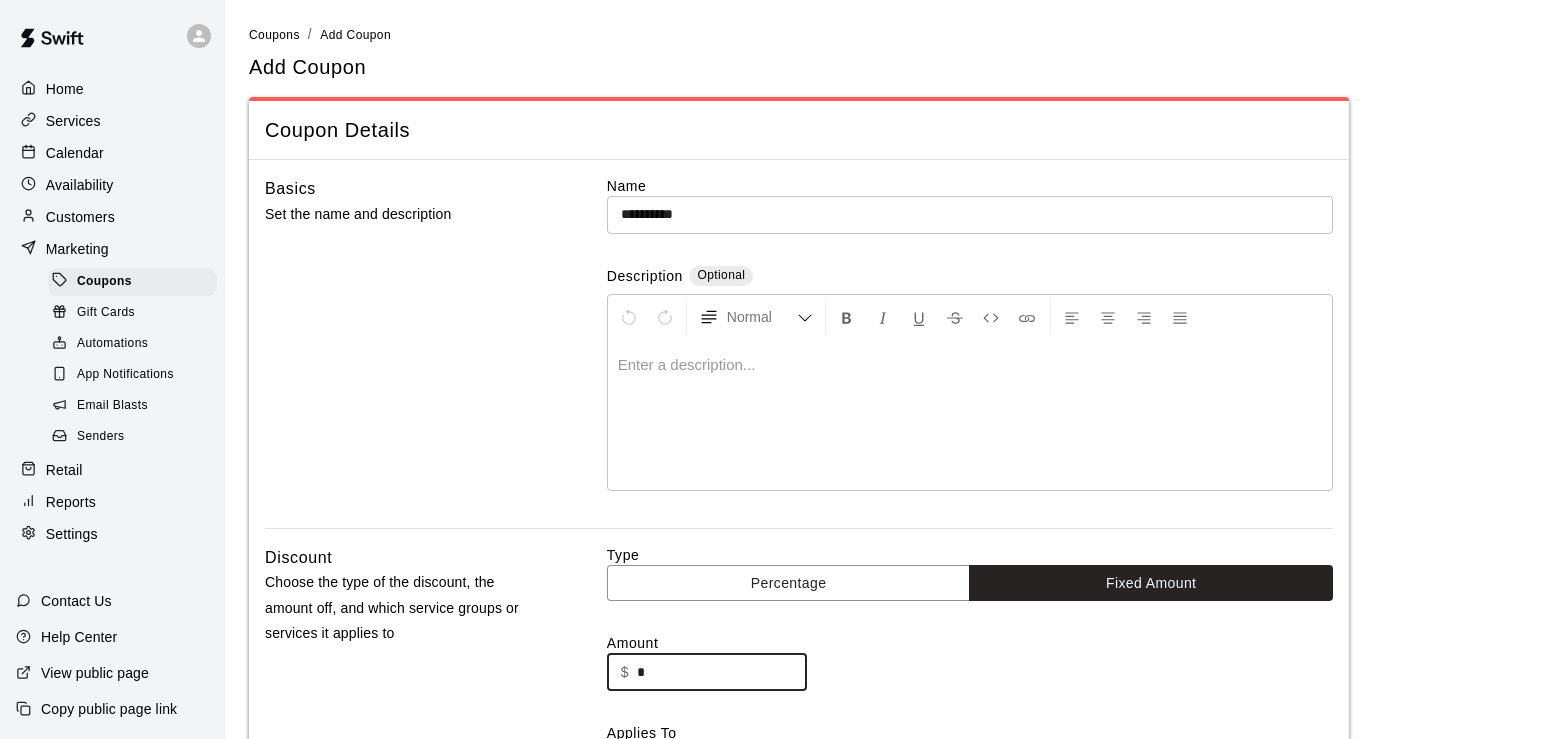 click on "*" at bounding box center (722, 672) 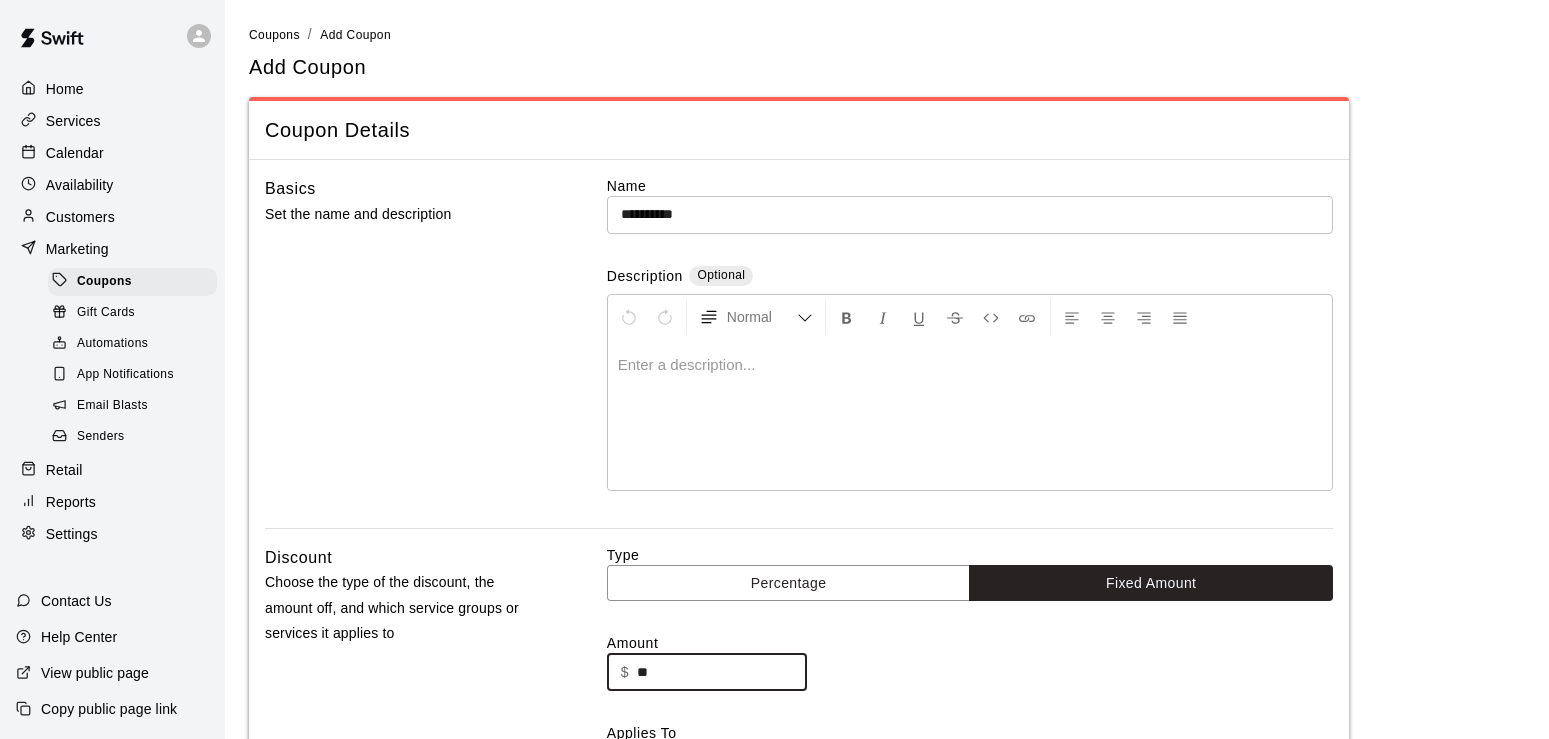 type on "*" 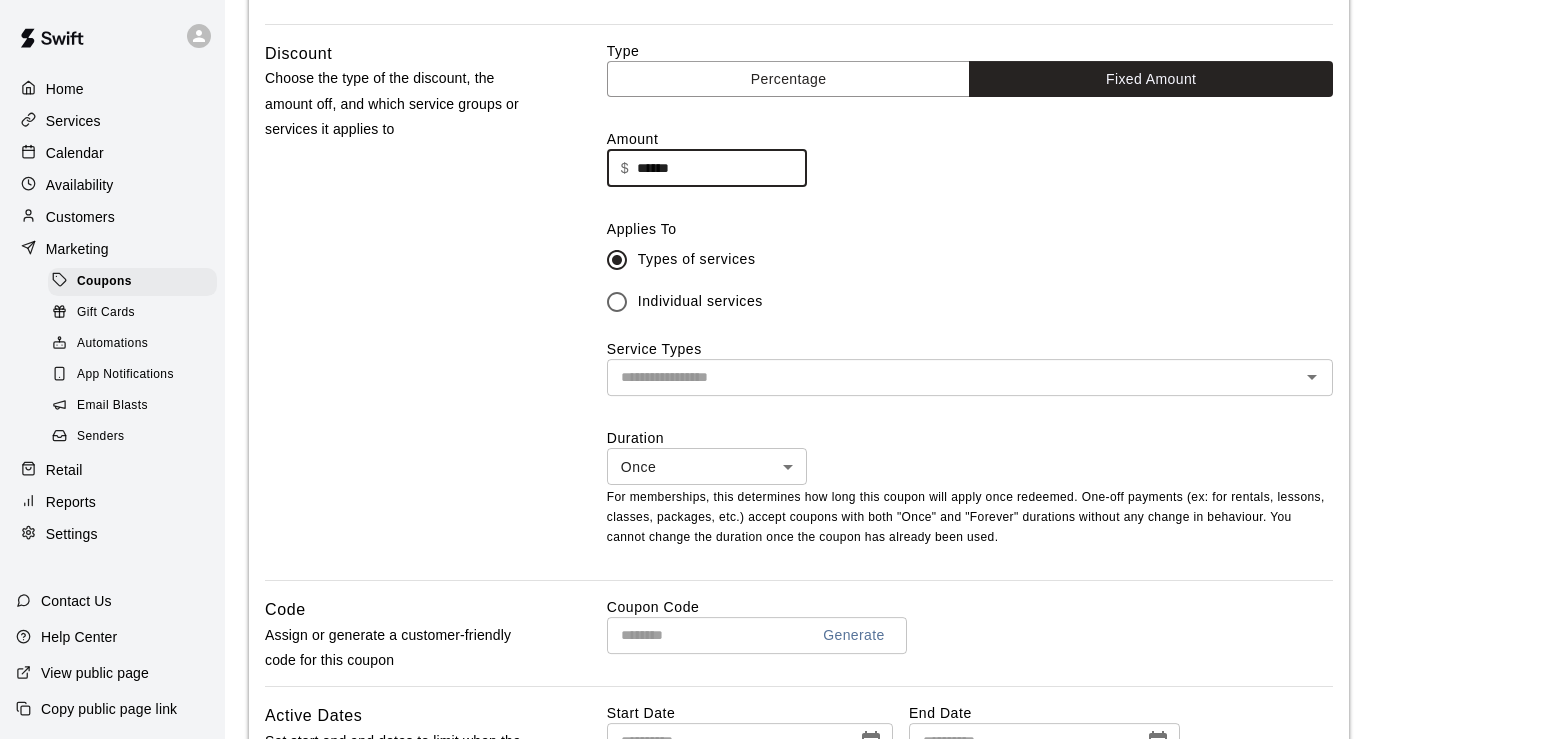 scroll, scrollTop: 510, scrollLeft: 0, axis: vertical 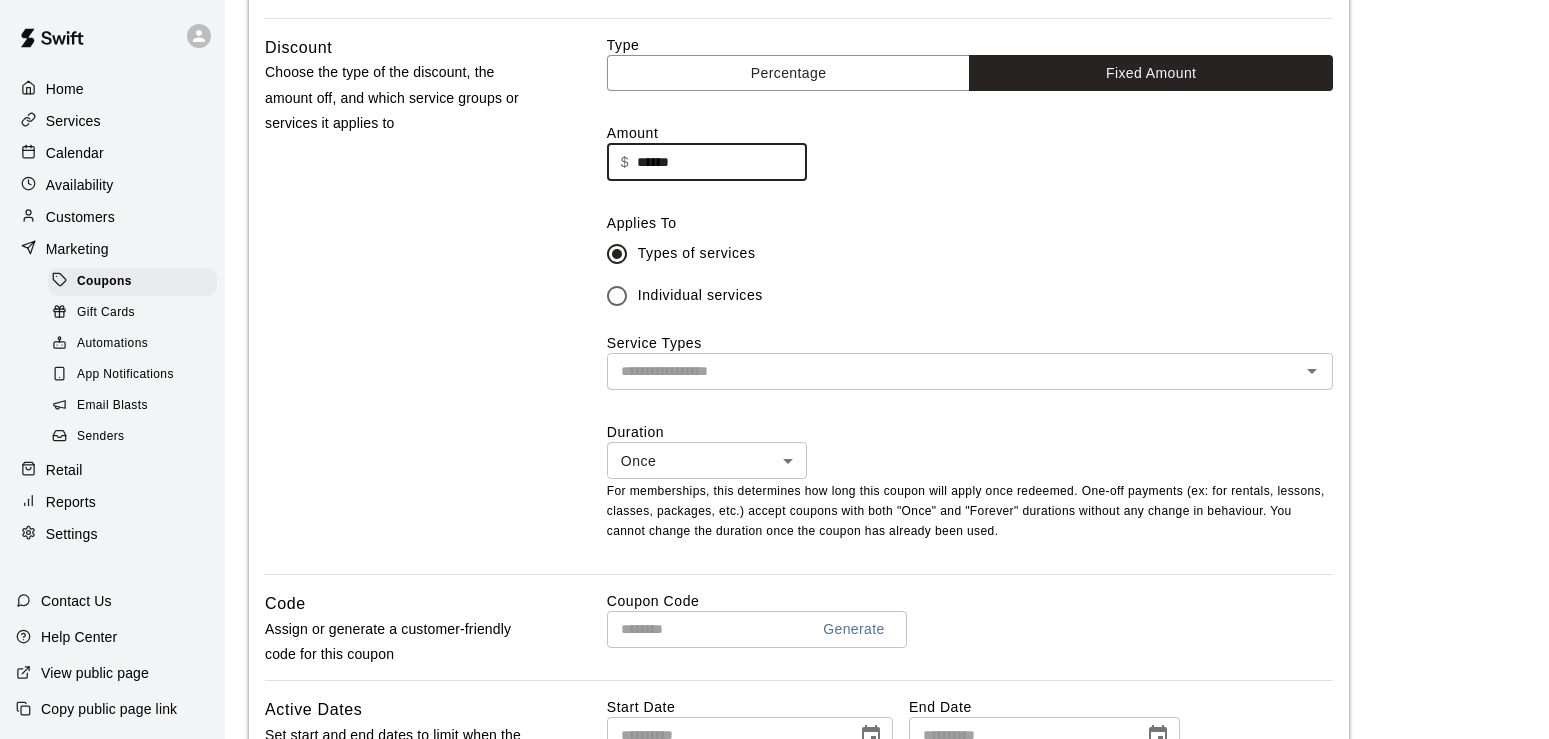 type on "******" 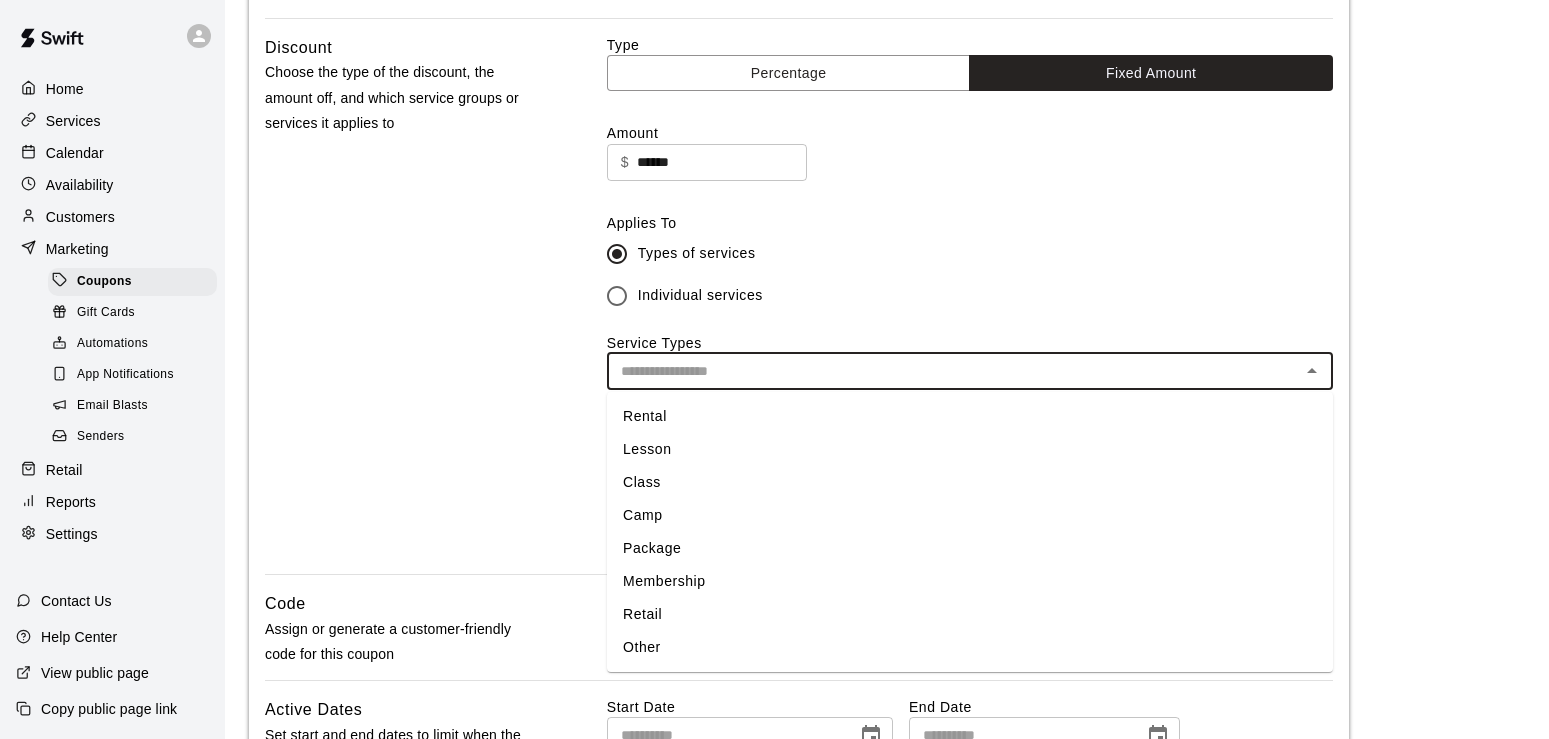click at bounding box center [953, 371] 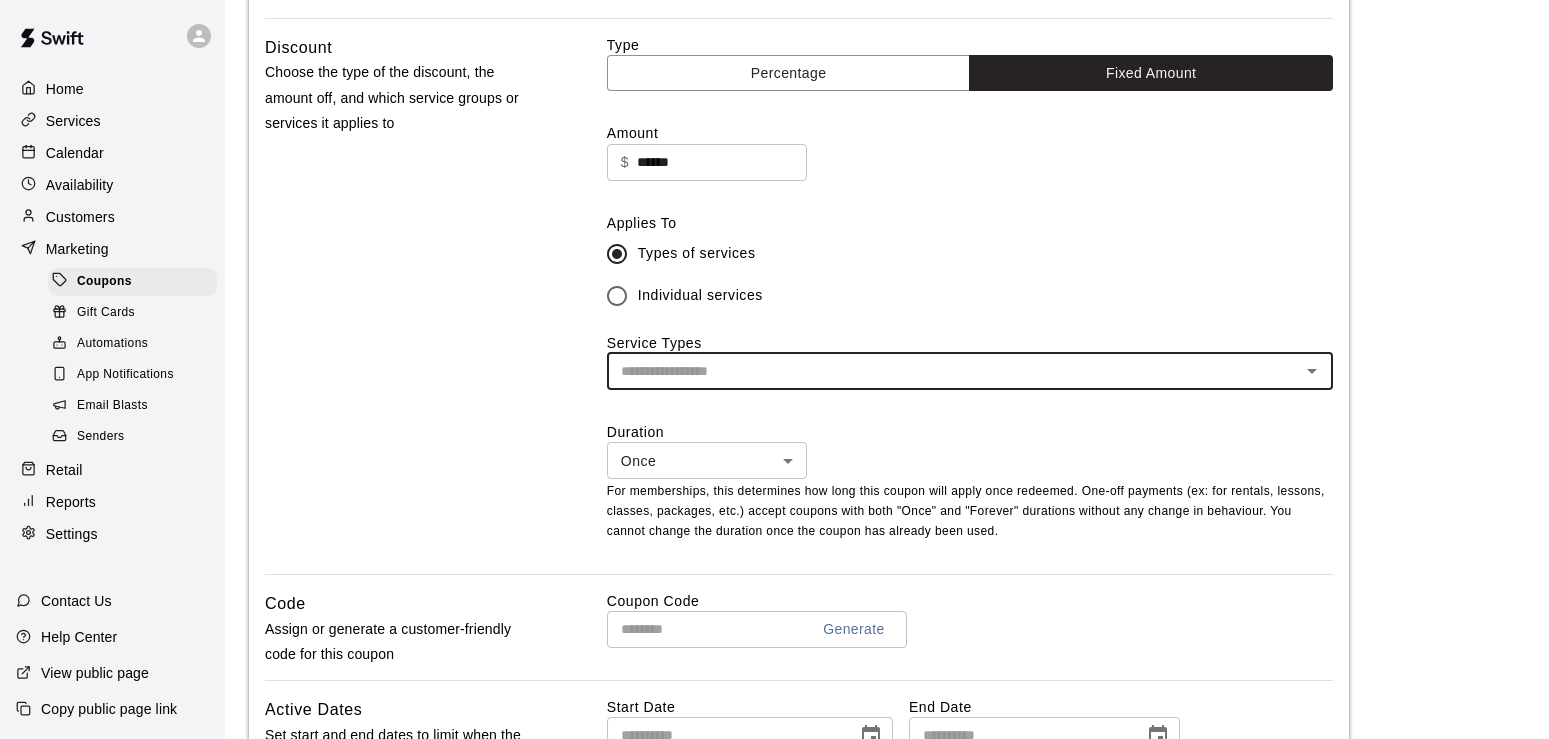 click at bounding box center [953, 371] 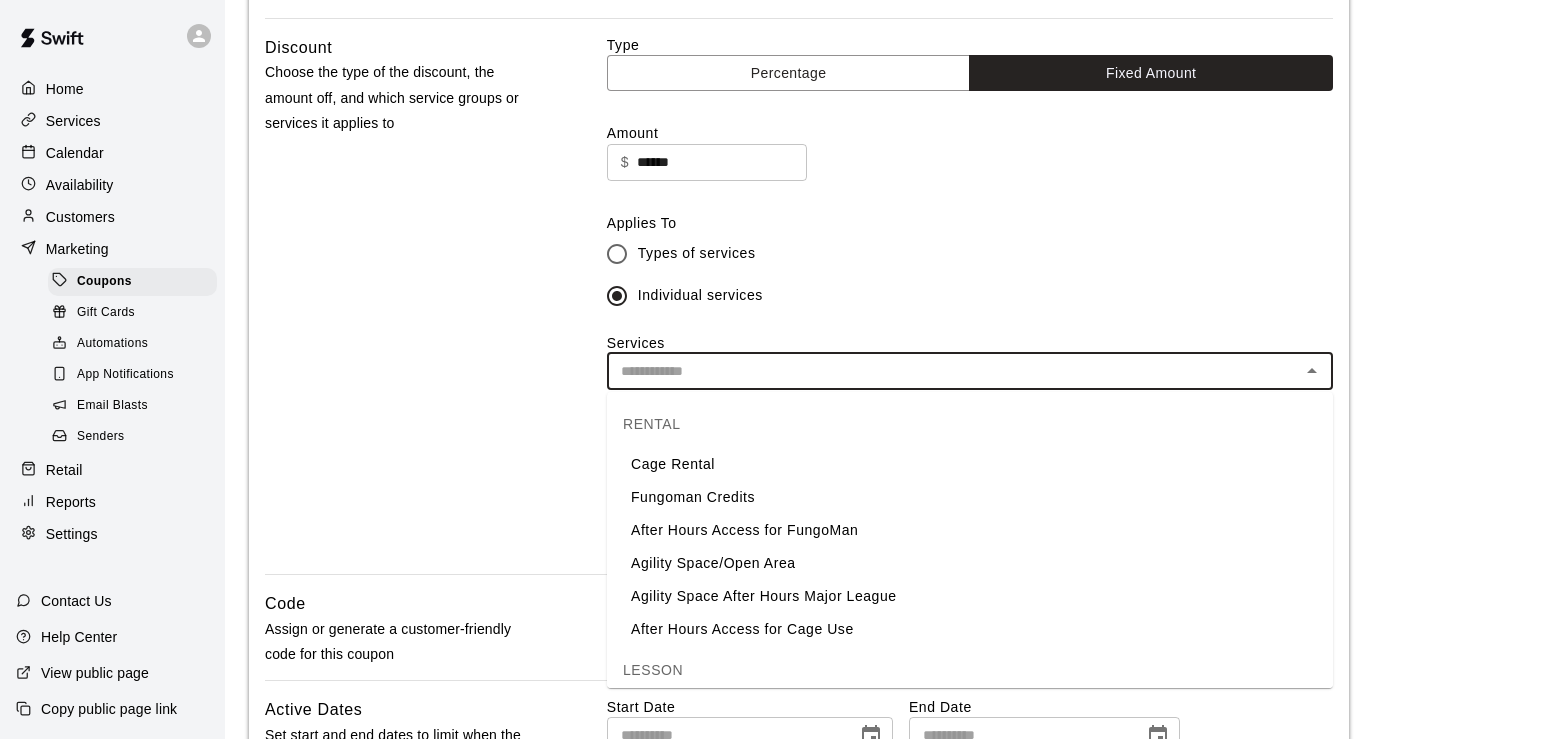 click at bounding box center [953, 371] 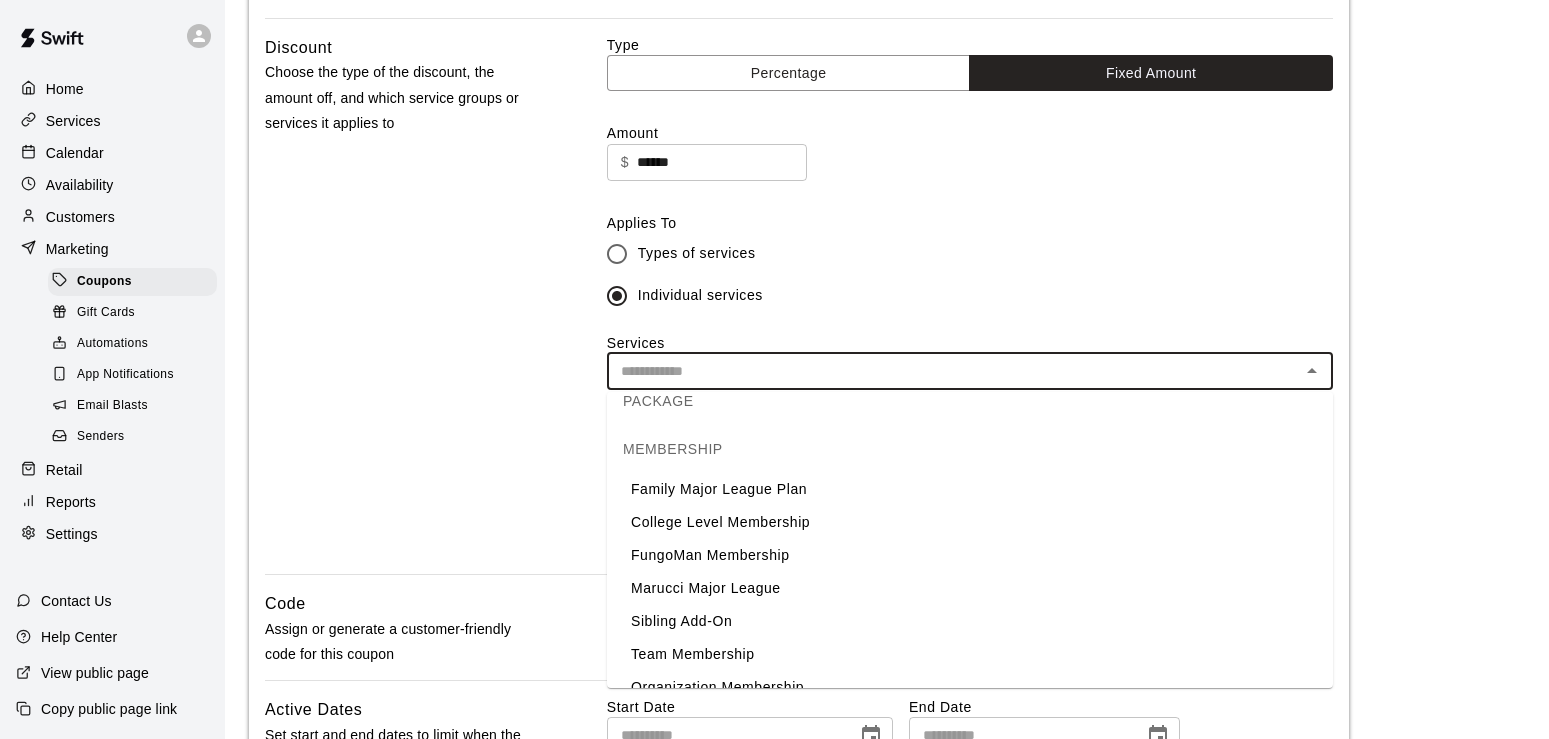 scroll, scrollTop: 2453, scrollLeft: 0, axis: vertical 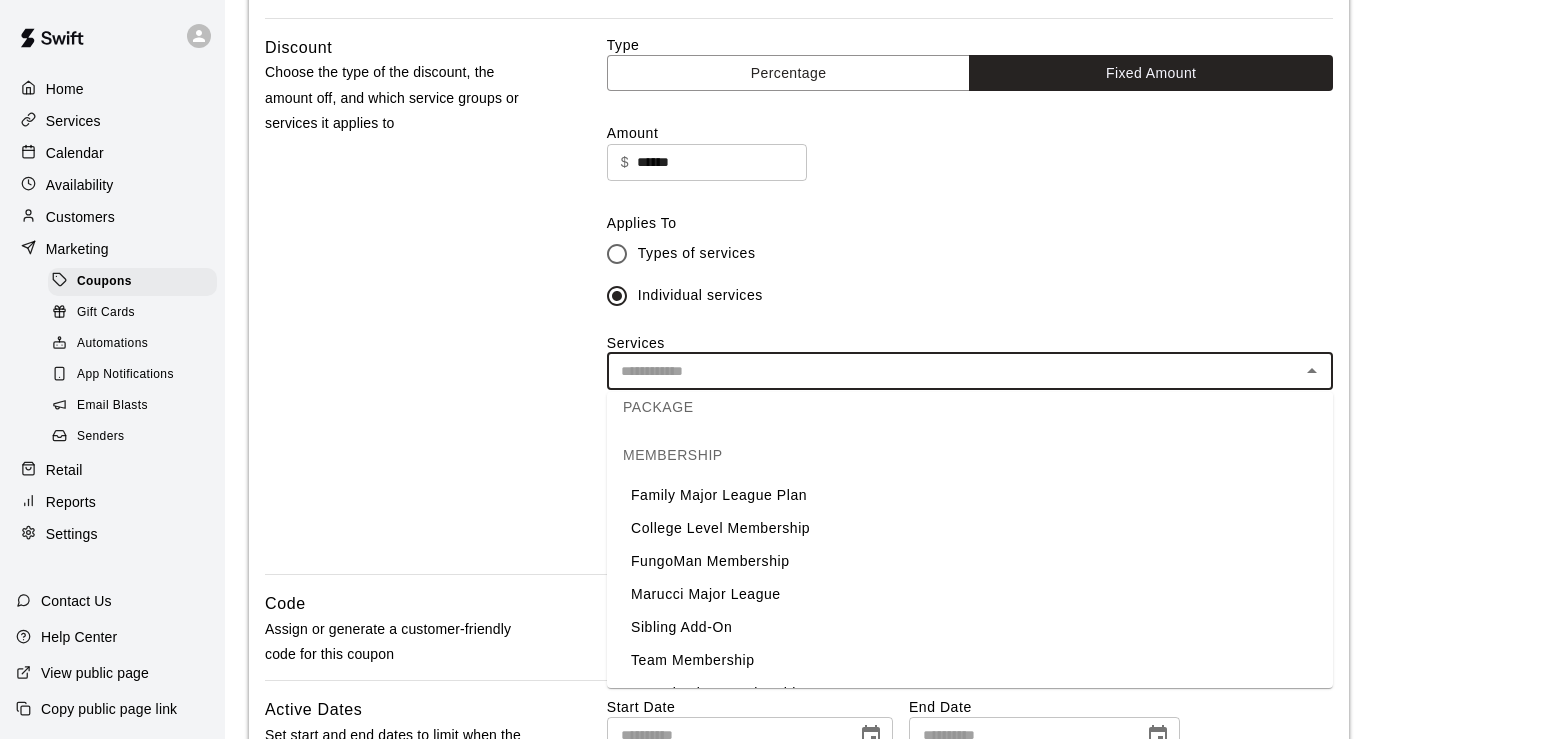 click on "Family Major League Plan" at bounding box center (970, 495) 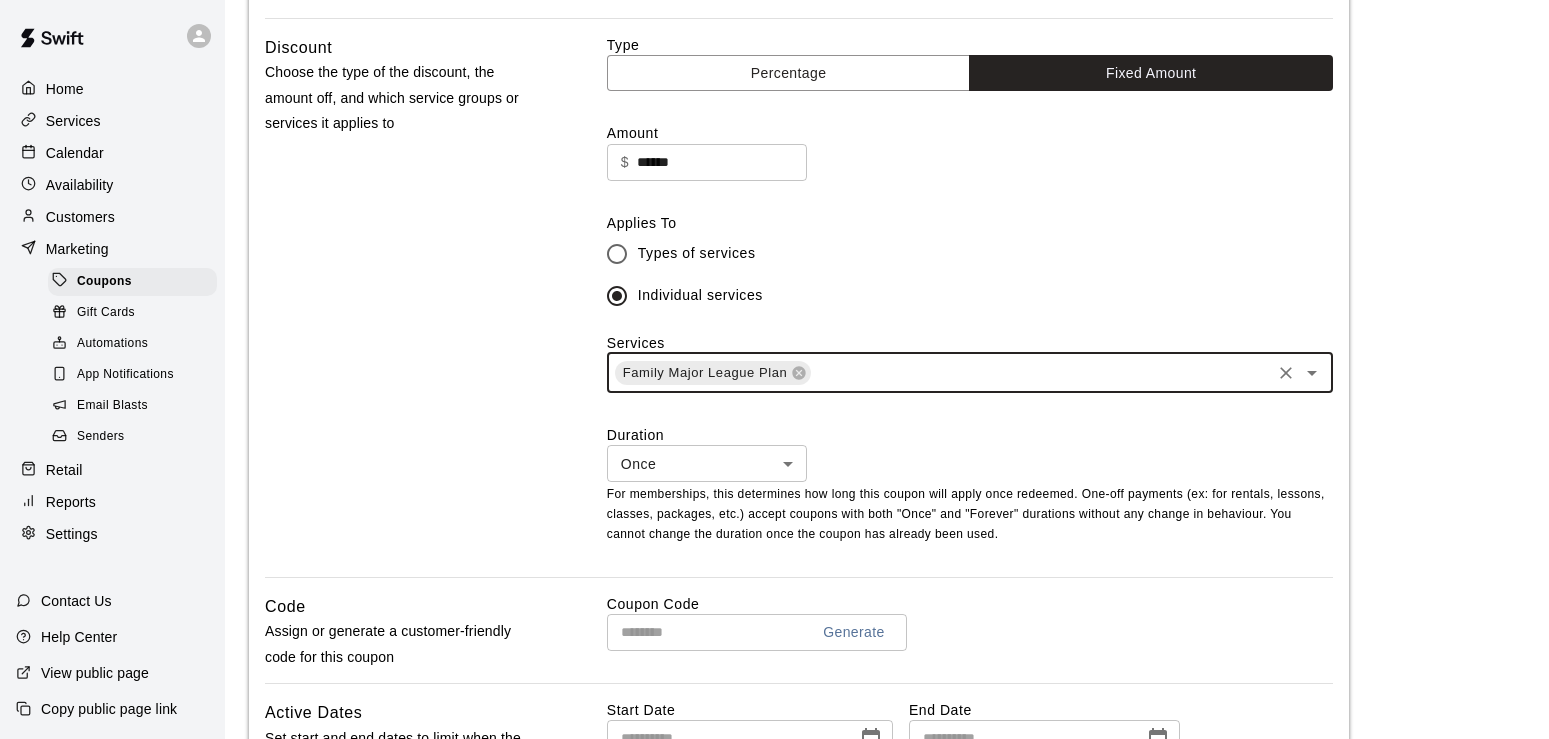 click on "**********" at bounding box center (774, 359) 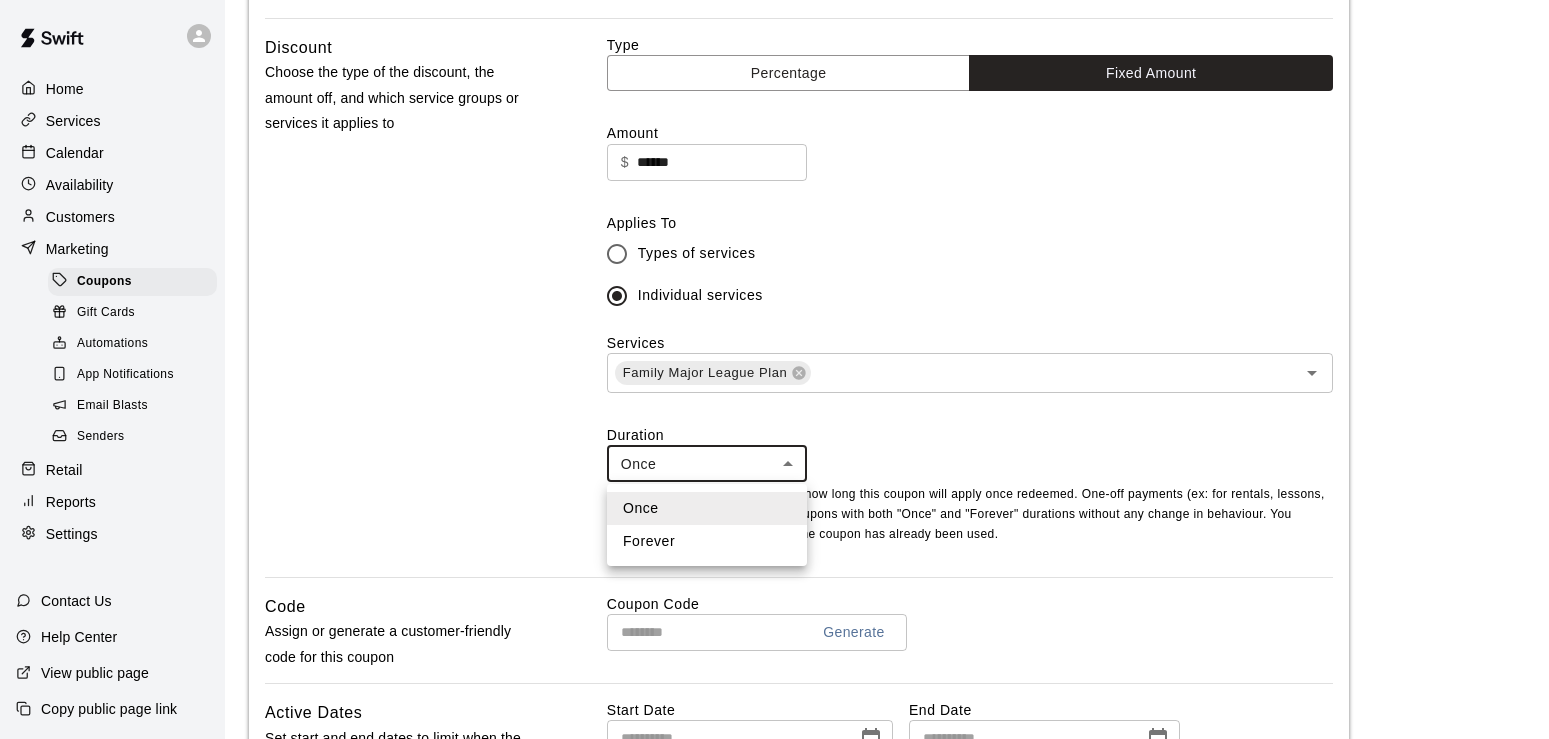 click at bounding box center [774, 369] 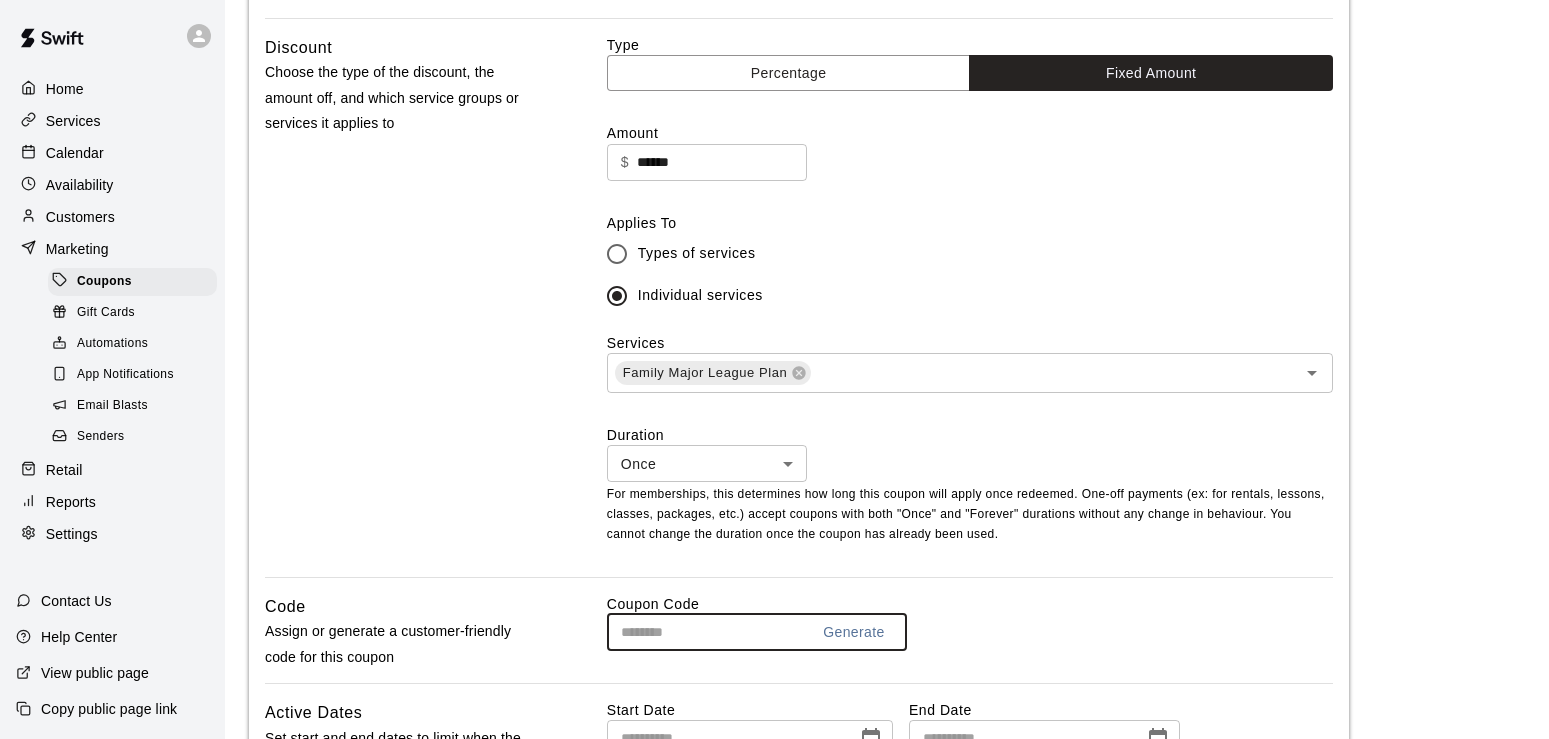 click at bounding box center (700, 632) 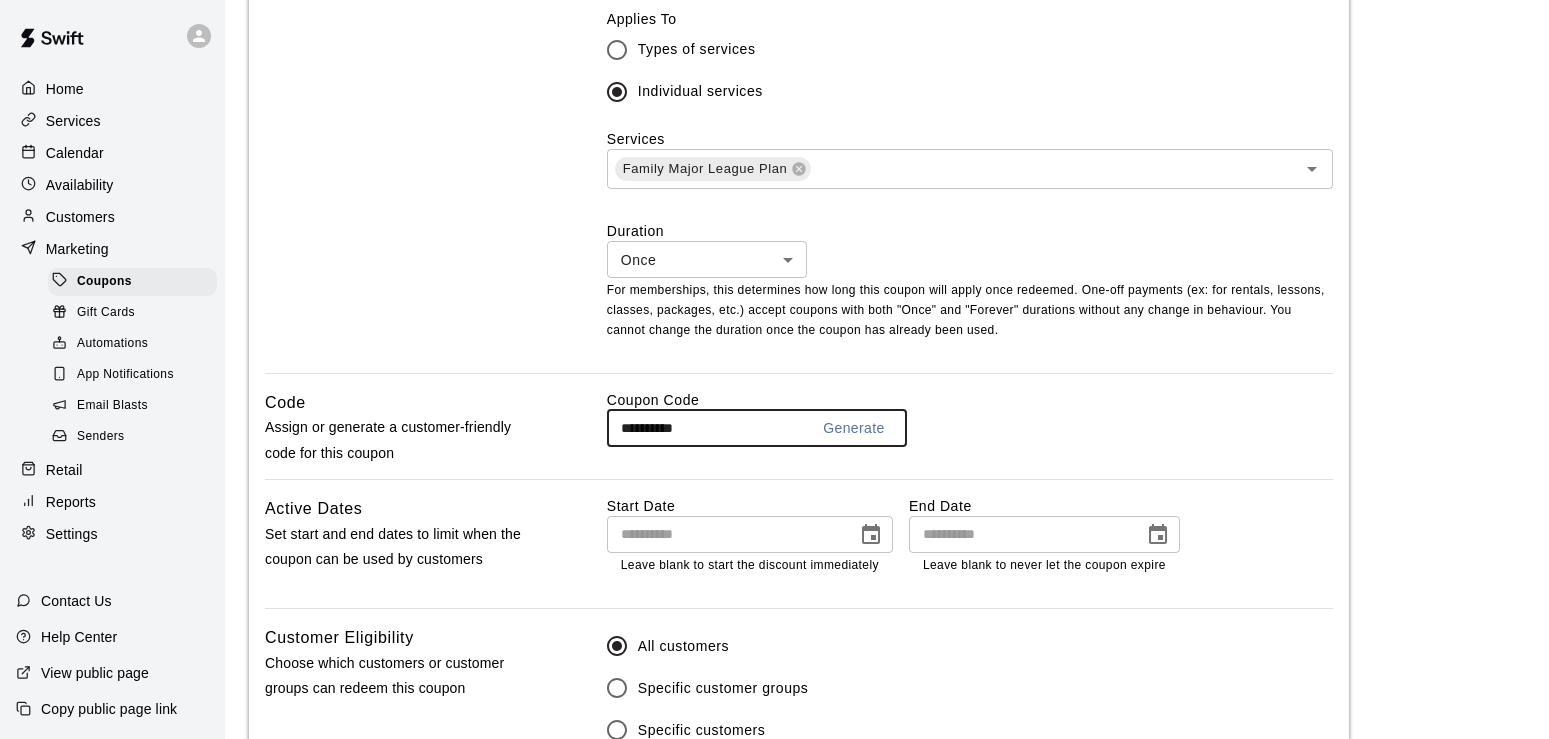 scroll, scrollTop: 765, scrollLeft: 0, axis: vertical 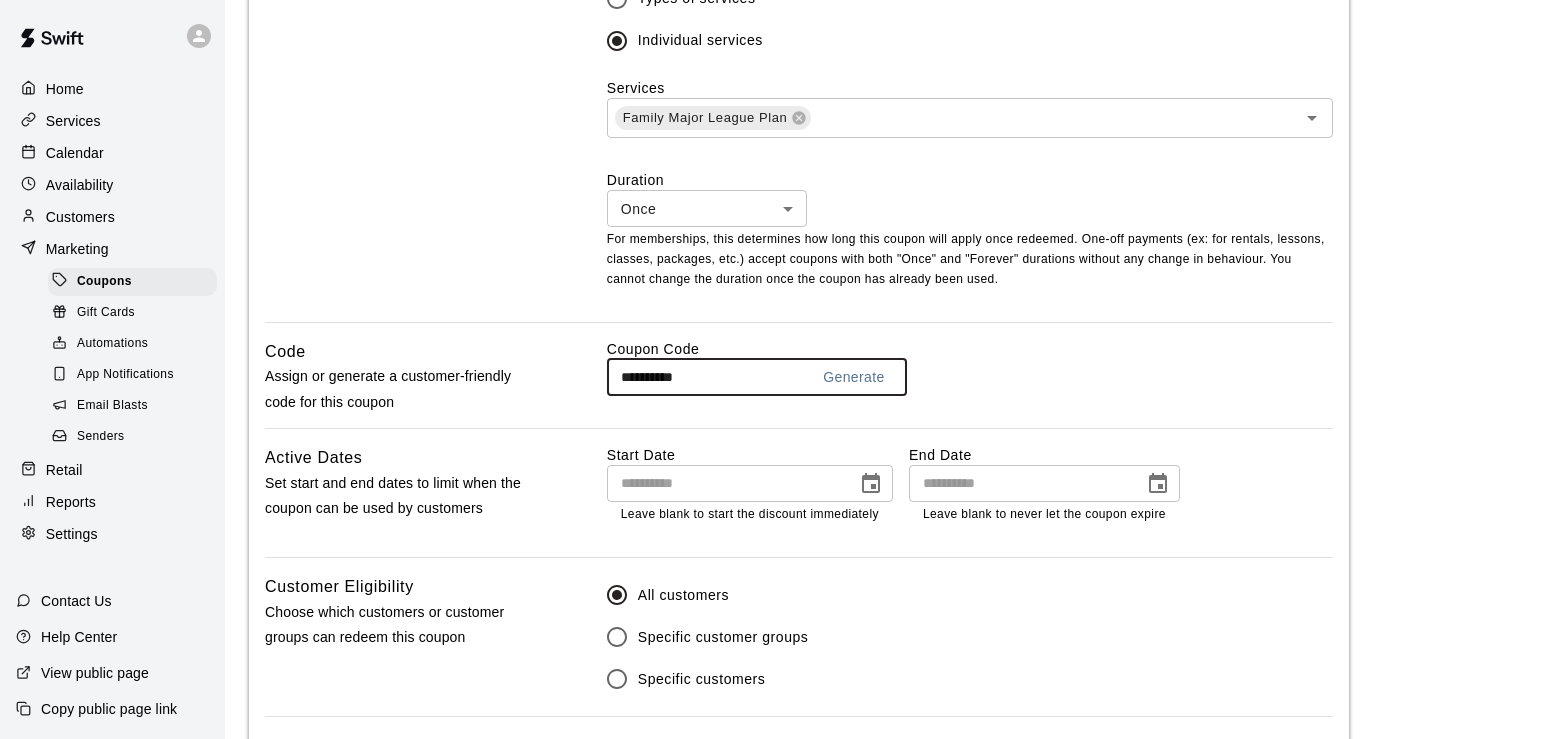 type on "**********" 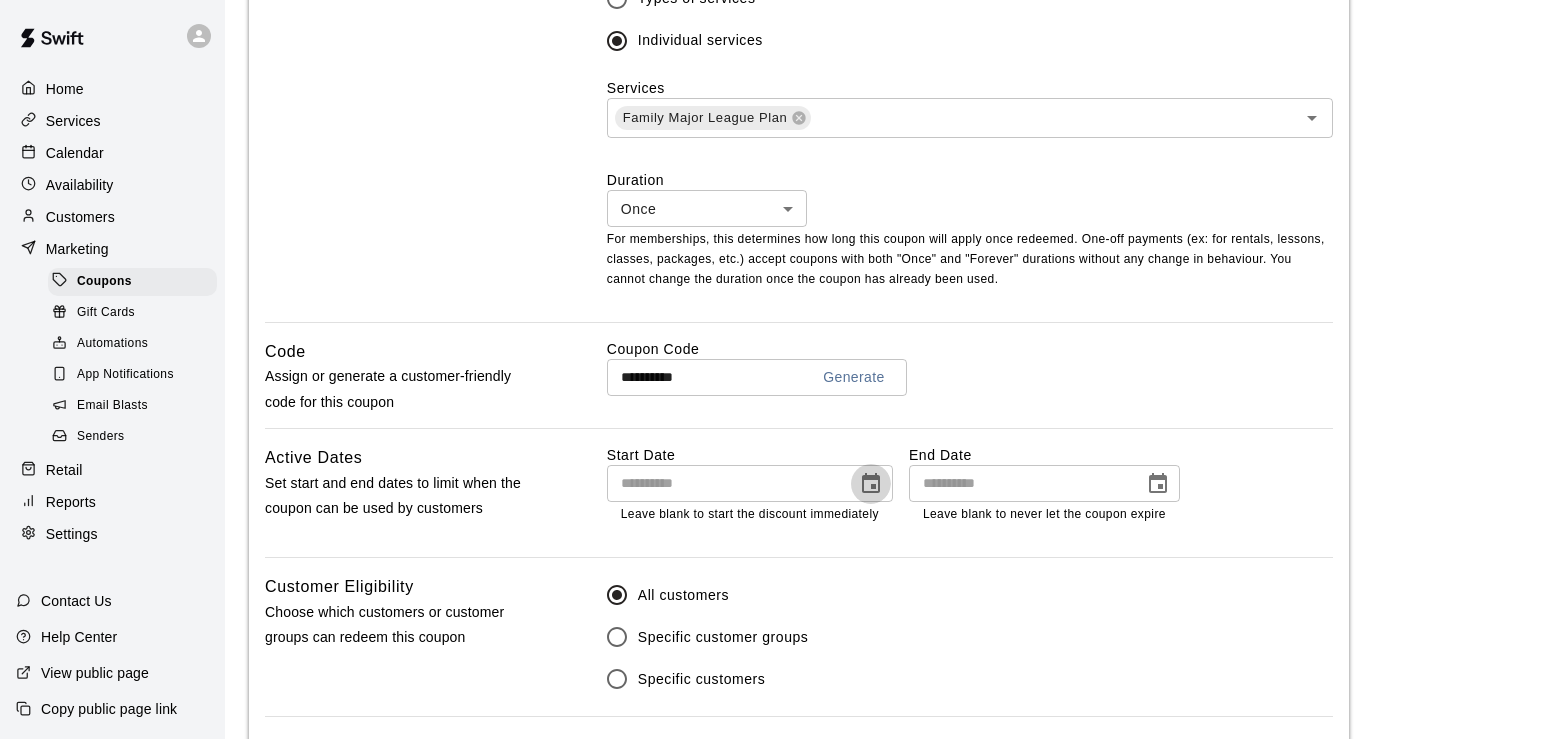 click 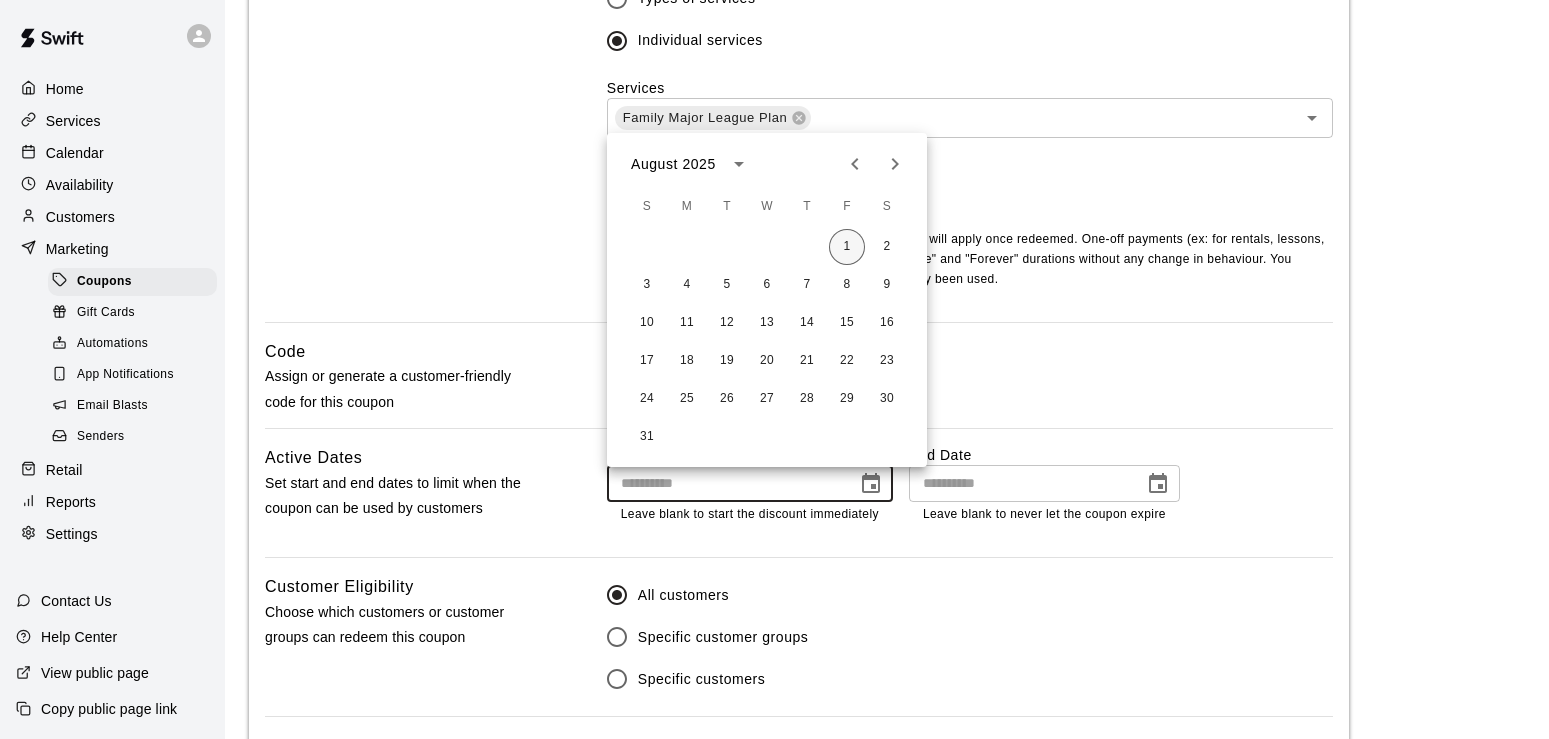 click on "1" at bounding box center (847, 247) 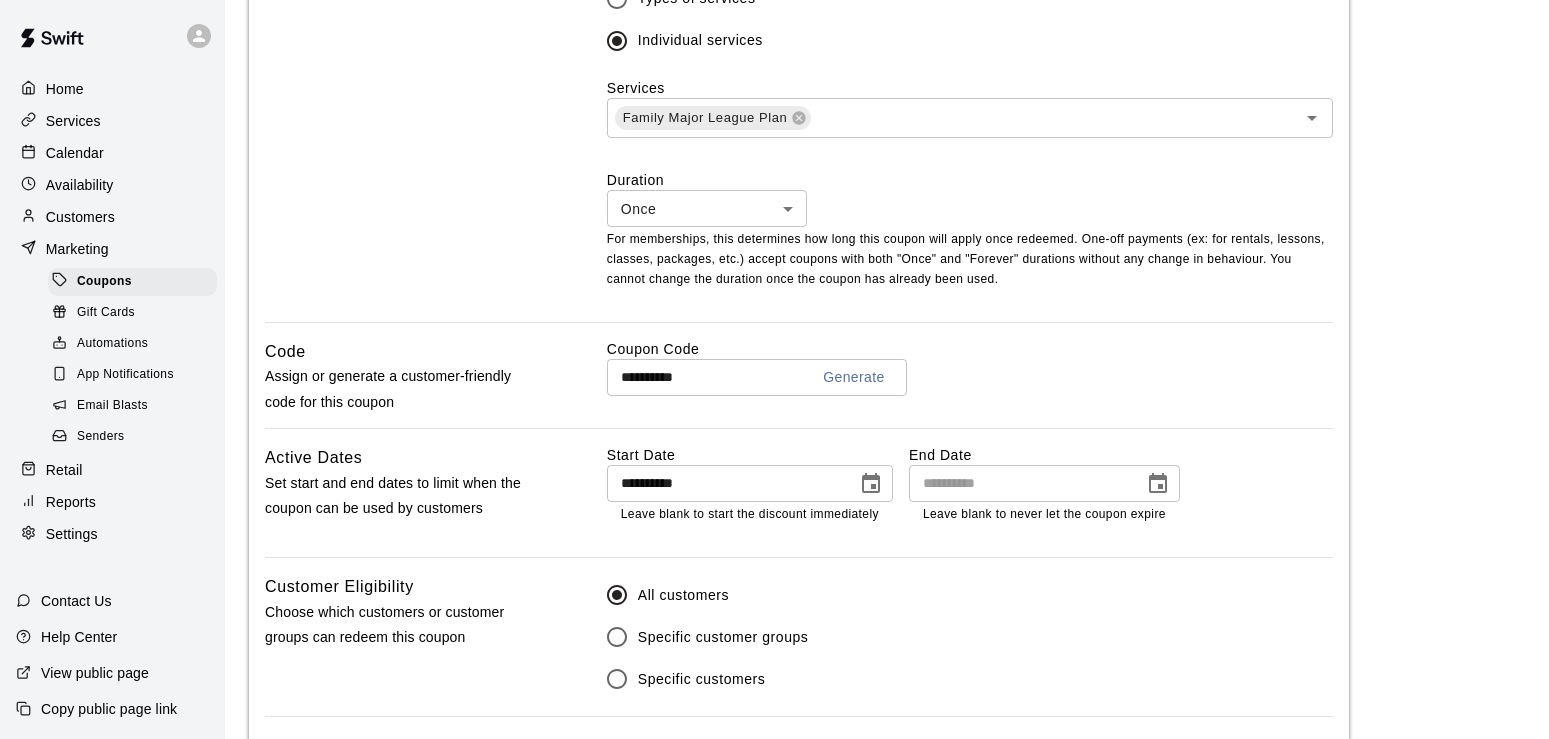 type on "**********" 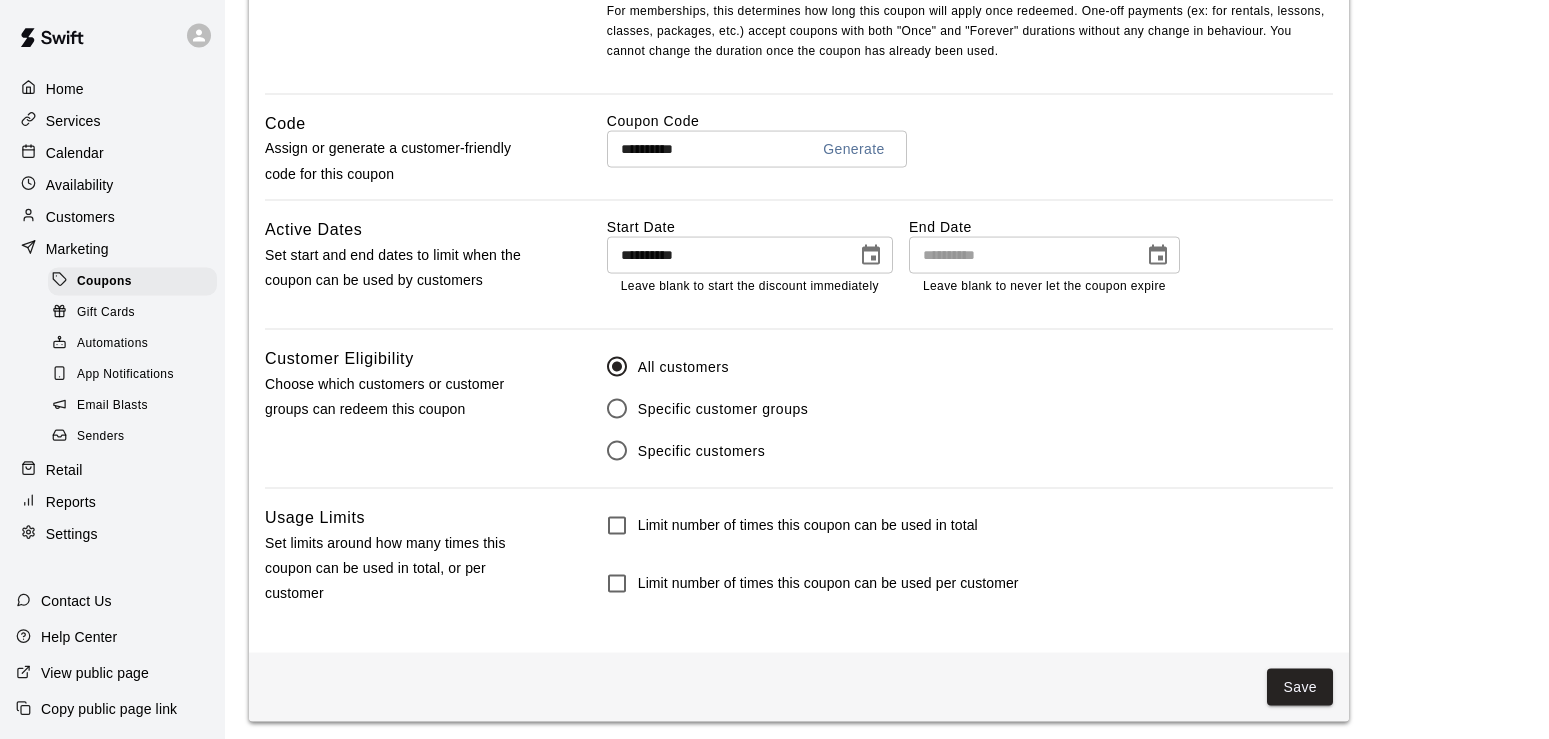 scroll, scrollTop: 1001, scrollLeft: 0, axis: vertical 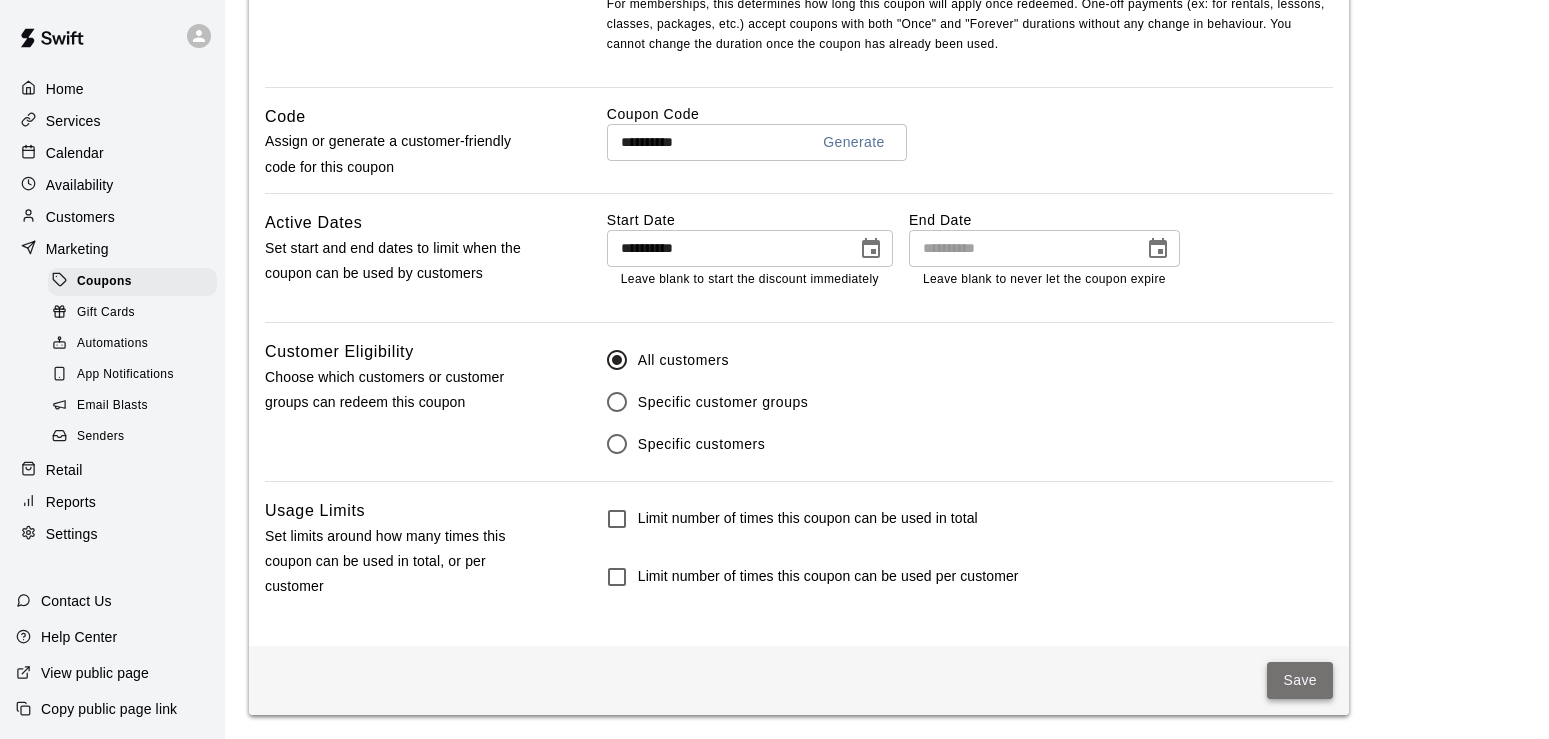 click on "Save" at bounding box center [1300, 680] 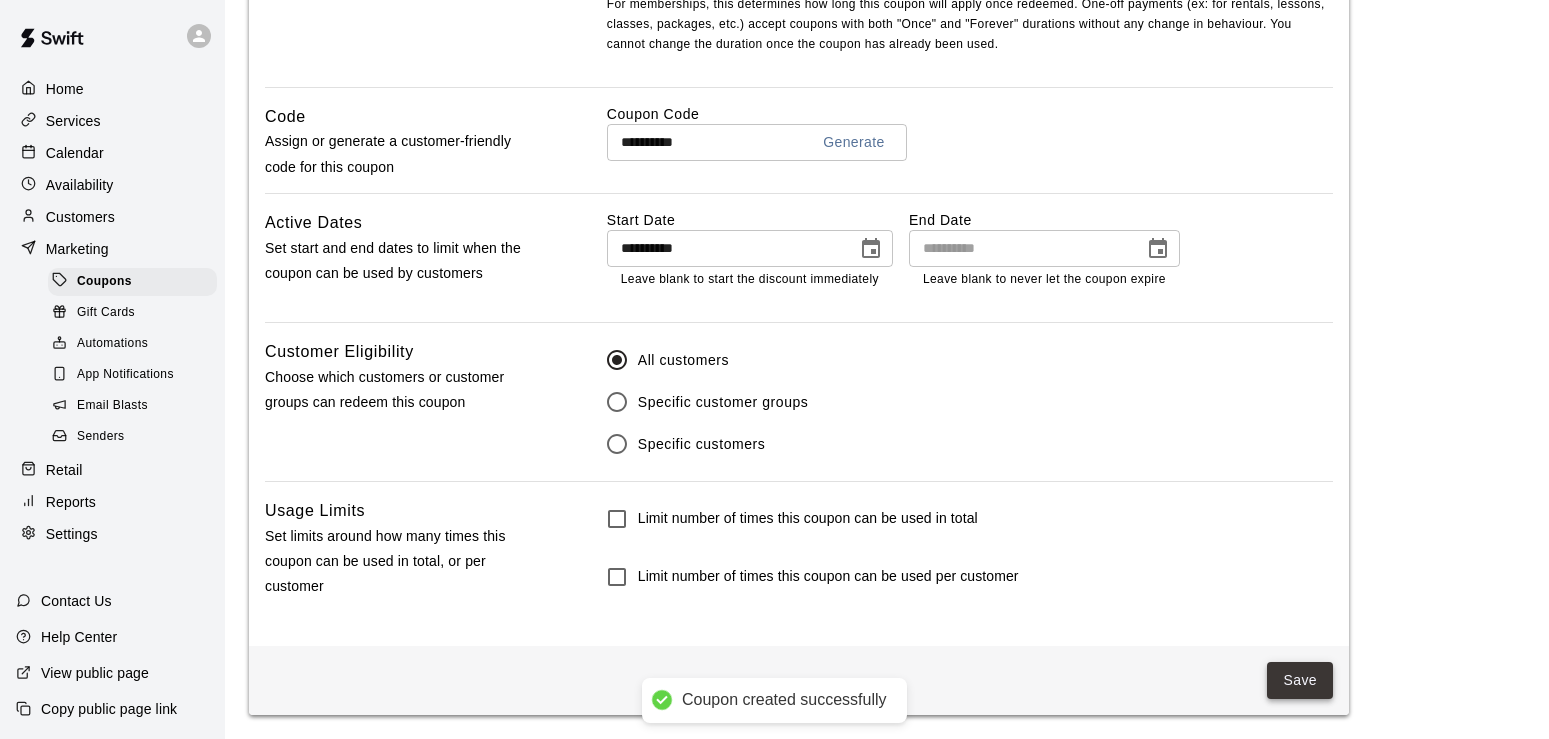 scroll, scrollTop: 0, scrollLeft: 0, axis: both 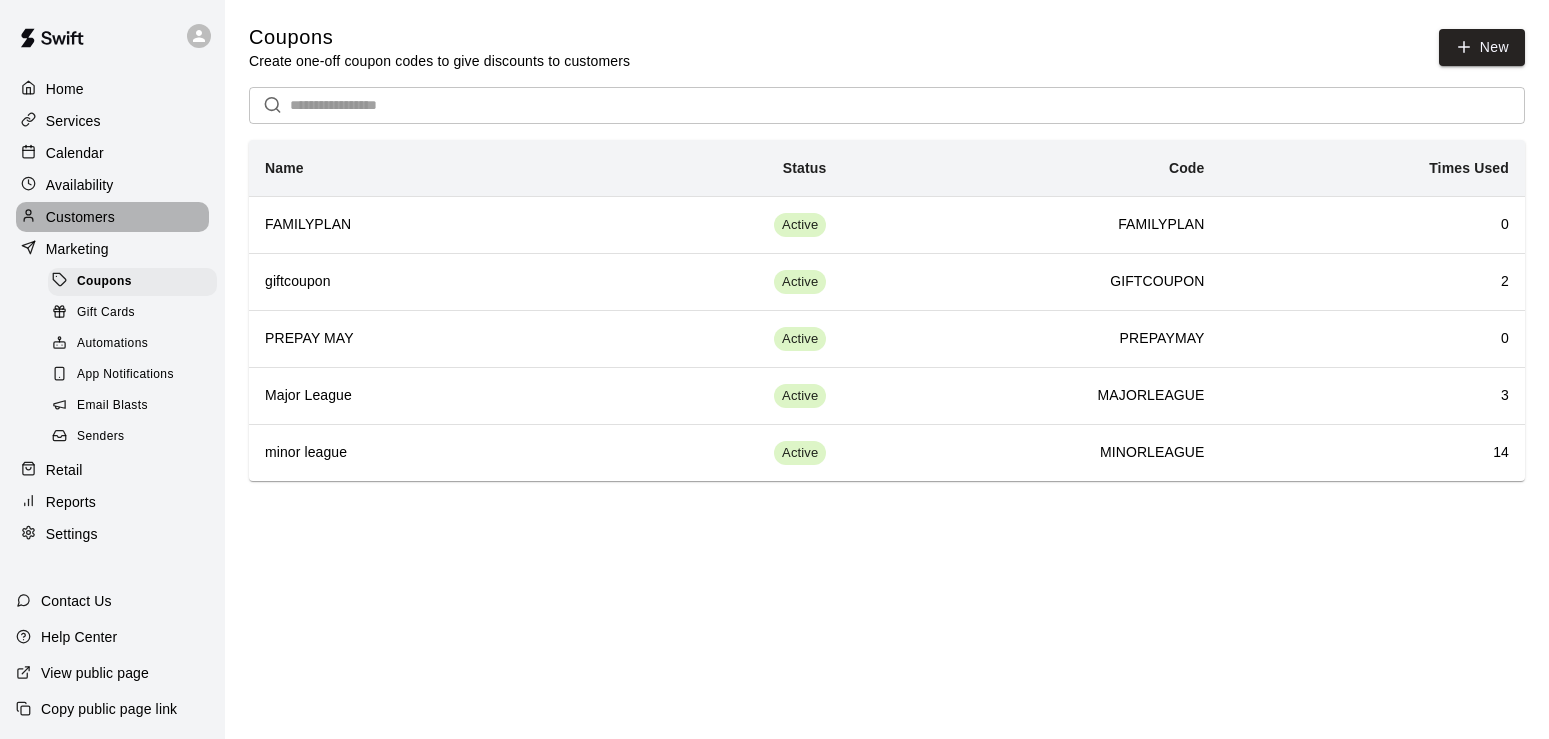 click on "Customers" at bounding box center [80, 217] 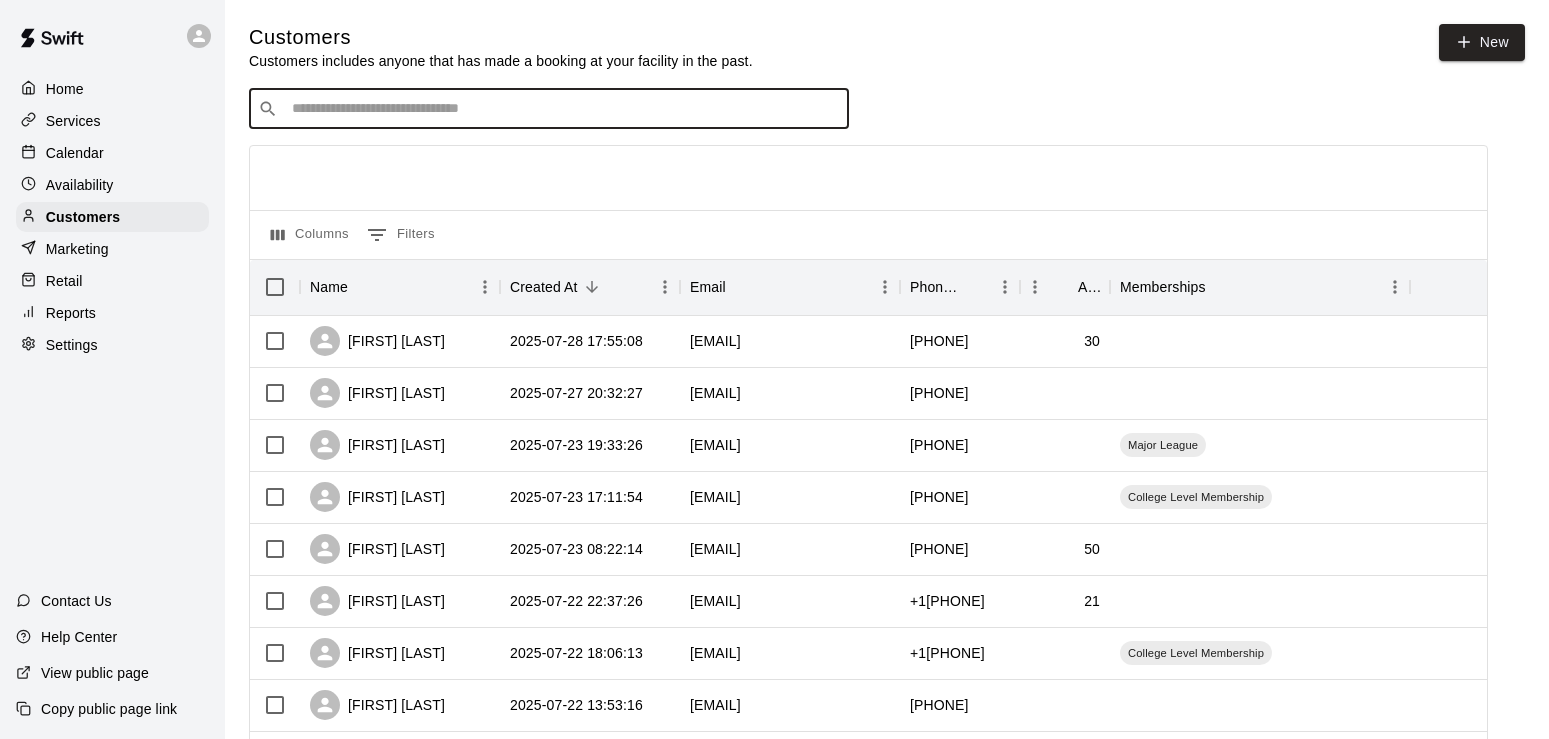 click at bounding box center (563, 109) 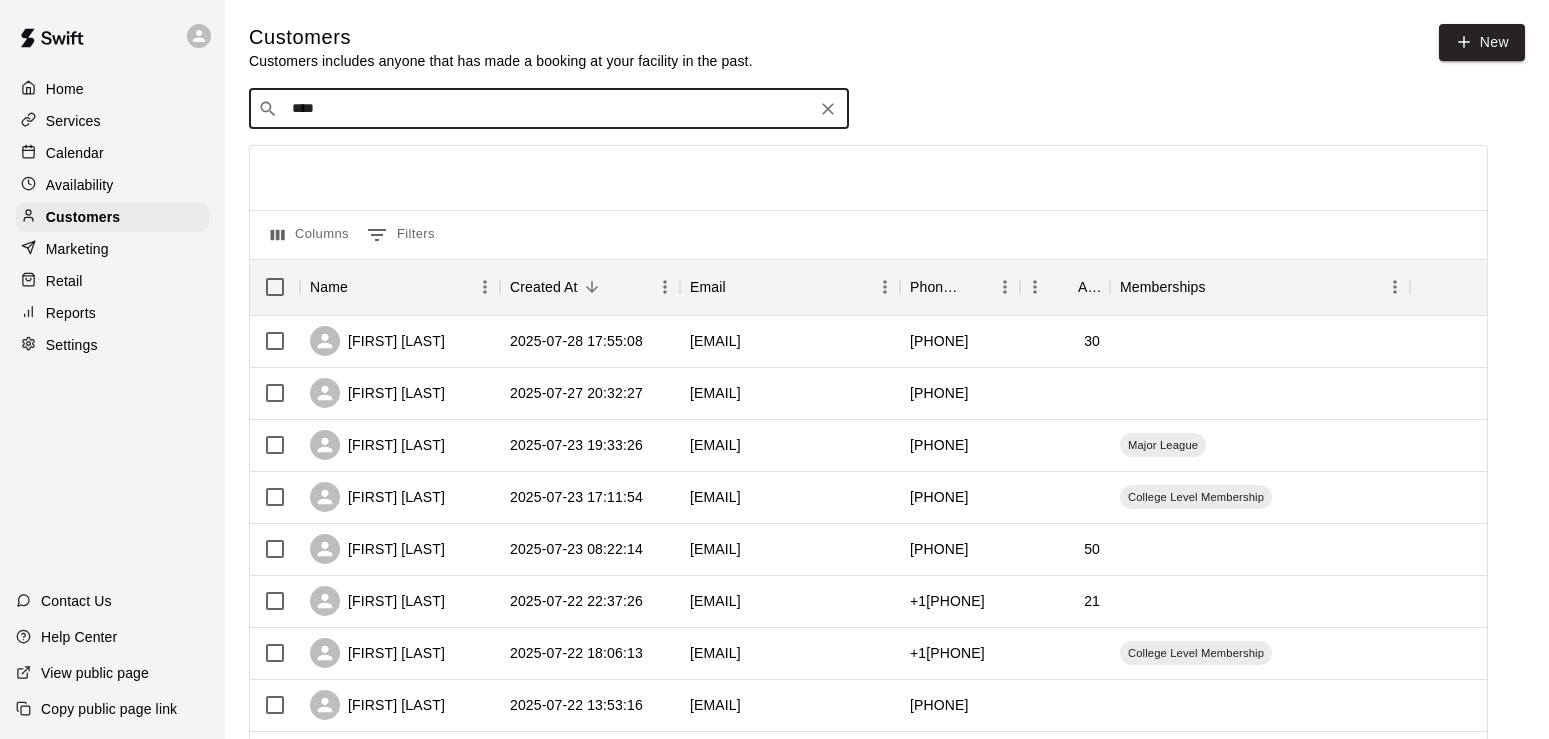 type on "*****" 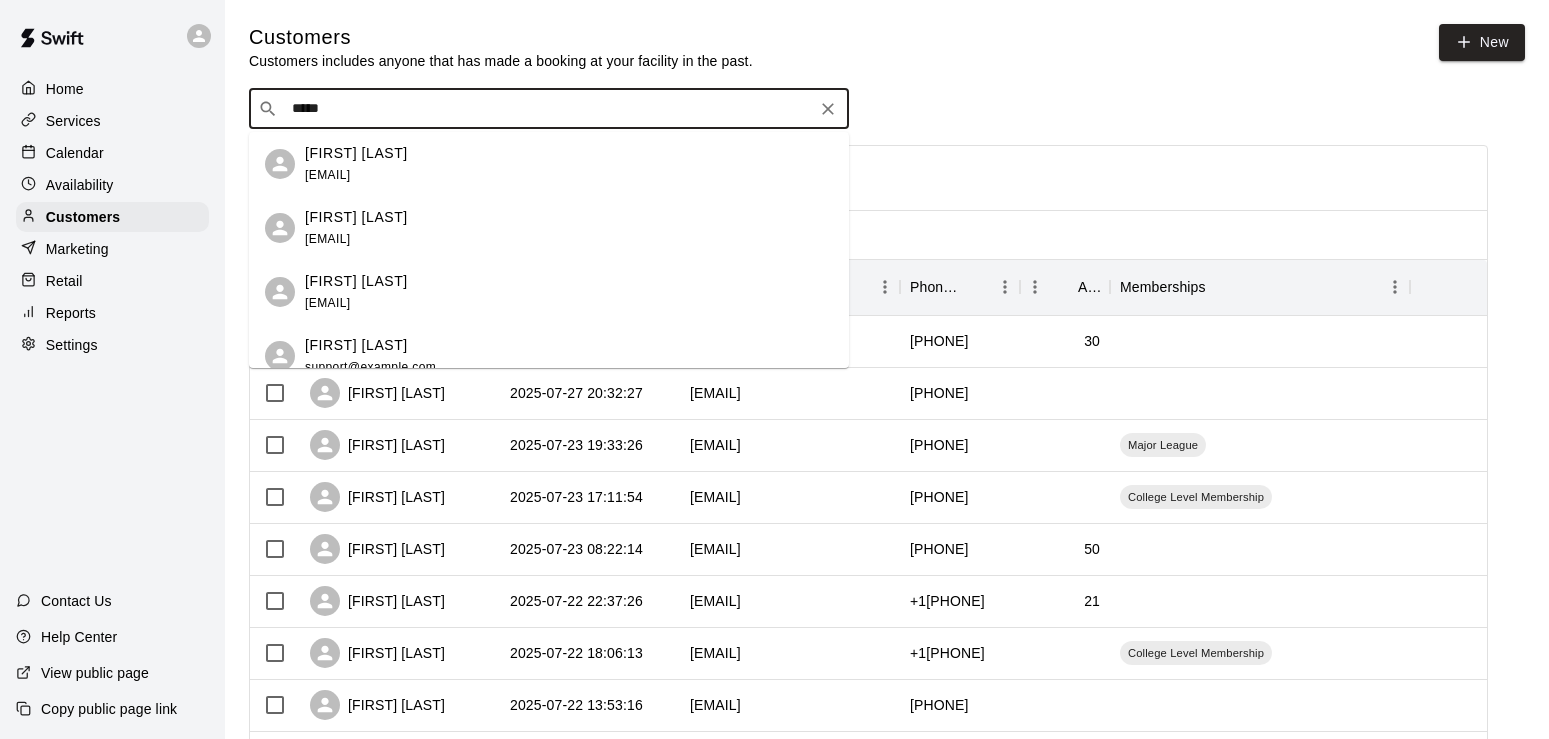 click on "[FIRST] [LAST]" at bounding box center (356, 345) 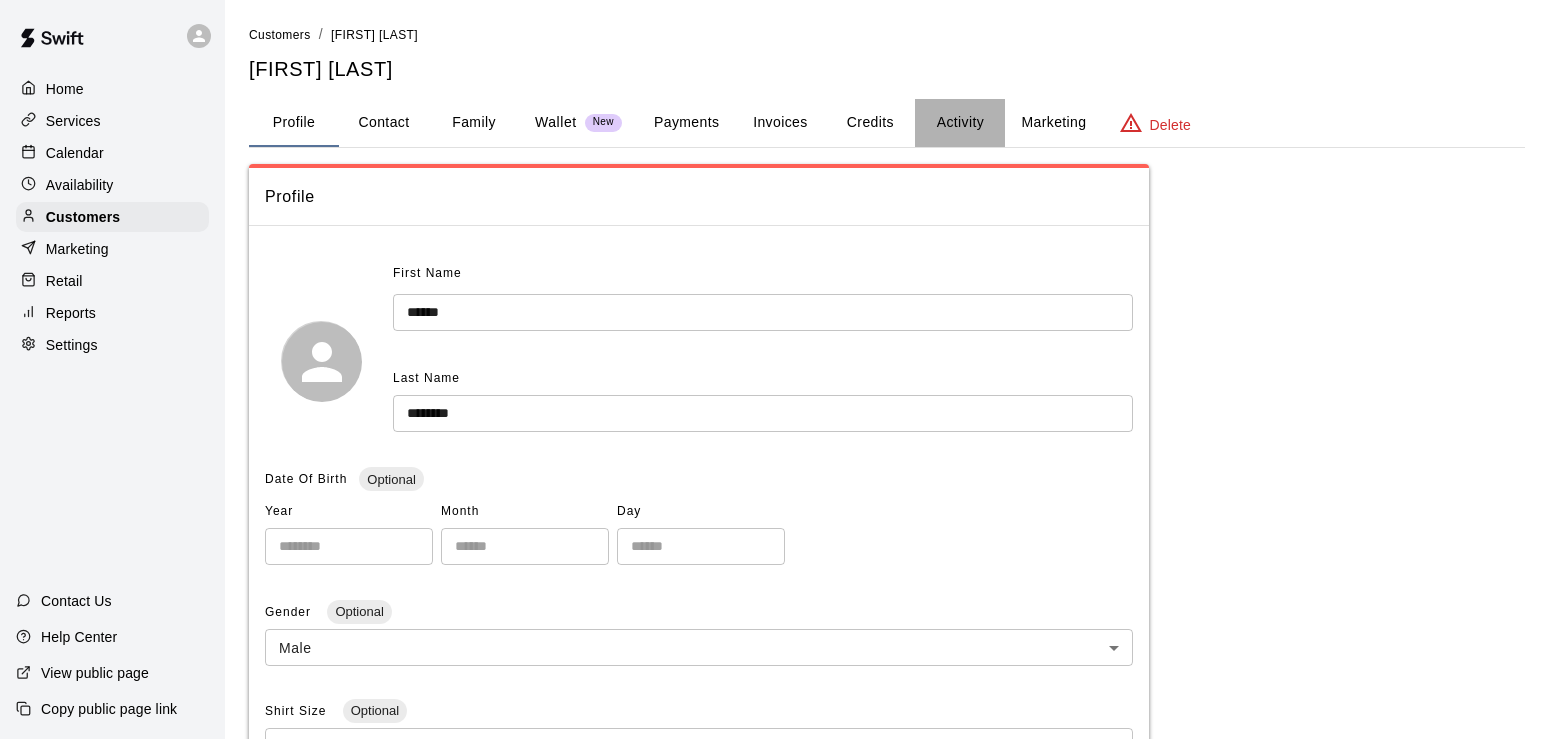 click on "Activity" at bounding box center (960, 123) 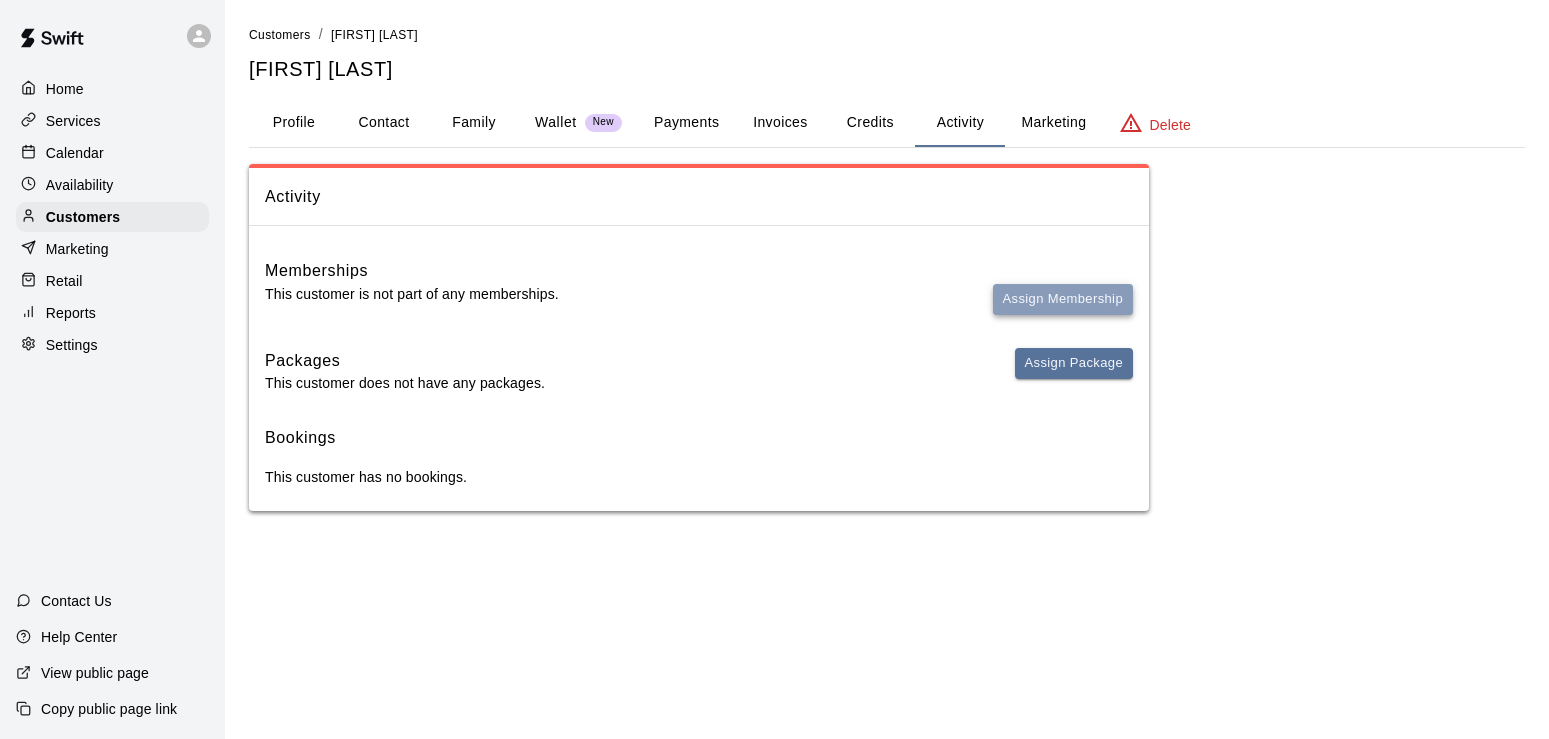 click on "Assign Membership" at bounding box center (1063, 299) 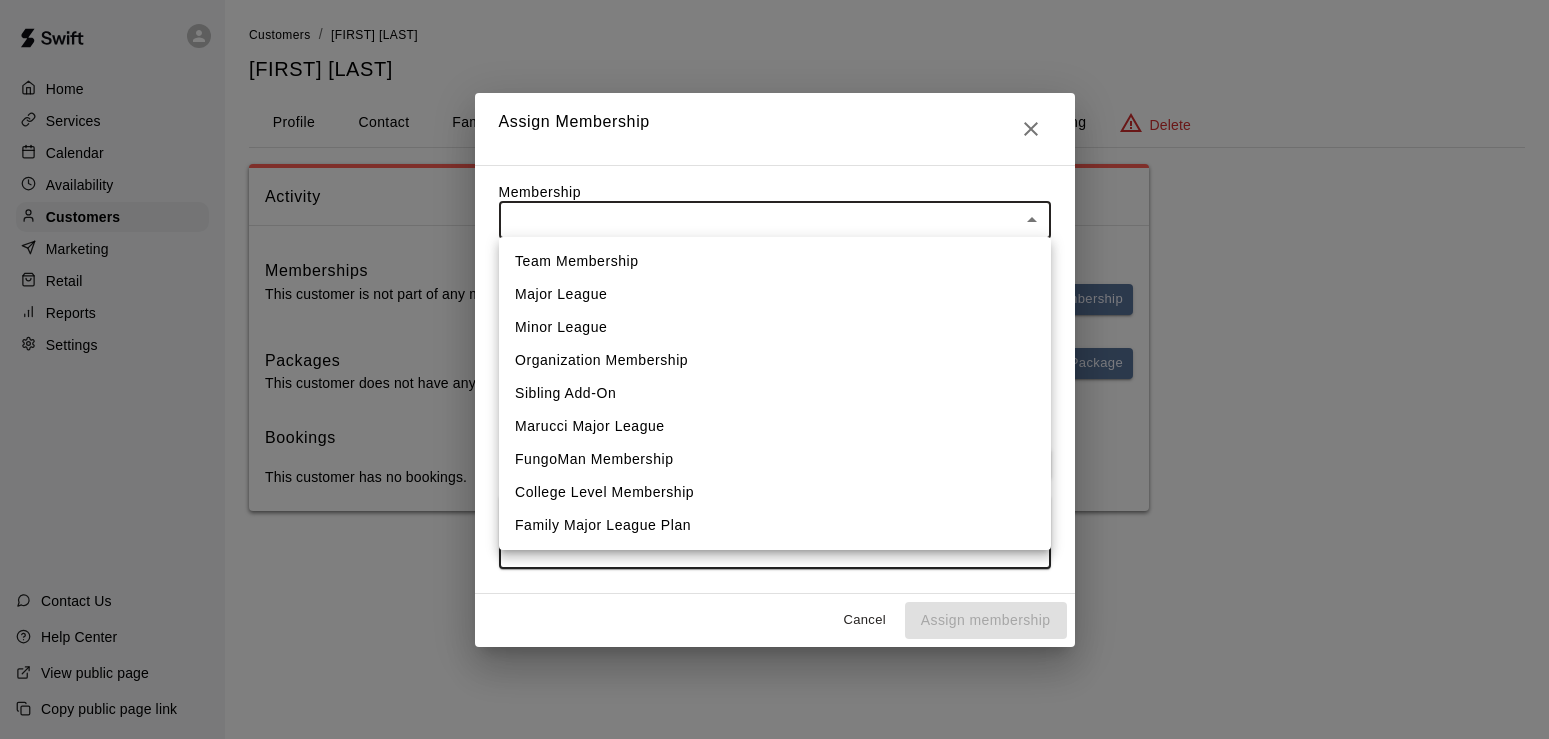 click on "Home Services Calendar Availability Customers Marketing Retail Reports Settings Contact Us Help Center View public page Copy public page link Customers / [FIRST] [LAST] [FIRST] [LAST] Profile Contact Family Wallet New Payments Invoices Credits Activity Marketing Delete Activity Memberships This customer is not part of any memberships. Assign Membership Packages This customer does not have any packages. Assign Package Bookings This customer has no bookings. Swift - Edit Customer Close cross-small Assign Membership Membership ​ ​ Payment Summary Coupon Code ​ Apply Payment Method   Add **** **** **** [CARD_LAST_4] Cancel Assign membership Team Membership Major League Minor League  Organization Membership Sibling Add-On Marucci Major League  FungoMan Membership College Level Membership Family Major League Plan" at bounding box center [774, 275] 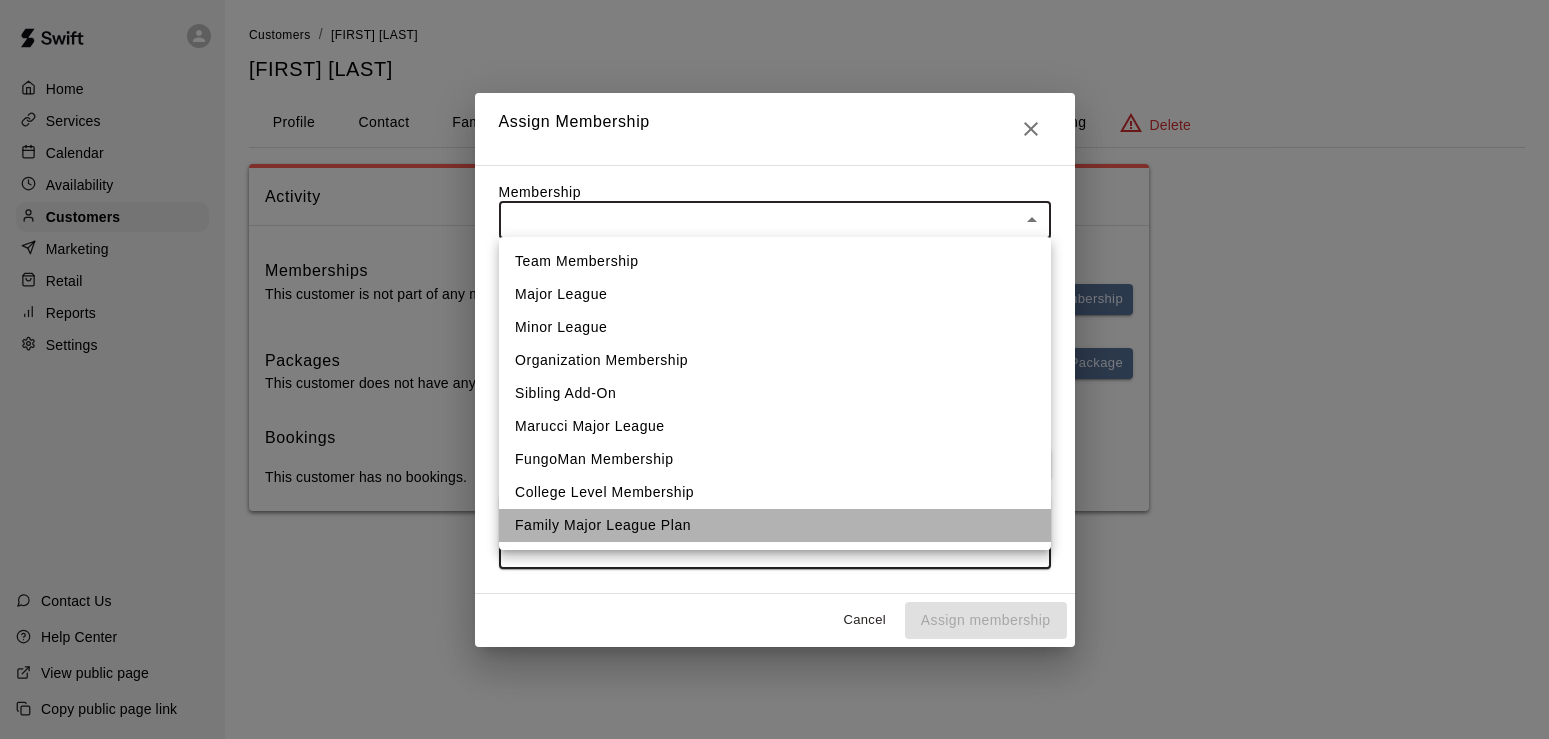 click on "Family Major League Plan" at bounding box center [775, 525] 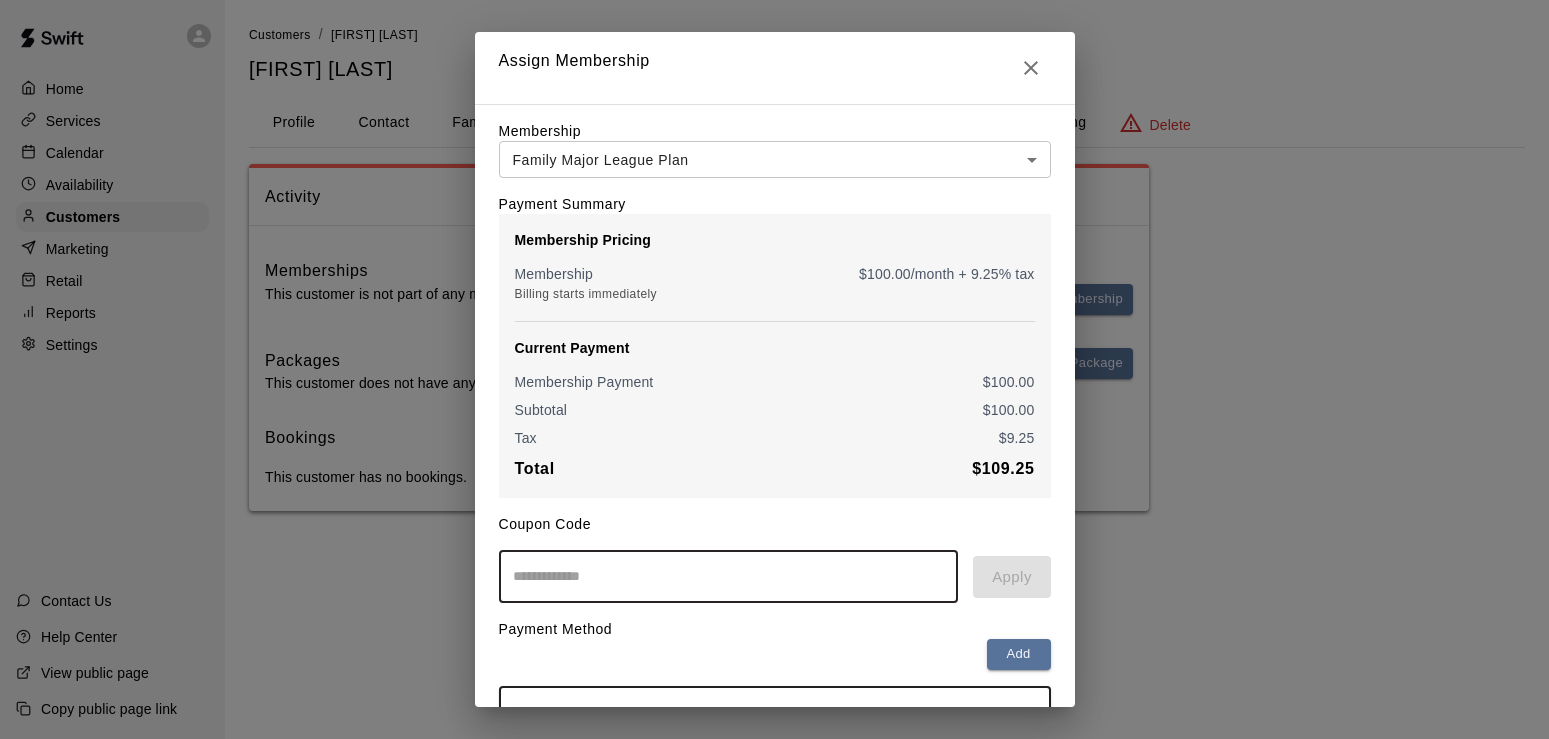 click at bounding box center (729, 576) 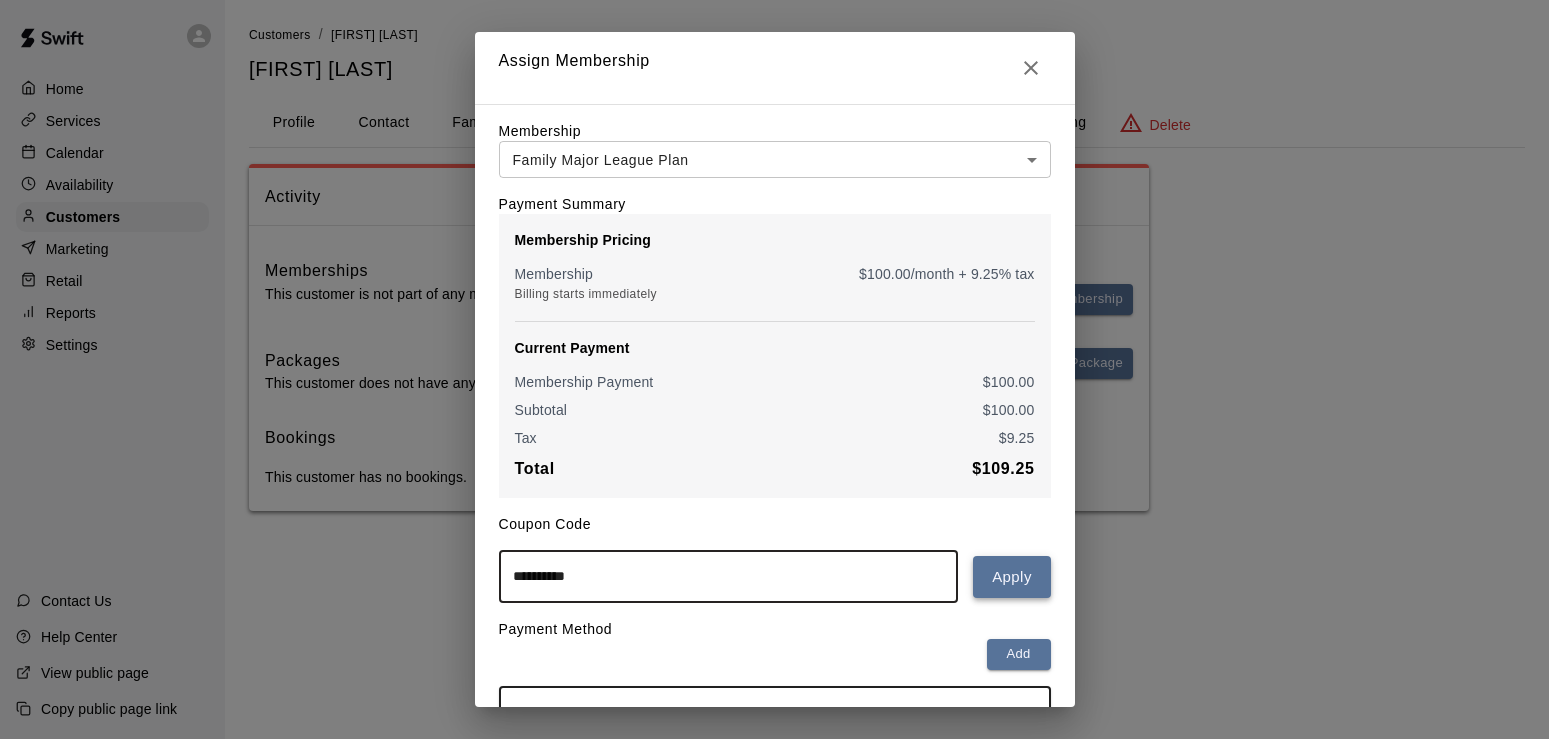 type on "**********" 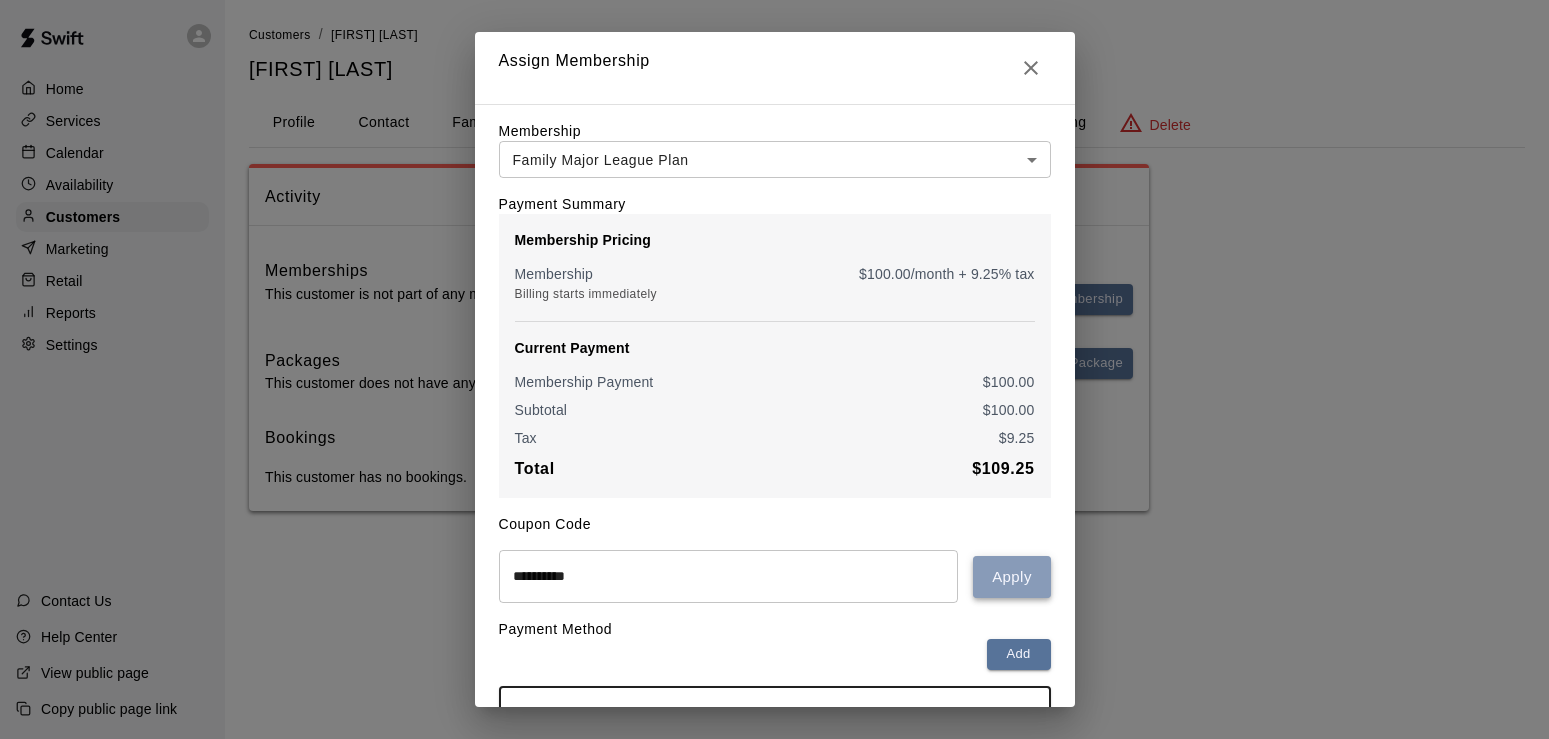 click on "Apply" at bounding box center [1011, 577] 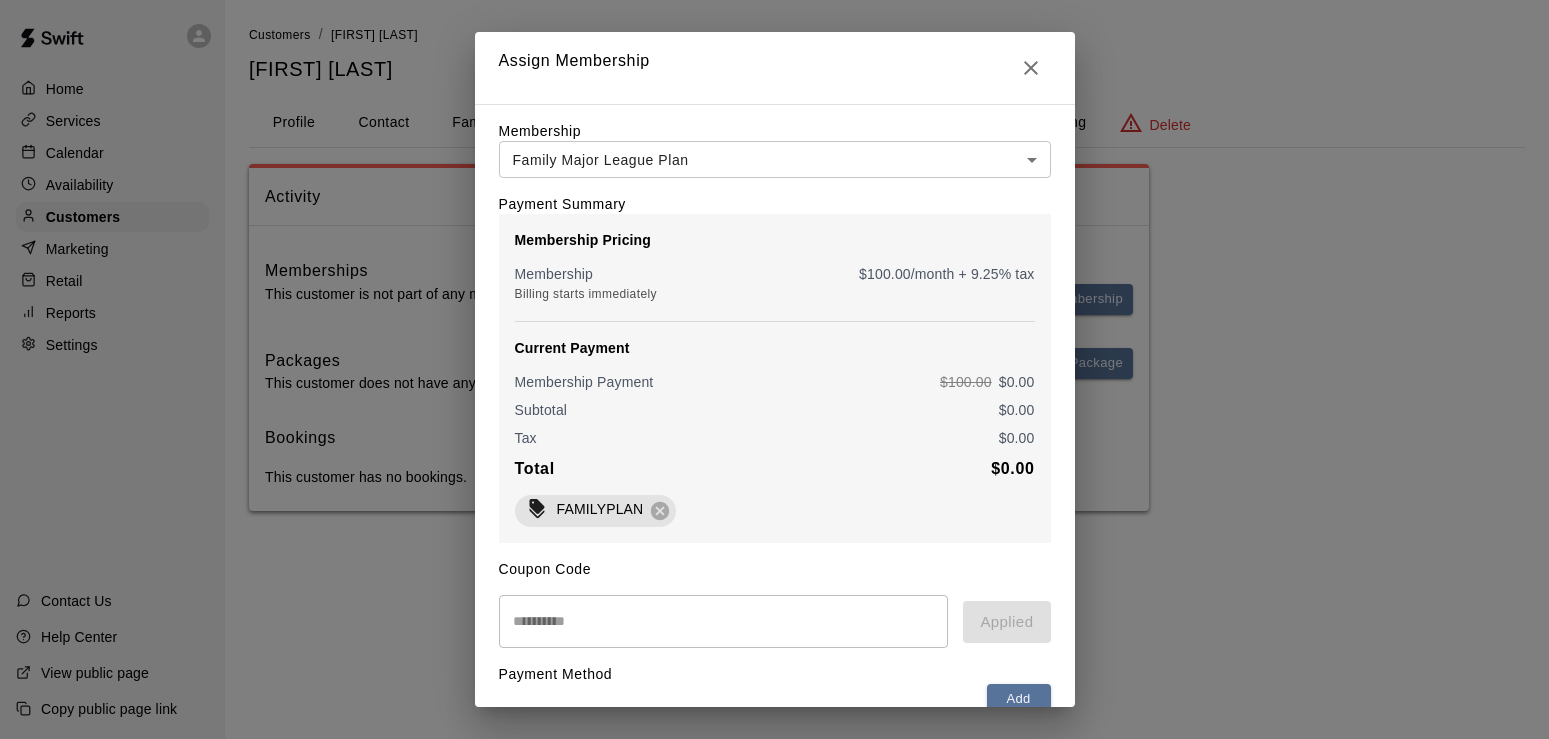scroll, scrollTop: 185, scrollLeft: 0, axis: vertical 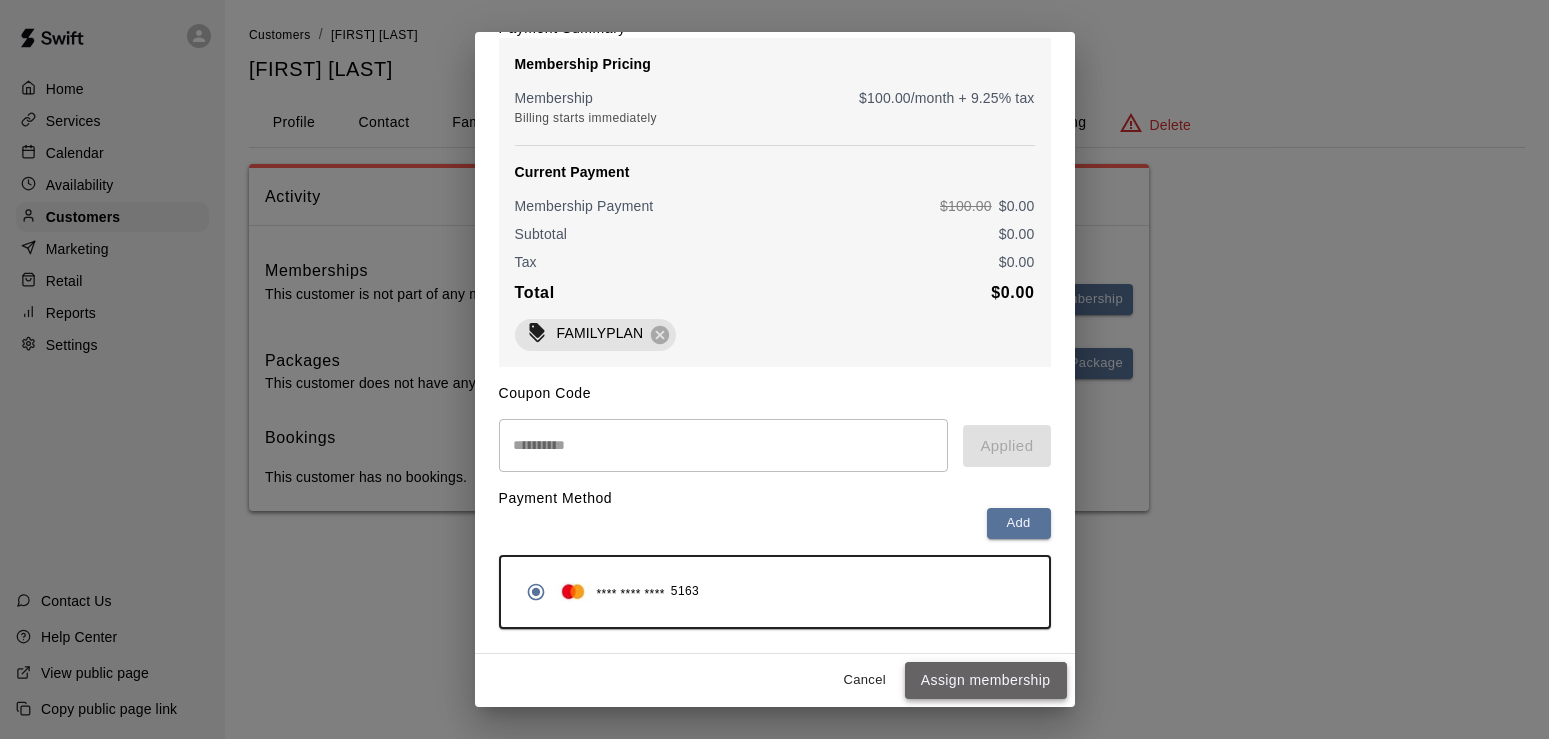 click on "Assign membership" at bounding box center (986, 680) 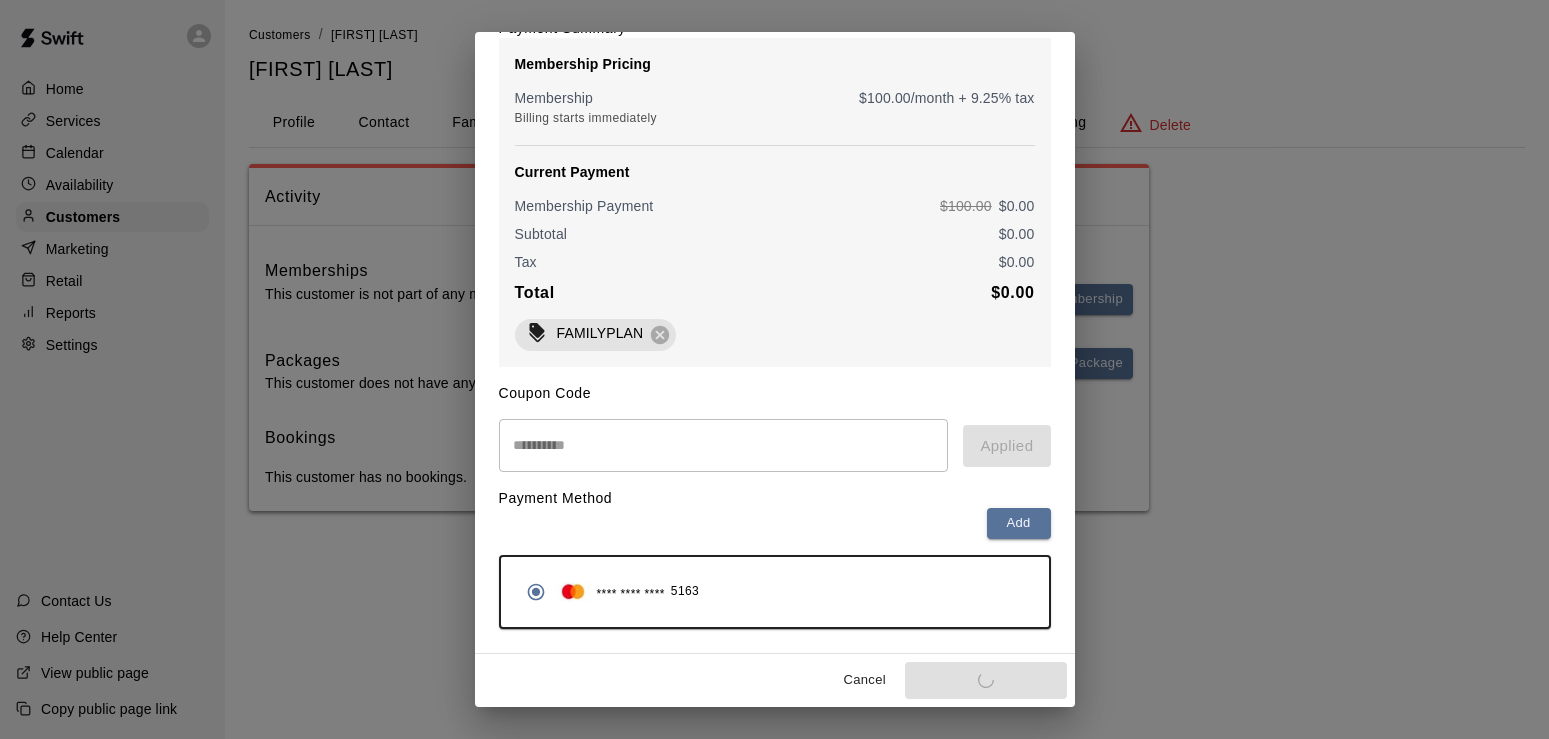 scroll, scrollTop: 0, scrollLeft: 0, axis: both 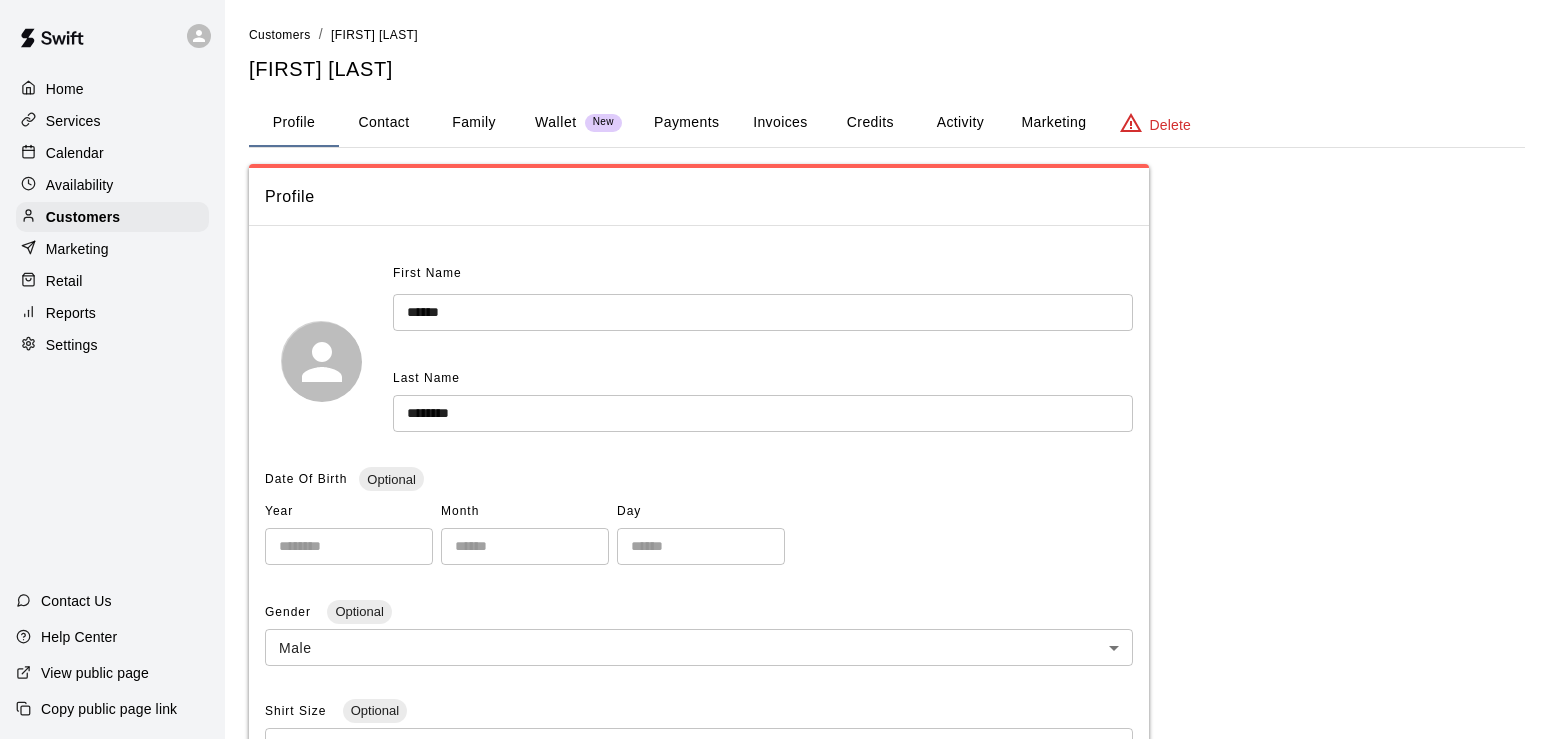 click on "Family" at bounding box center [474, 123] 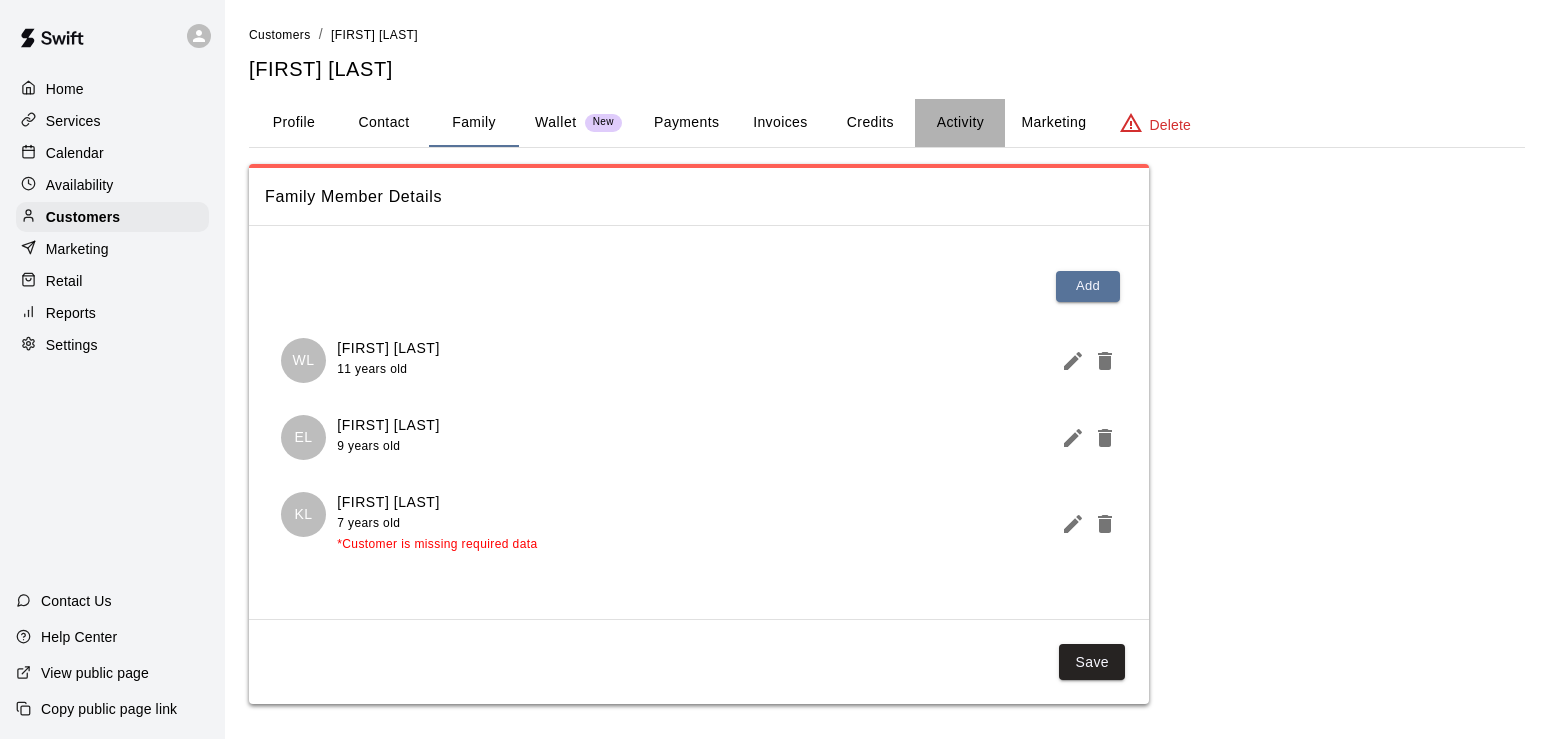 click on "Activity" at bounding box center (960, 123) 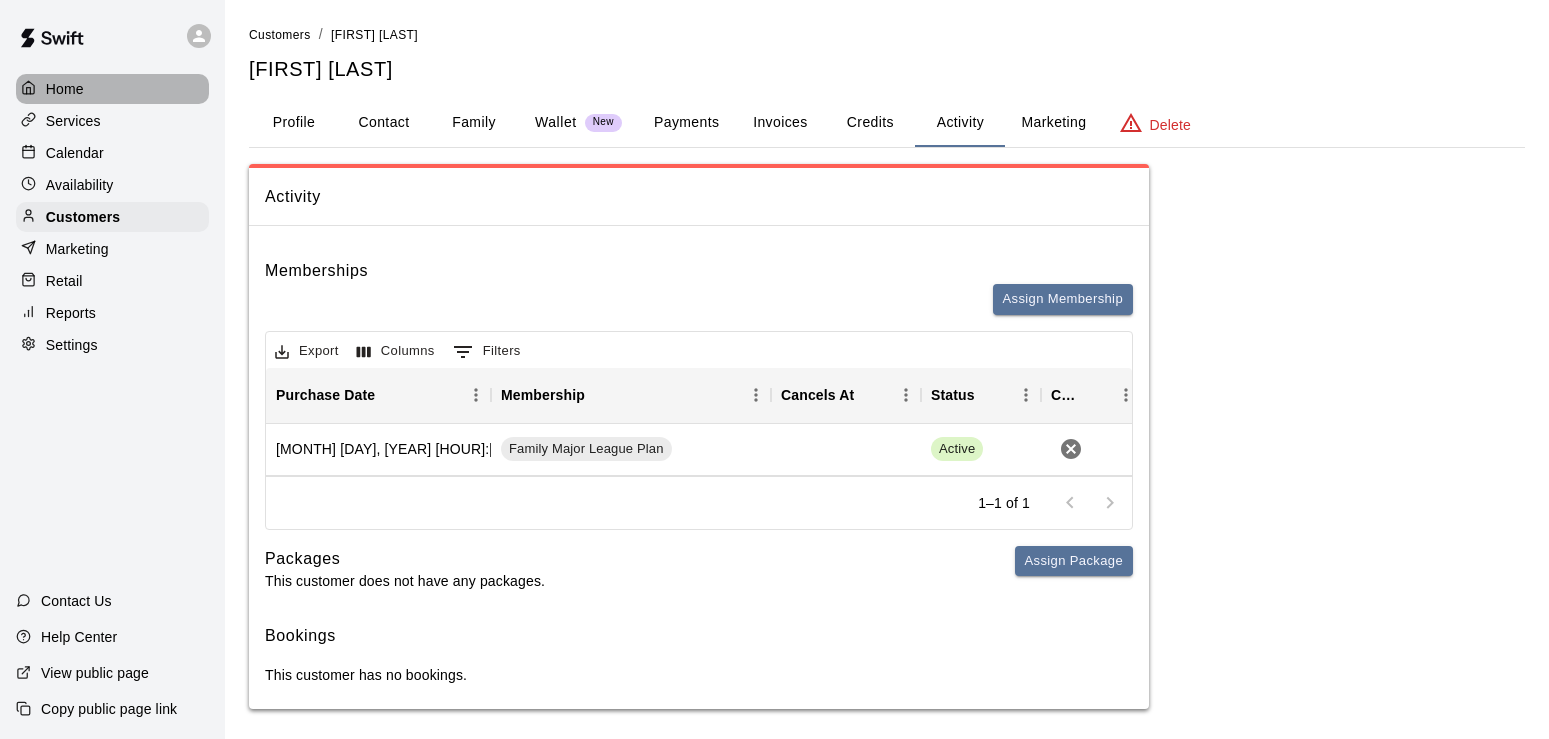 click on "Home" at bounding box center (112, 89) 